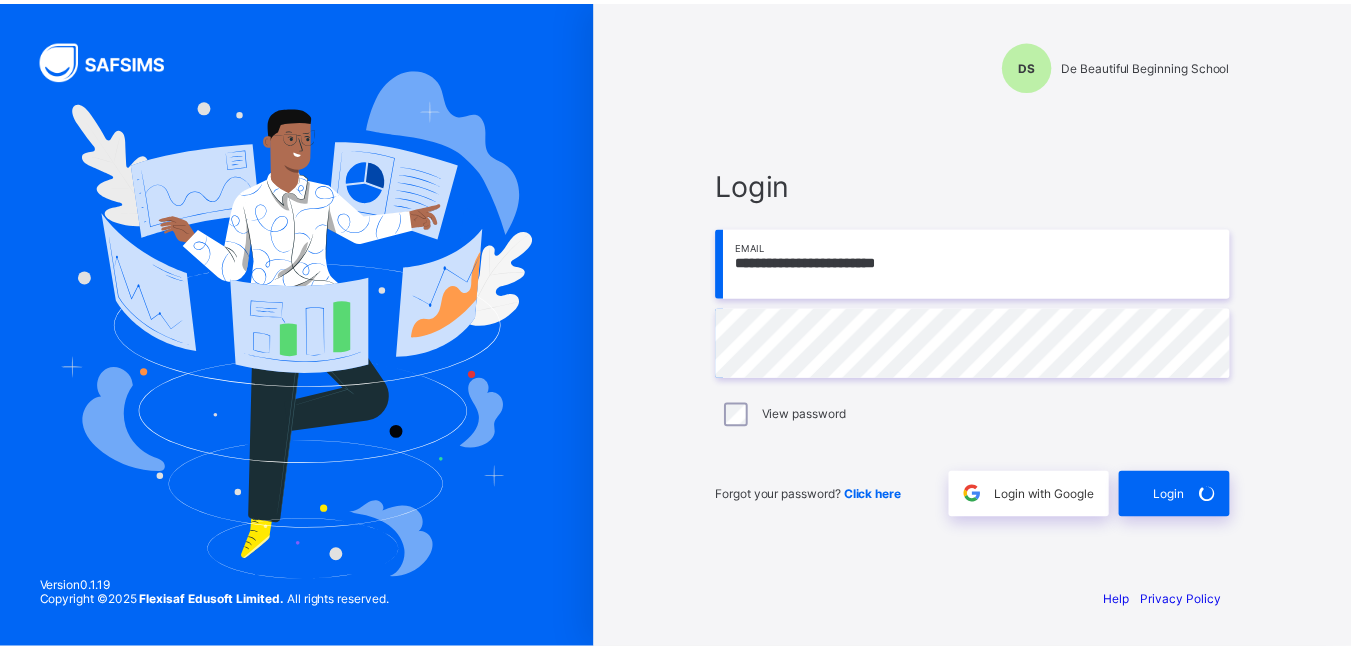 scroll, scrollTop: 0, scrollLeft: 0, axis: both 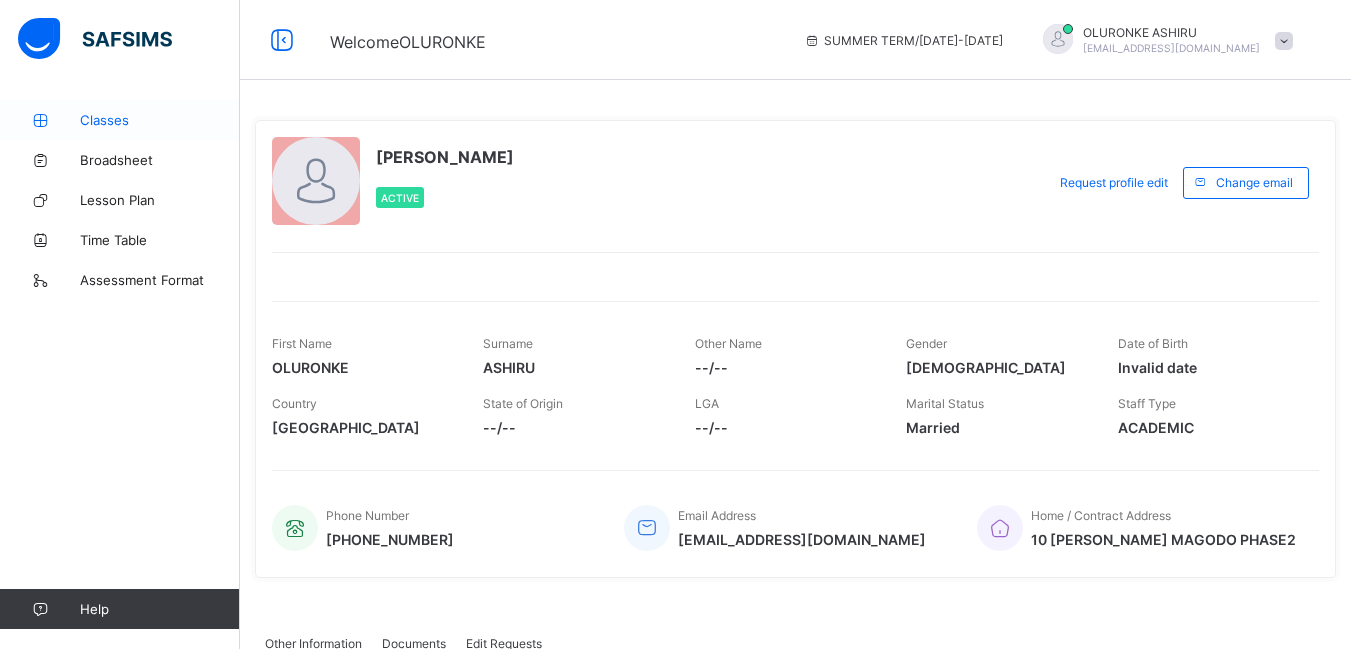click on "Classes" at bounding box center [160, 120] 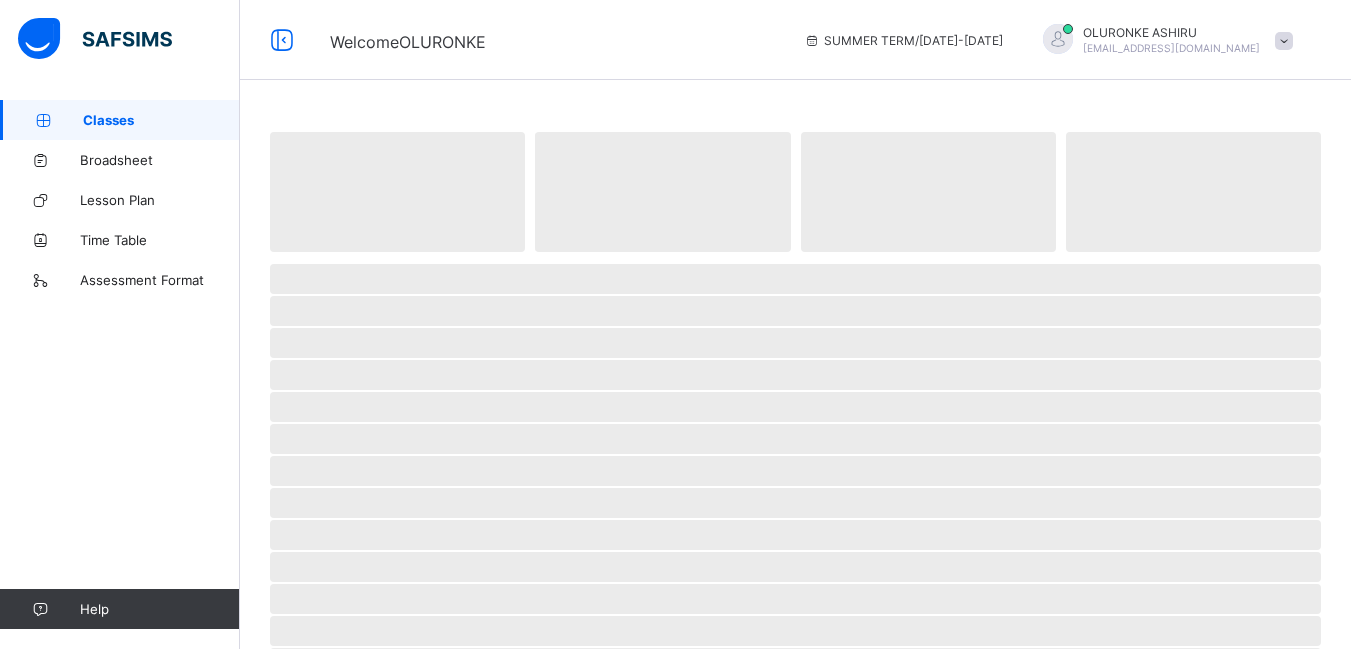 click on "Classes" at bounding box center (161, 120) 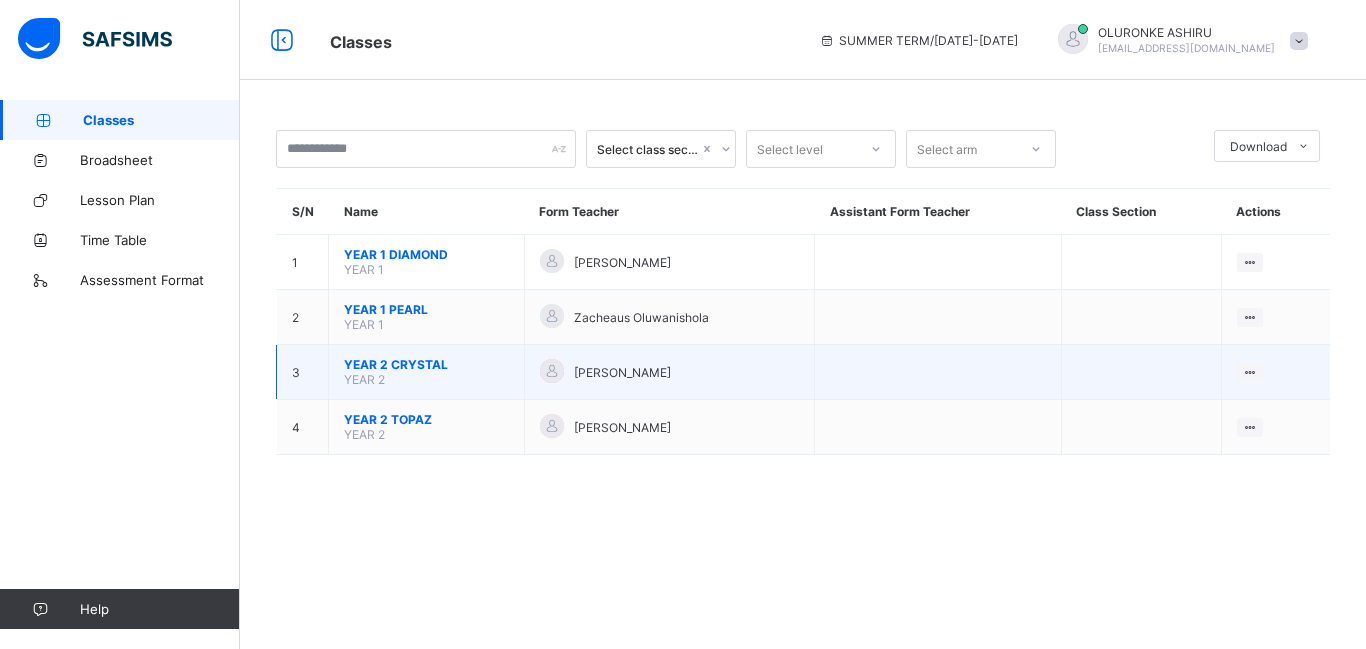 click on "YEAR 2   CRYSTAL" at bounding box center (426, 364) 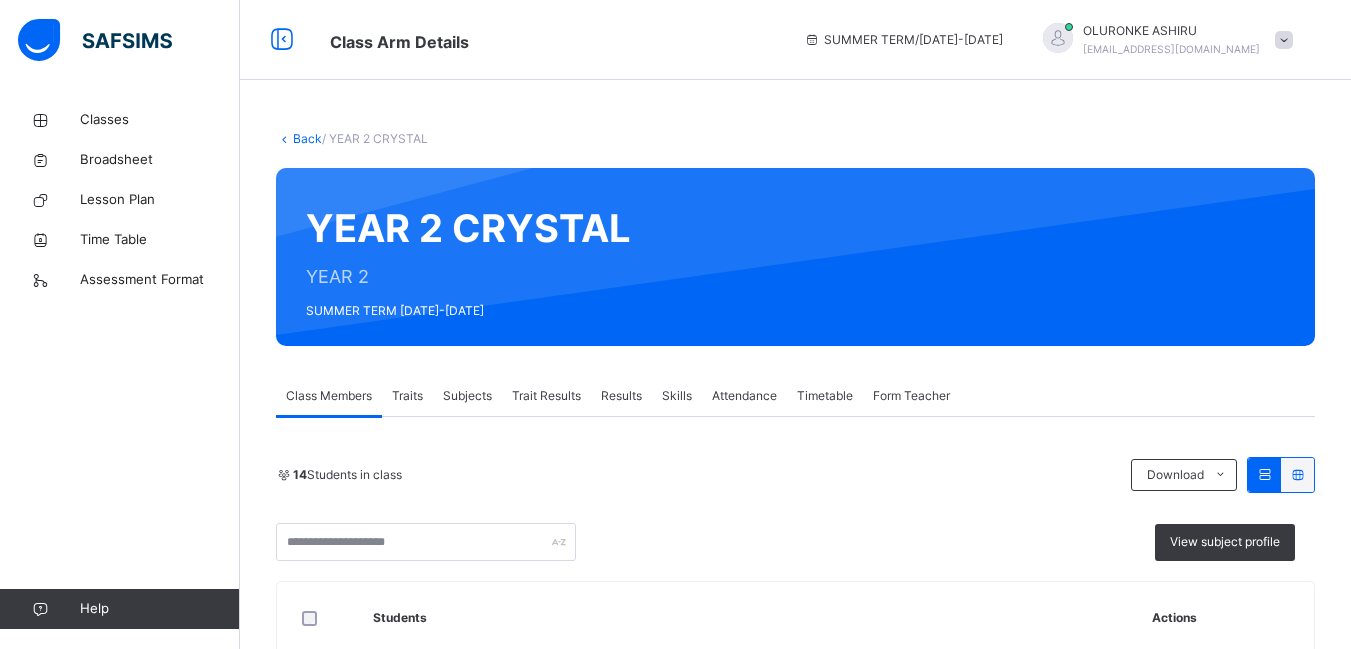 click on "Results" at bounding box center (621, 396) 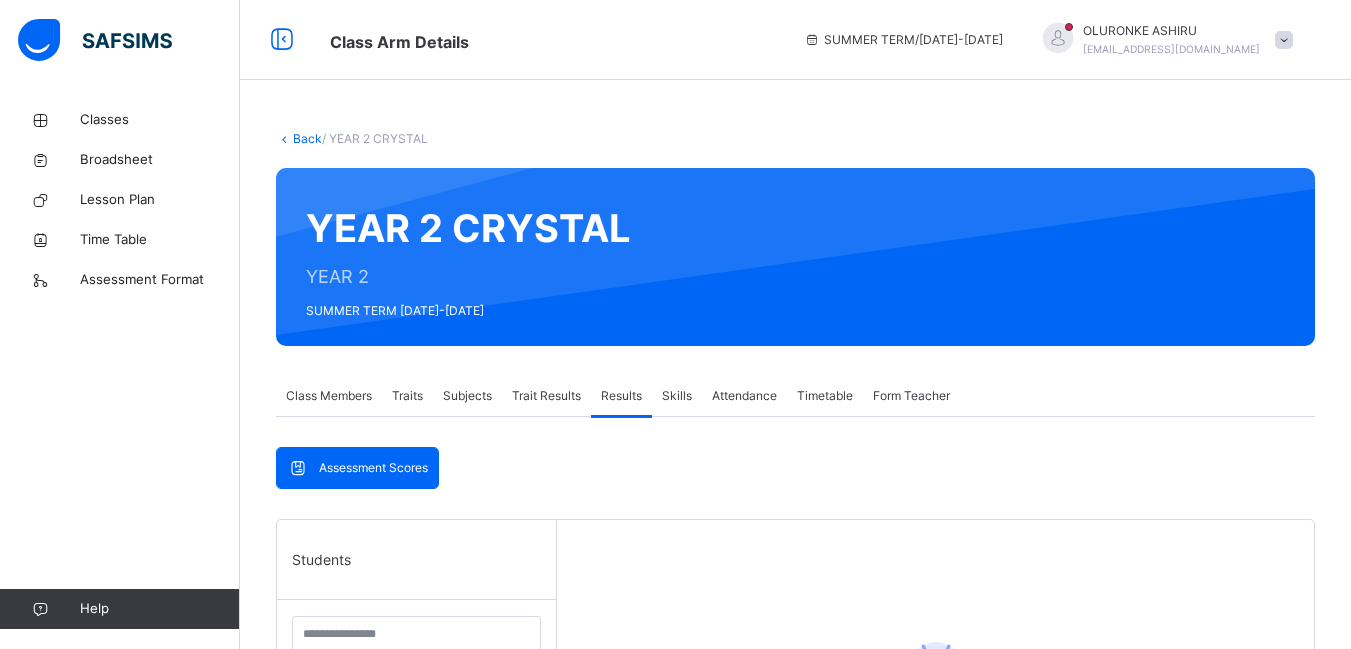 click on "Results" at bounding box center [621, 396] 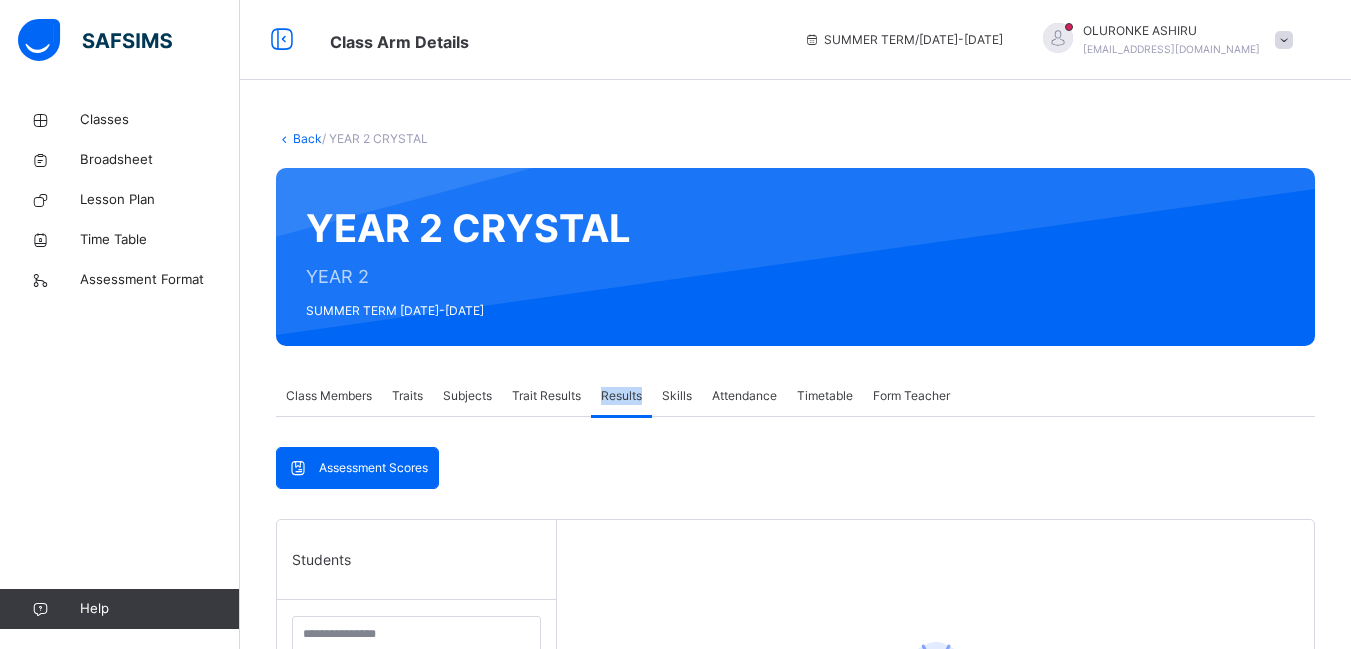 click on "Results" at bounding box center (621, 396) 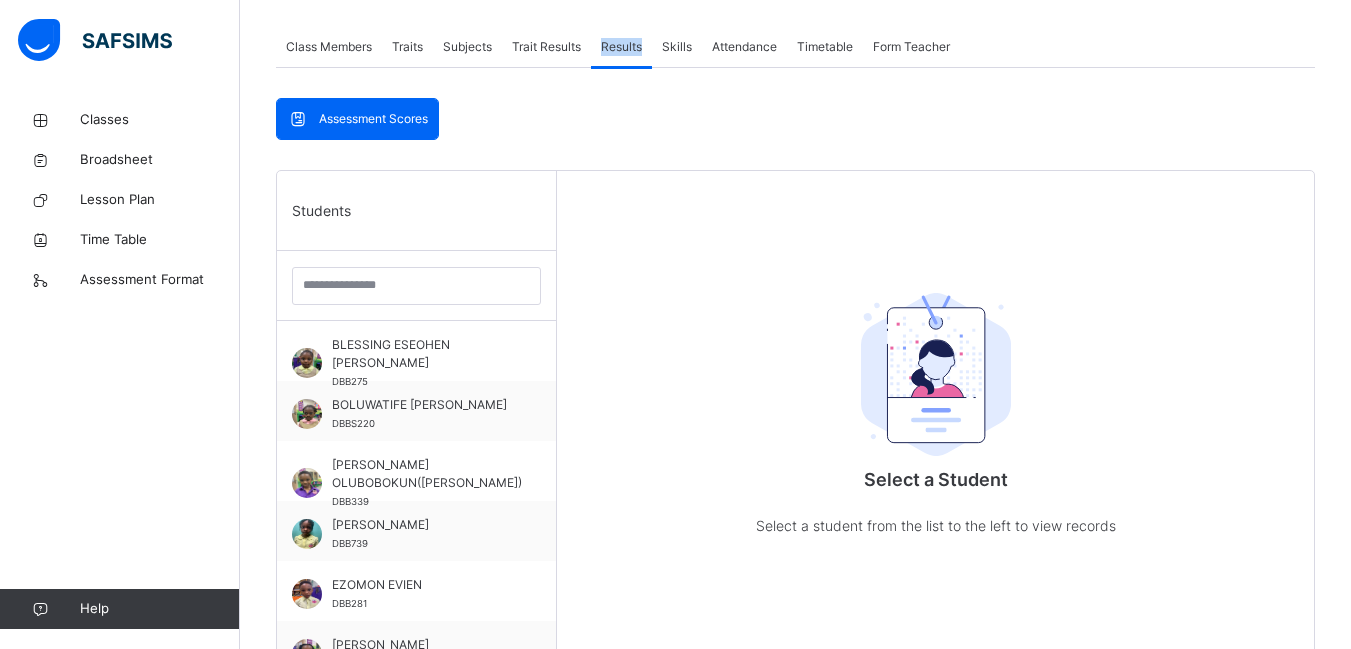 scroll, scrollTop: 357, scrollLeft: 0, axis: vertical 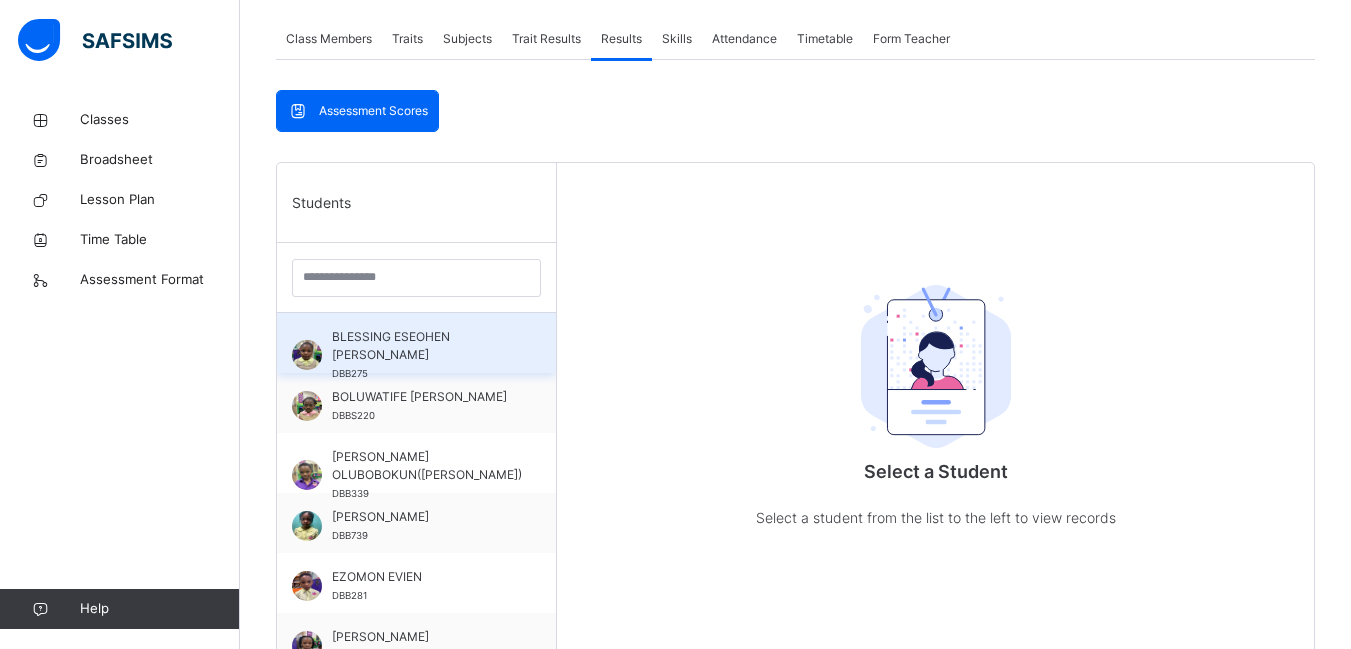 click on "BLESSING ESEOHEN [PERSON_NAME]" at bounding box center (421, 346) 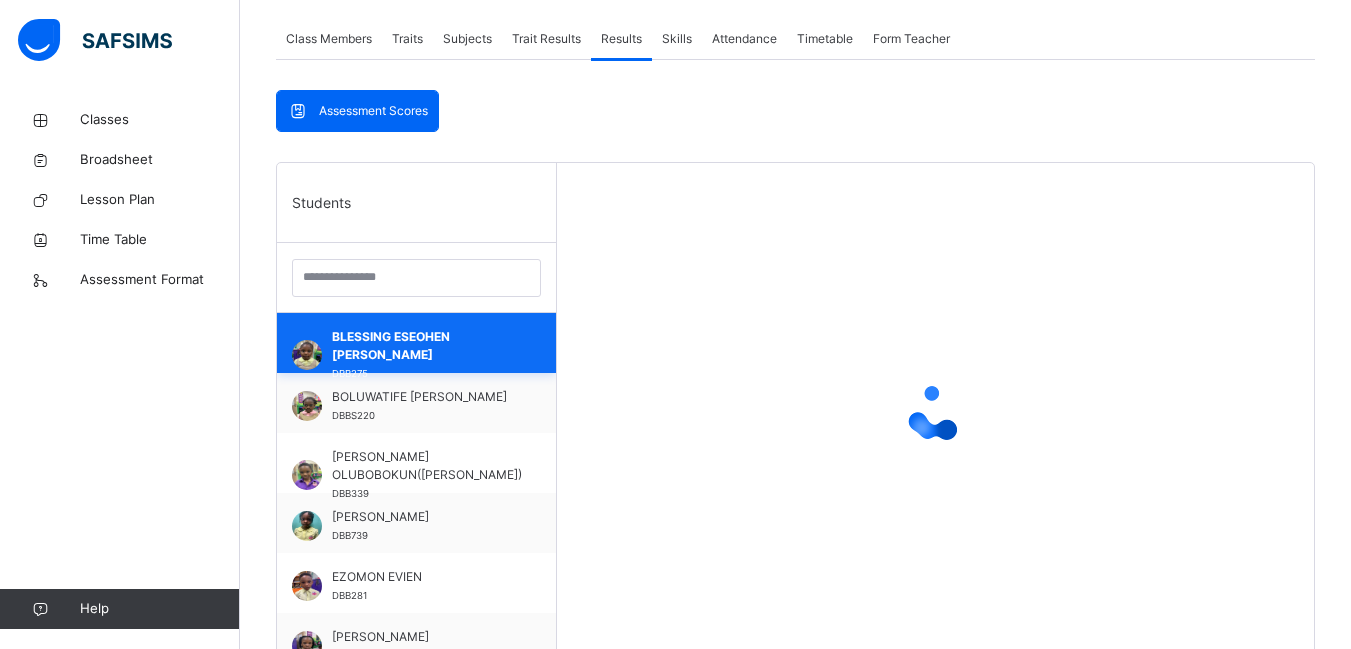 click on "BLESSING ESEOHEN [PERSON_NAME]" at bounding box center [421, 346] 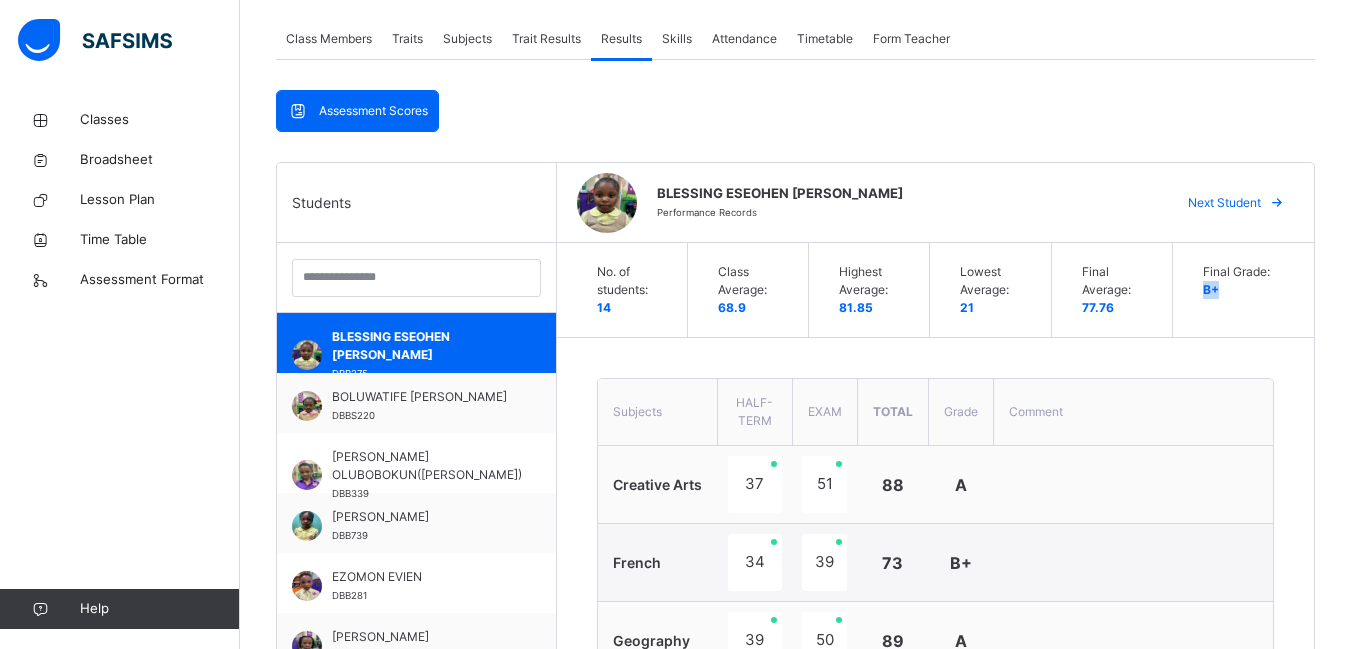 drag, startPoint x: 1350, startPoint y: 257, endPoint x: 1355, endPoint y: 337, distance: 80.1561 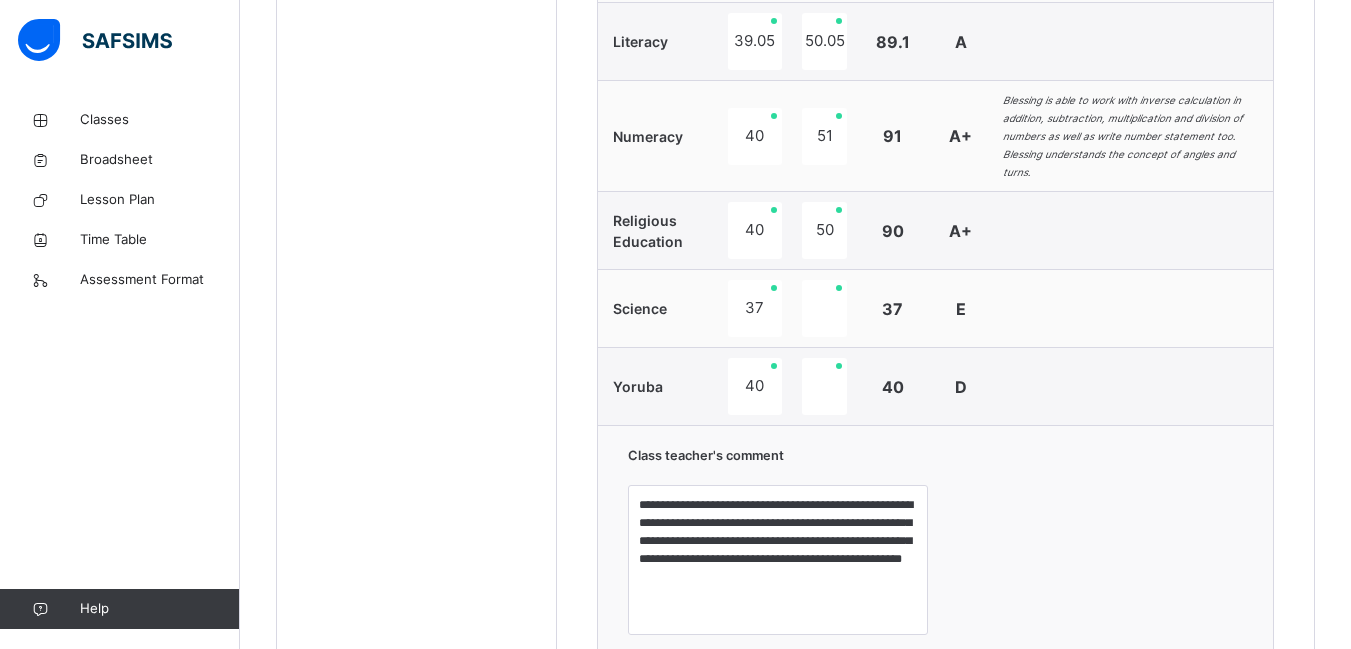 scroll, scrollTop: 1207, scrollLeft: 0, axis: vertical 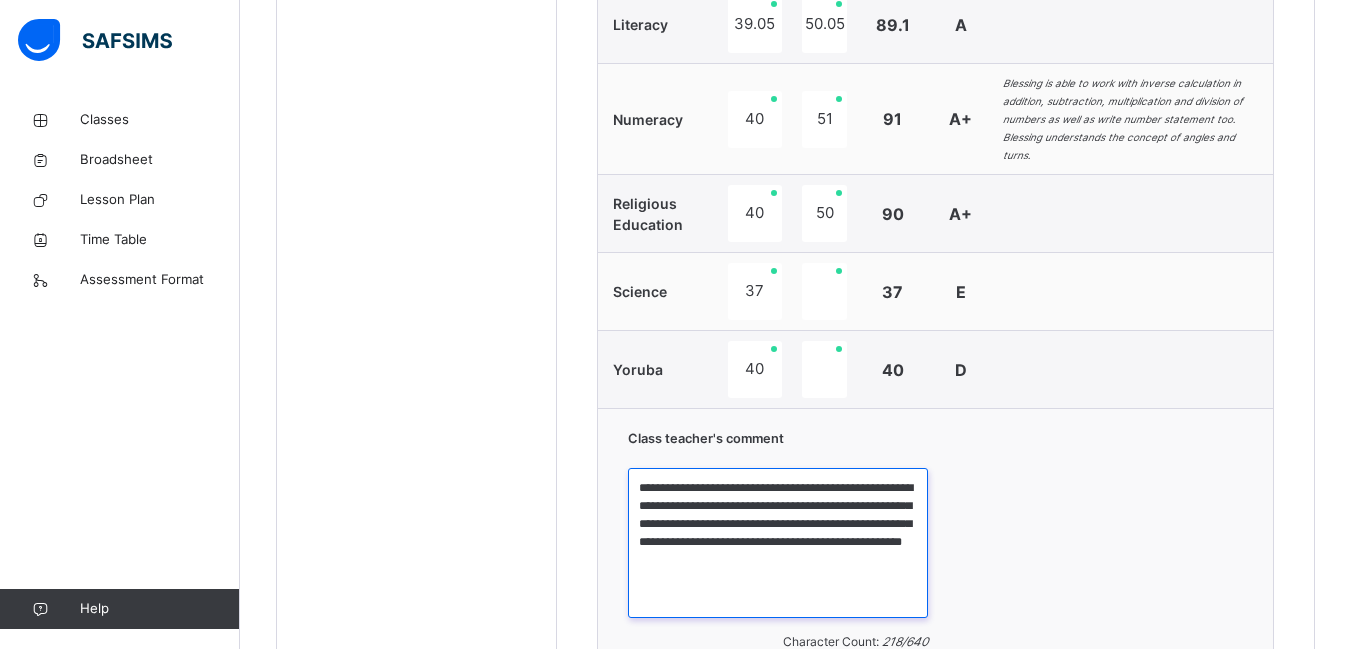 click on "**********" at bounding box center [778, 543] 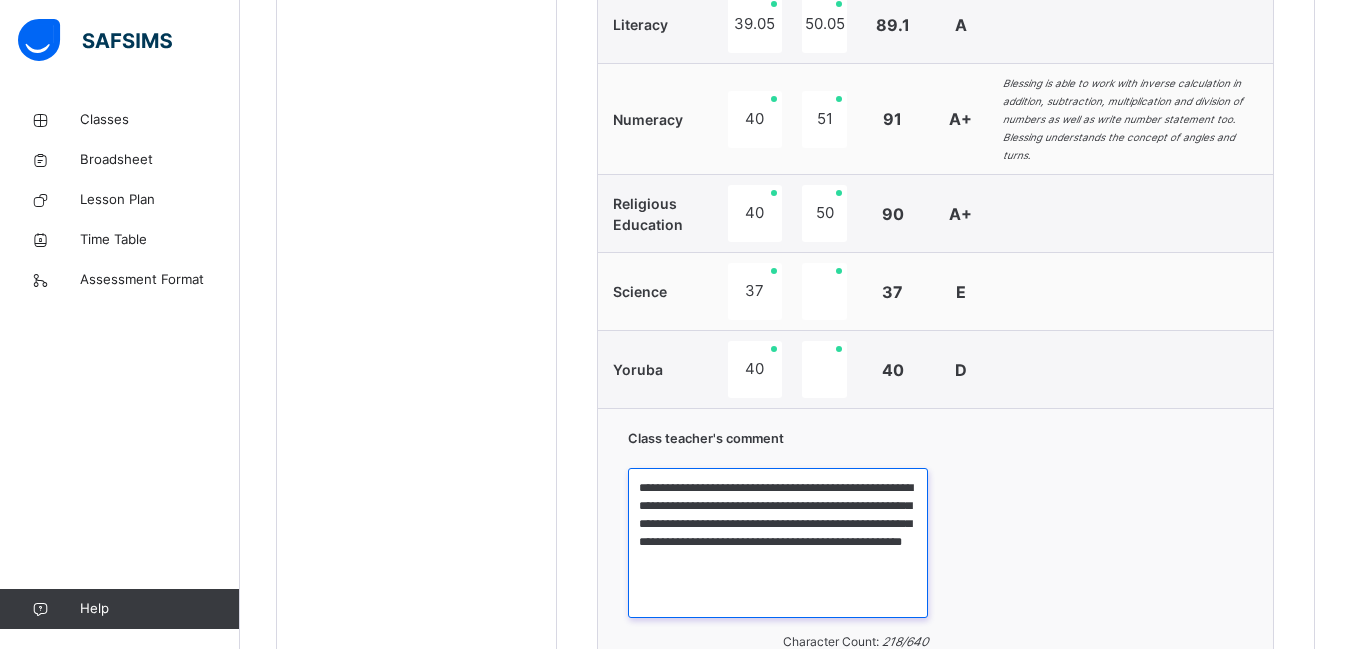 type on "**********" 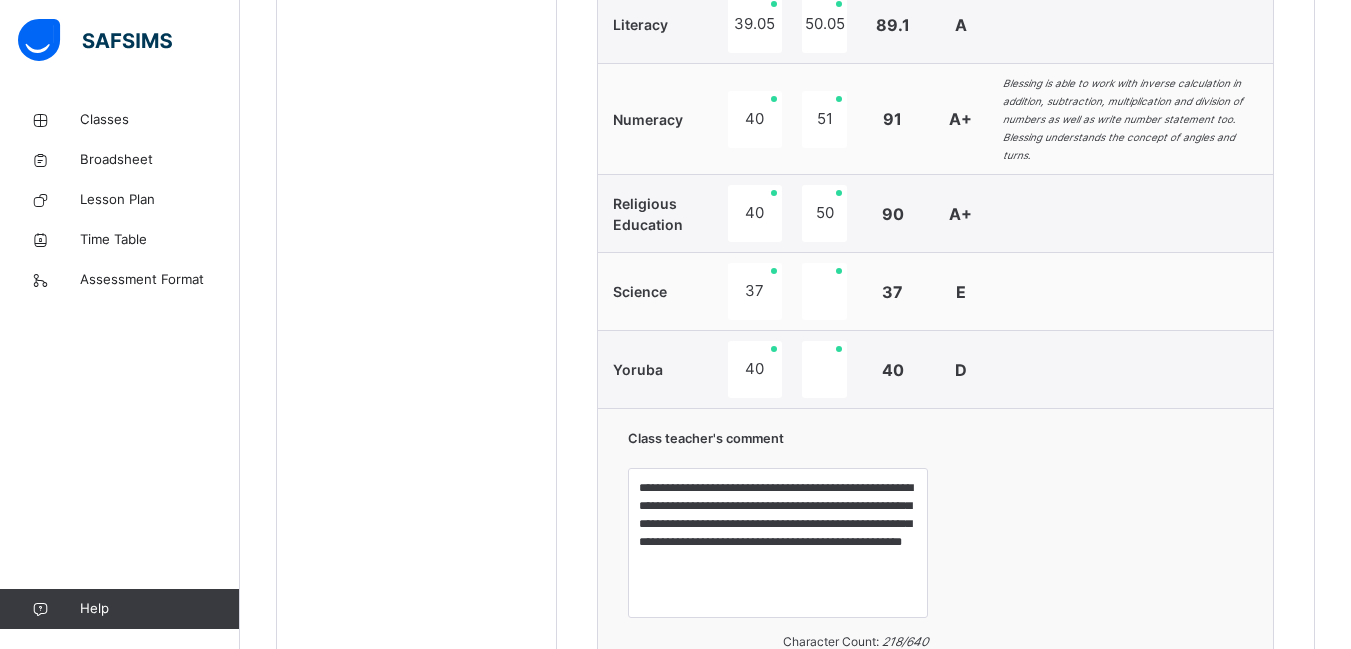 click on "**********" at bounding box center [935, 573] 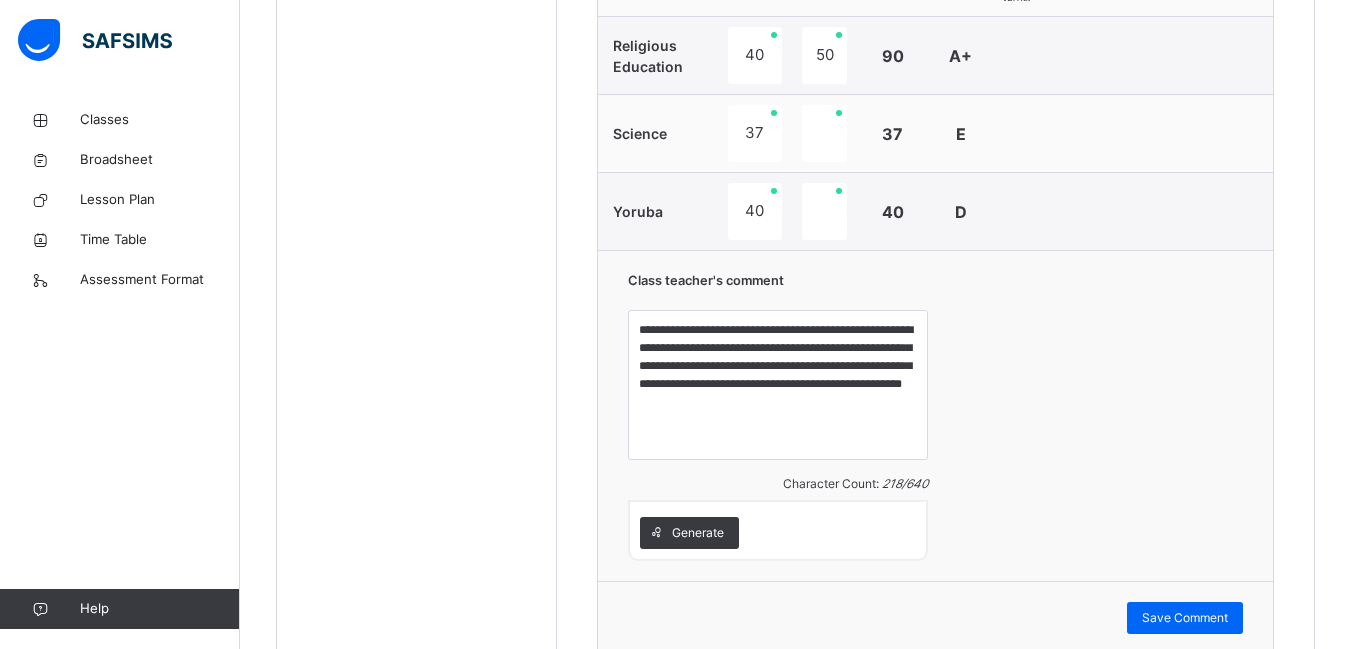 scroll, scrollTop: 1367, scrollLeft: 0, axis: vertical 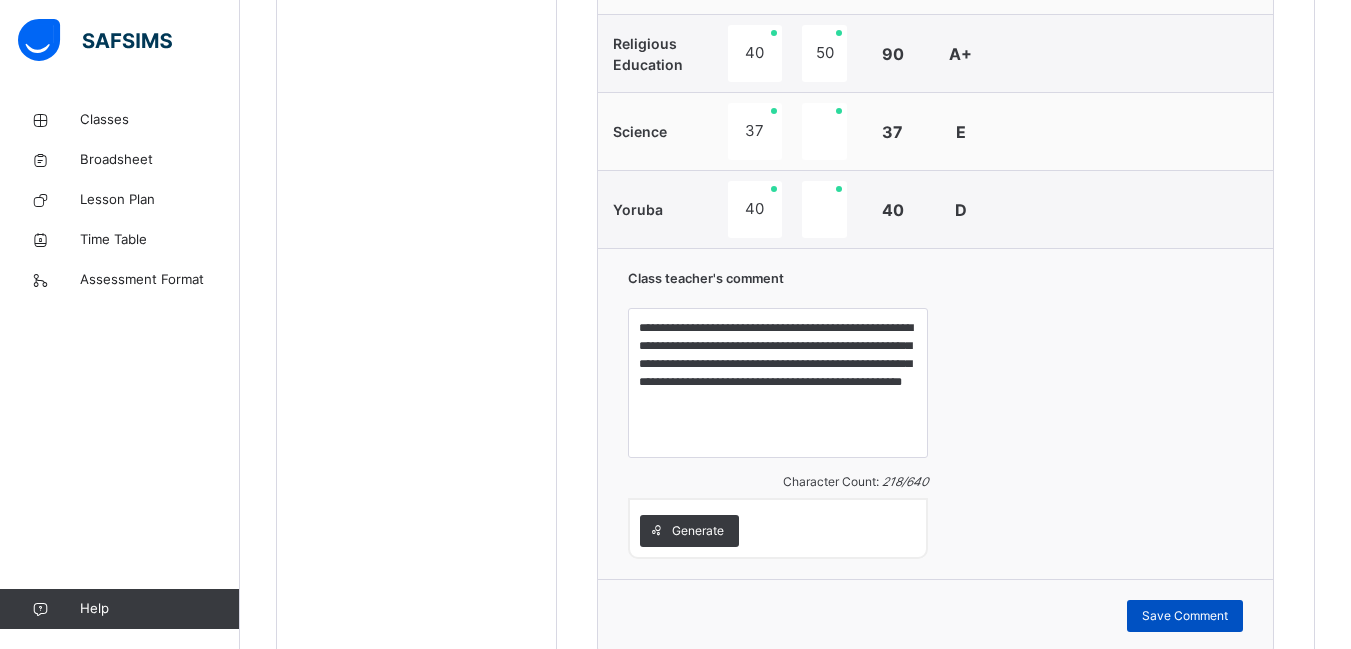 click on "Save Comment" at bounding box center [1185, 616] 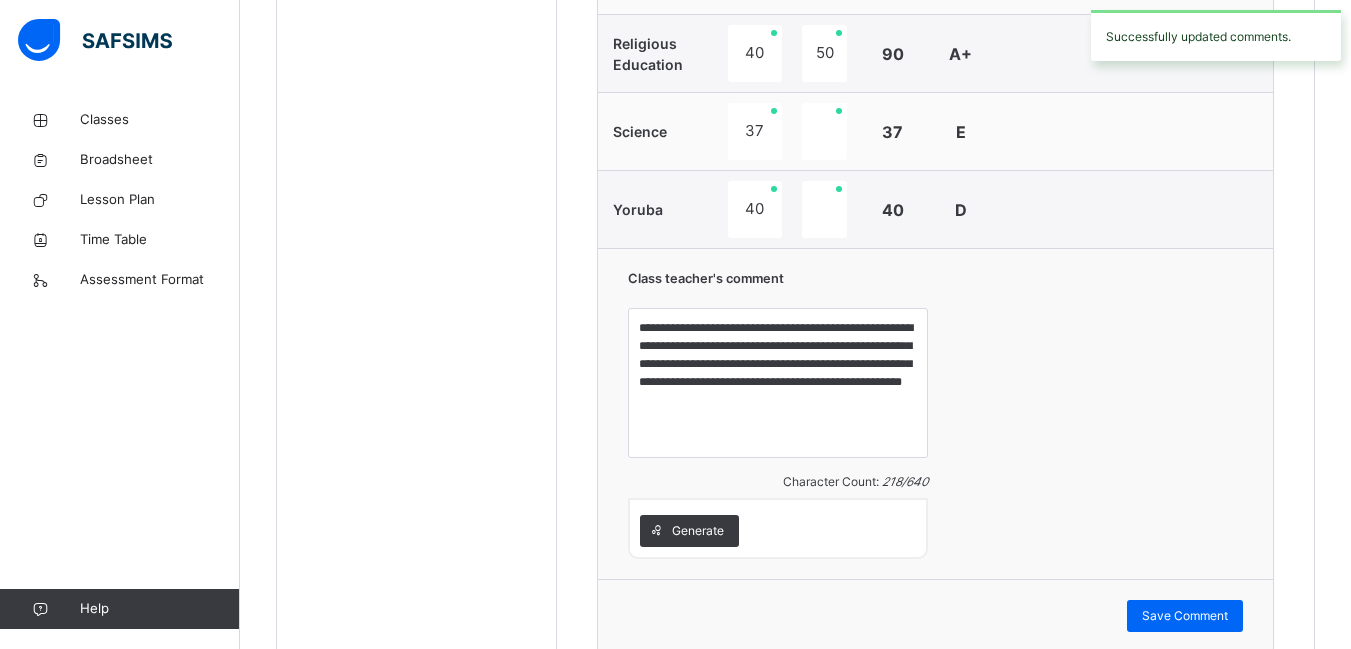 click on "**********" at bounding box center (935, -37) 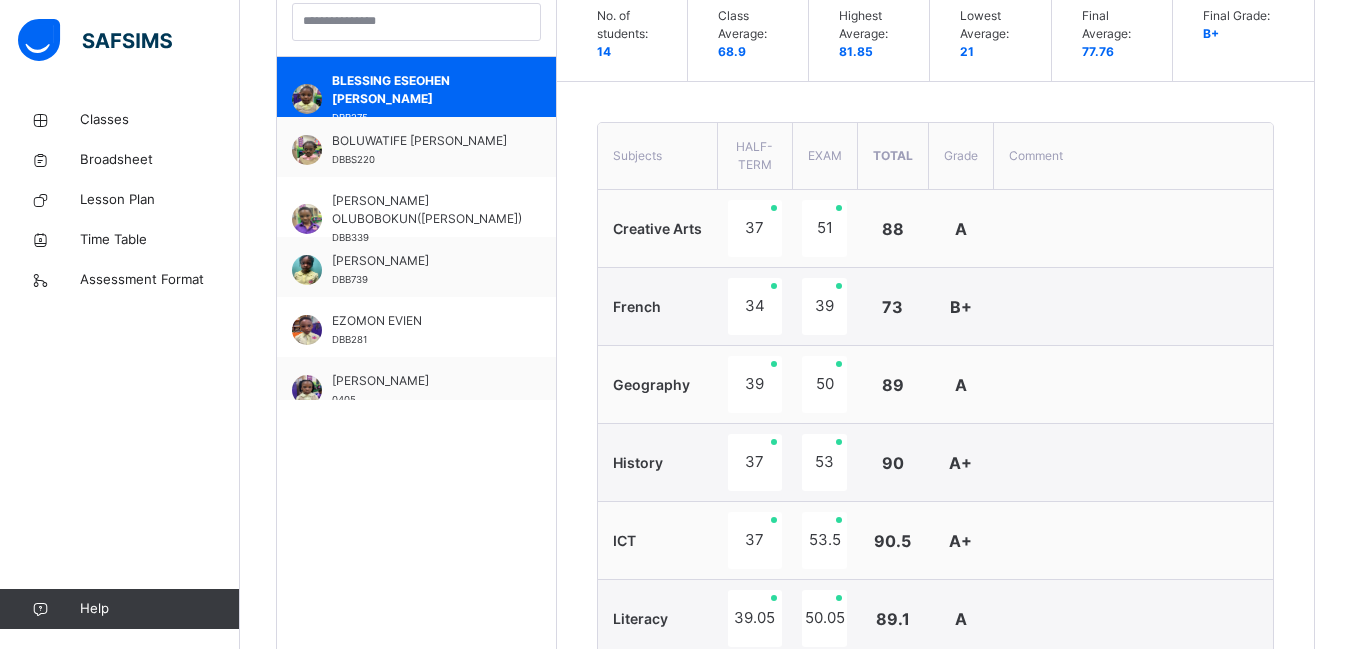 scroll, scrollTop: 609, scrollLeft: 0, axis: vertical 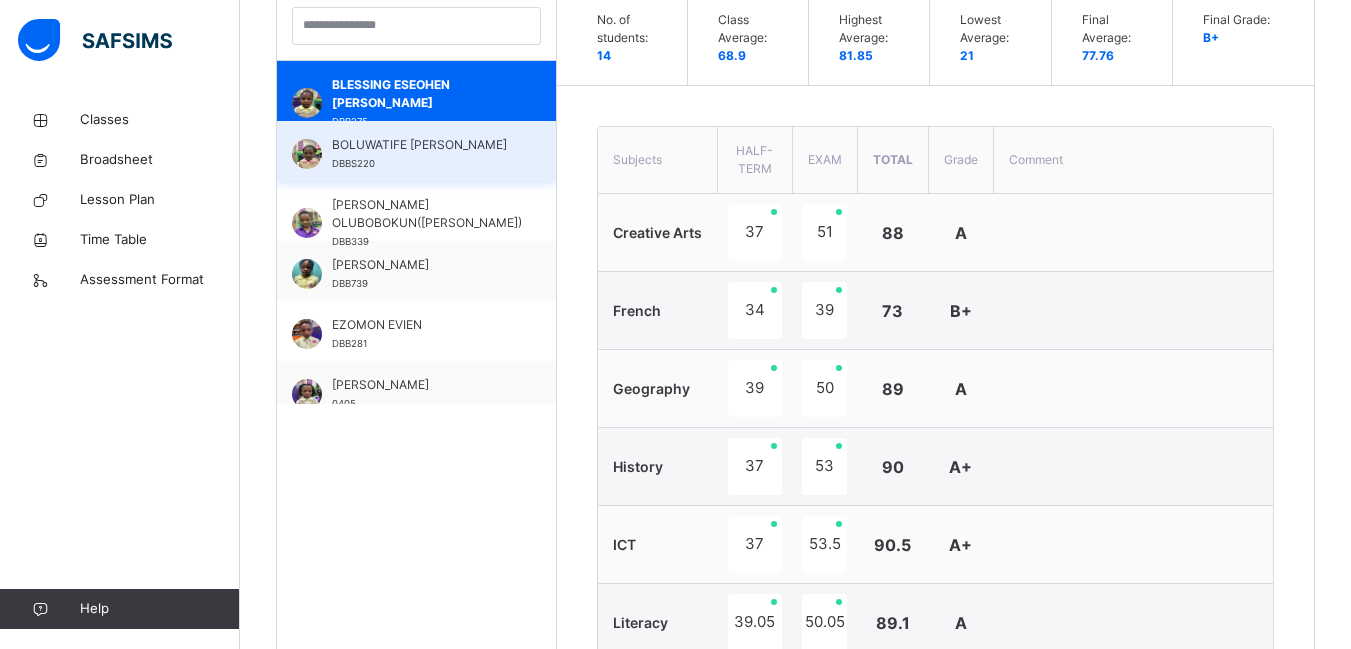 click on "BOLUWATIFE [PERSON_NAME]" at bounding box center (421, 145) 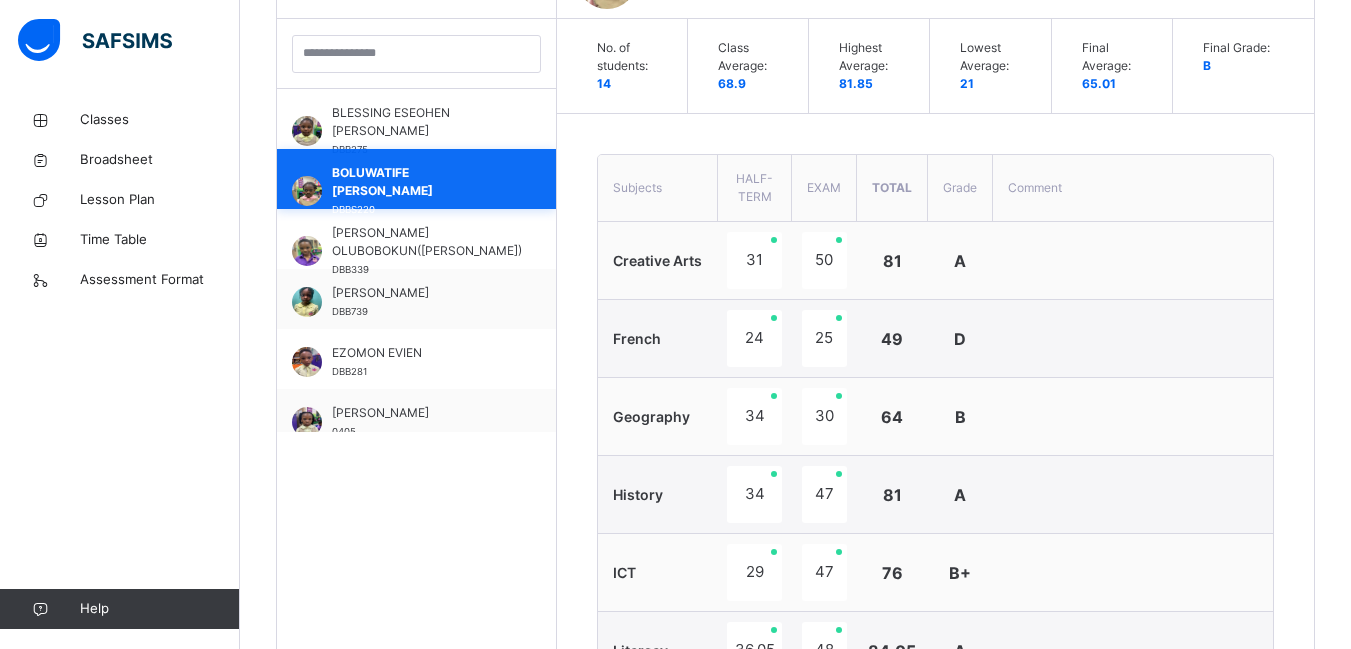 scroll, scrollTop: 609, scrollLeft: 0, axis: vertical 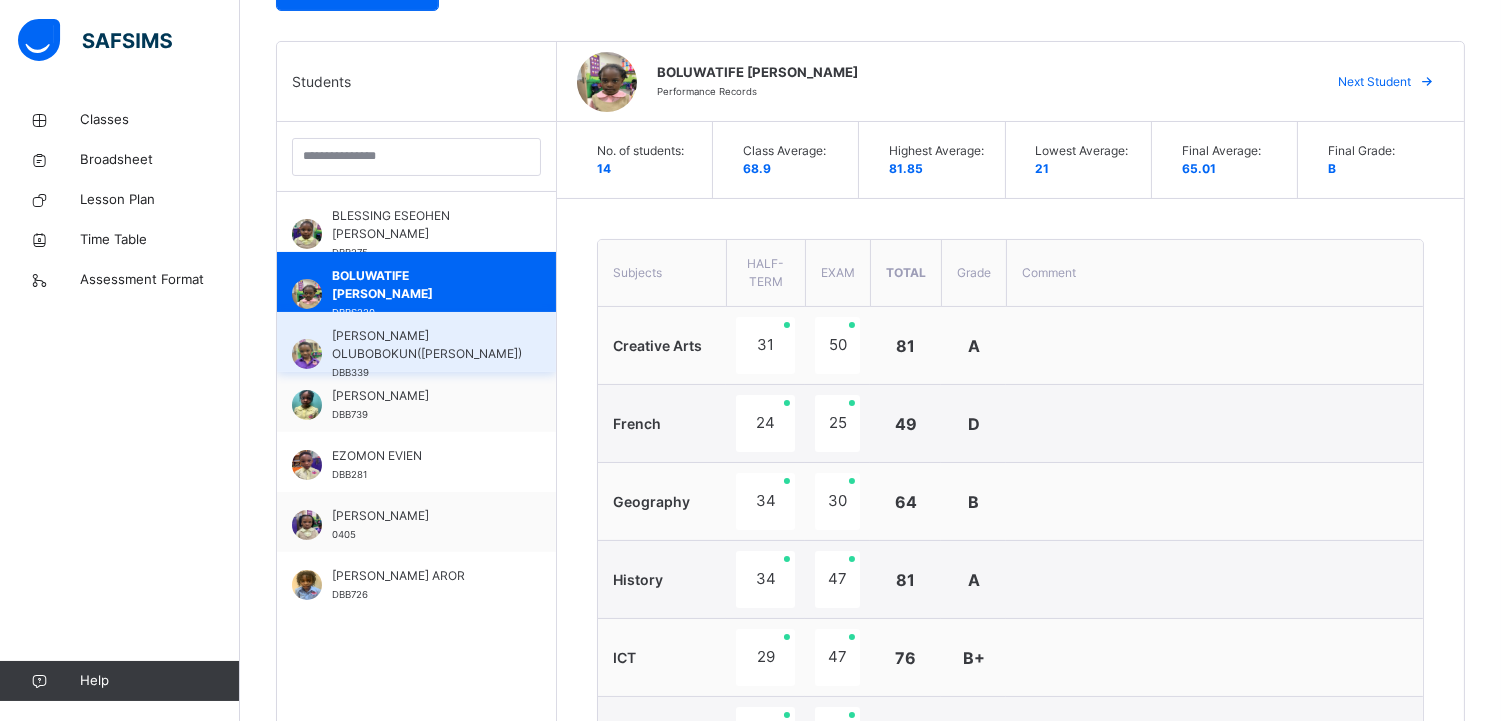 click on "[PERSON_NAME] OLUBOBOKUN([PERSON_NAME])" at bounding box center [427, 345] 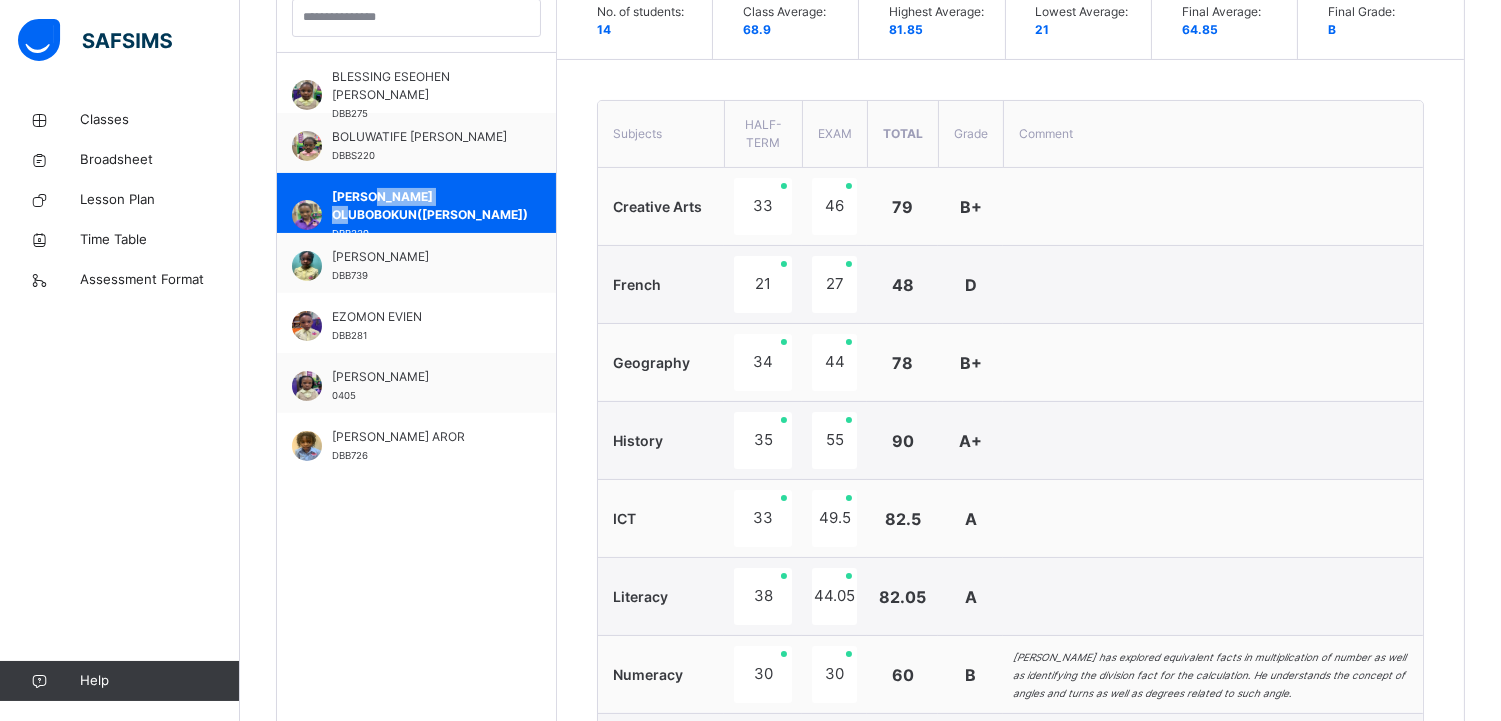 scroll, scrollTop: 621, scrollLeft: 0, axis: vertical 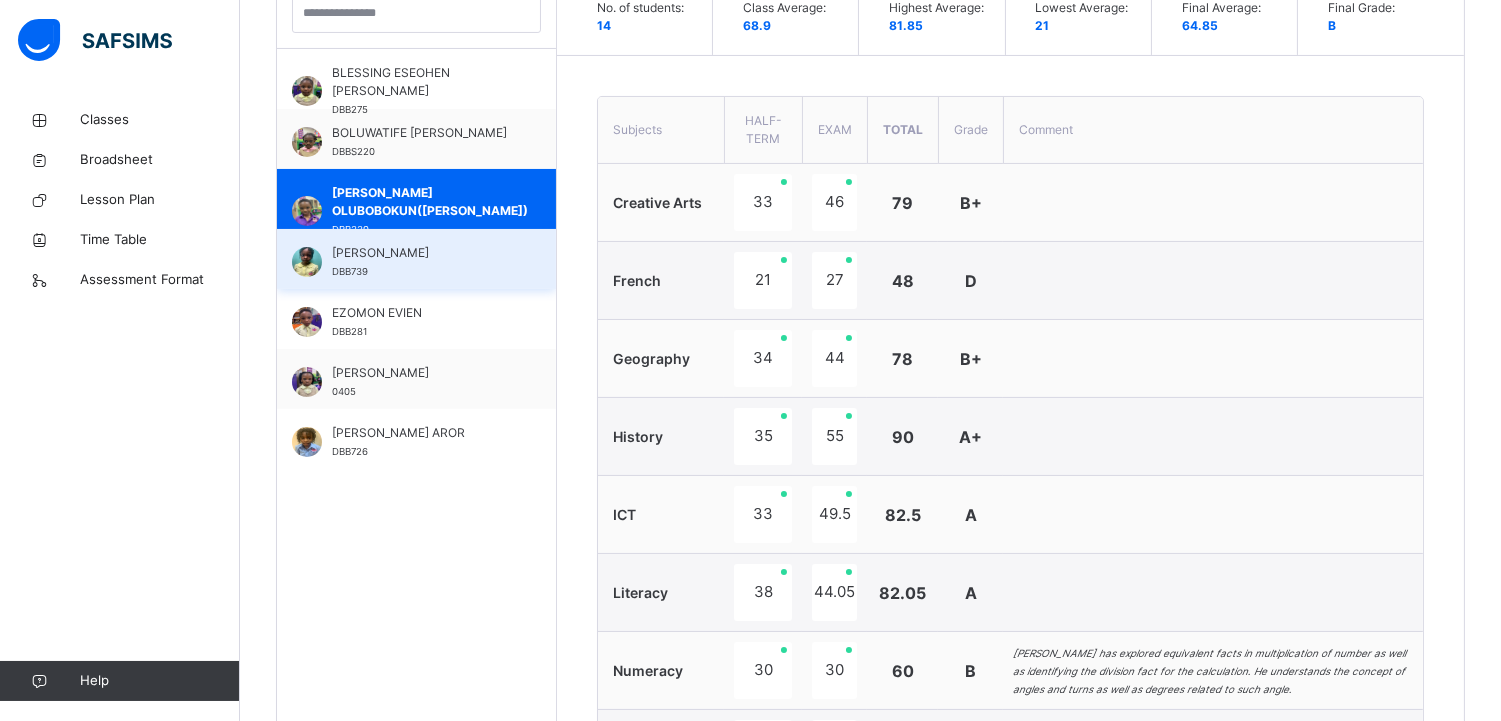 click on "[PERSON_NAME]" at bounding box center [421, 253] 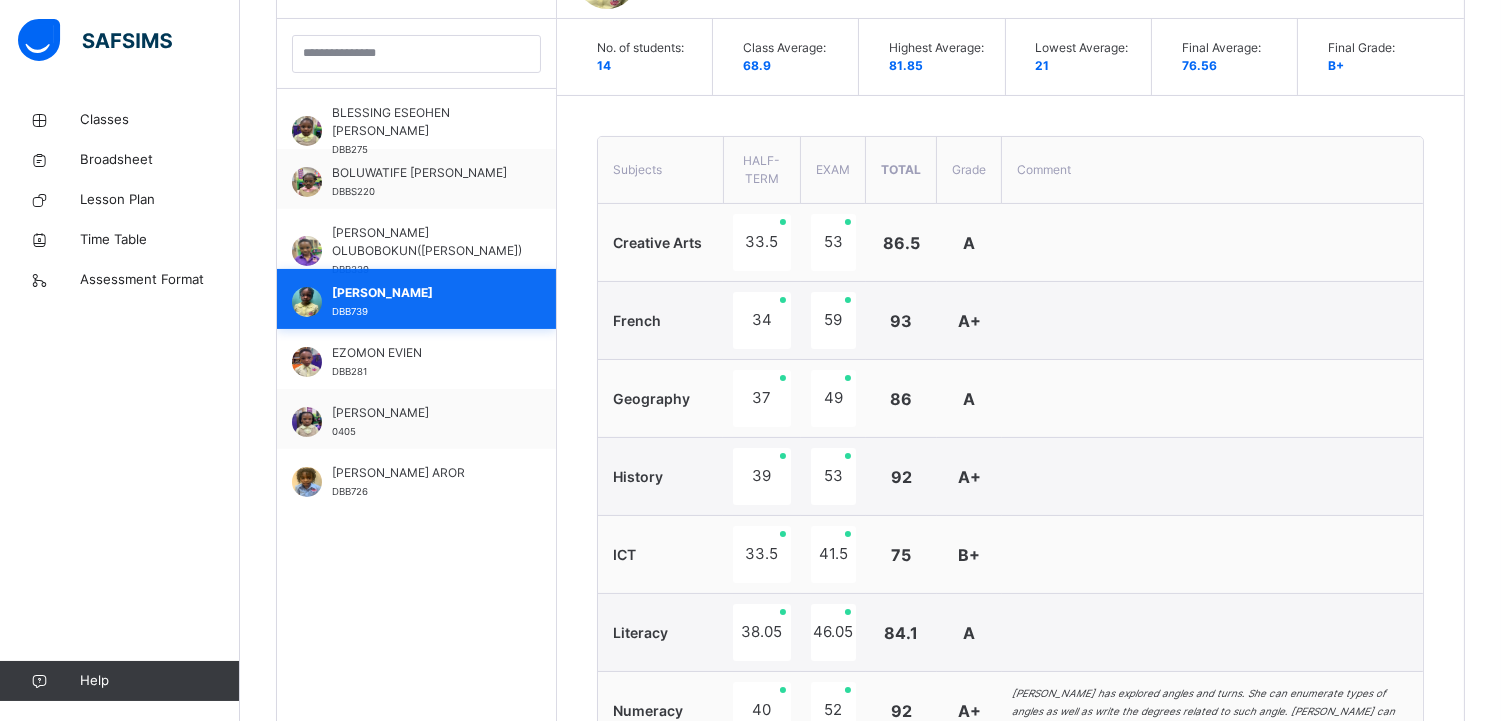 scroll, scrollTop: 621, scrollLeft: 0, axis: vertical 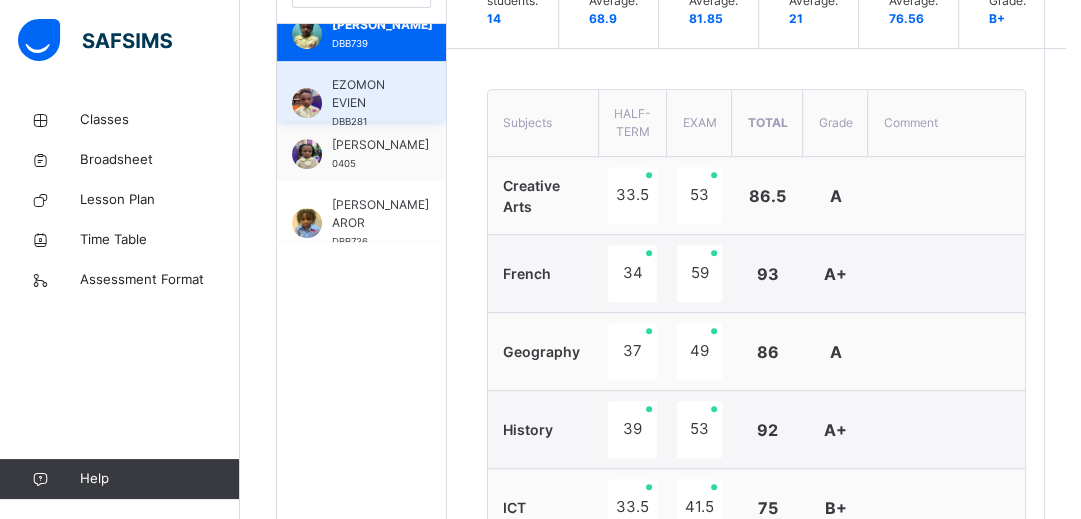 click on "EZOMON  EVIEN DBB281" at bounding box center (361, 91) 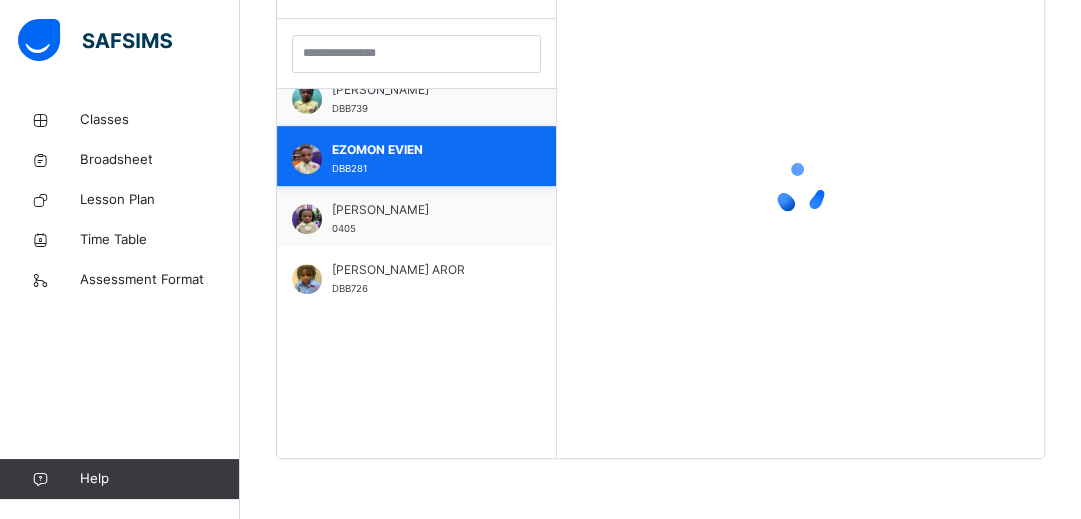 scroll, scrollTop: 580, scrollLeft: 0, axis: vertical 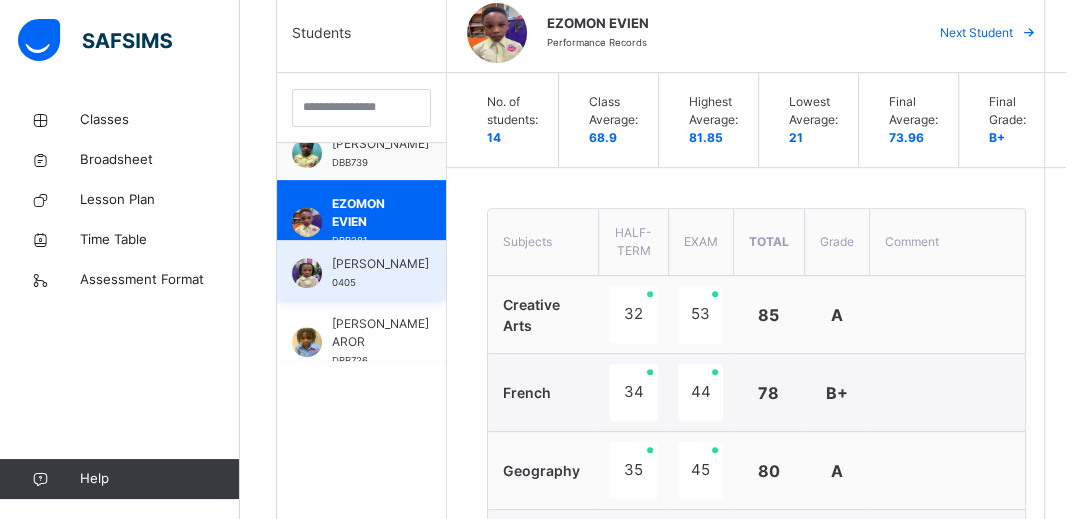 click on "[PERSON_NAME] 0405" at bounding box center (361, 270) 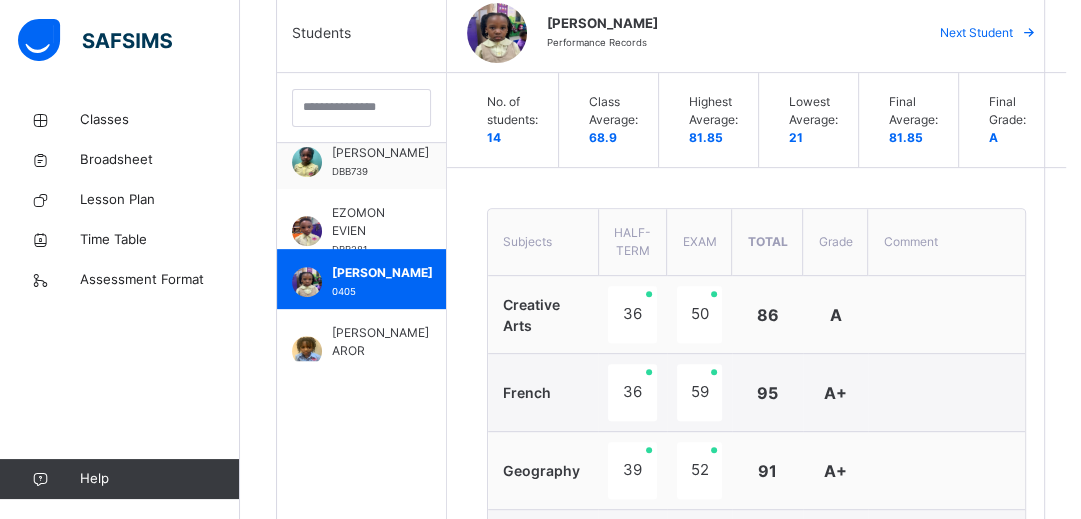 scroll, scrollTop: 203, scrollLeft: 0, axis: vertical 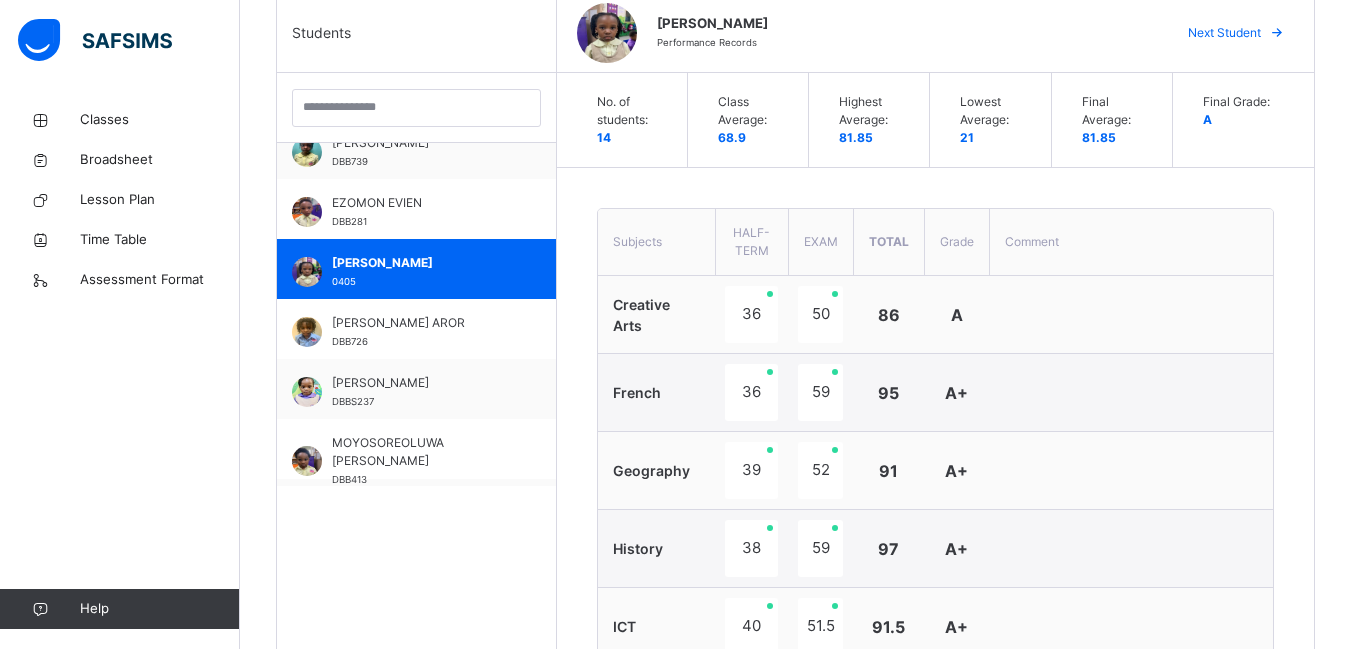 click on "**********" at bounding box center [935, 803] 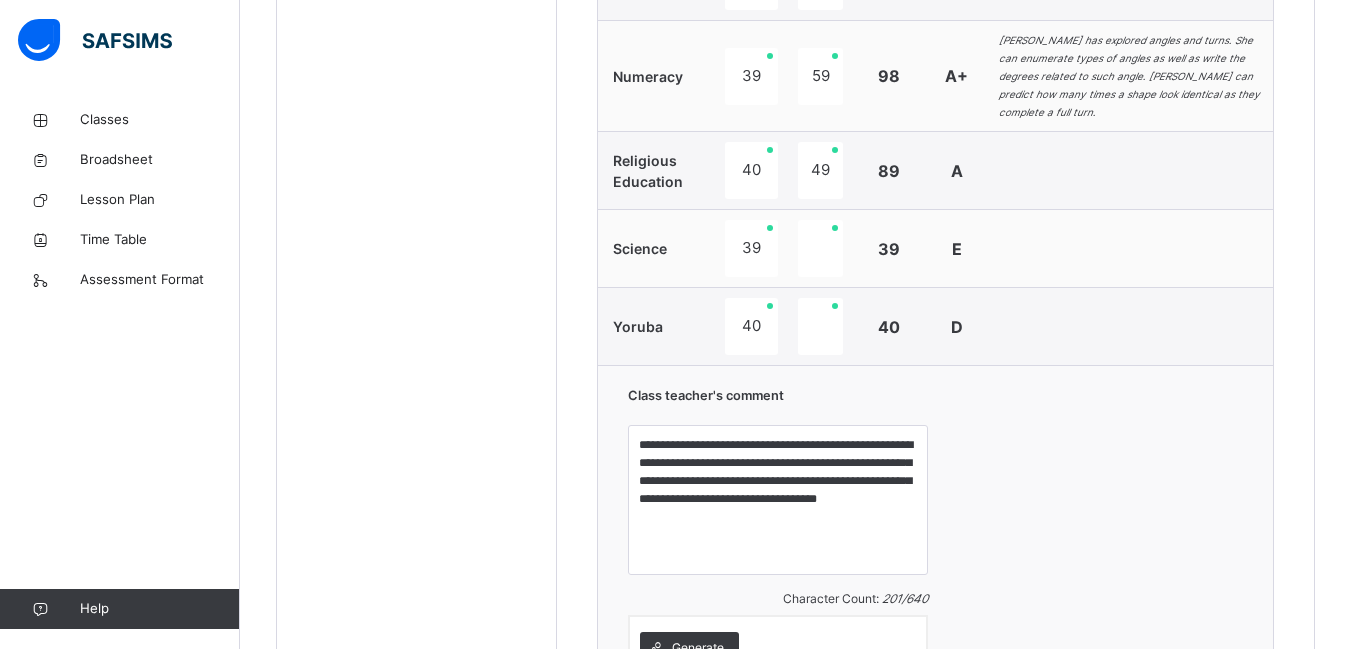 scroll, scrollTop: 1254, scrollLeft: 0, axis: vertical 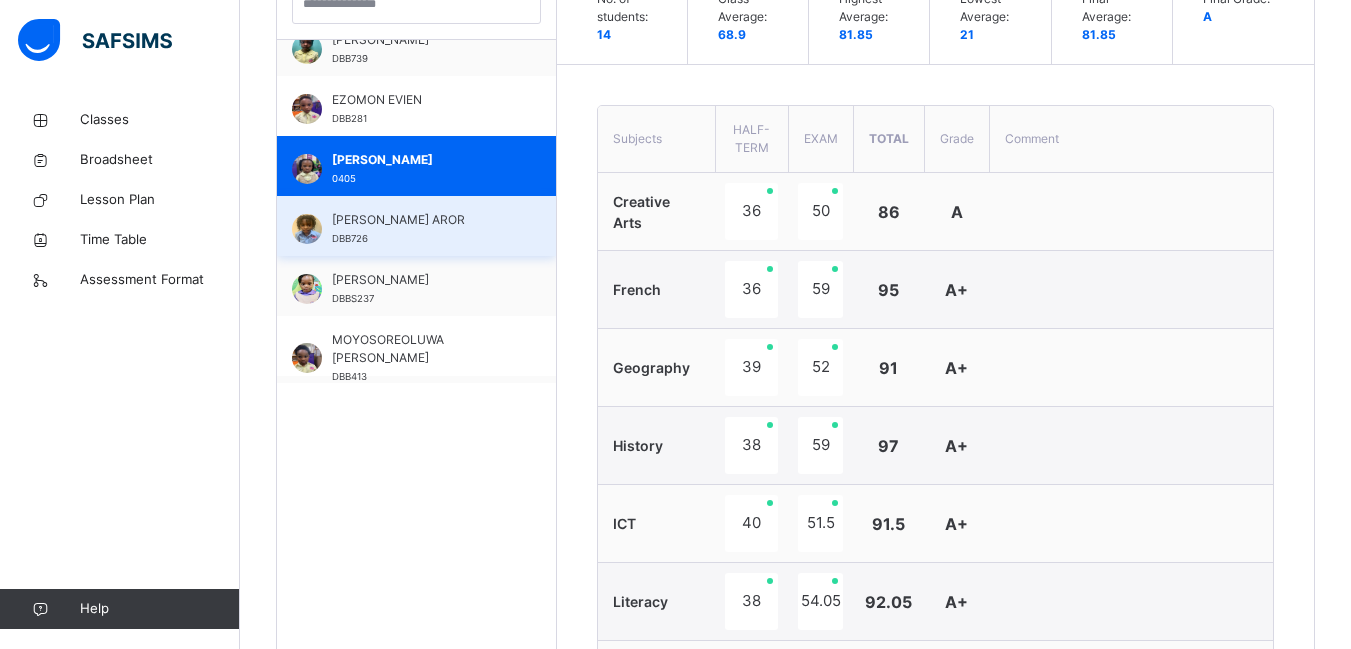 click on "[PERSON_NAME] AROR" at bounding box center (421, 220) 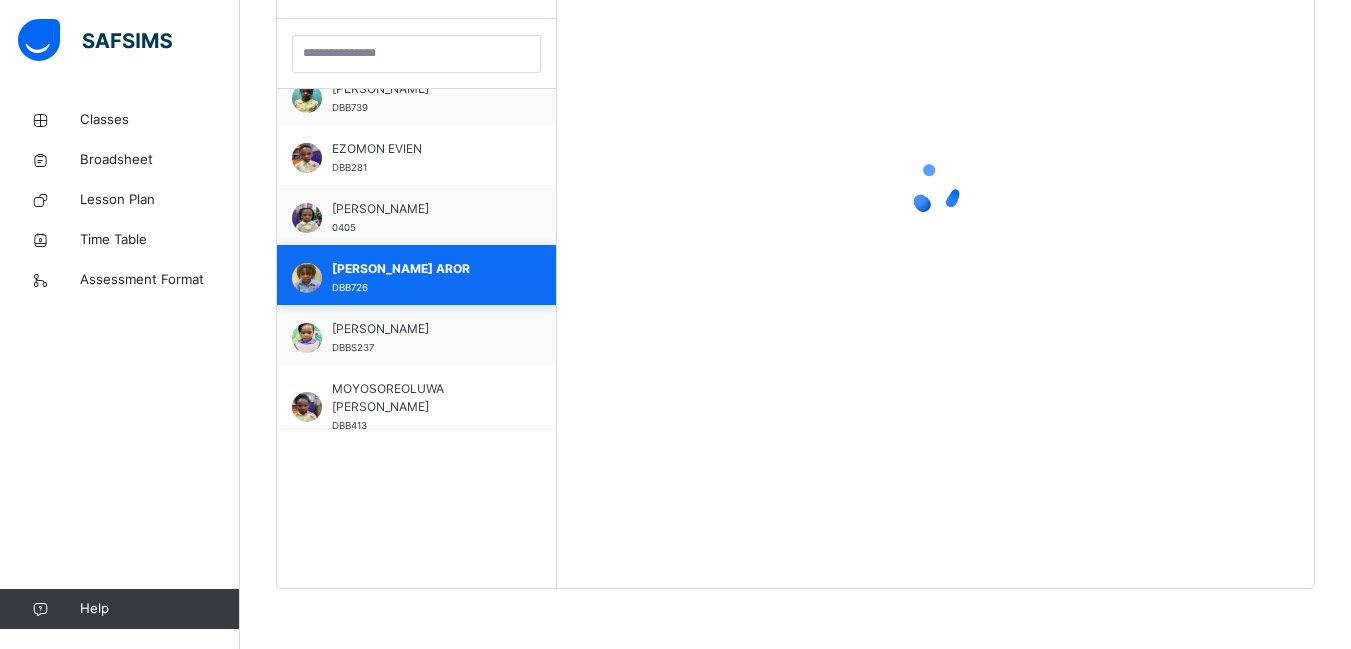 scroll, scrollTop: 581, scrollLeft: 0, axis: vertical 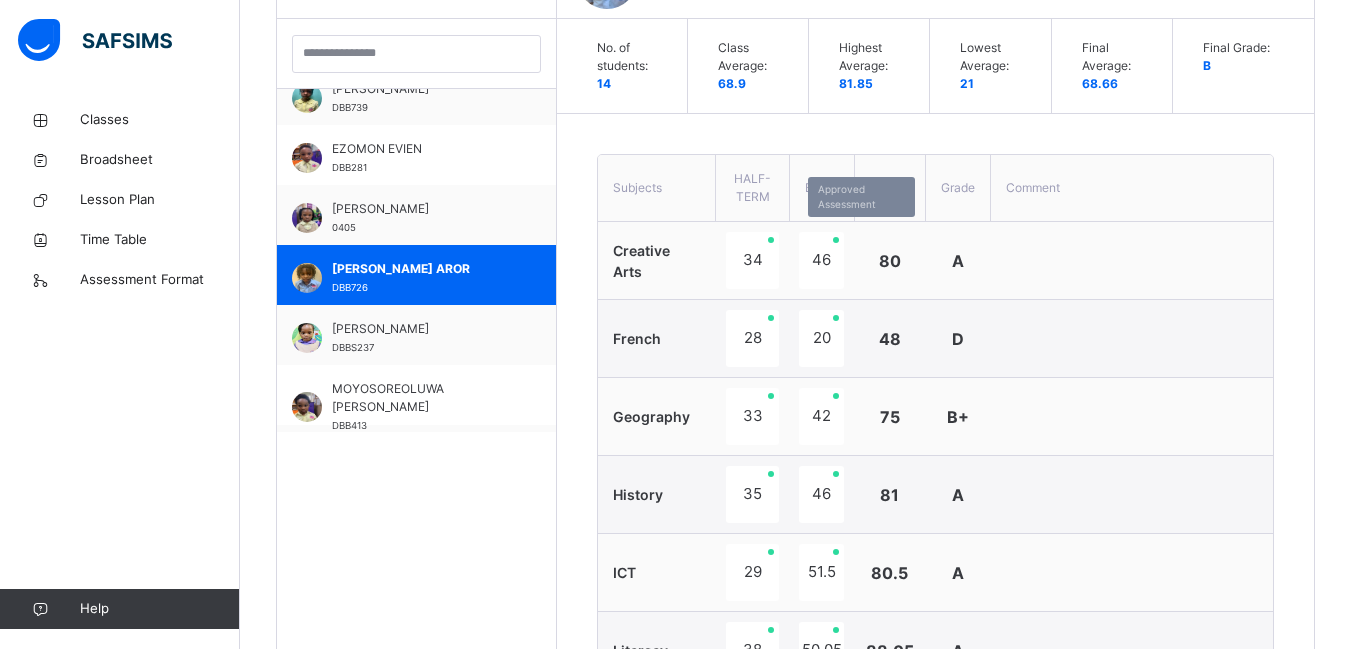 type on "**********" 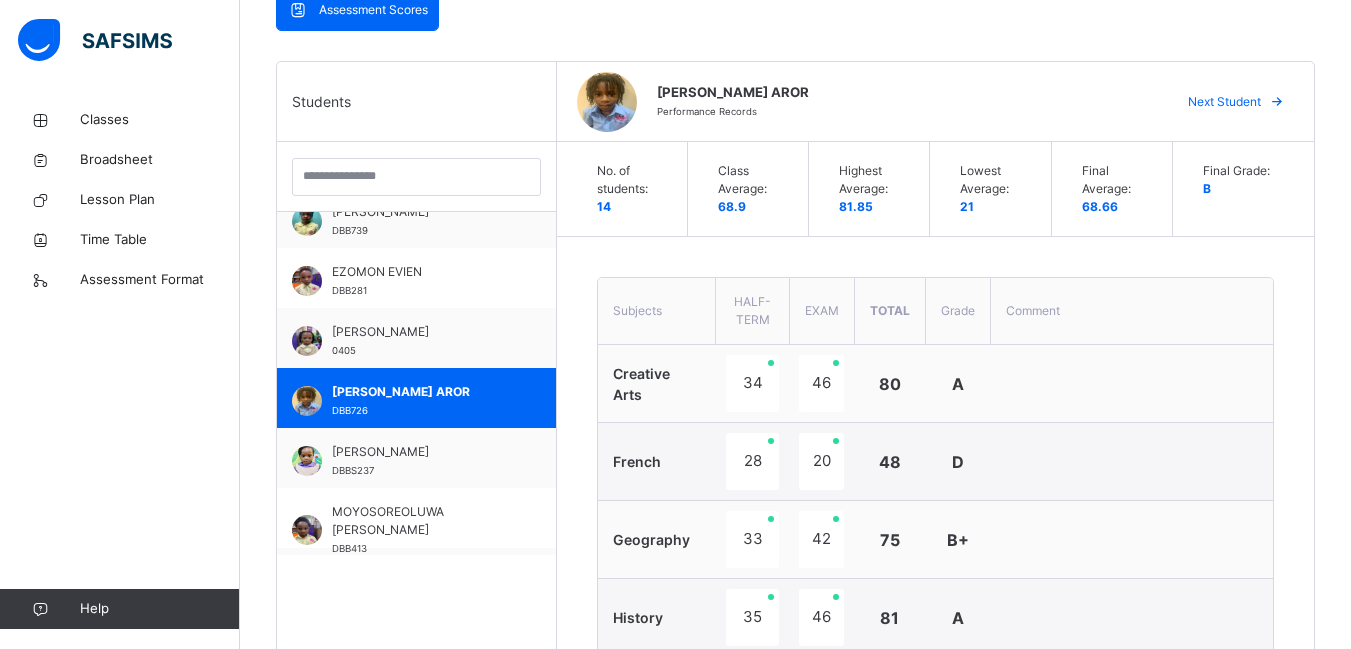 scroll, scrollTop: 448, scrollLeft: 0, axis: vertical 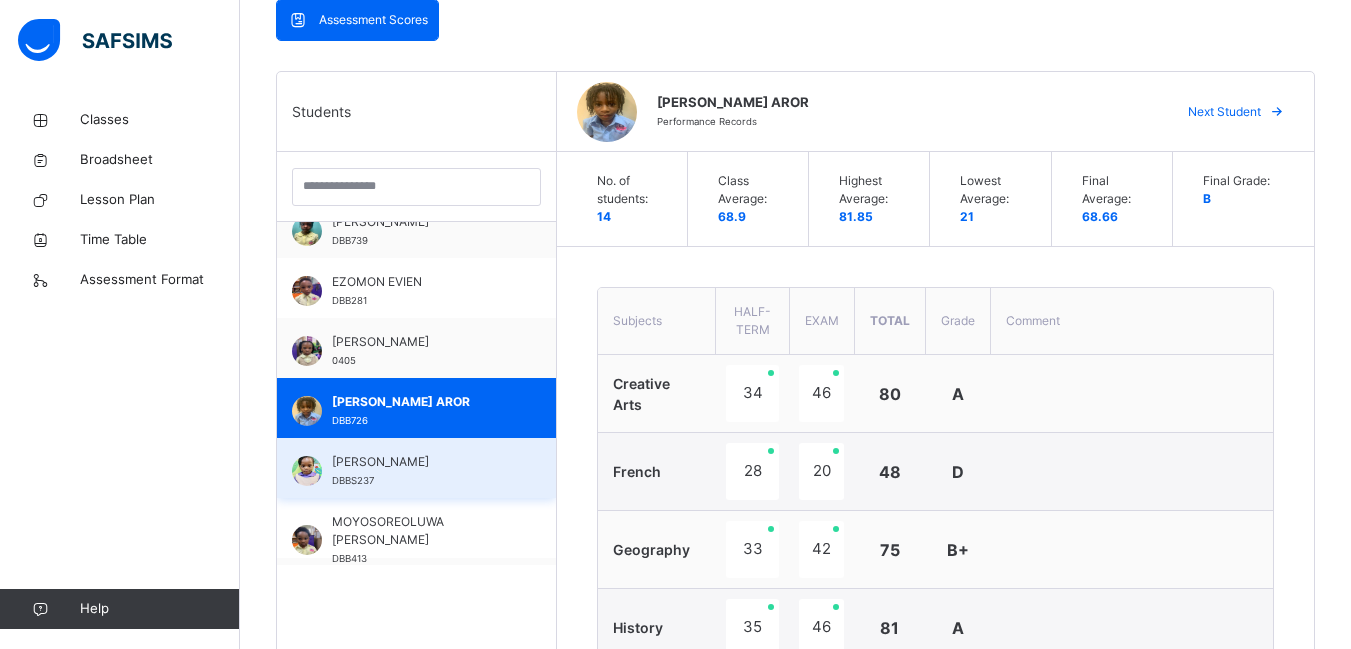 click on "[PERSON_NAME] DBBS237" at bounding box center [416, 468] 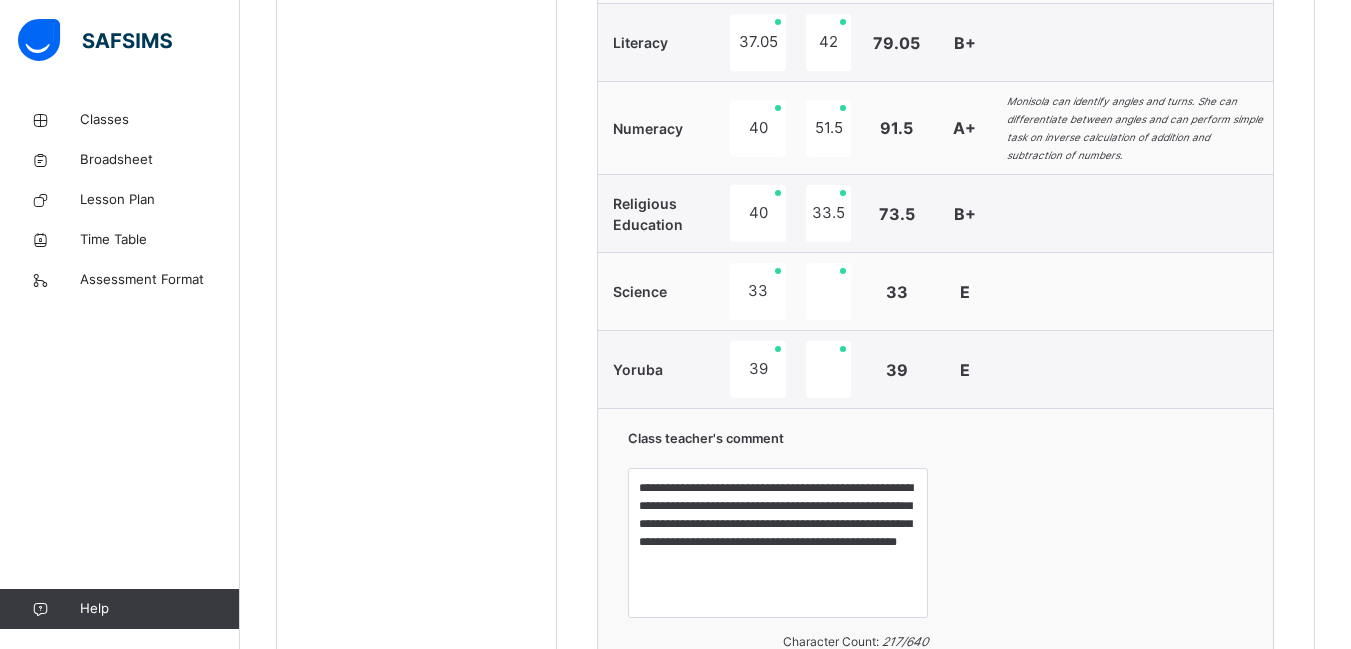 scroll, scrollTop: 1206, scrollLeft: 0, axis: vertical 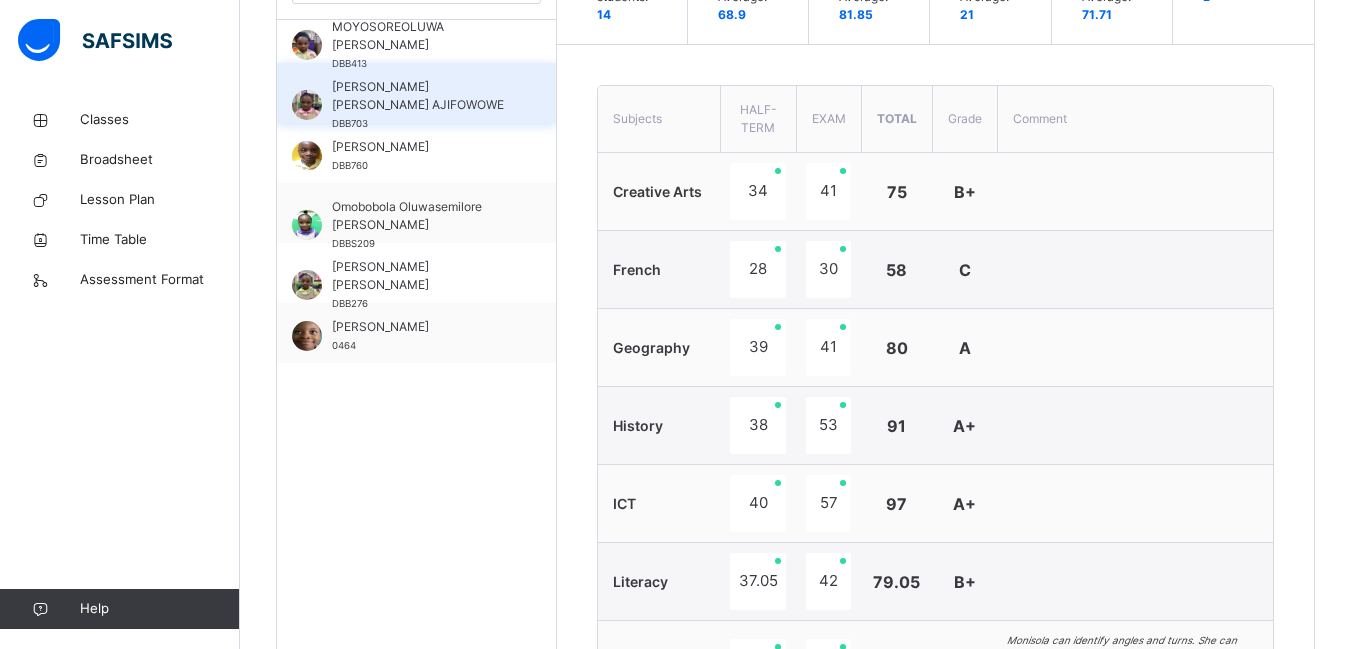 click on "[PERSON_NAME] [PERSON_NAME] AJIFOWOWE" at bounding box center (421, 96) 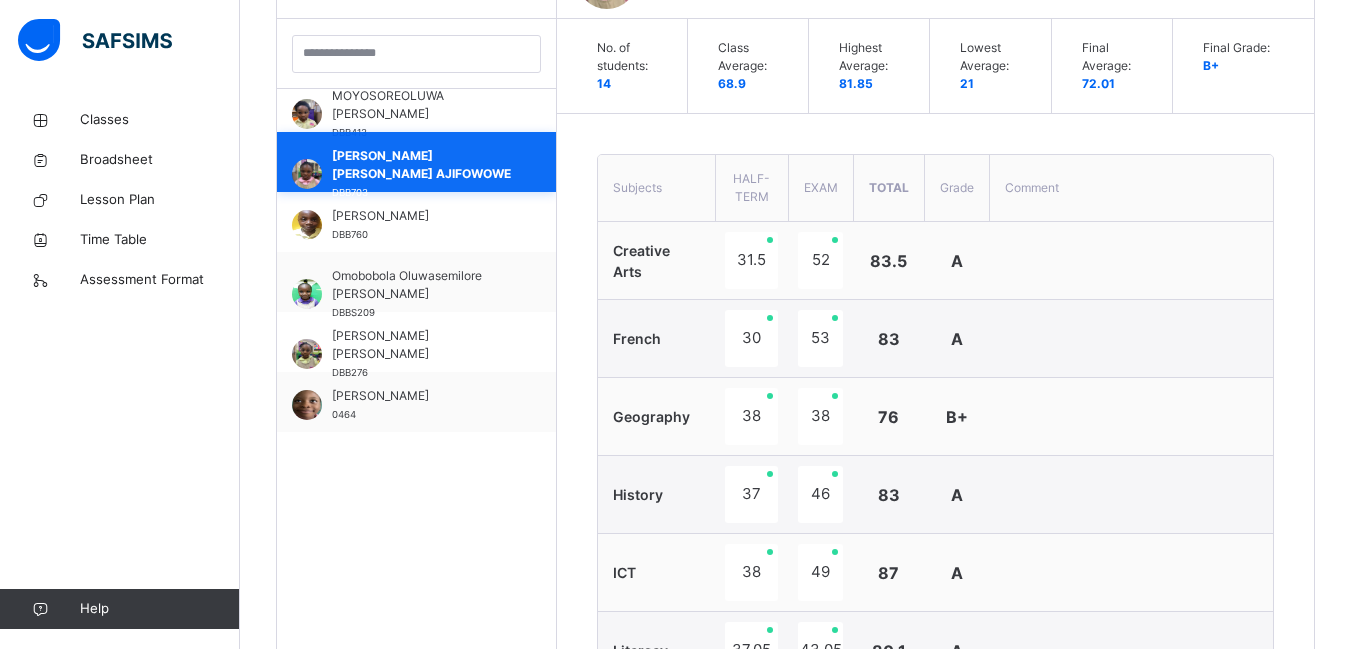 scroll, scrollTop: 650, scrollLeft: 0, axis: vertical 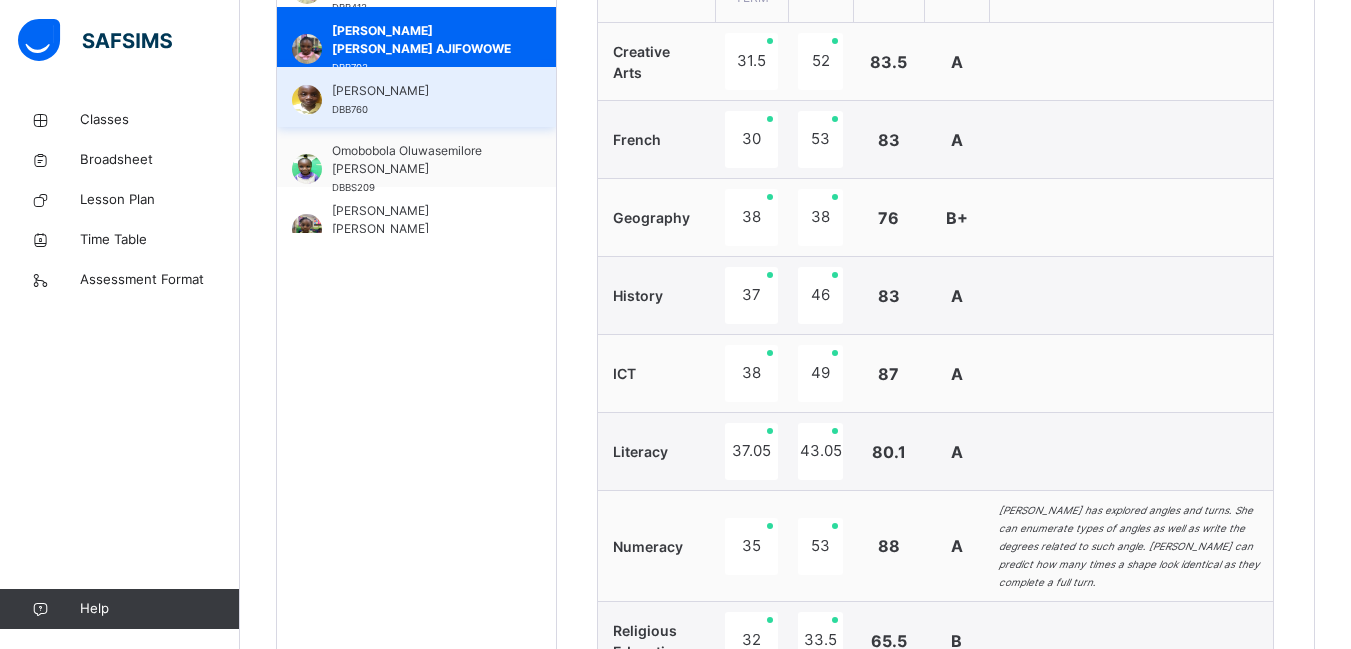 click on "[PERSON_NAME] DBB760" at bounding box center (421, 100) 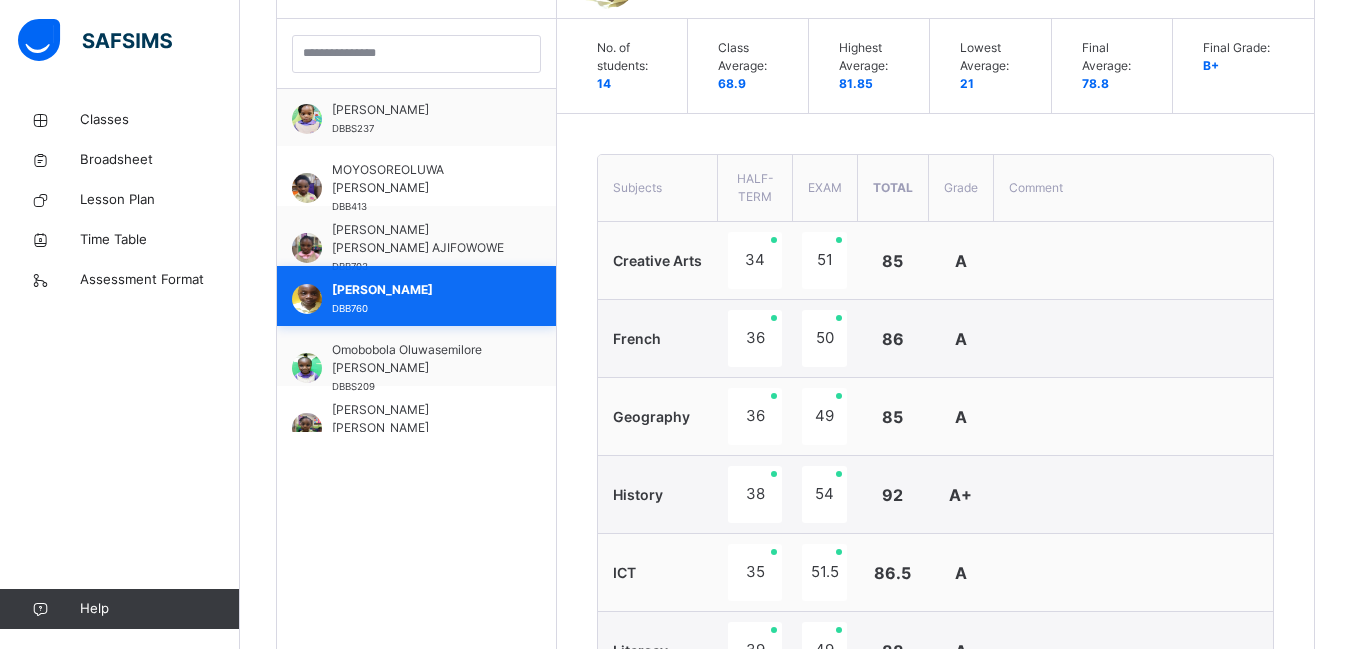scroll, scrollTop: 780, scrollLeft: 0, axis: vertical 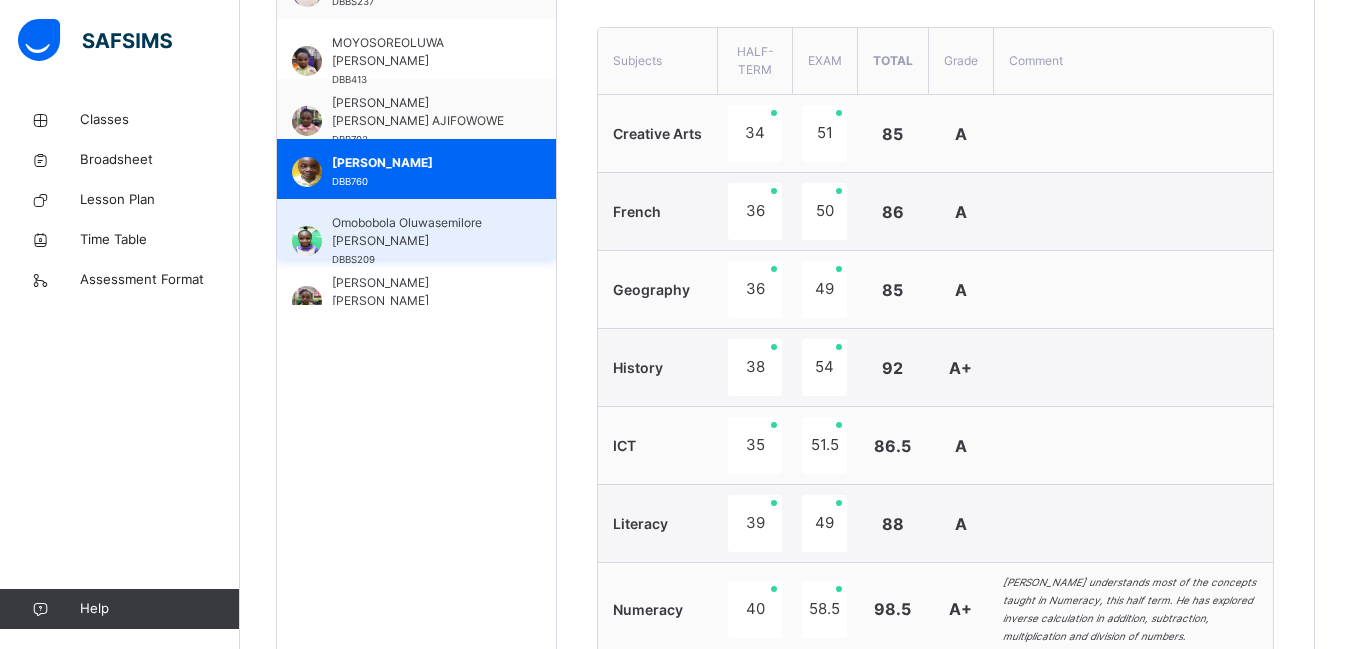 click on "Omobobola Oluwasemilore Khalidson DBBS209" at bounding box center [416, 229] 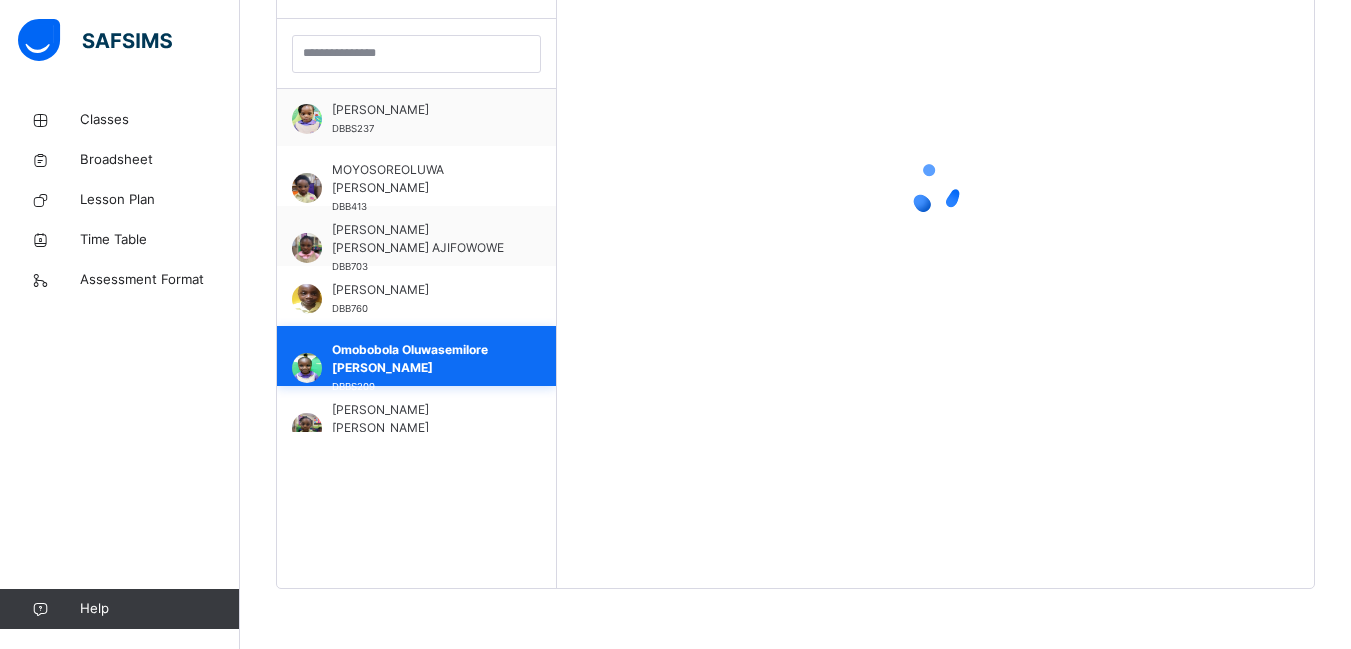 scroll, scrollTop: 581, scrollLeft: 0, axis: vertical 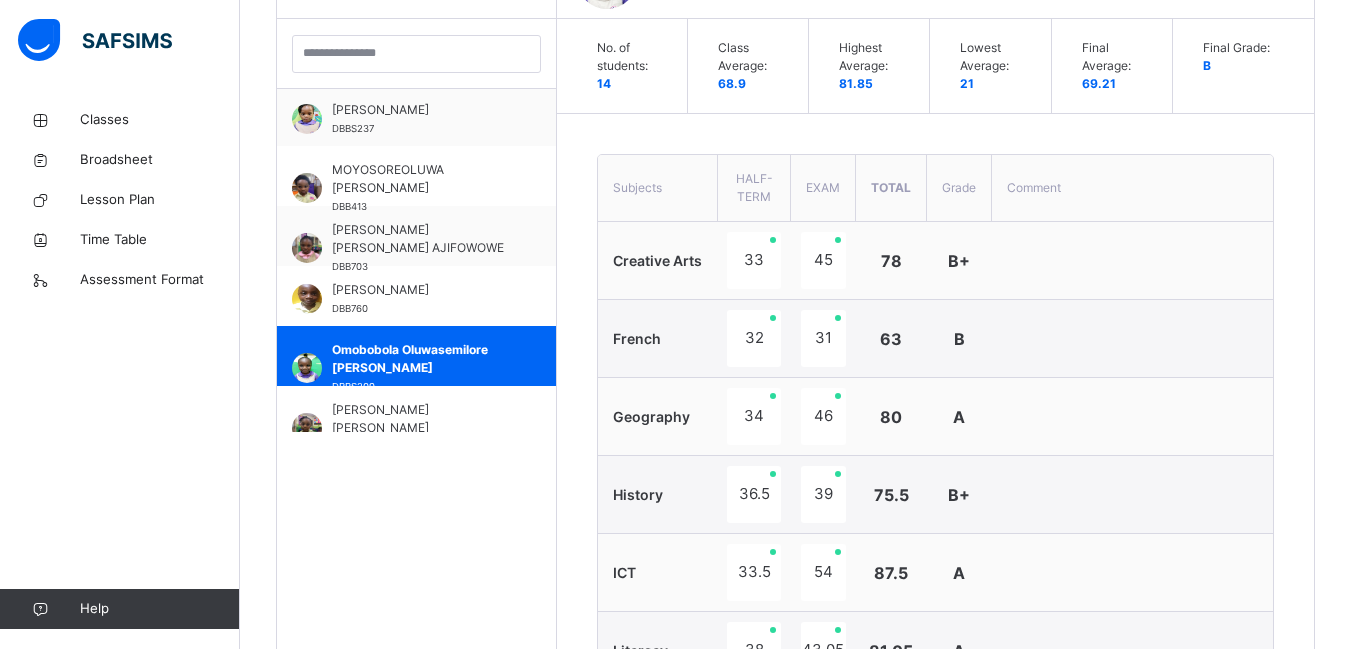 type on "**********" 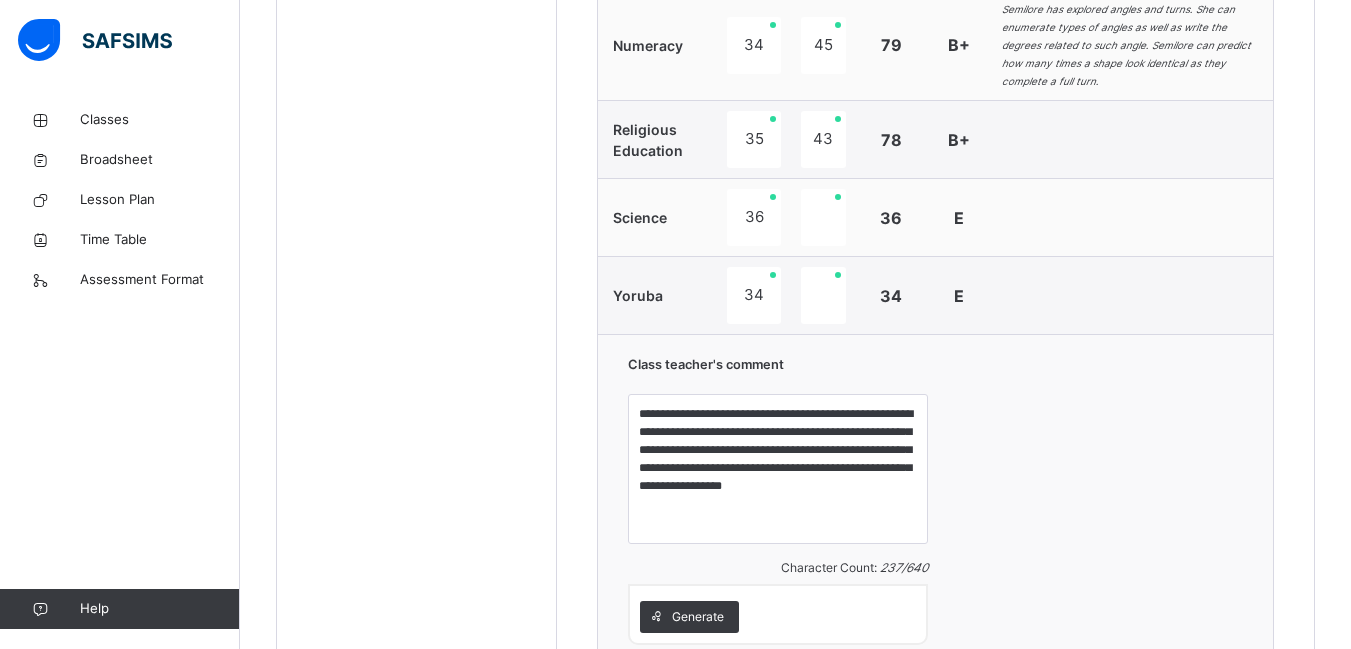 scroll, scrollTop: 1339, scrollLeft: 0, axis: vertical 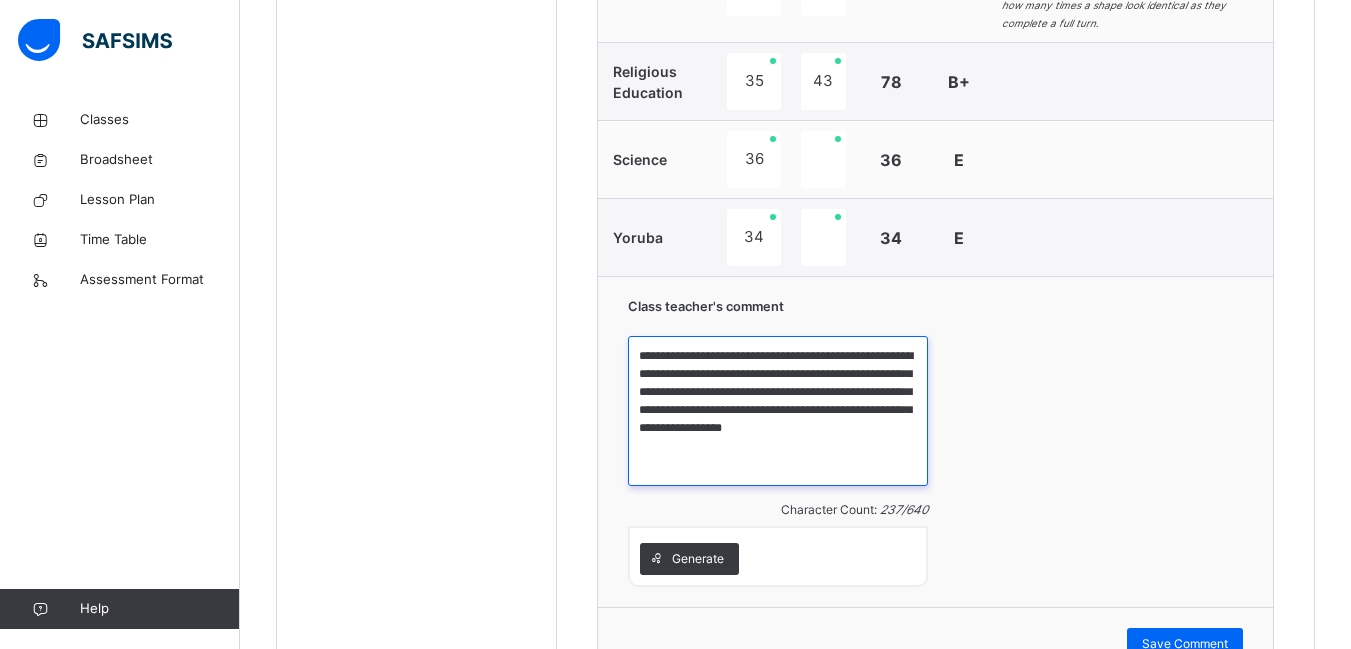 drag, startPoint x: 689, startPoint y: 332, endPoint x: 884, endPoint y: 424, distance: 215.61308 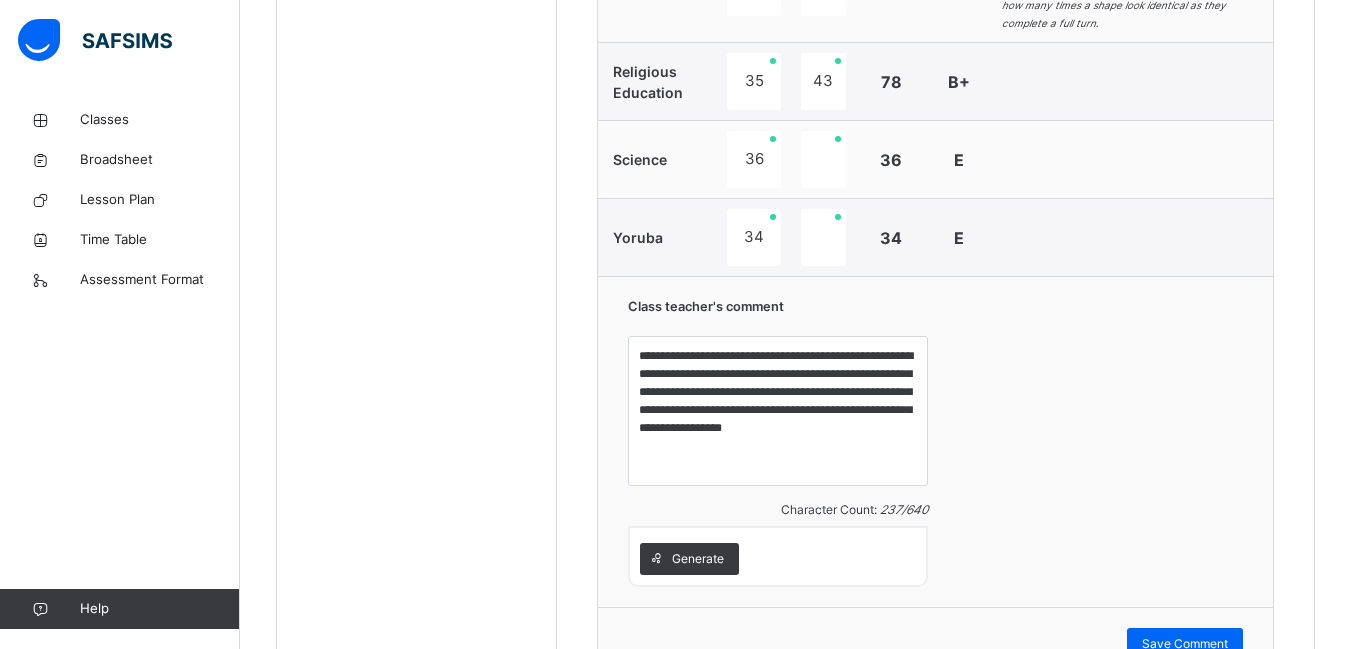 click on "**********" at bounding box center (935, 441) 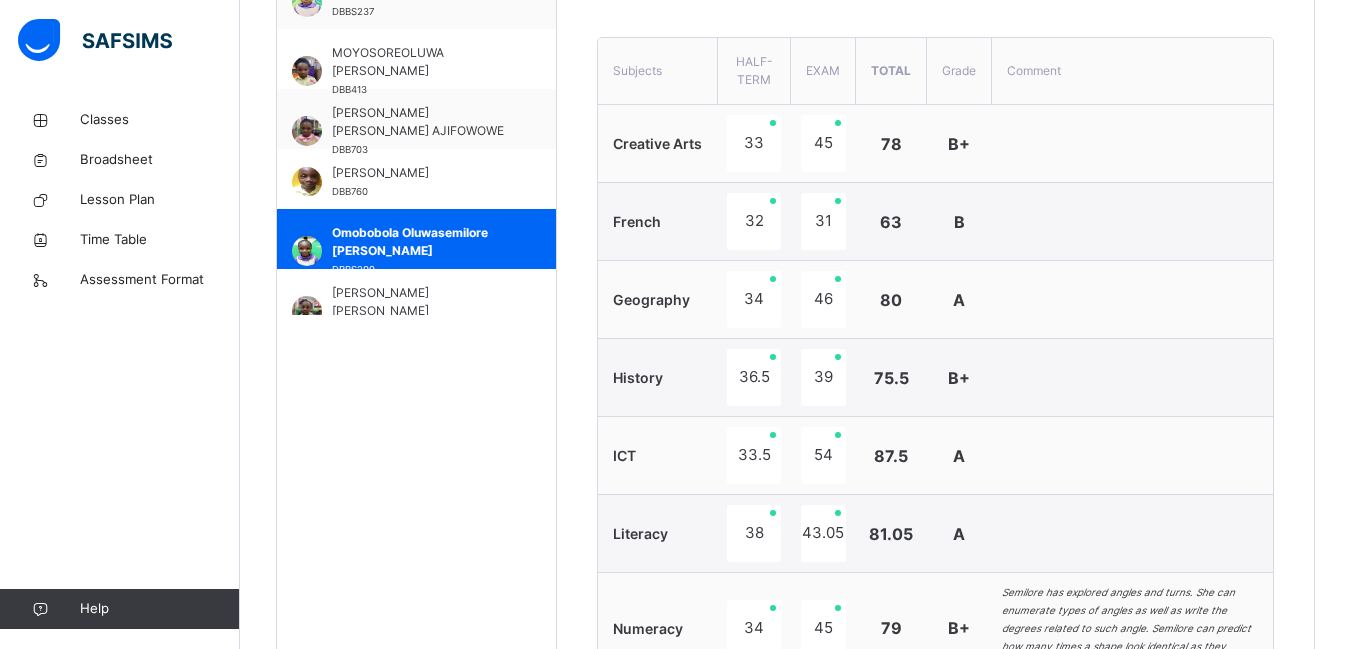 scroll, scrollTop: 667, scrollLeft: 0, axis: vertical 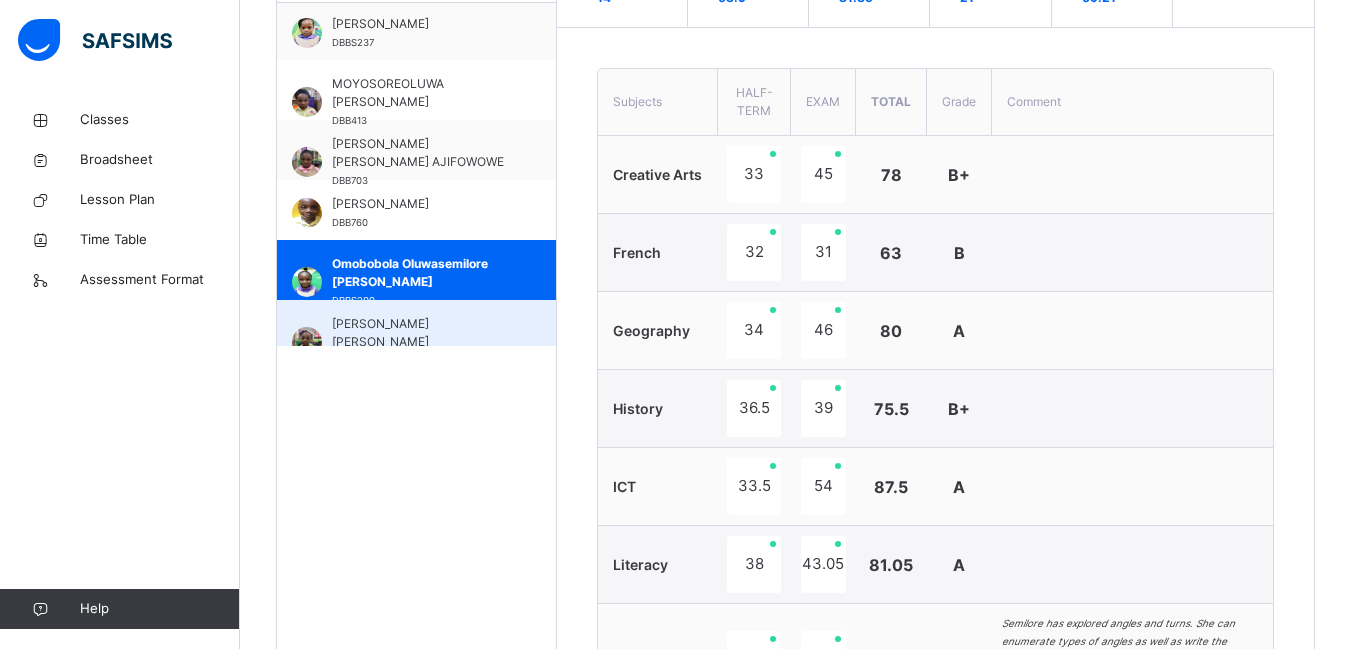 click on "[PERSON_NAME] [PERSON_NAME] DBB276" at bounding box center [416, 330] 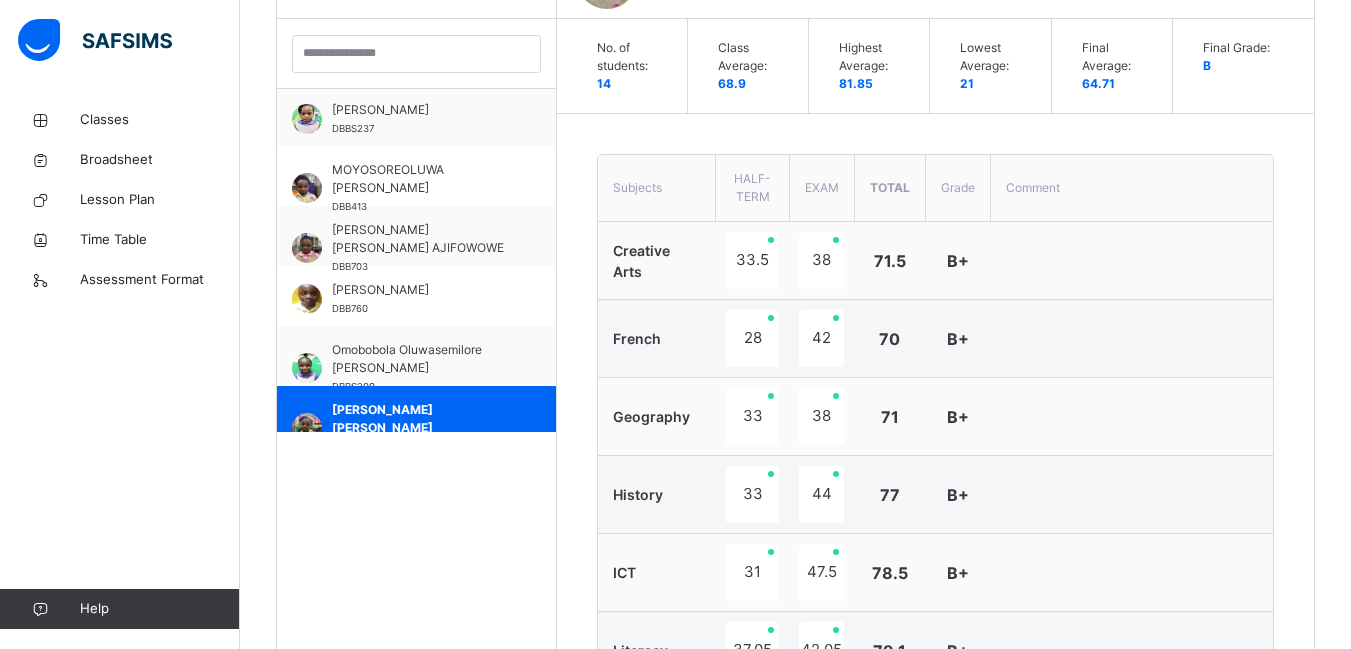 scroll, scrollTop: 667, scrollLeft: 0, axis: vertical 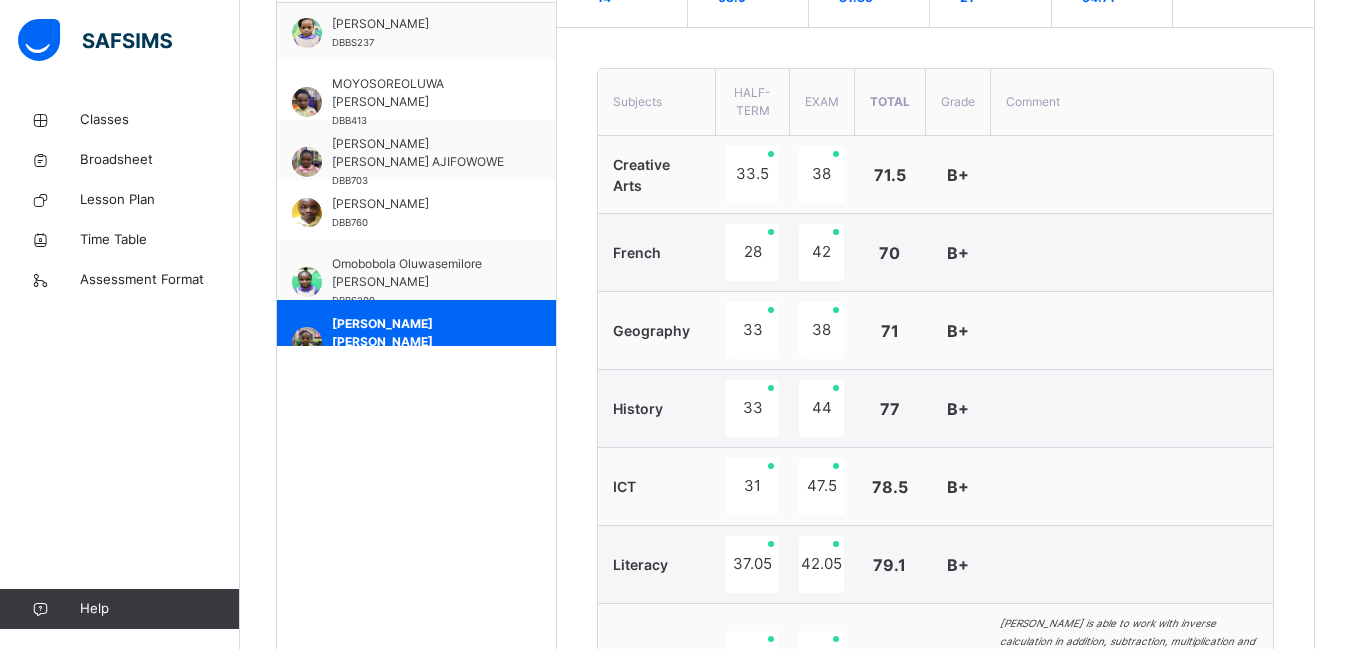 drag, startPoint x: 1350, startPoint y: 229, endPoint x: 1351, endPoint y: 317, distance: 88.005684 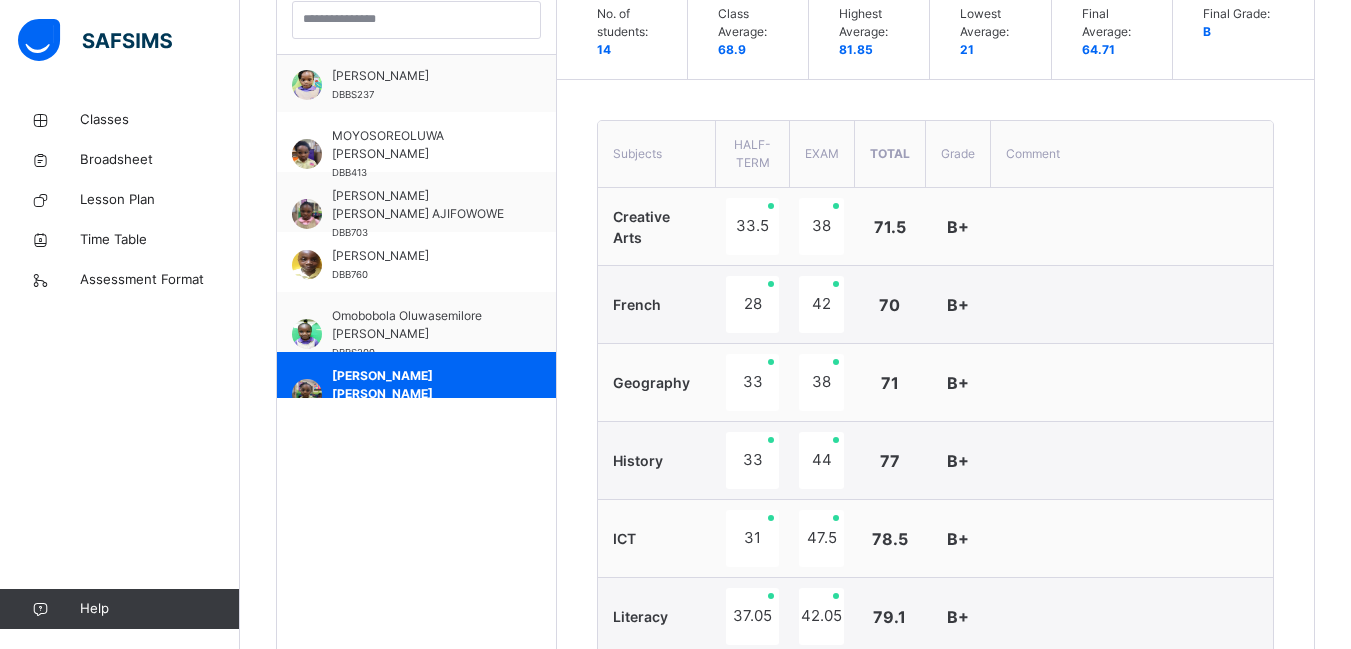 scroll, scrollTop: 612, scrollLeft: 0, axis: vertical 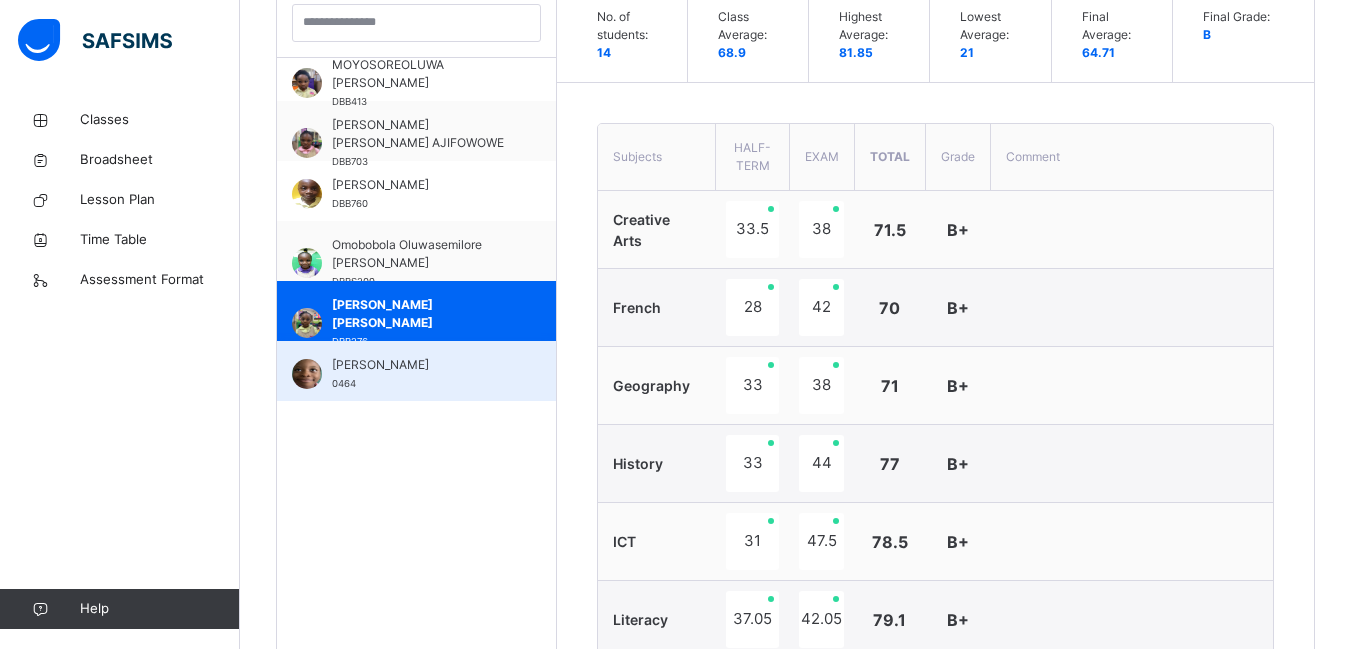 click on "[PERSON_NAME]" at bounding box center (421, 365) 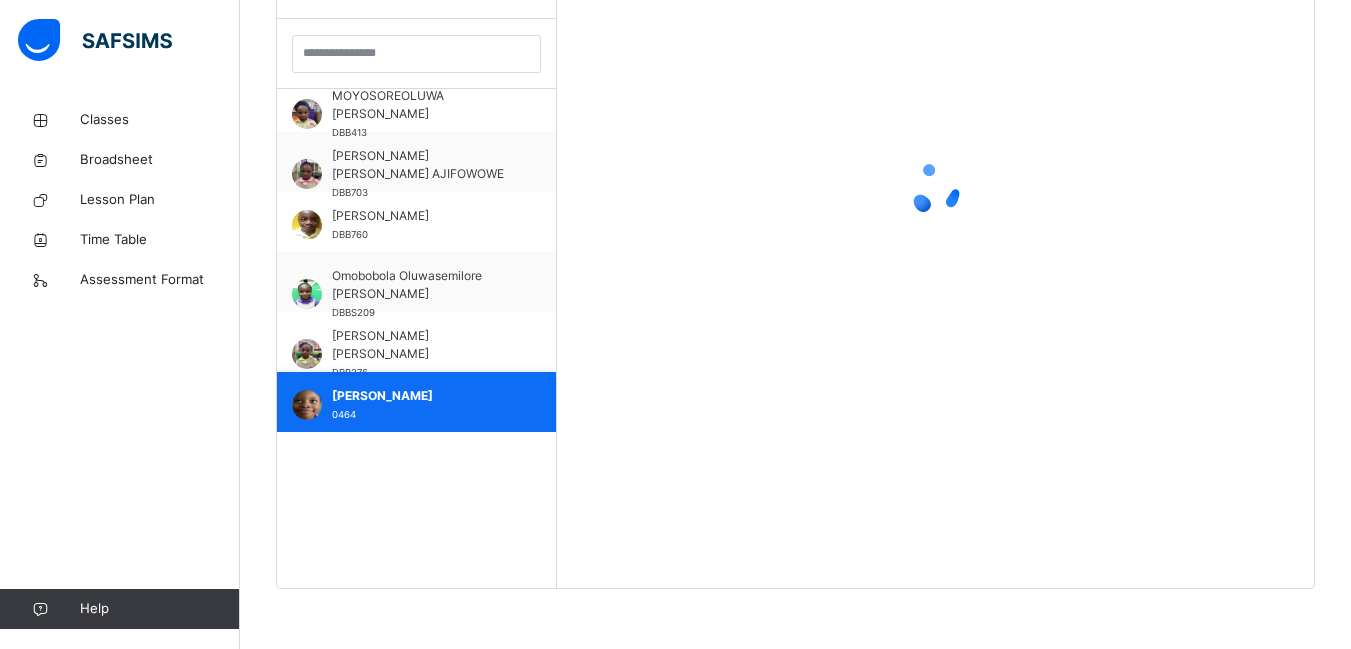 scroll, scrollTop: 581, scrollLeft: 0, axis: vertical 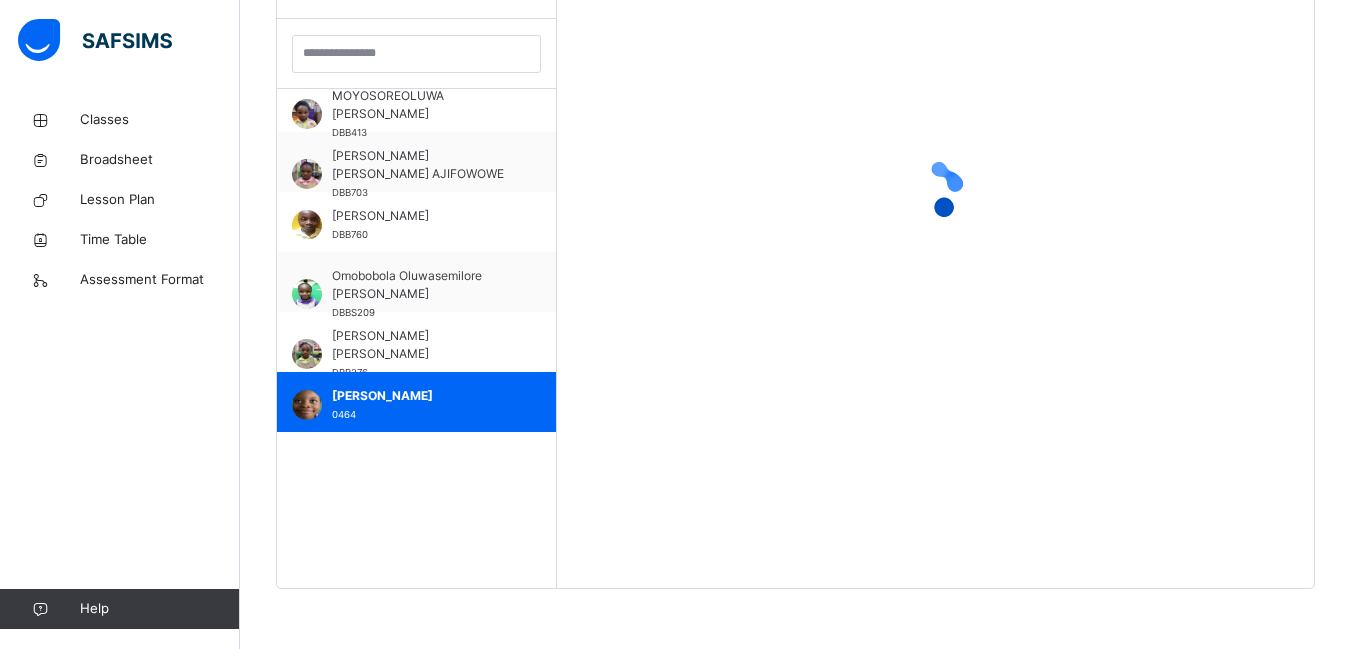 click at bounding box center [935, 189] 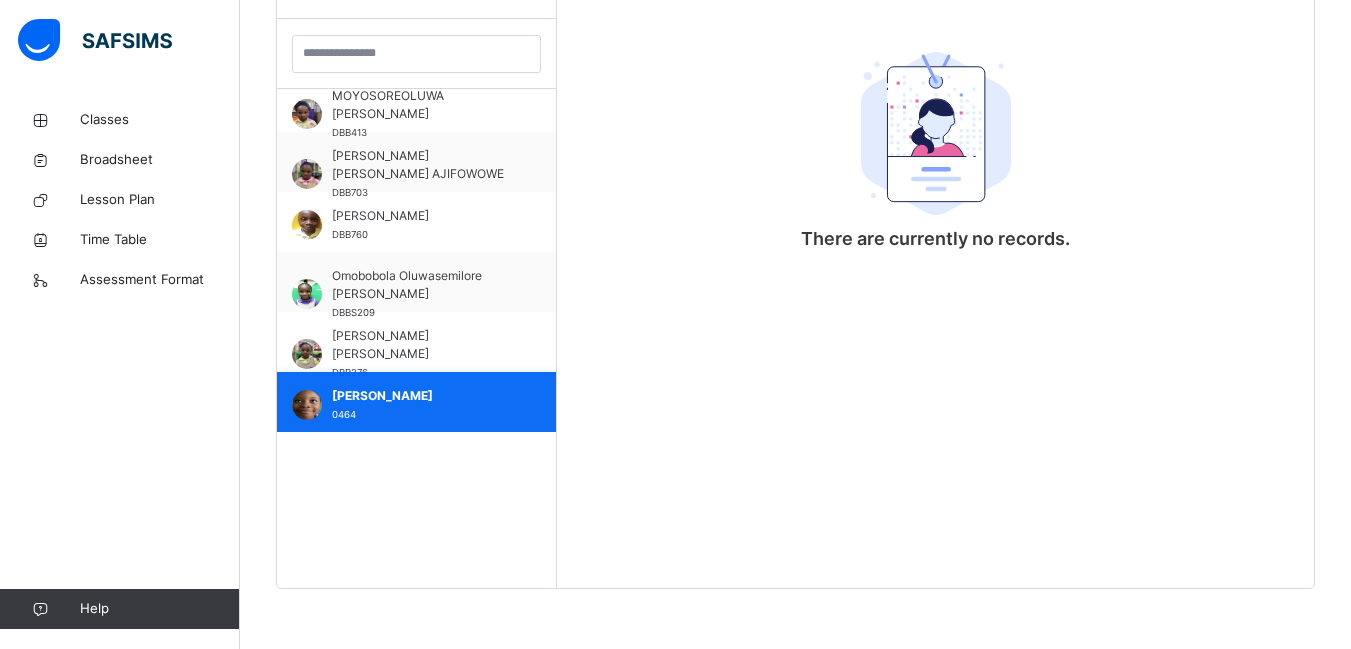 click on "[PERSON_NAME]" at bounding box center (421, 396) 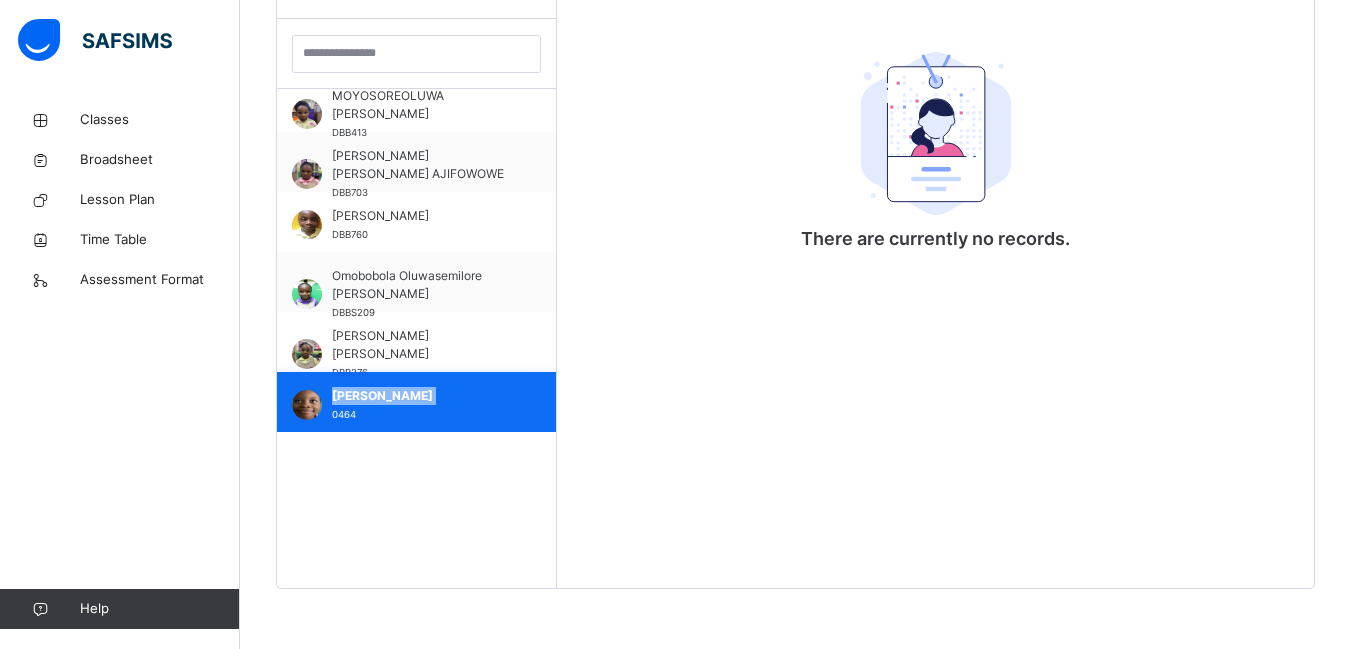 click on "[PERSON_NAME]" at bounding box center (421, 396) 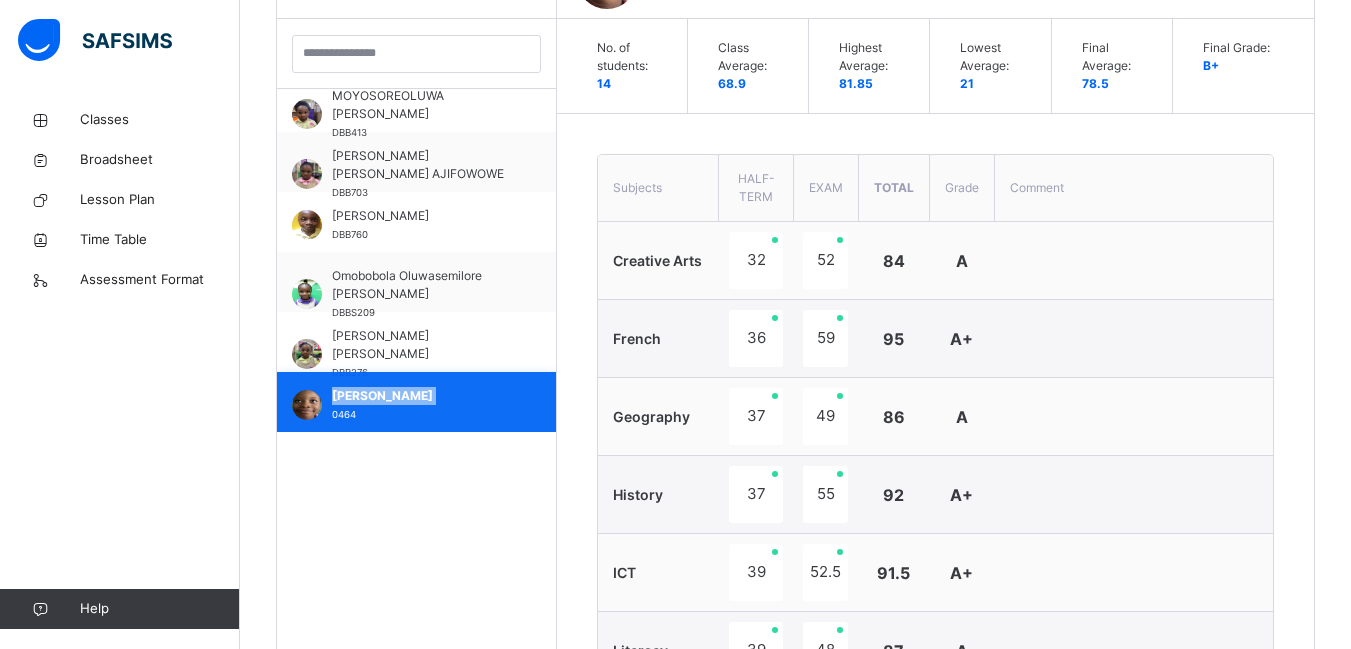 scroll, scrollTop: 612, scrollLeft: 0, axis: vertical 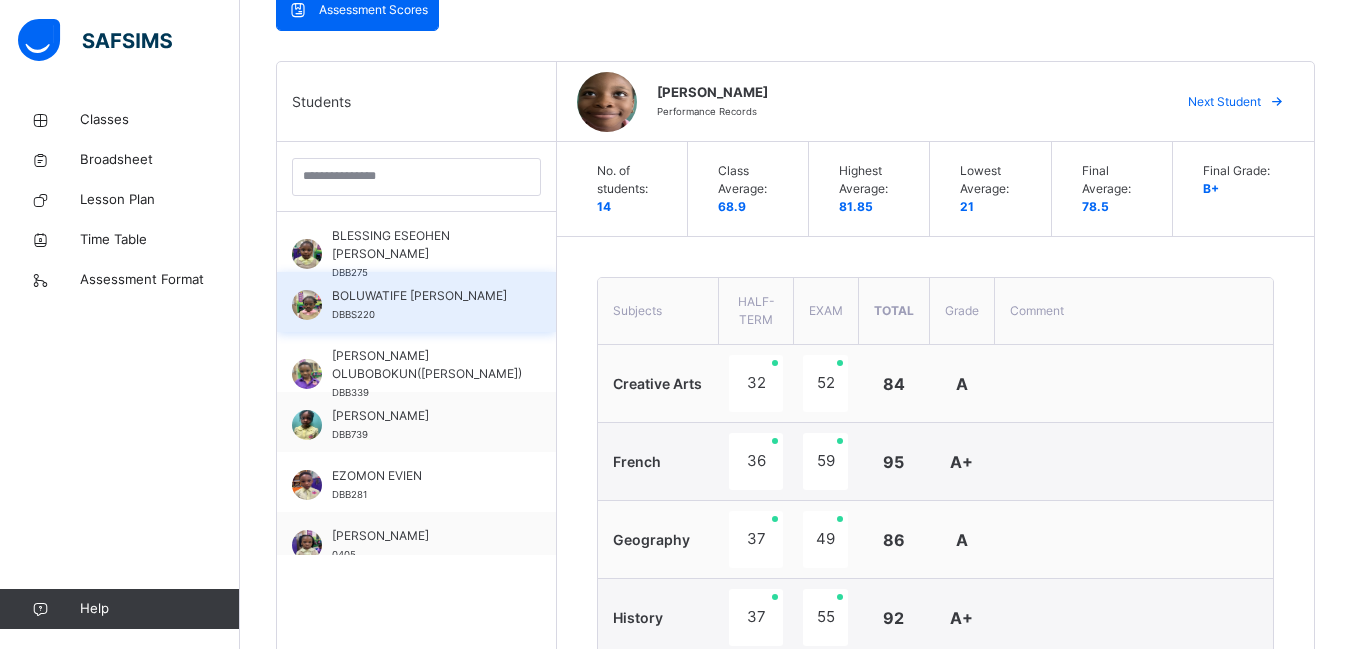 click on "BOLUWATIFE [PERSON_NAME]" at bounding box center (421, 296) 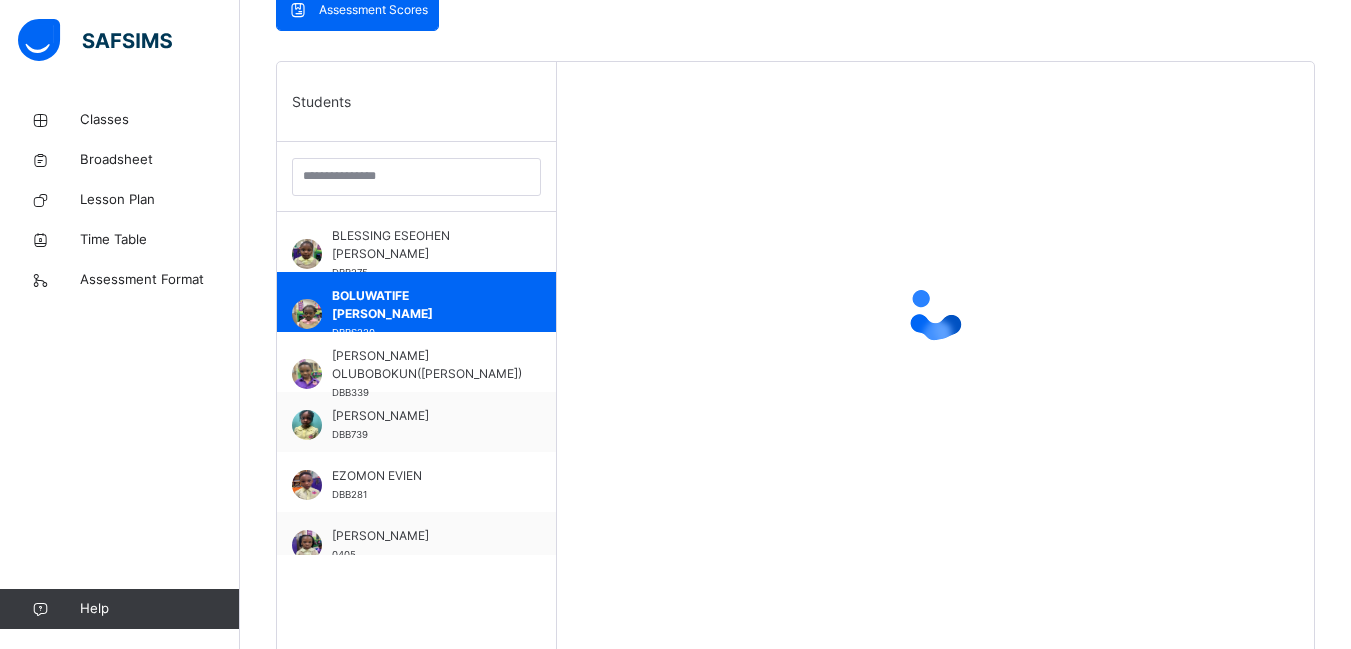 scroll, scrollTop: 581, scrollLeft: 0, axis: vertical 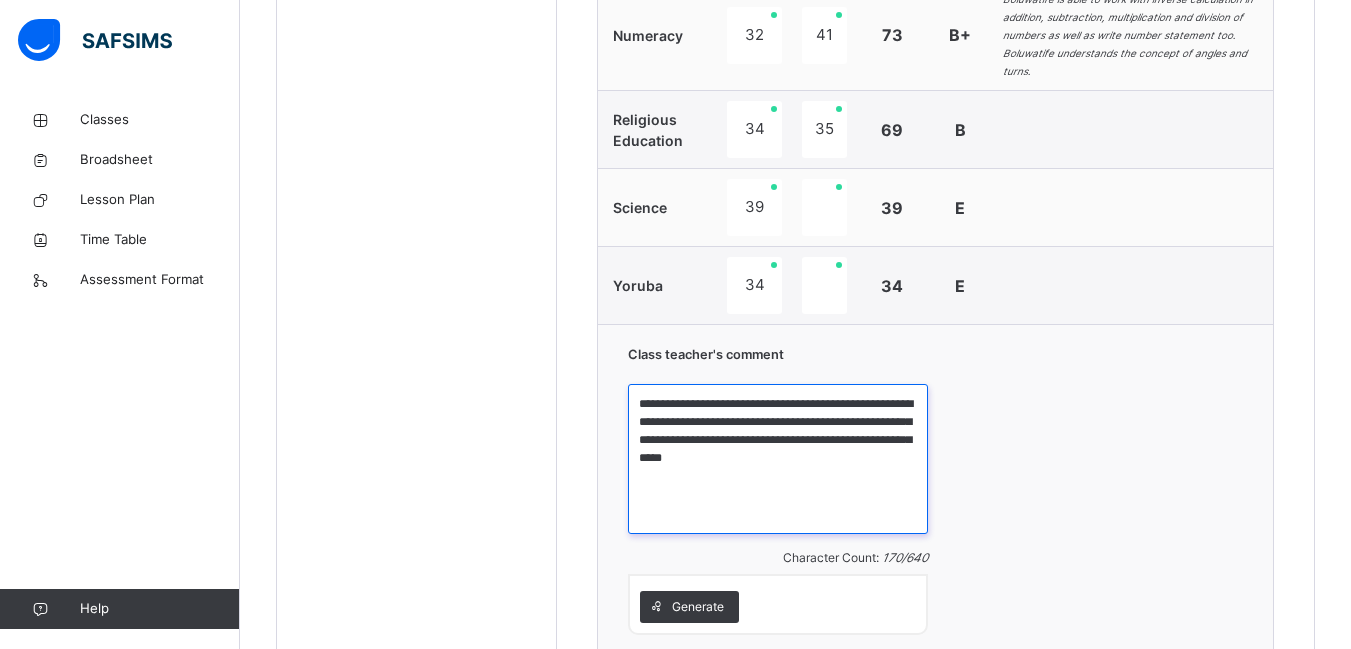 drag, startPoint x: 700, startPoint y: 382, endPoint x: 806, endPoint y: 473, distance: 139.70326 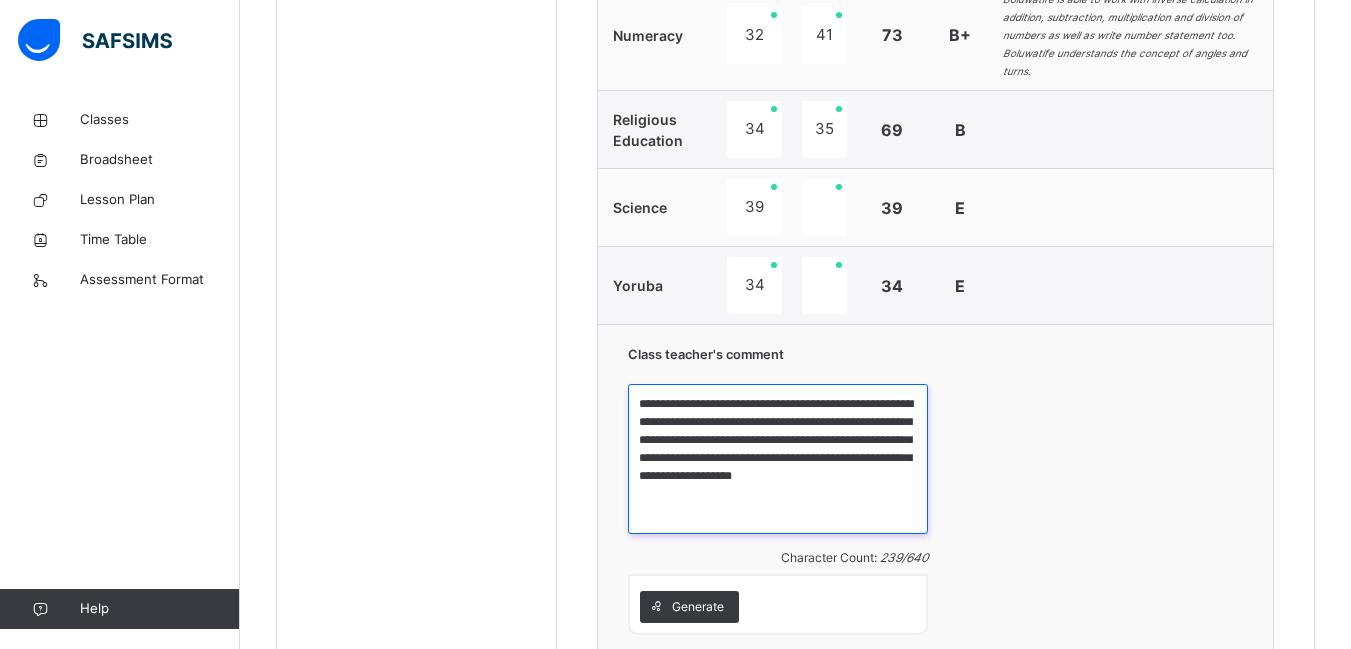 click on "**********" at bounding box center (778, 459) 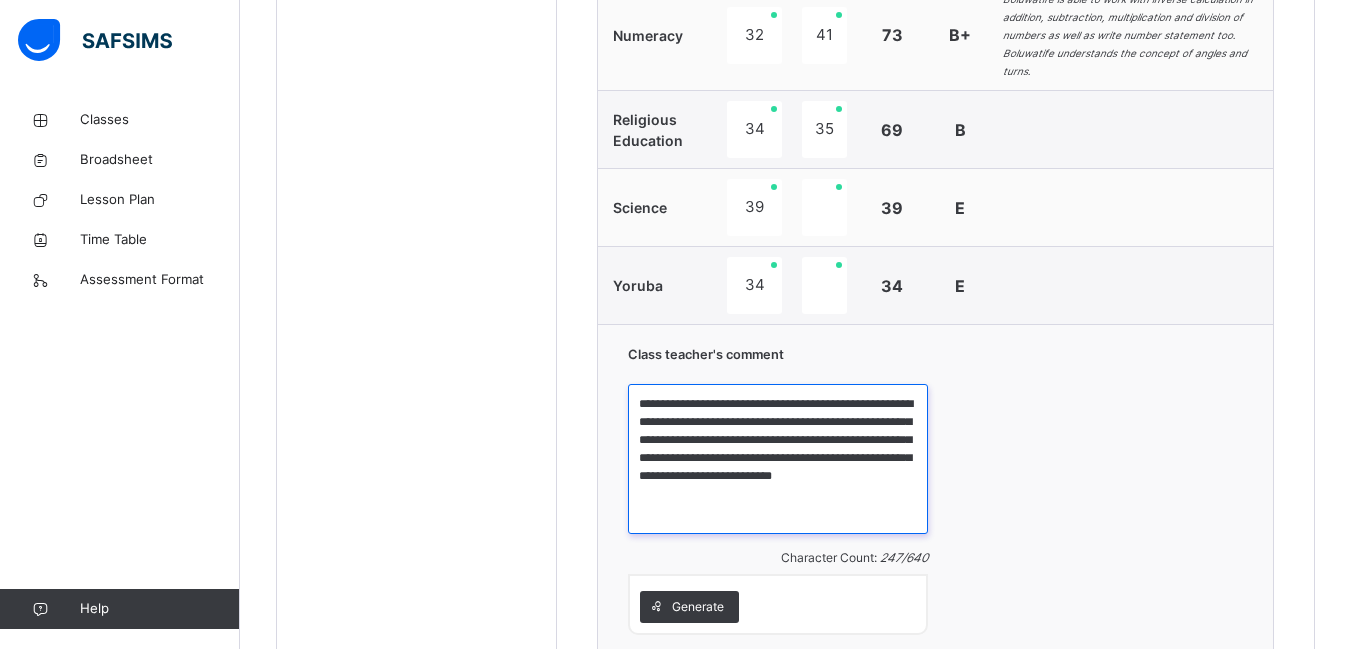 scroll, scrollTop: 724, scrollLeft: 0, axis: vertical 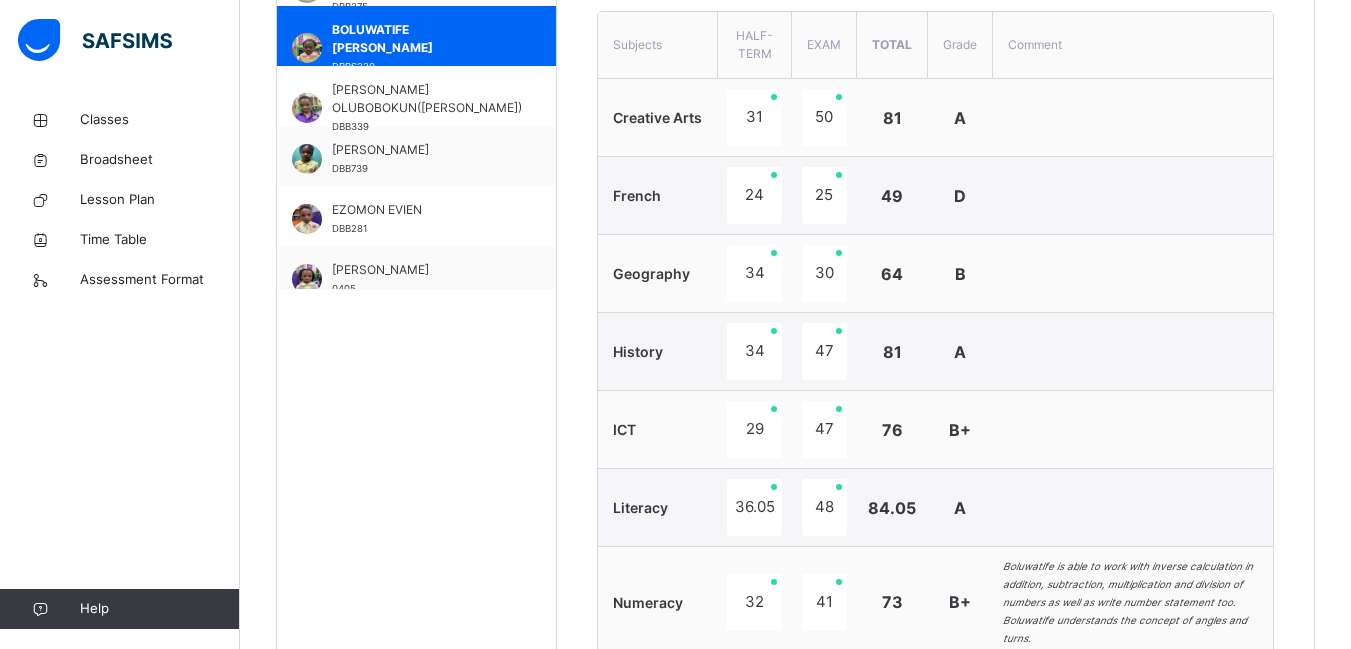 type on "**********" 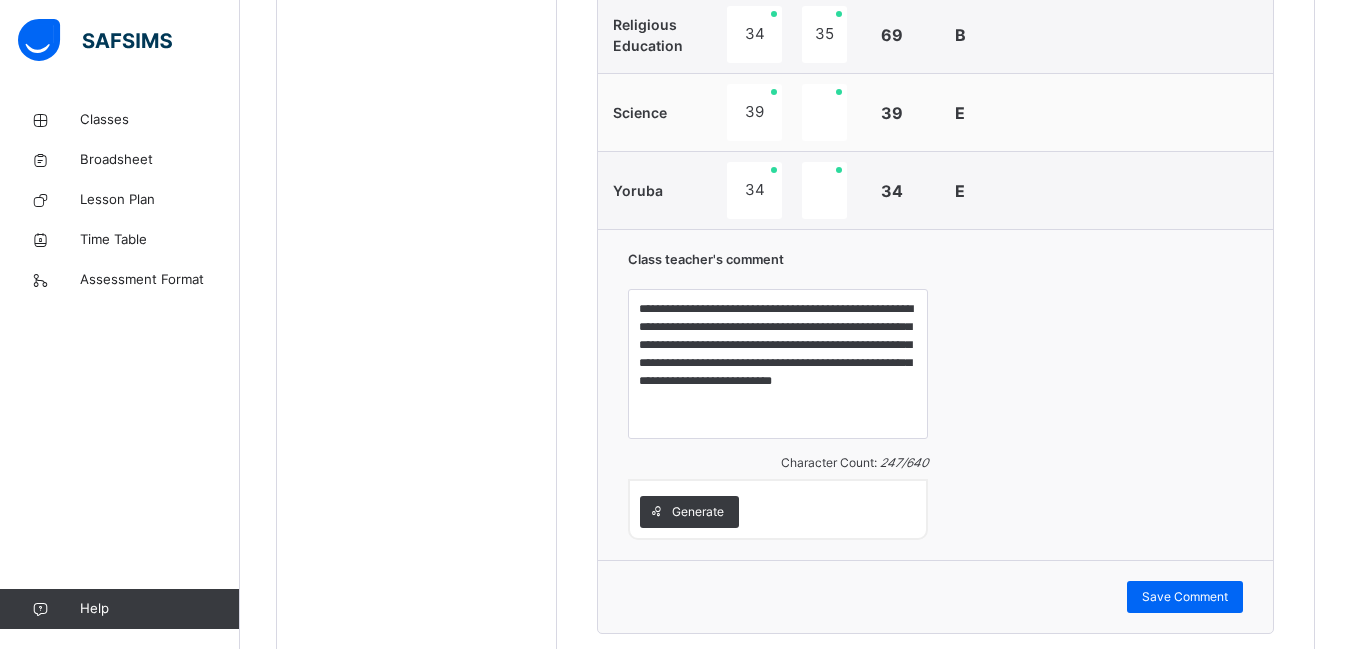 scroll, scrollTop: 1454, scrollLeft: 0, axis: vertical 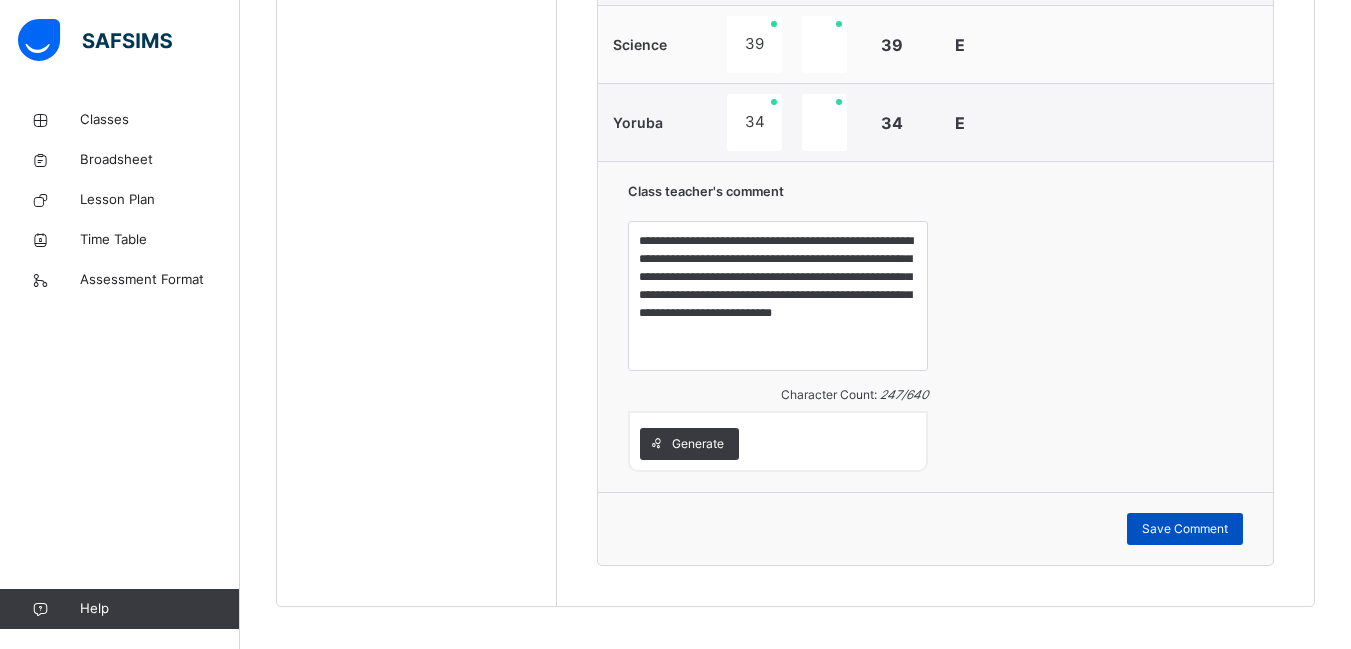click on "Save Comment" at bounding box center [1185, 529] 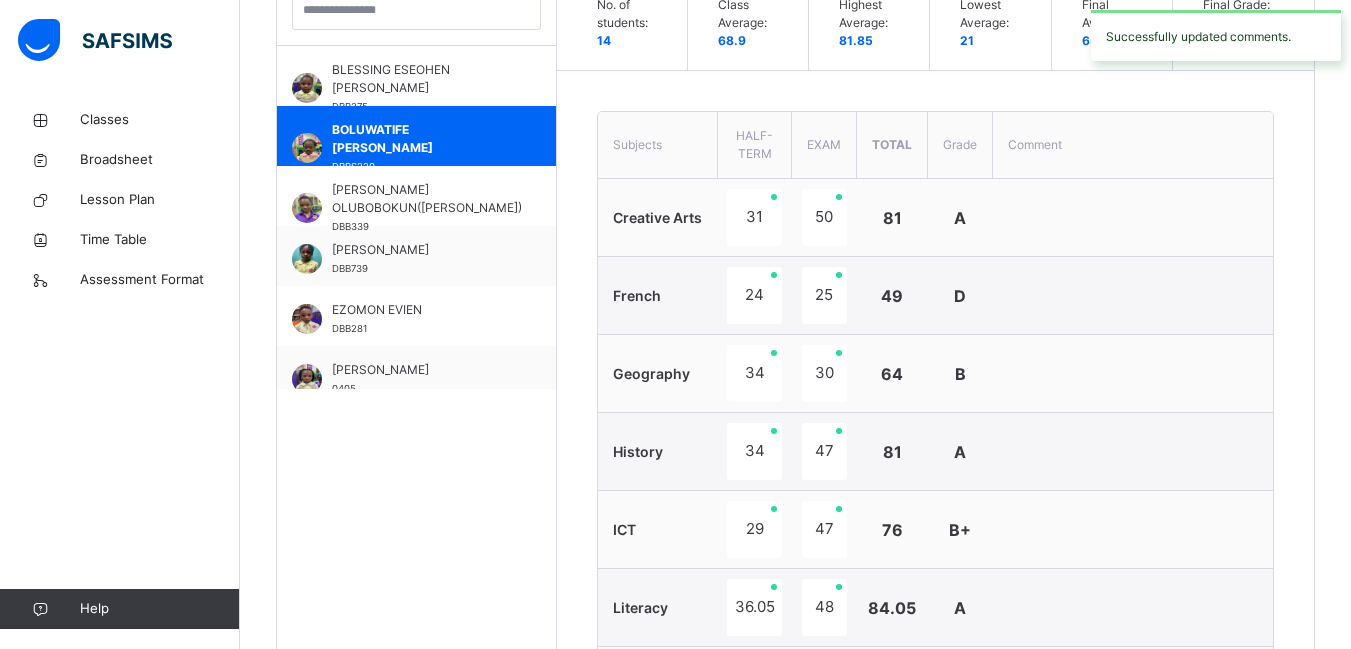 scroll, scrollTop: 610, scrollLeft: 0, axis: vertical 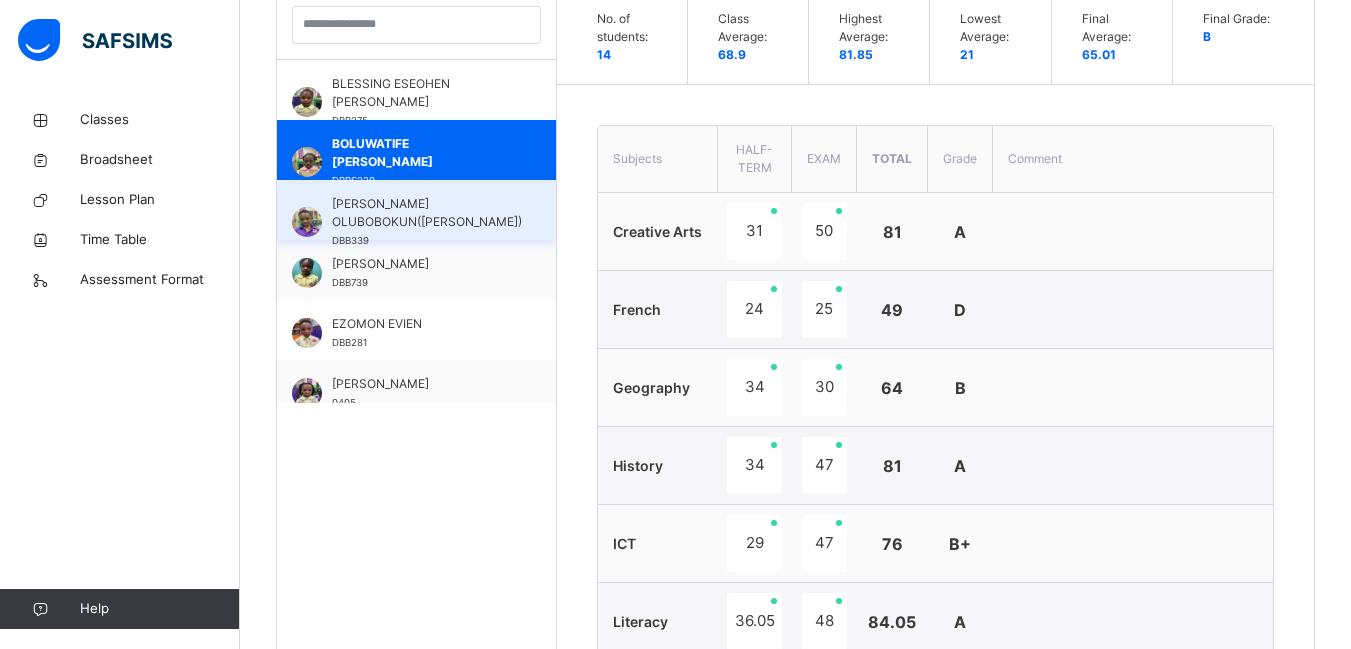 click on "[PERSON_NAME] OLUBOBOKUN([PERSON_NAME])" at bounding box center (427, 213) 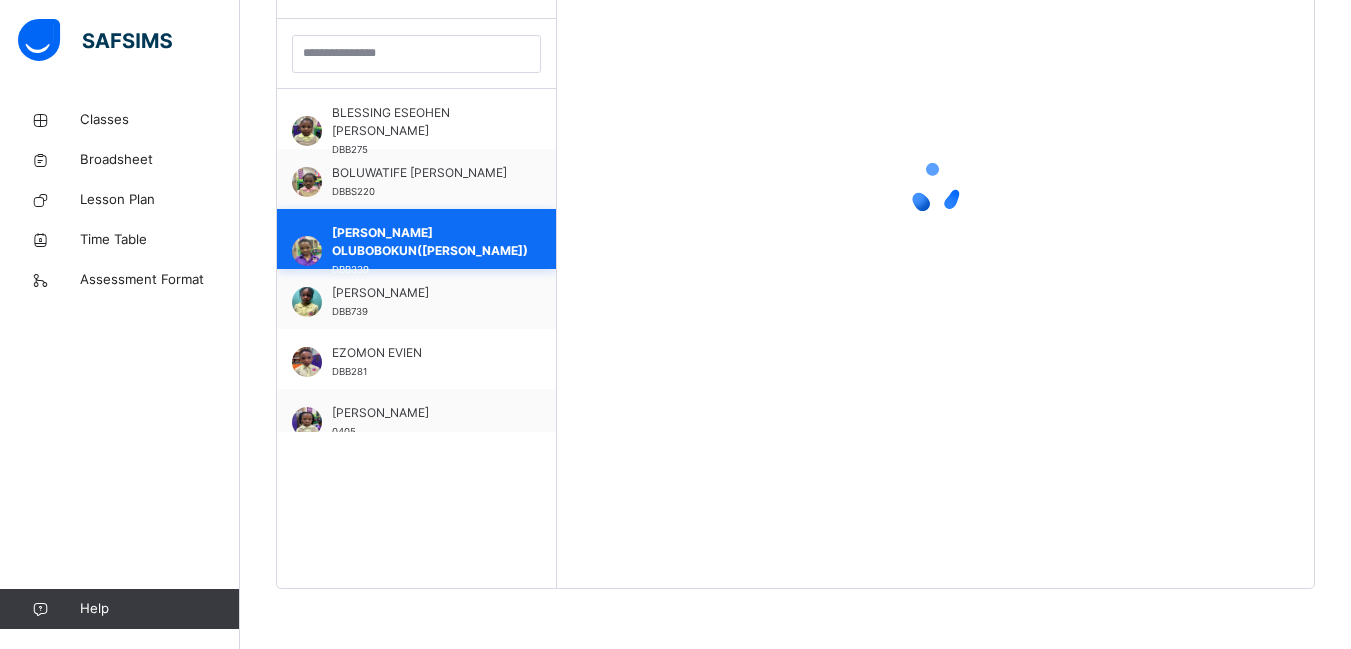 scroll, scrollTop: 581, scrollLeft: 0, axis: vertical 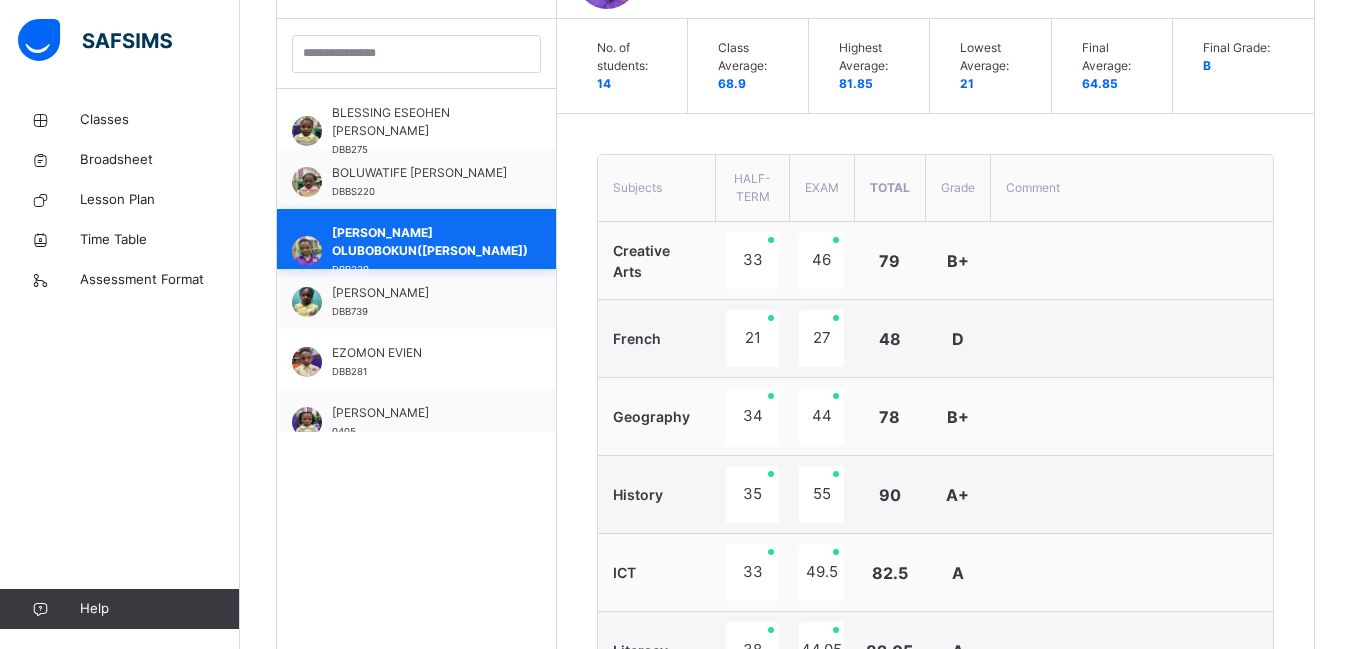 type on "**********" 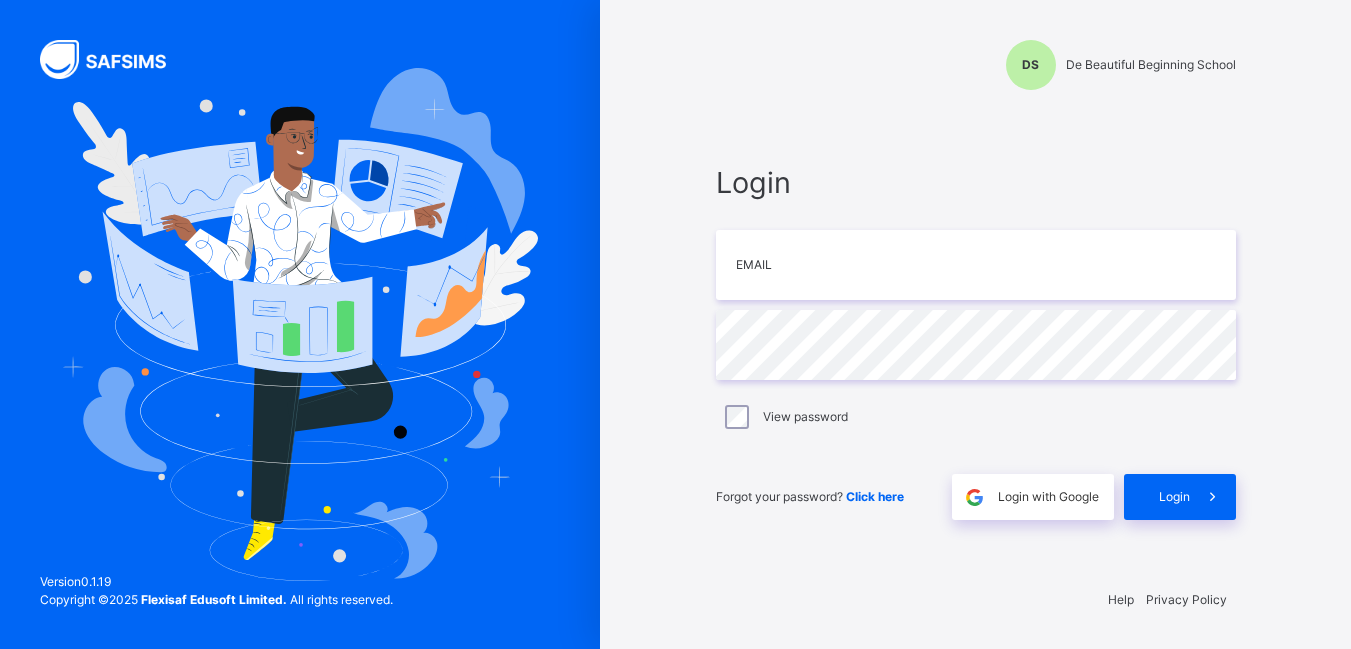 scroll, scrollTop: 0, scrollLeft: 0, axis: both 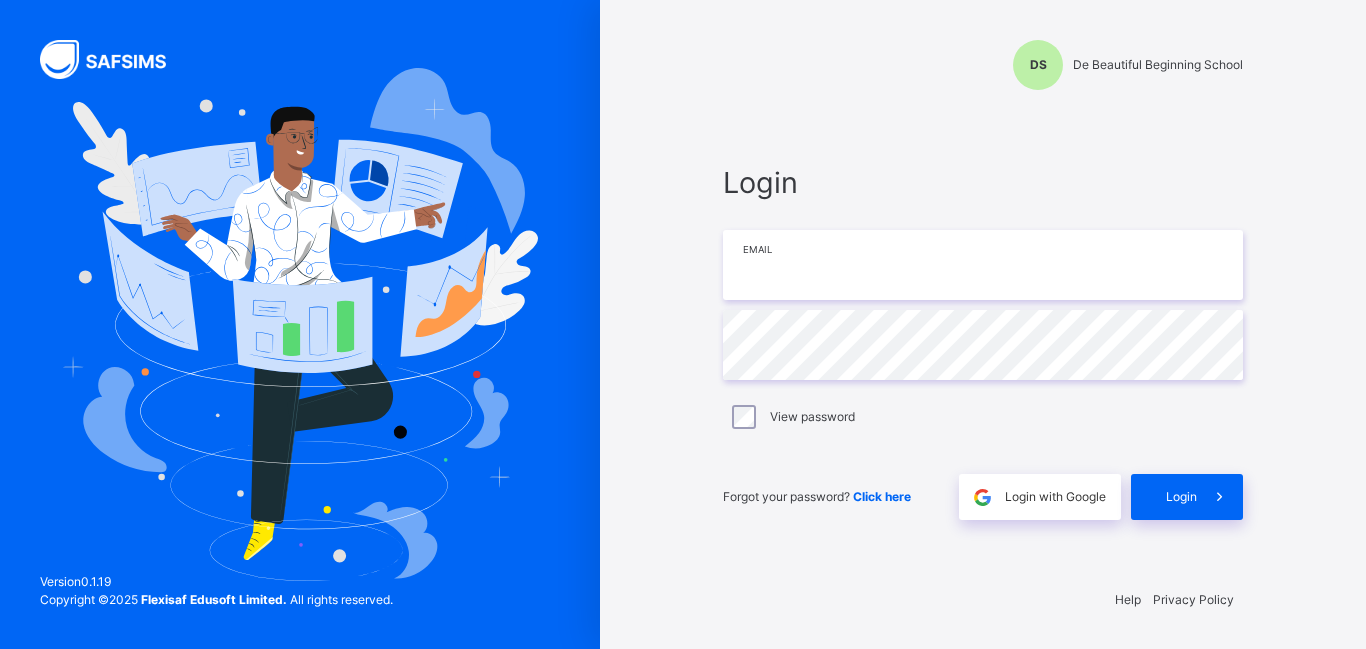 type on "**********" 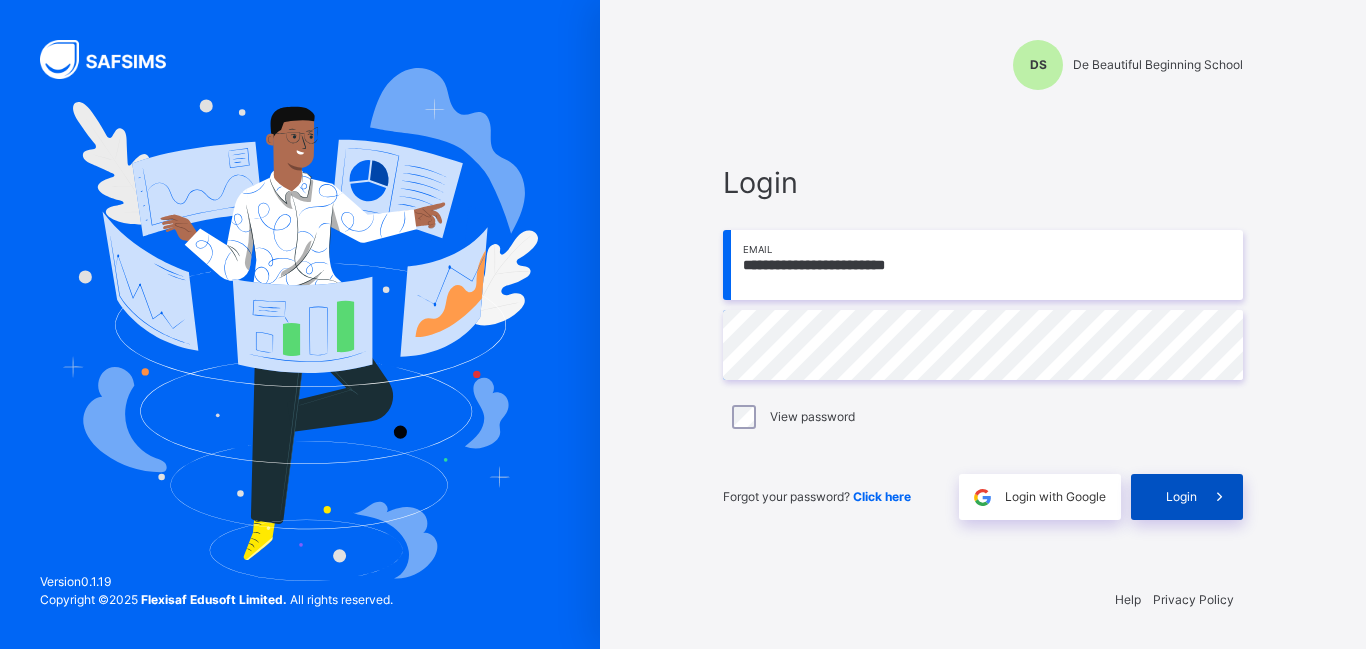 click on "Login" at bounding box center [1181, 497] 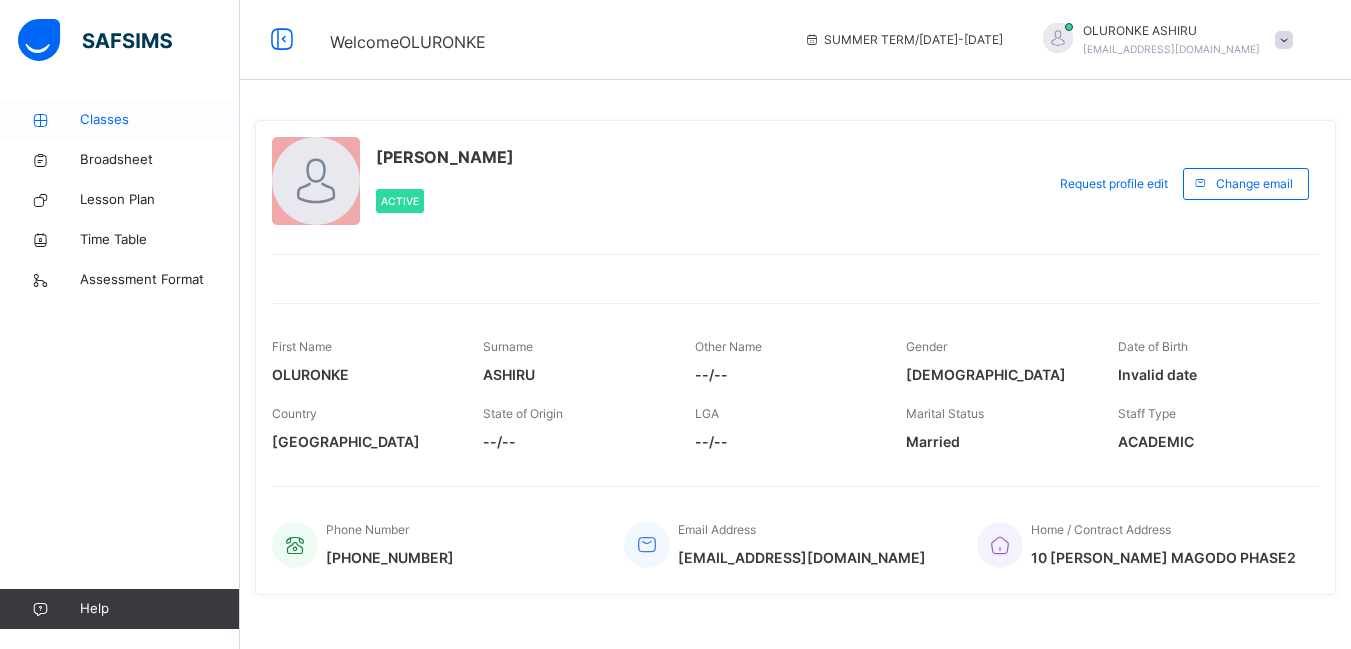 click on "Classes" at bounding box center [160, 120] 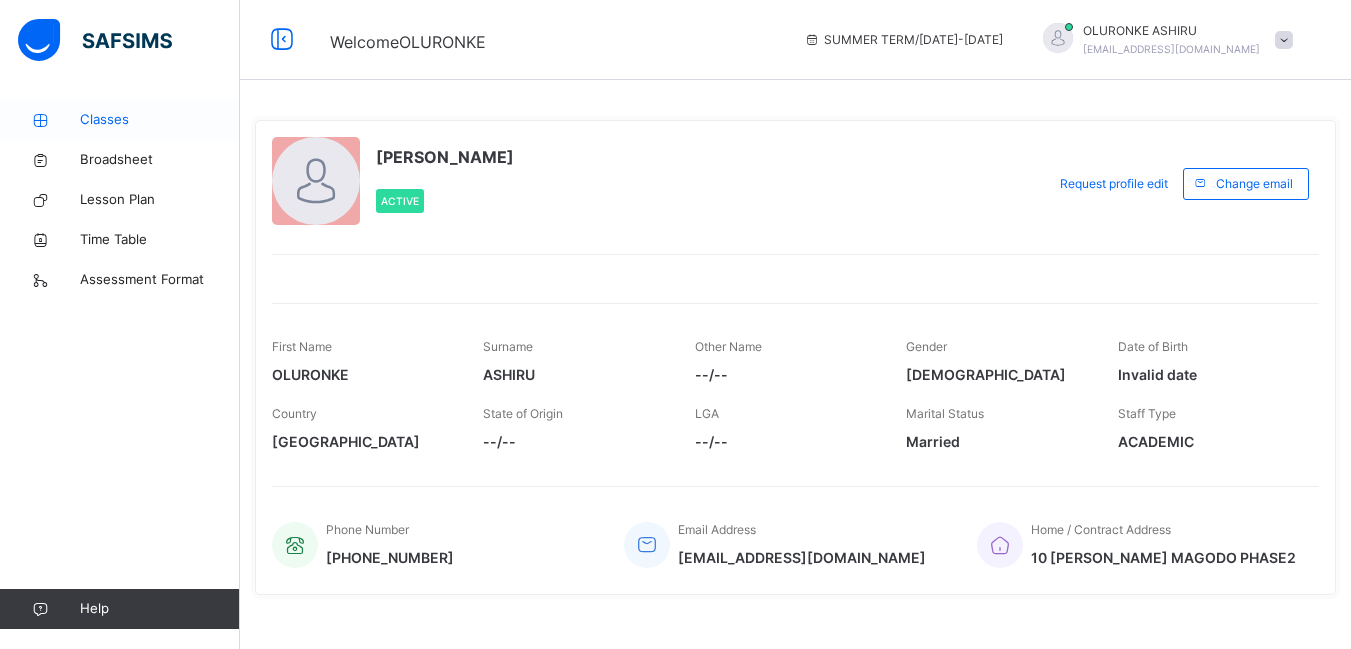 click on "Classes" at bounding box center (160, 120) 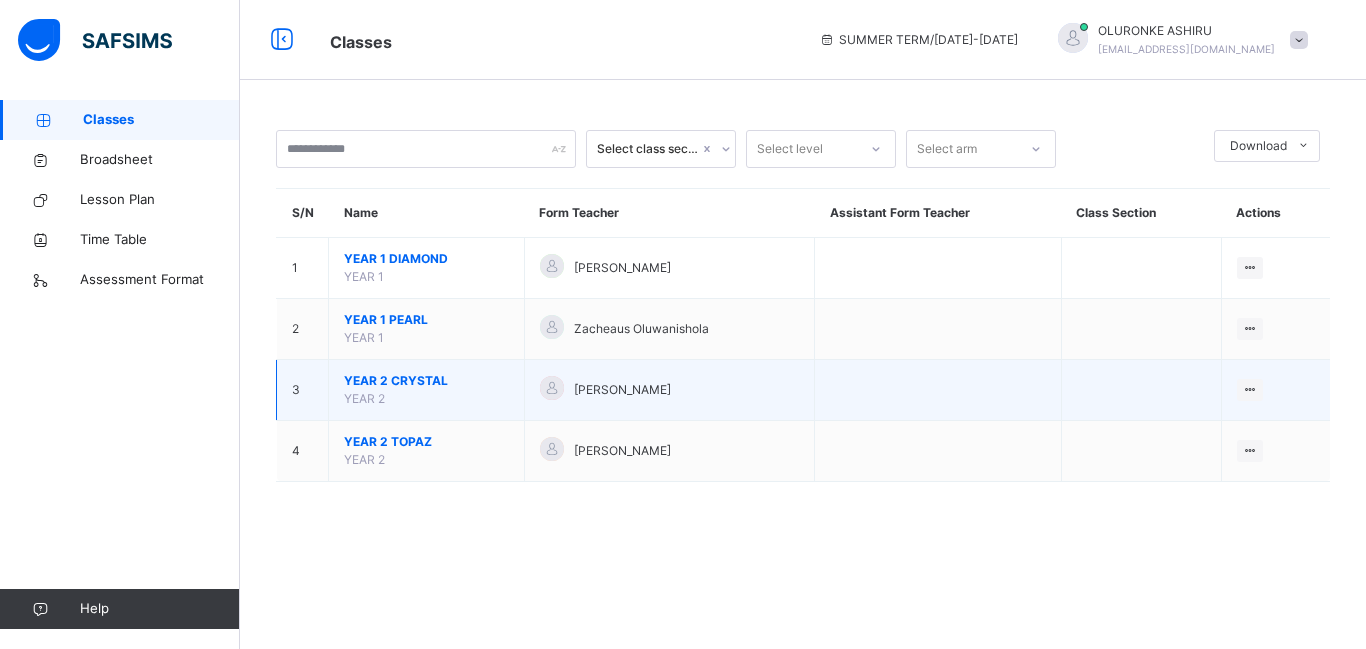 click on "YEAR 2   CRYSTAL   YEAR 2" at bounding box center [427, 390] 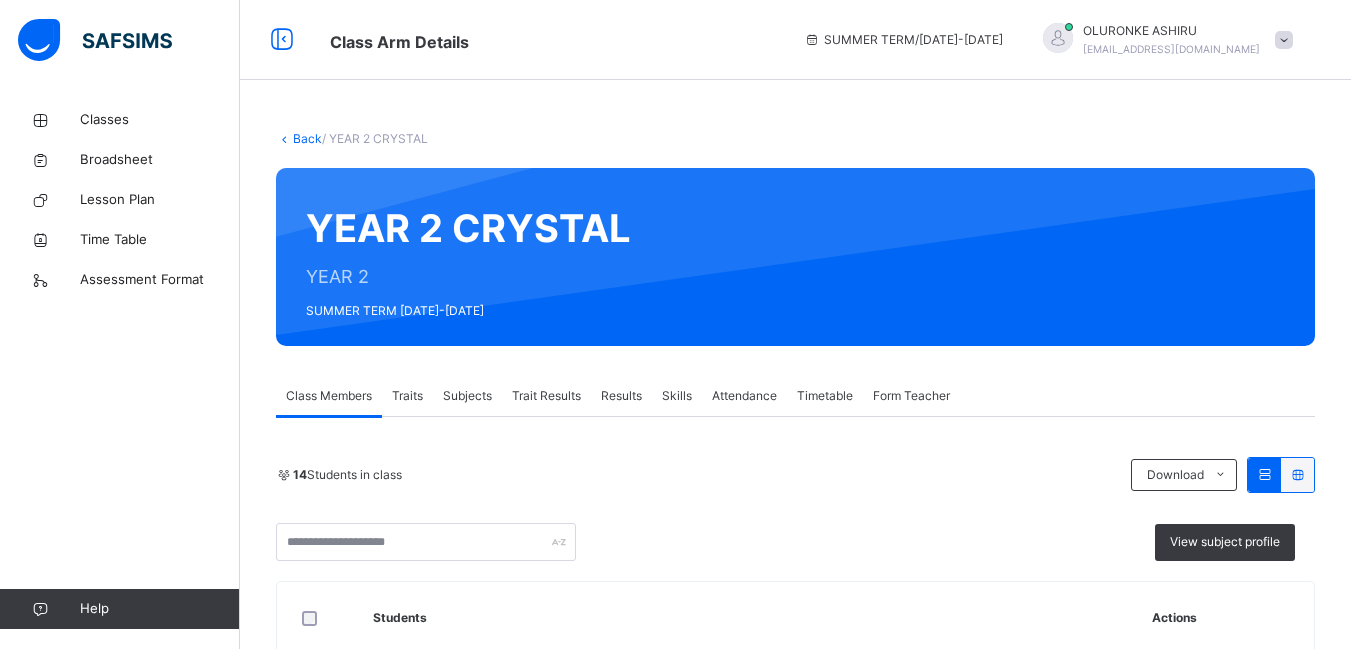 click on "Results" at bounding box center [621, 396] 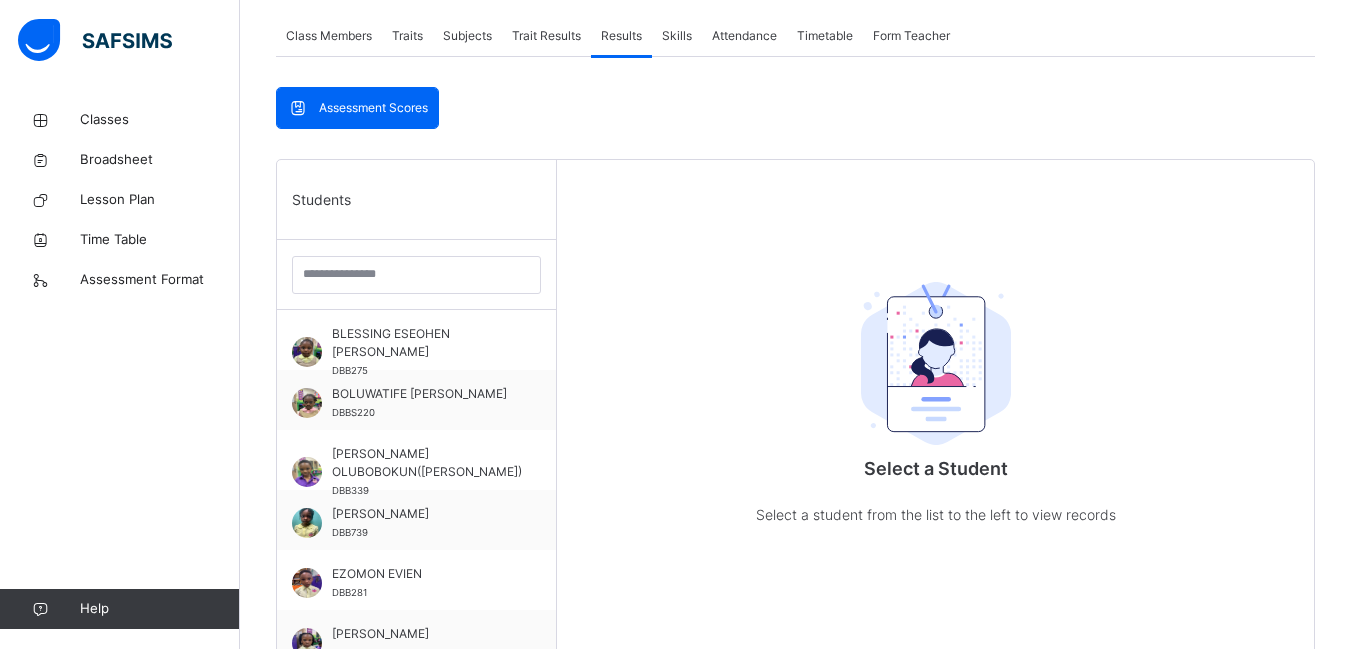 scroll, scrollTop: 400, scrollLeft: 0, axis: vertical 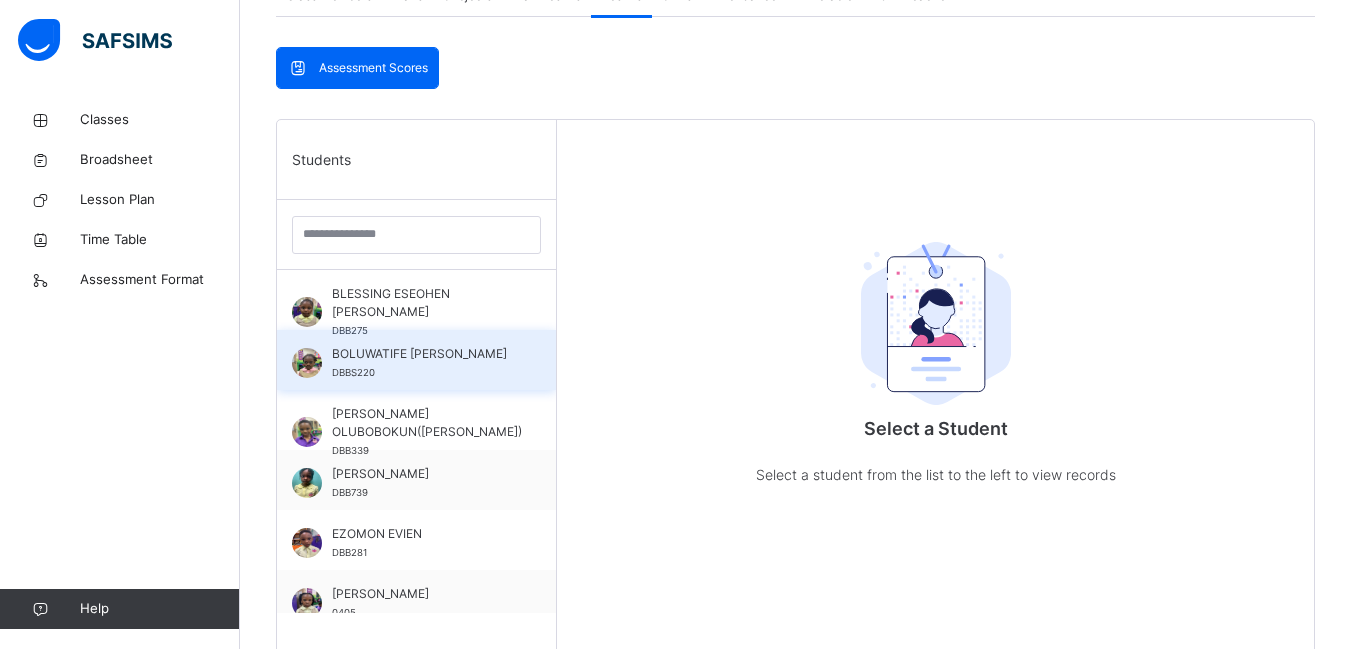 click on "BOLUWATIFE [PERSON_NAME] DBBS220" at bounding box center [416, 360] 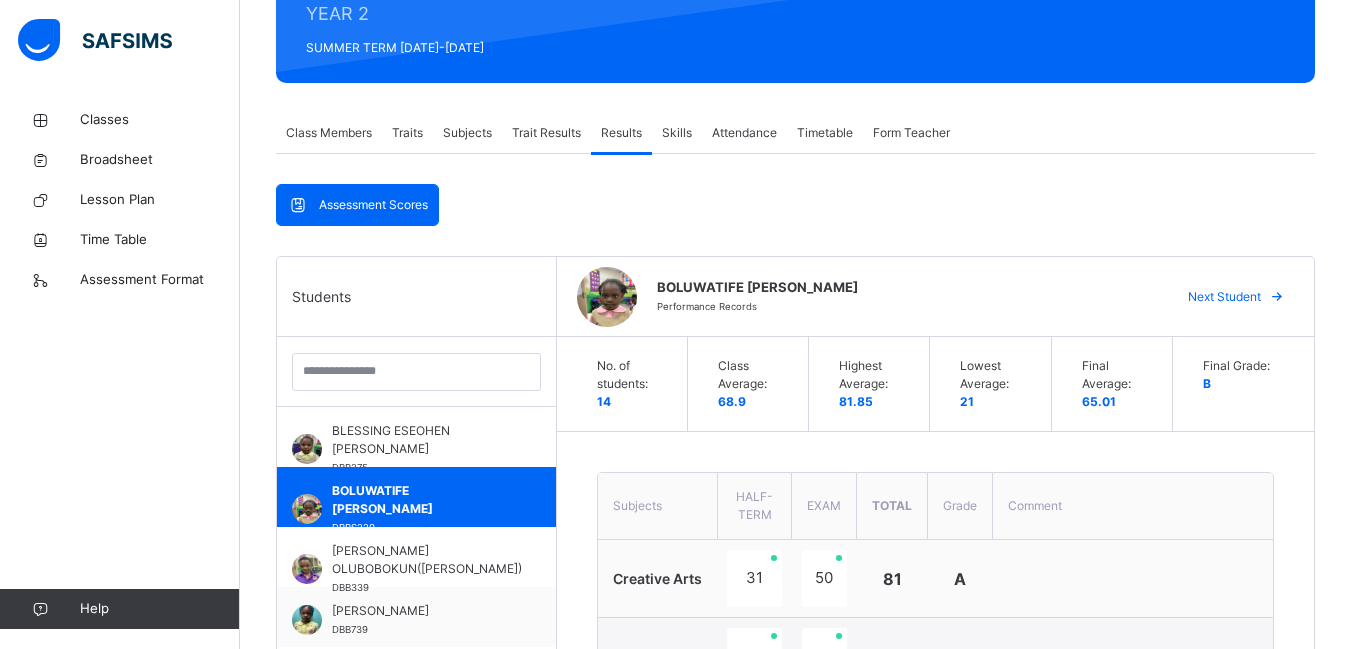 scroll, scrollTop: 259, scrollLeft: 0, axis: vertical 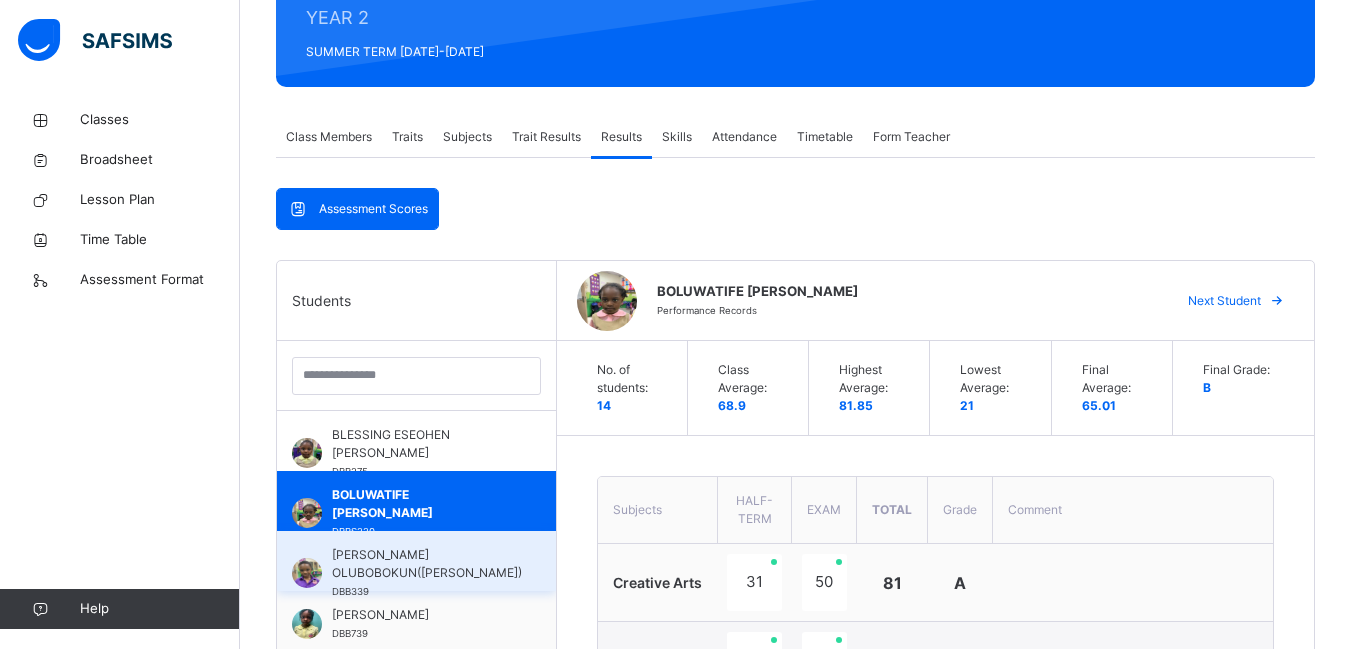 click on "[PERSON_NAME] OLUBOBOKUN([PERSON_NAME])" at bounding box center (427, 564) 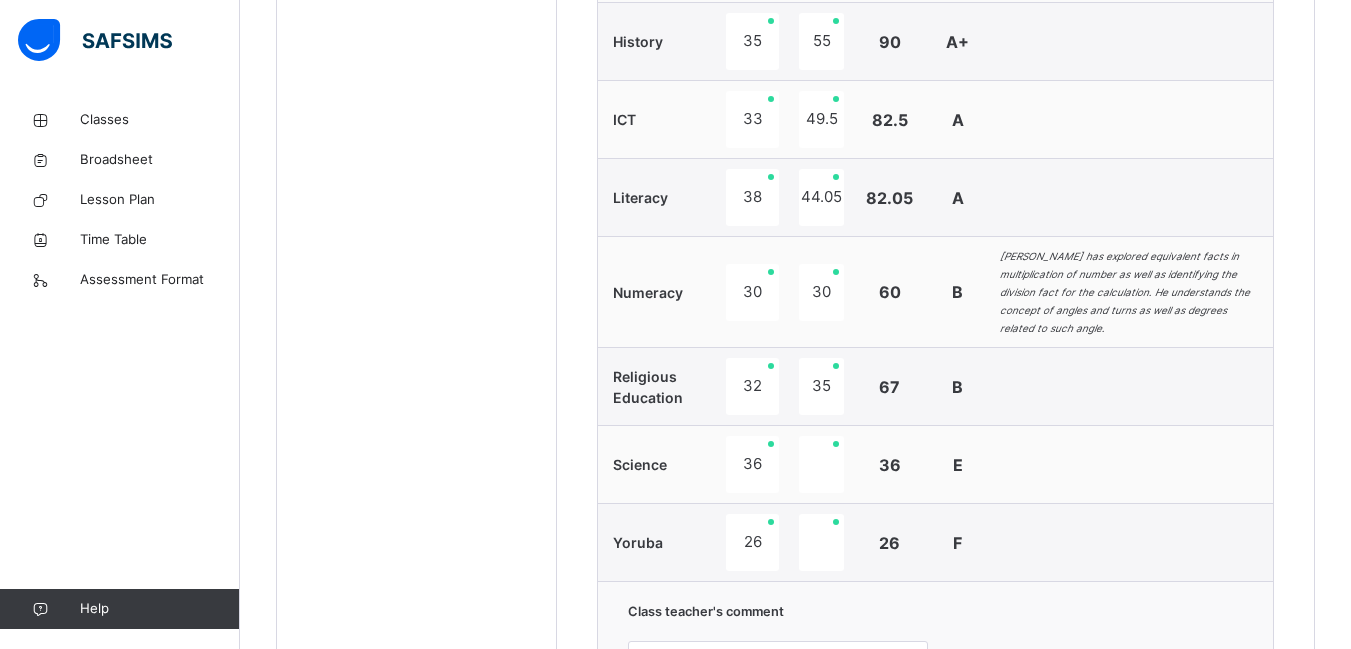 scroll, scrollTop: 1220, scrollLeft: 0, axis: vertical 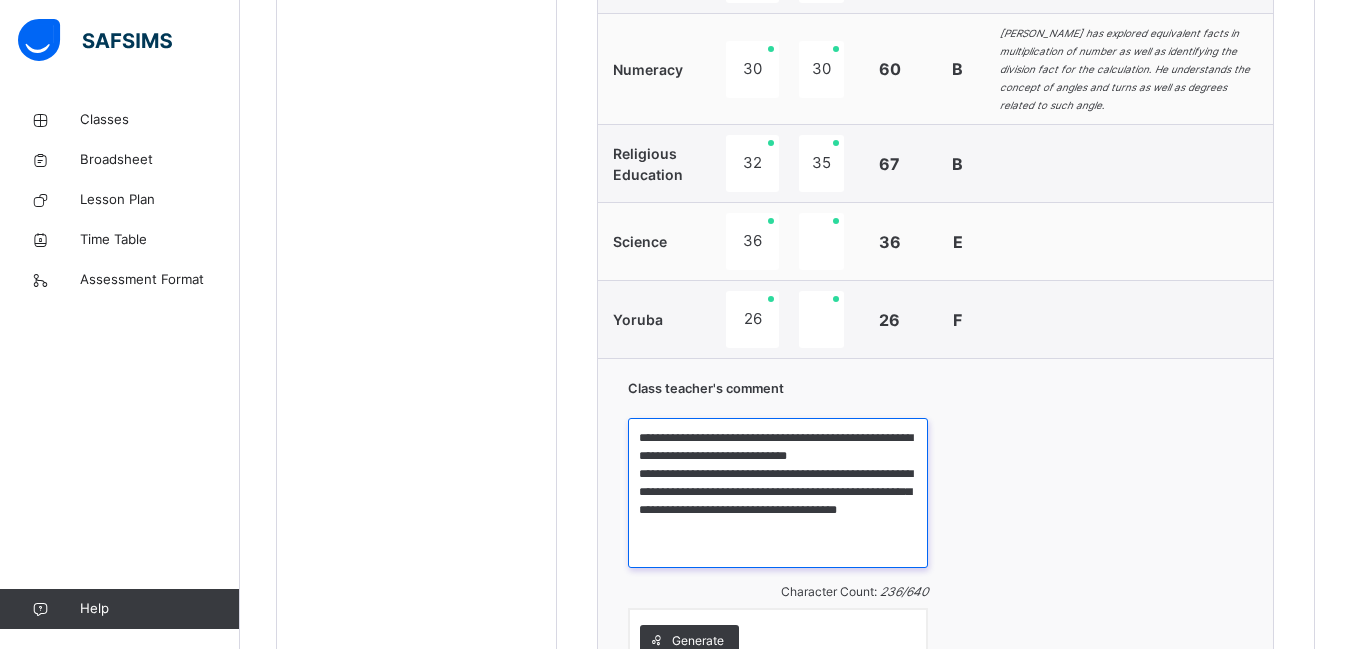 drag, startPoint x: 676, startPoint y: 422, endPoint x: 788, endPoint y: 533, distance: 157.6864 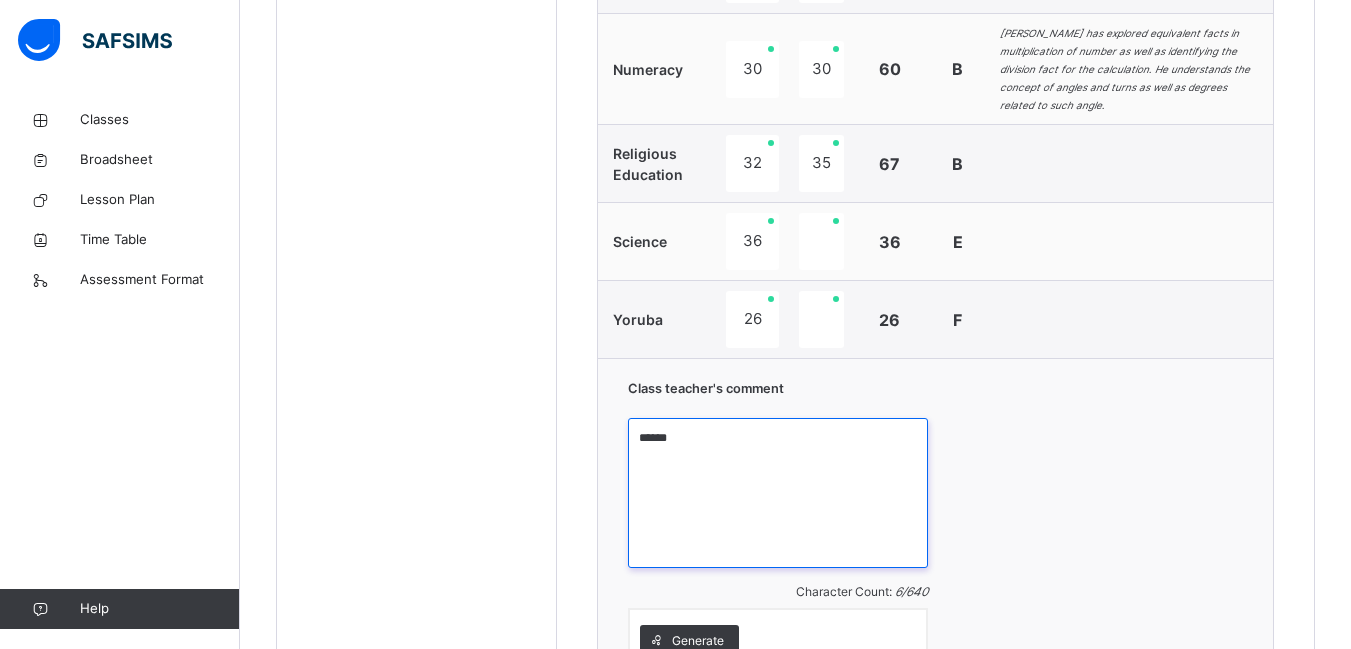 scroll, scrollTop: 0, scrollLeft: 0, axis: both 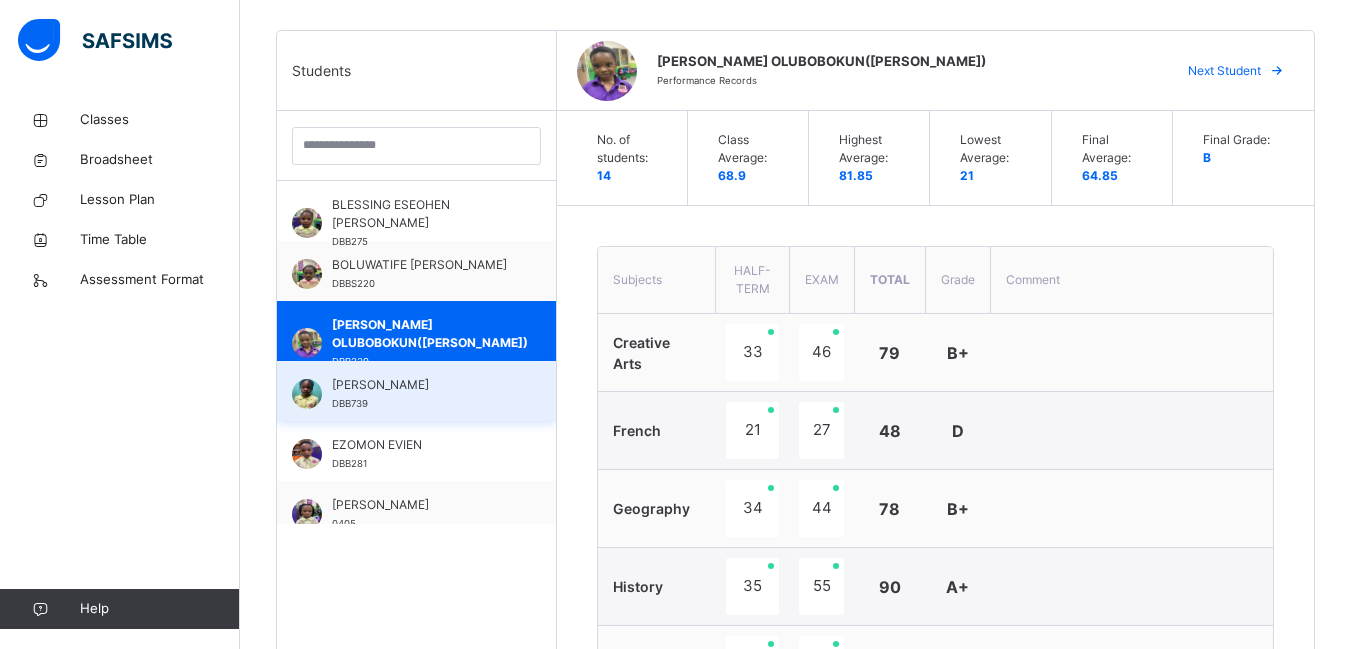 type on "*****" 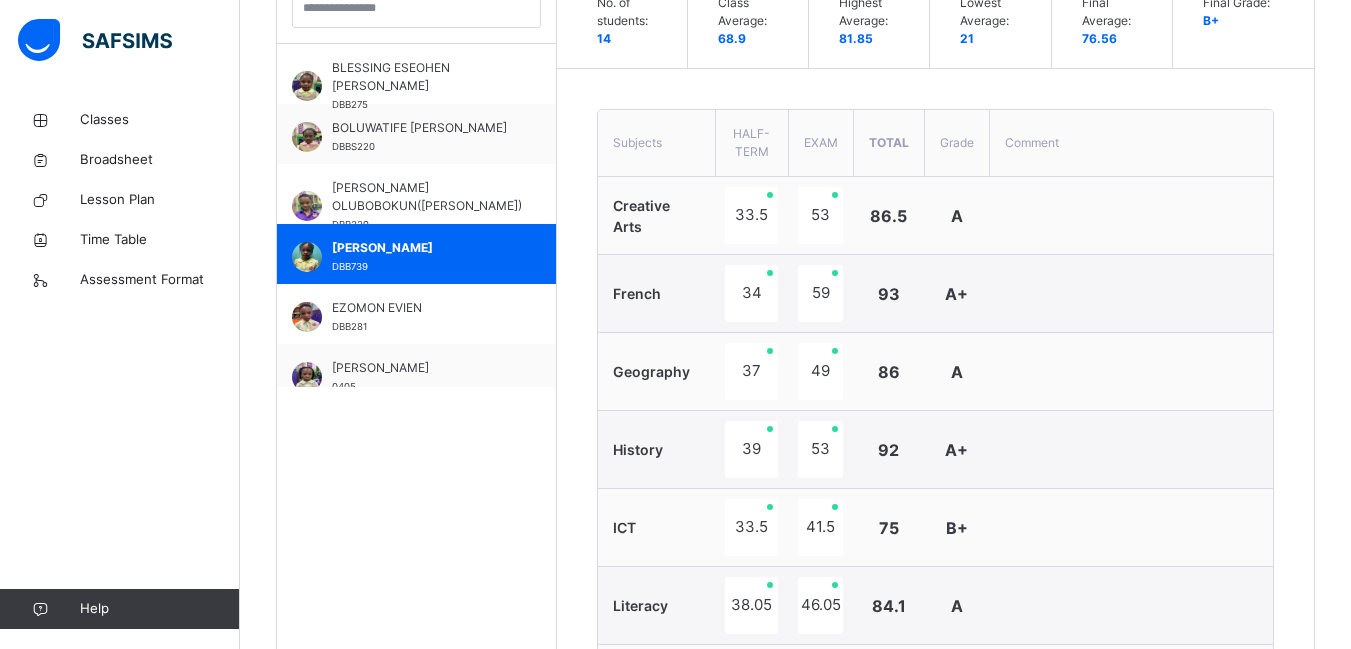 scroll, scrollTop: 623, scrollLeft: 0, axis: vertical 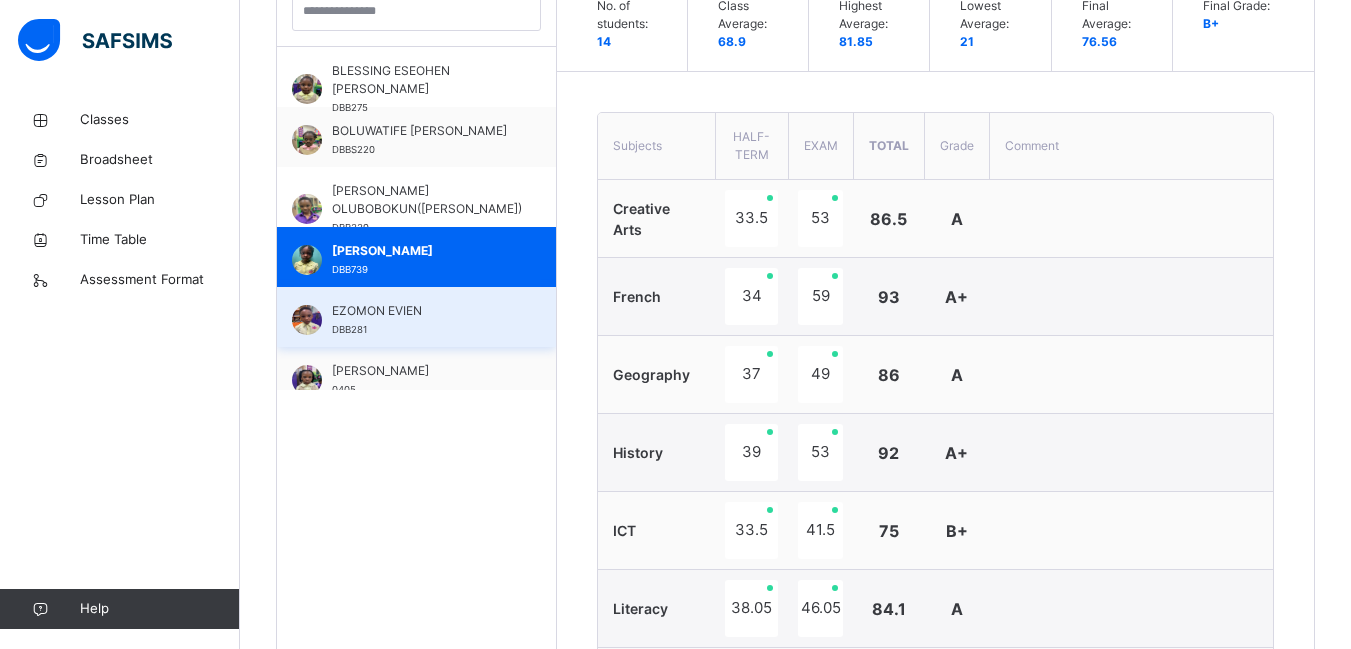click on "EZOMON  EVIEN DBB281" at bounding box center [416, 317] 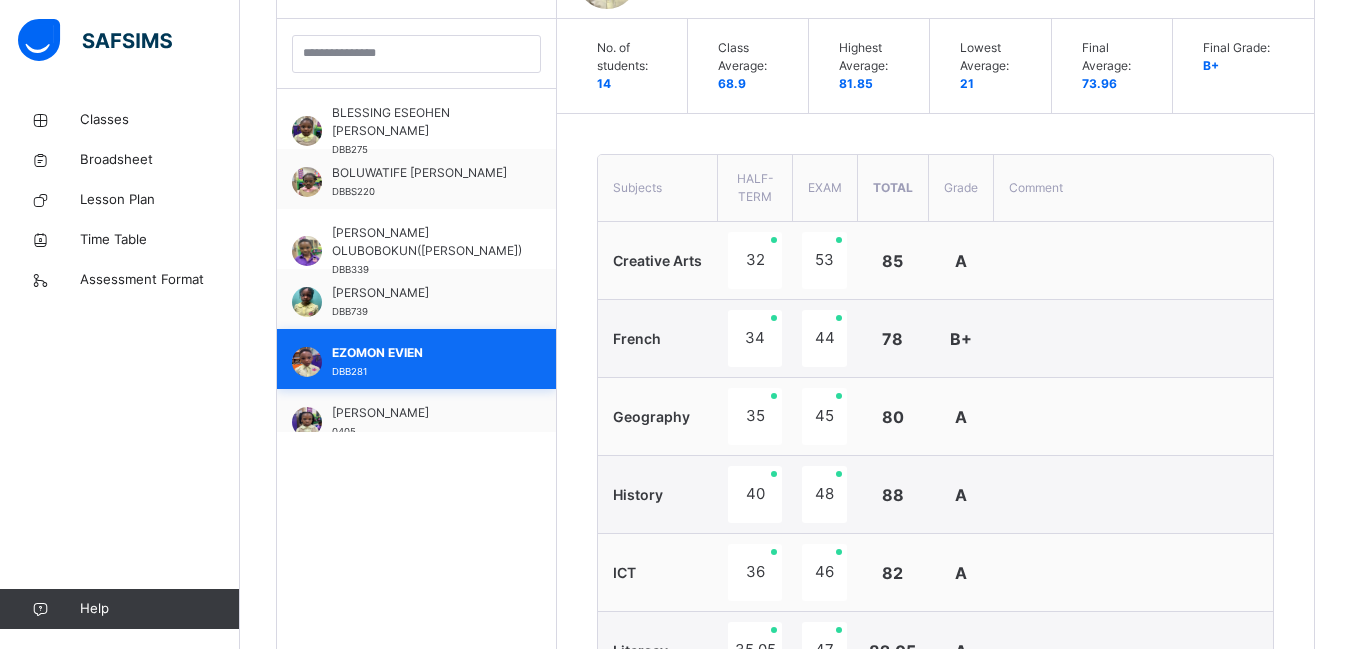 scroll, scrollTop: 623, scrollLeft: 0, axis: vertical 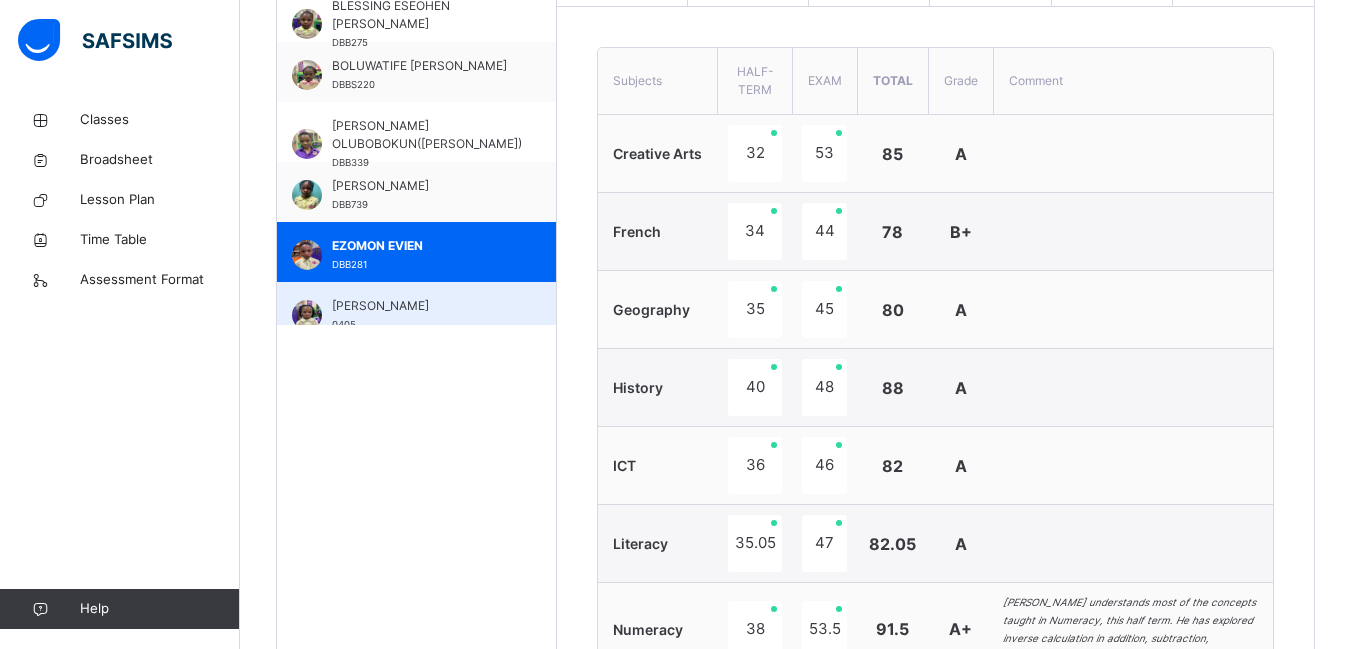 click on "[PERSON_NAME] 0405" at bounding box center (416, 312) 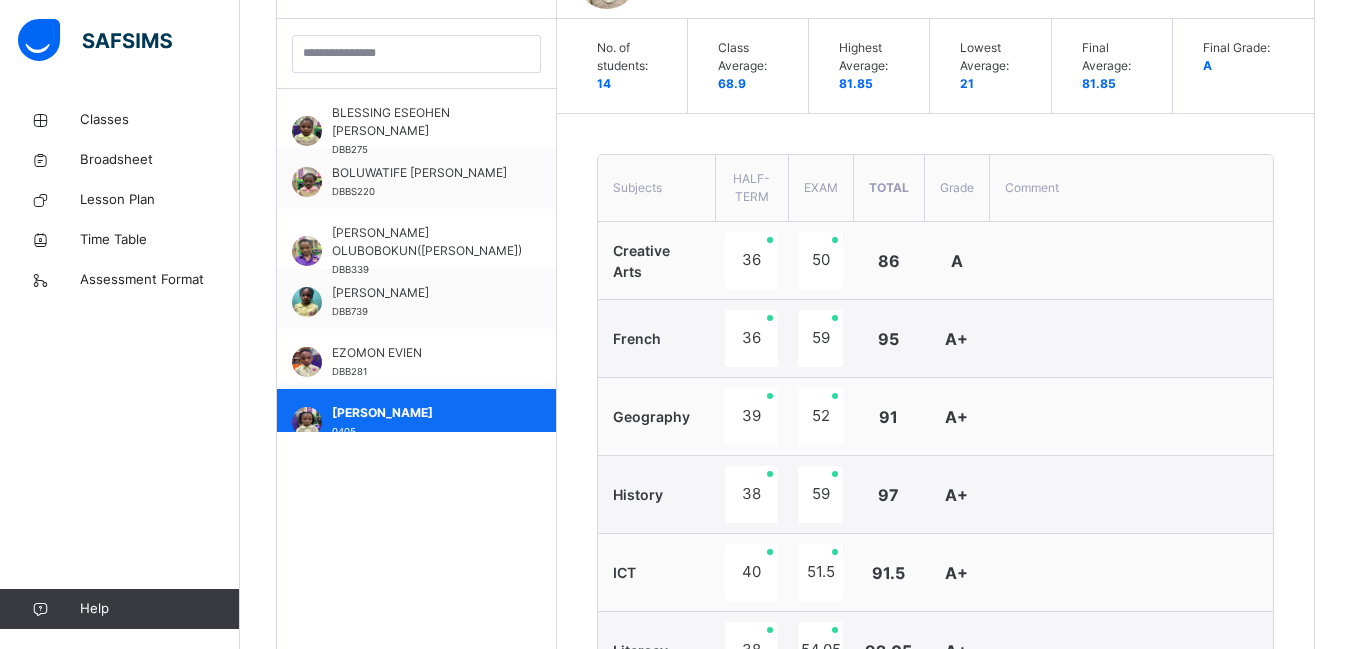 scroll, scrollTop: 688, scrollLeft: 0, axis: vertical 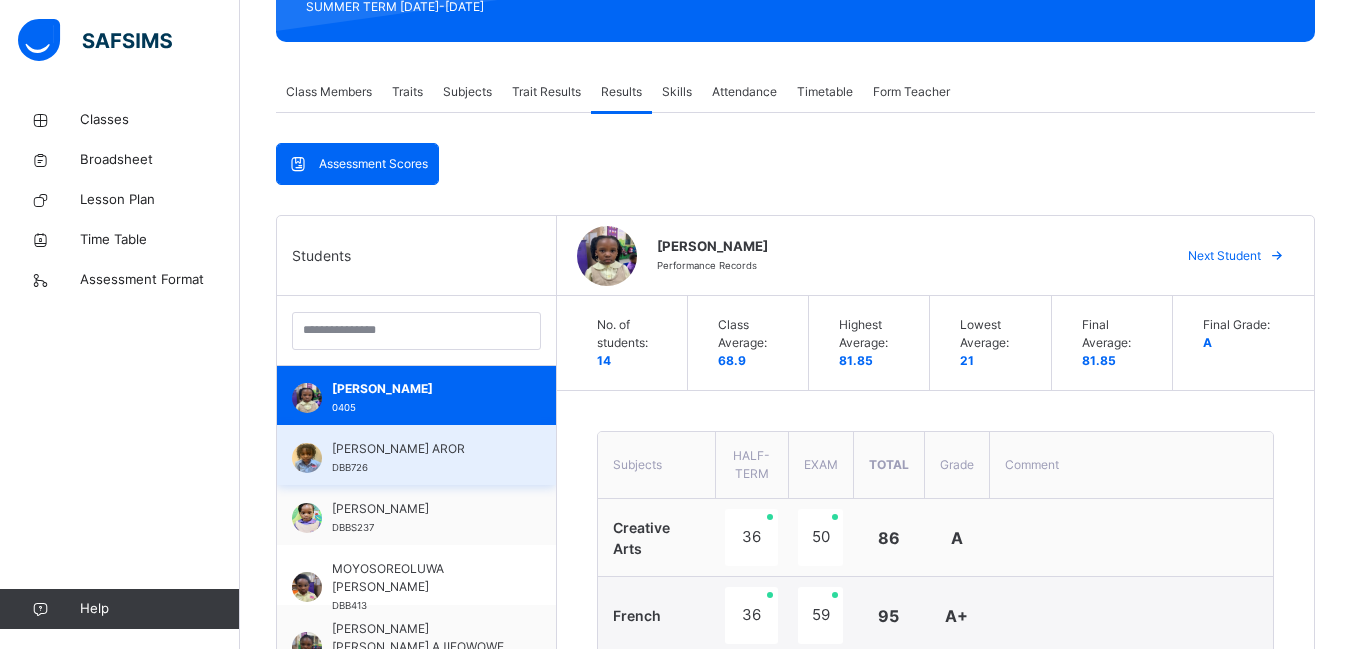 click on "[PERSON_NAME] AROR DBB726" at bounding box center [416, 455] 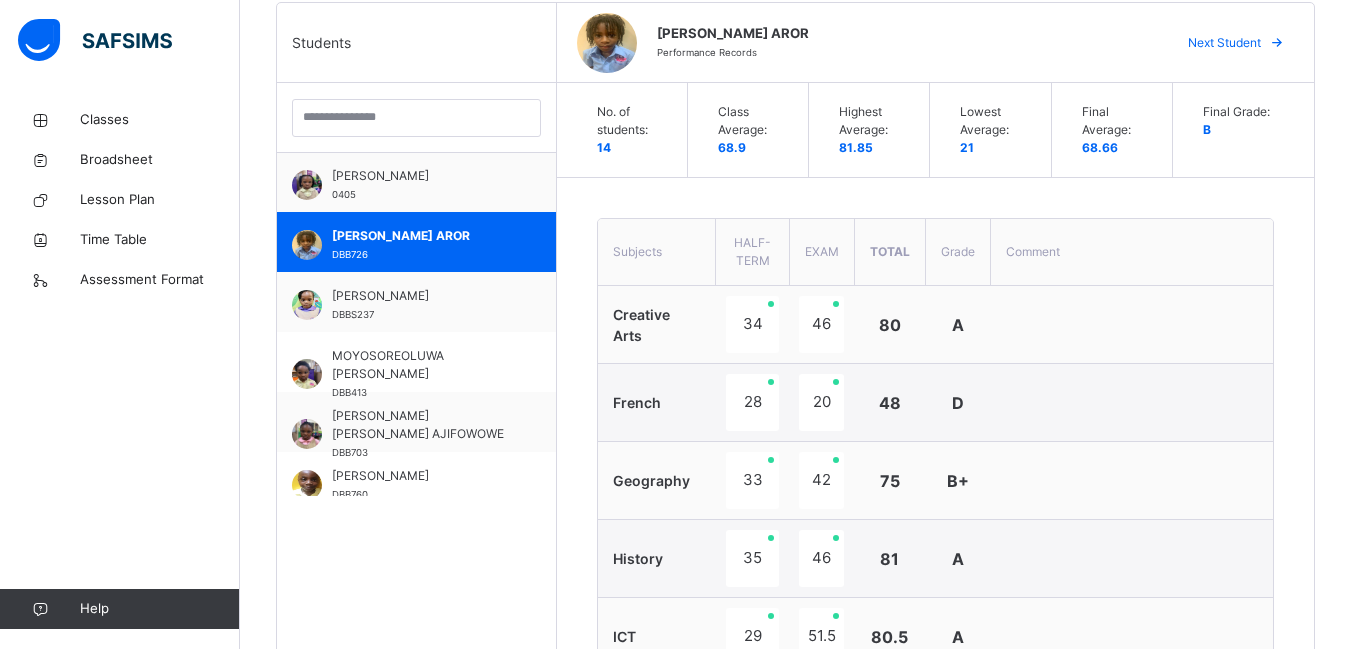 scroll, scrollTop: 523, scrollLeft: 0, axis: vertical 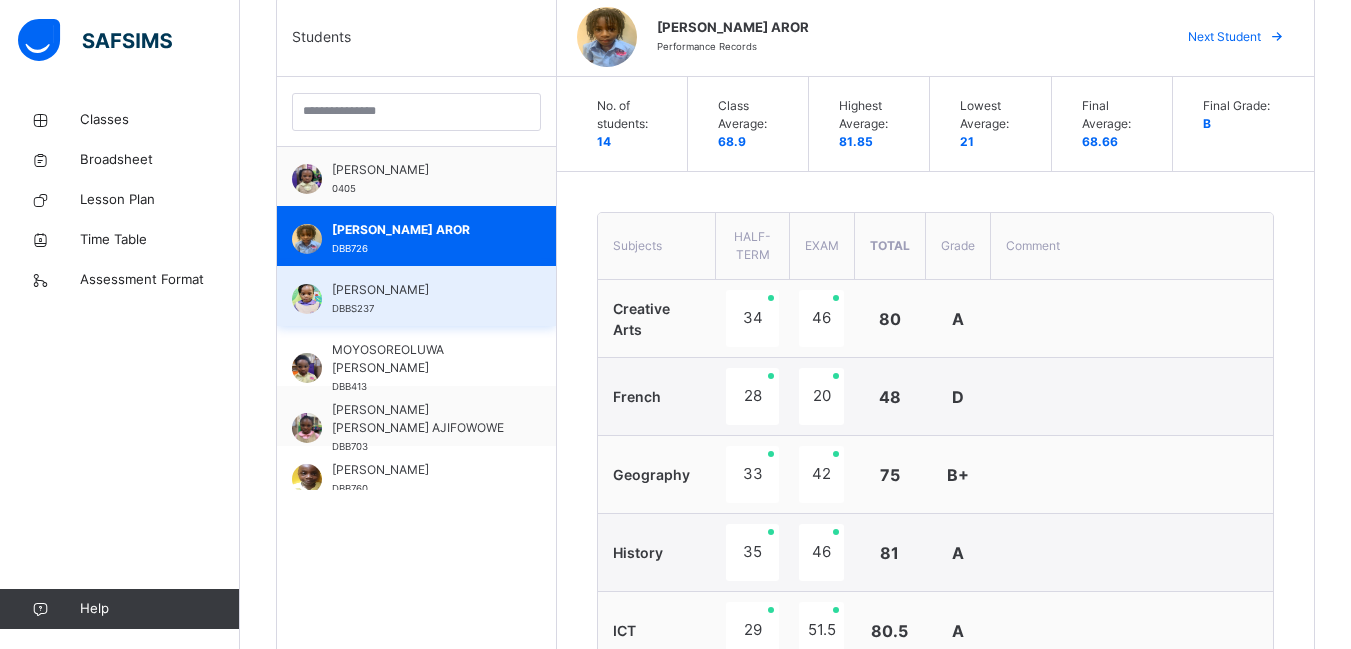 click on "[PERSON_NAME] DBBS237" at bounding box center [421, 299] 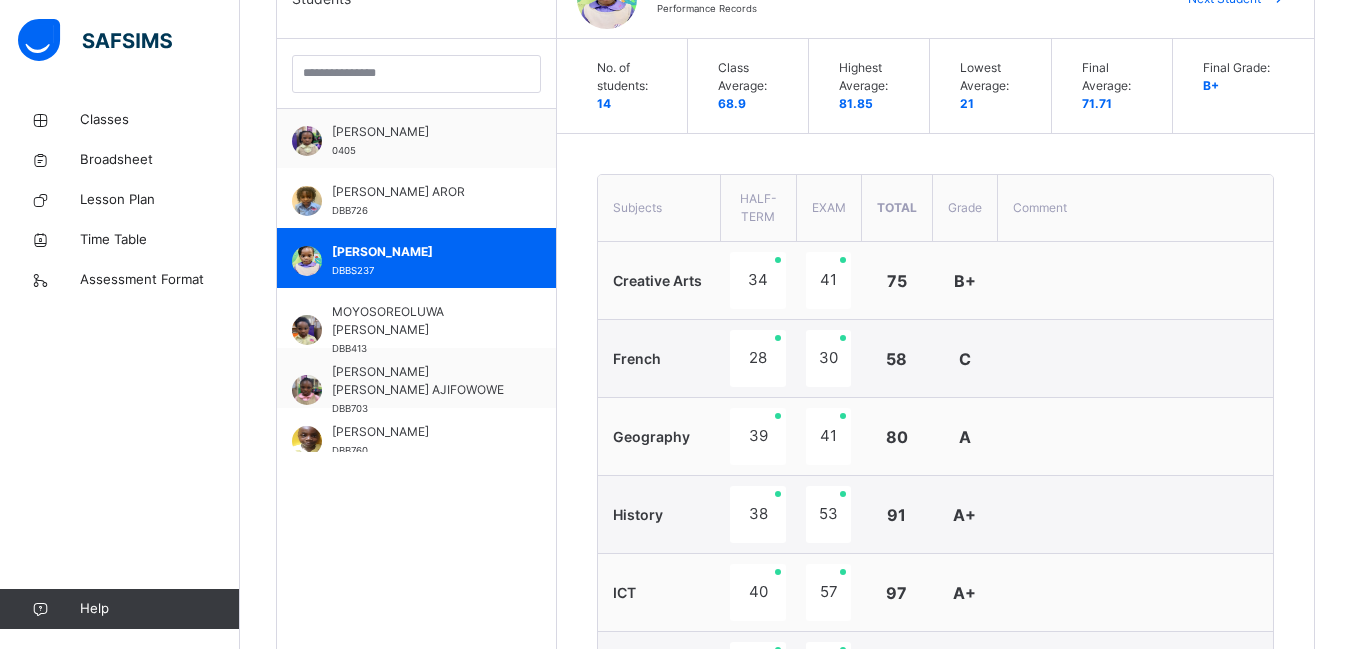 scroll, scrollTop: 479, scrollLeft: 0, axis: vertical 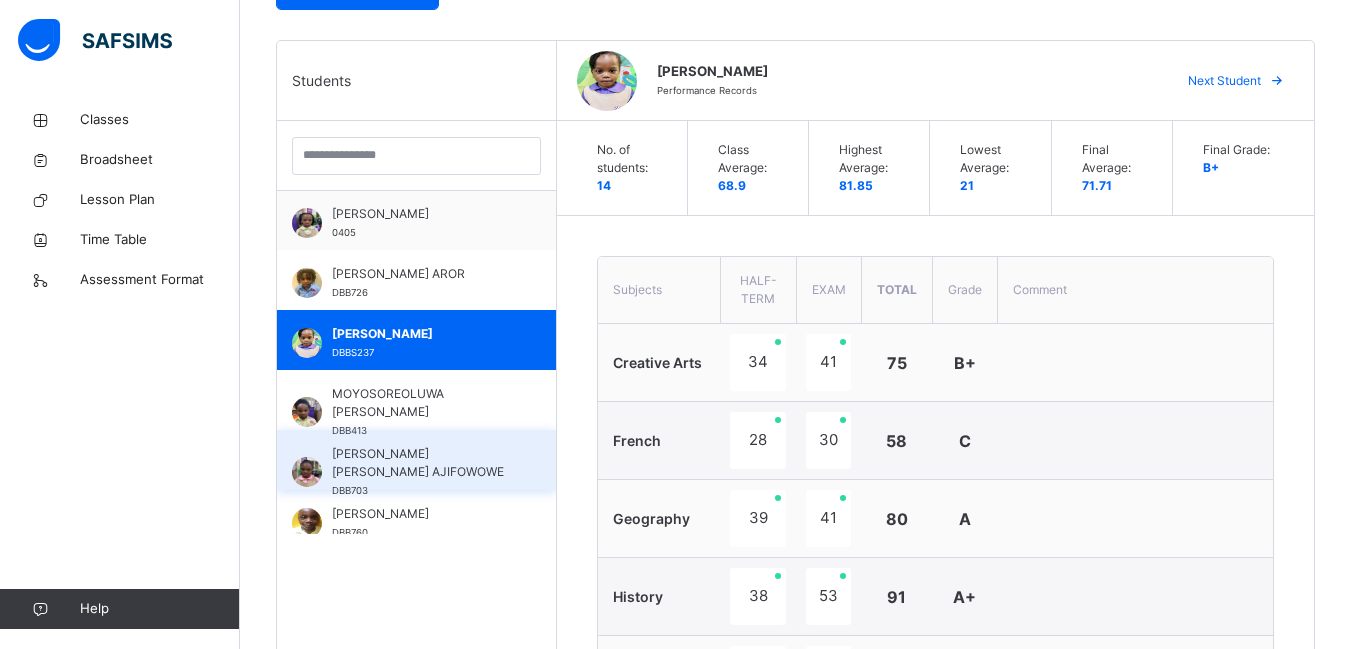 click on "[PERSON_NAME] [PERSON_NAME] AJIFOWOWE" at bounding box center [421, 463] 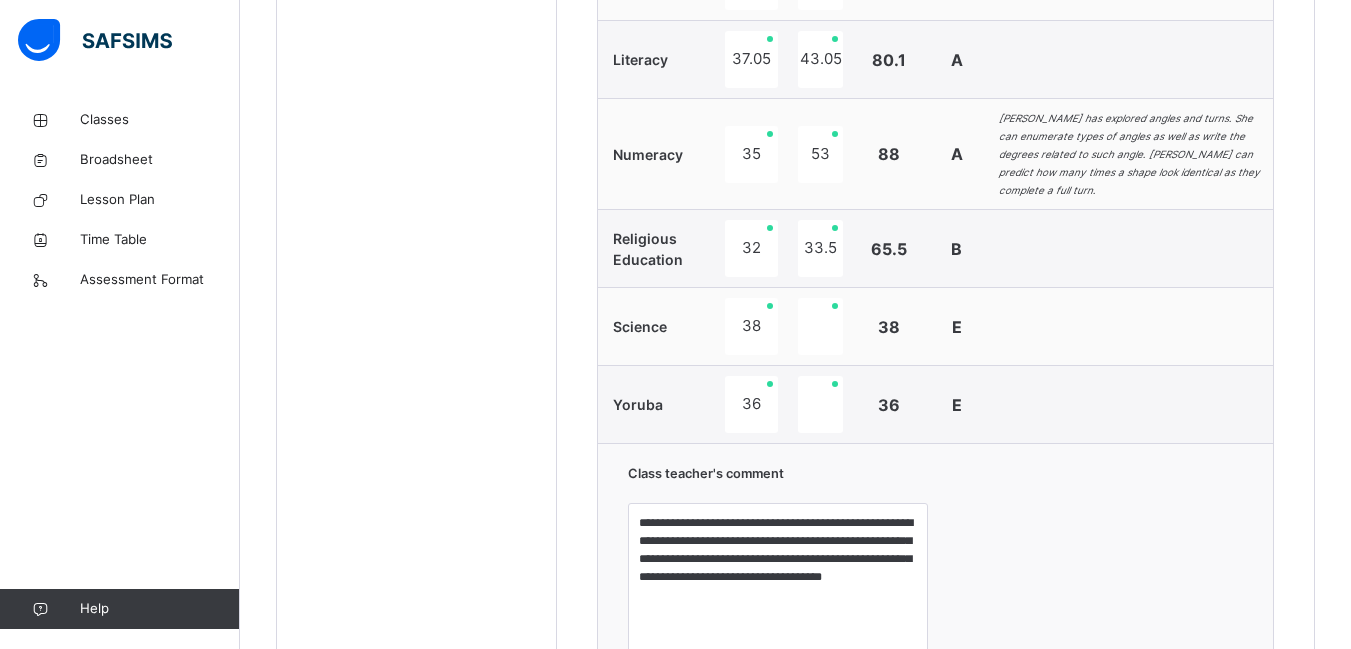 scroll, scrollTop: 1168, scrollLeft: 0, axis: vertical 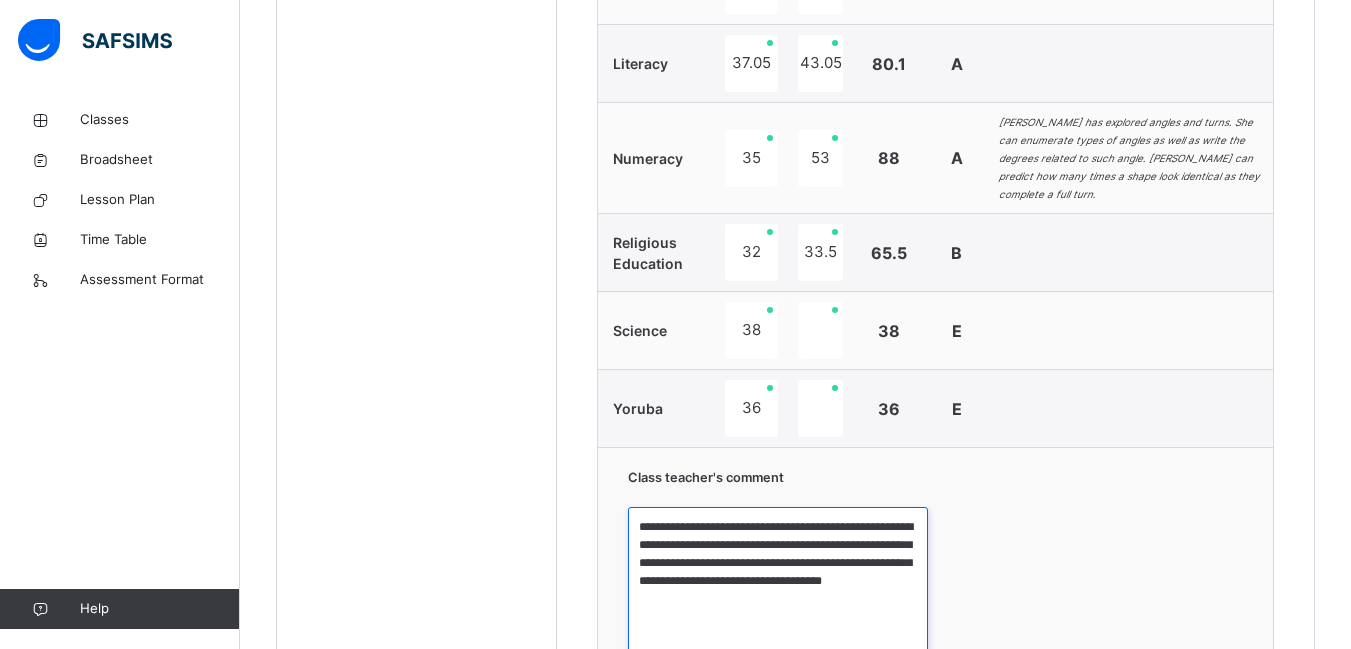 drag, startPoint x: 685, startPoint y: 509, endPoint x: 731, endPoint y: 530, distance: 50.566788 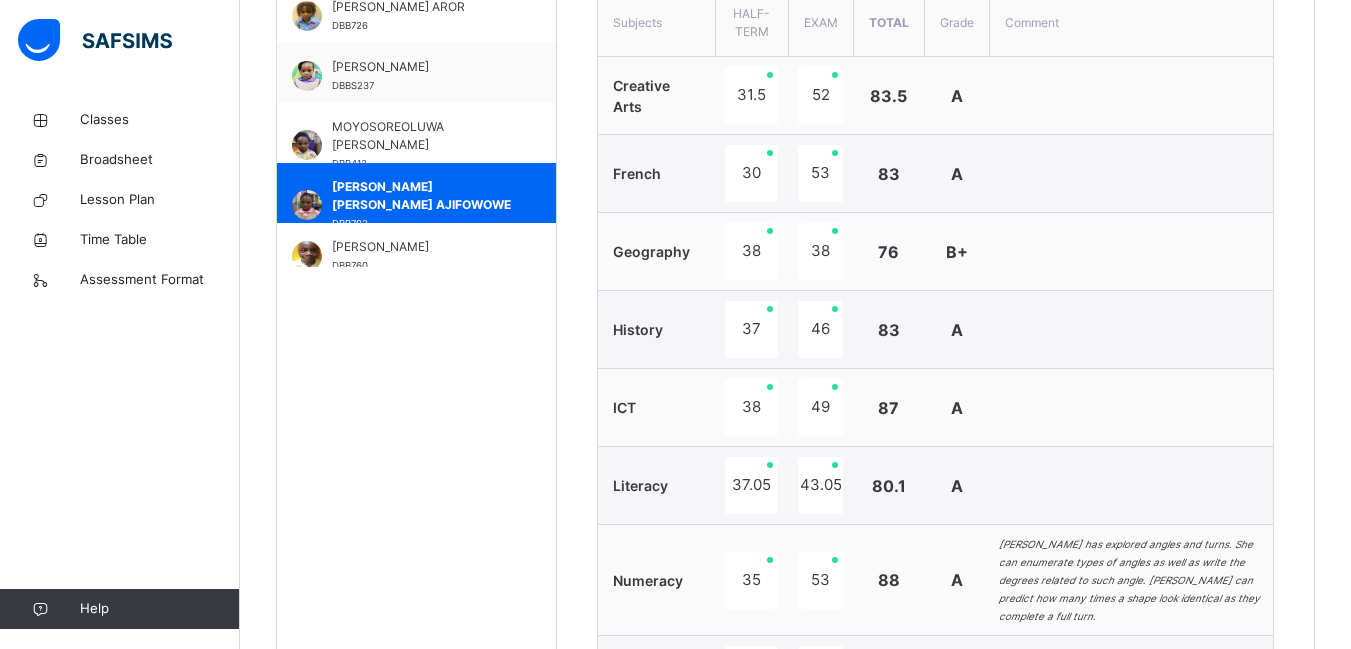 scroll, scrollTop: 667, scrollLeft: 0, axis: vertical 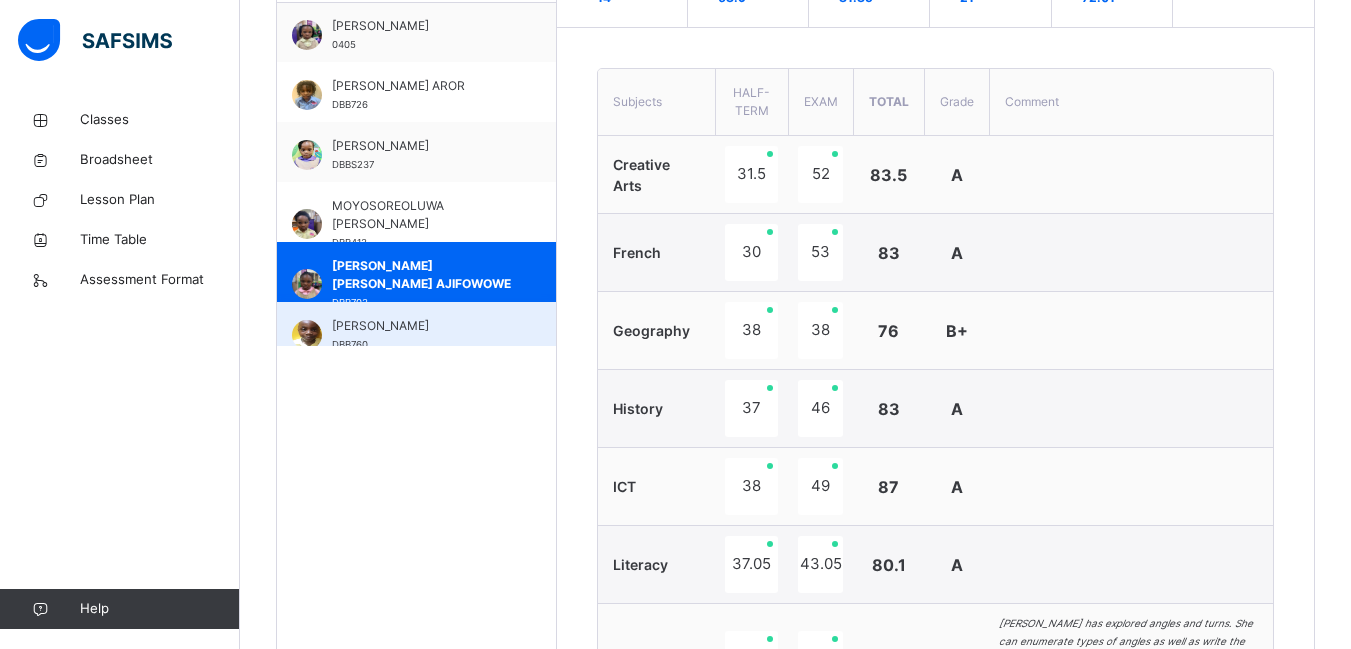 click on "[PERSON_NAME]" at bounding box center (421, 326) 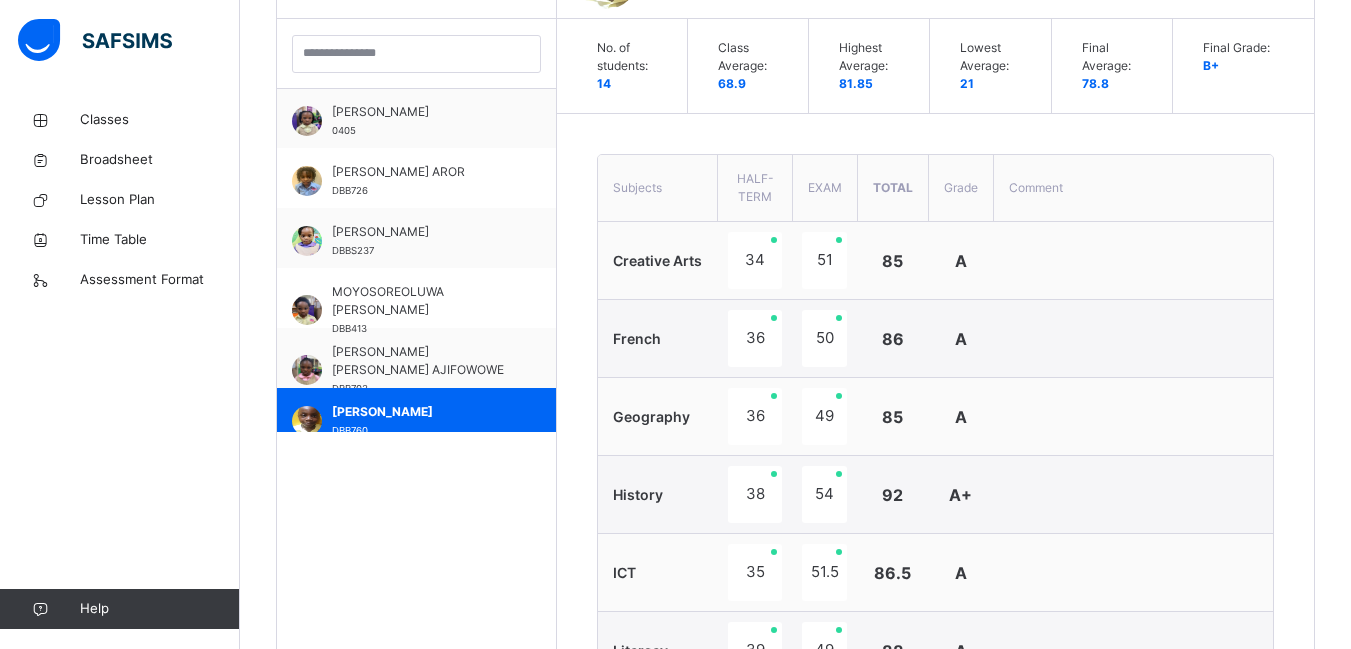 scroll, scrollTop: 667, scrollLeft: 0, axis: vertical 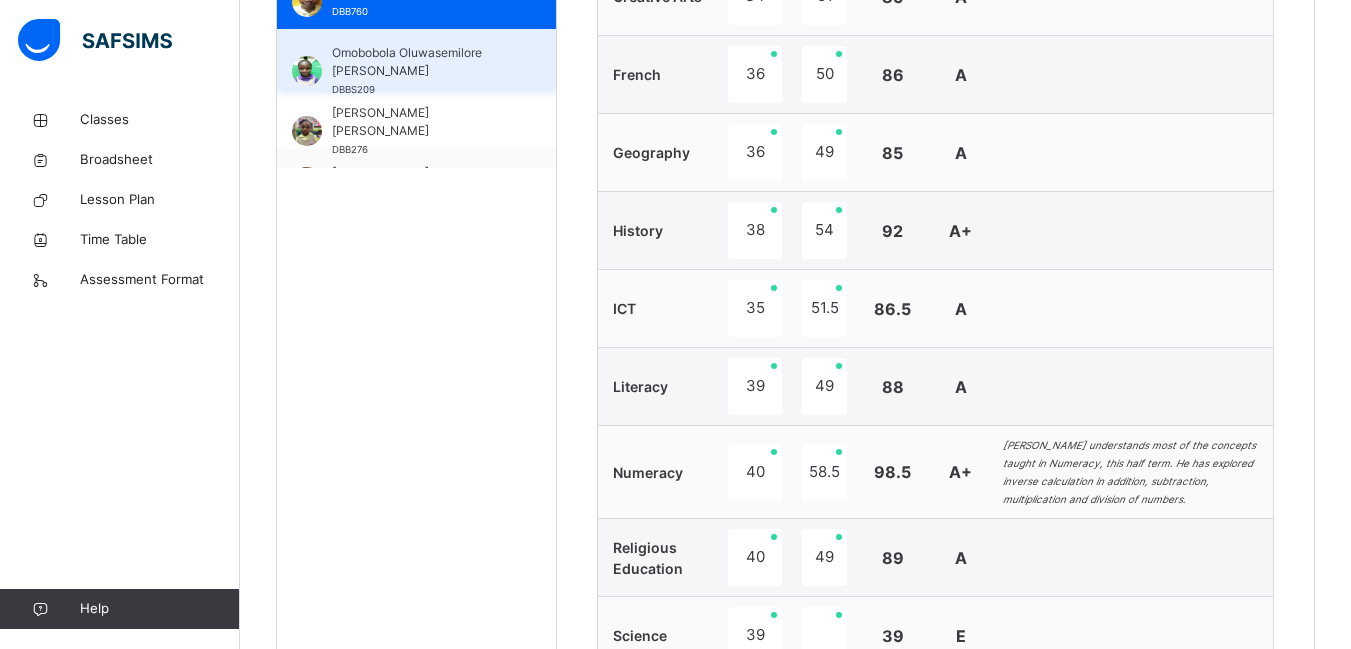 click on "Omobobola Oluwasemilore [PERSON_NAME]" at bounding box center (421, 62) 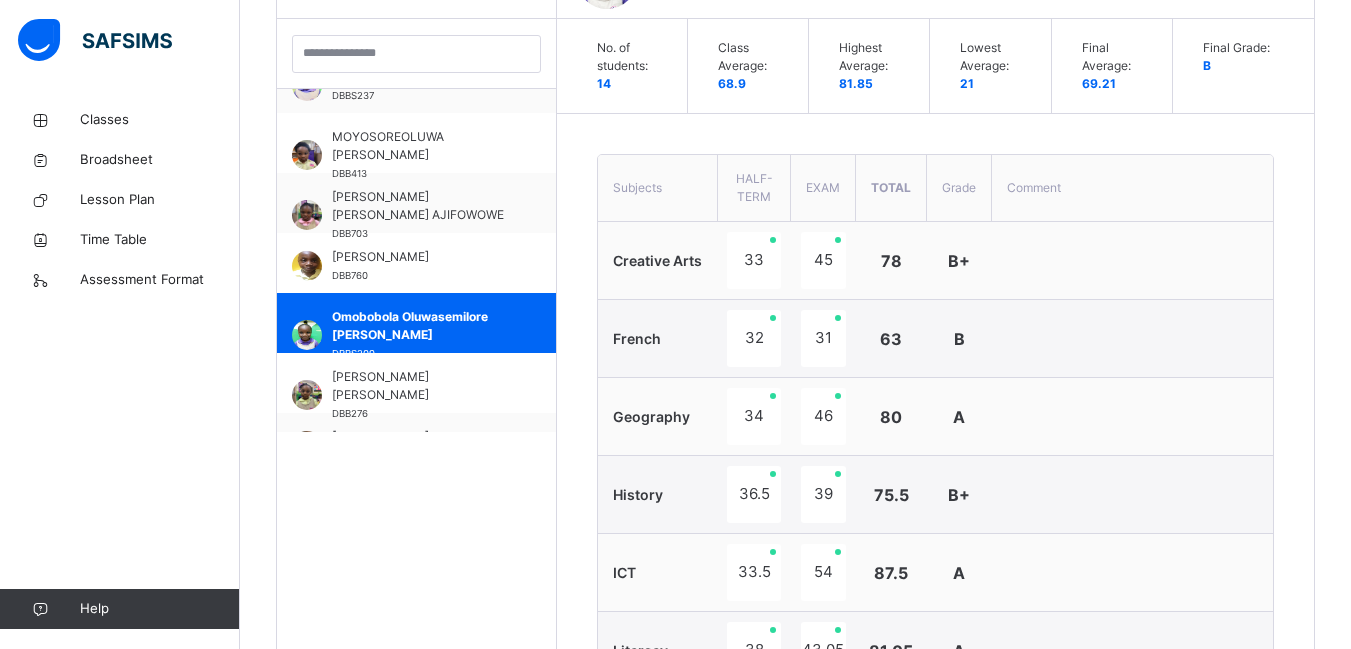 scroll, scrollTop: 845, scrollLeft: 0, axis: vertical 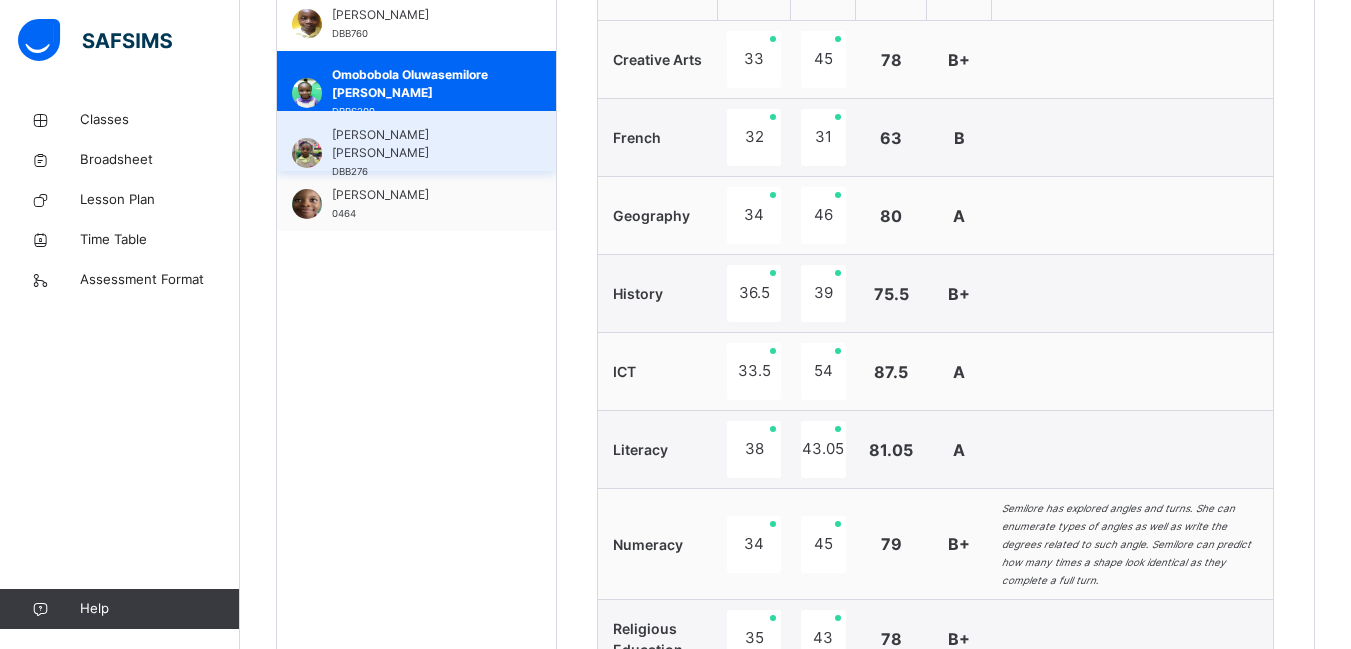 click on "[PERSON_NAME] [PERSON_NAME]" at bounding box center [421, 144] 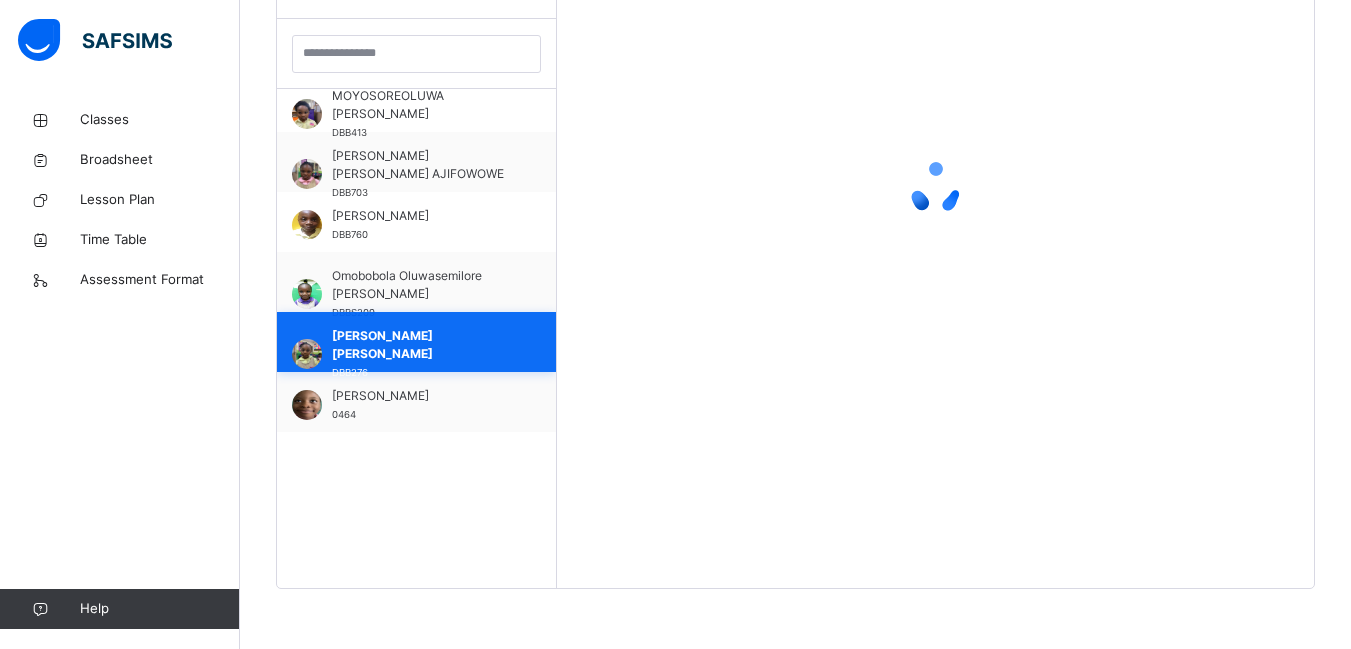 scroll, scrollTop: 581, scrollLeft: 0, axis: vertical 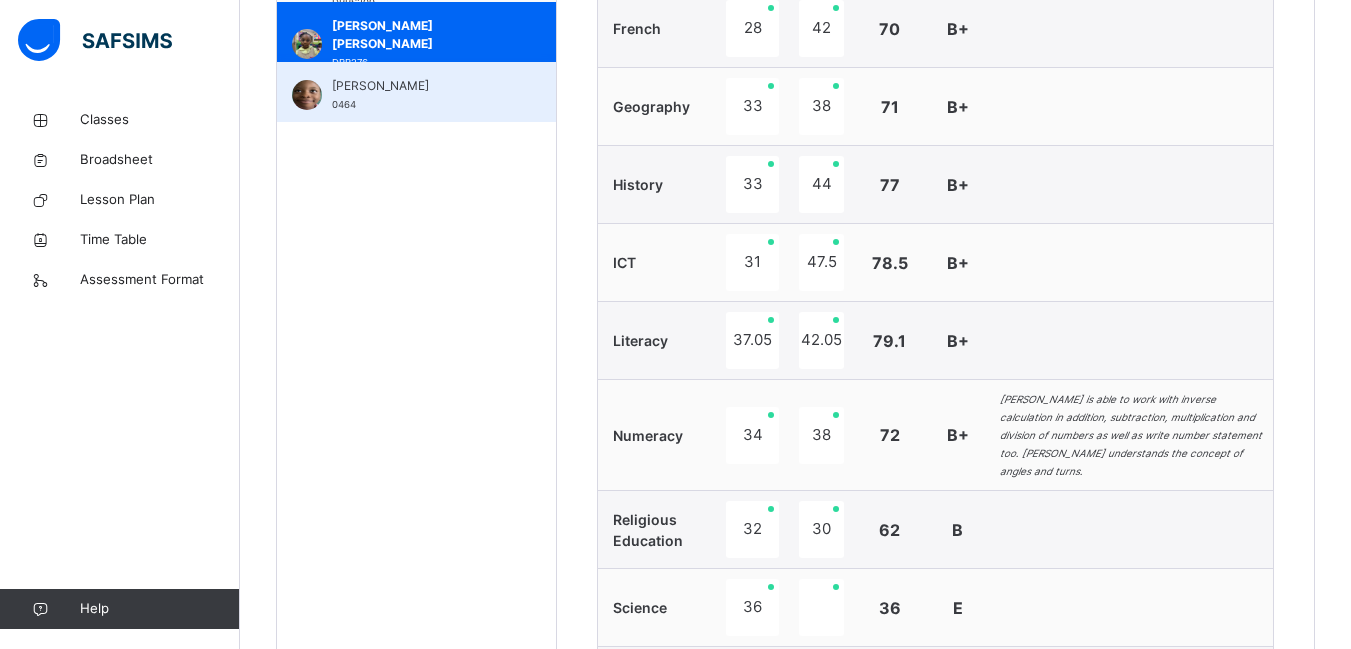 click on "[PERSON_NAME]" at bounding box center (421, 86) 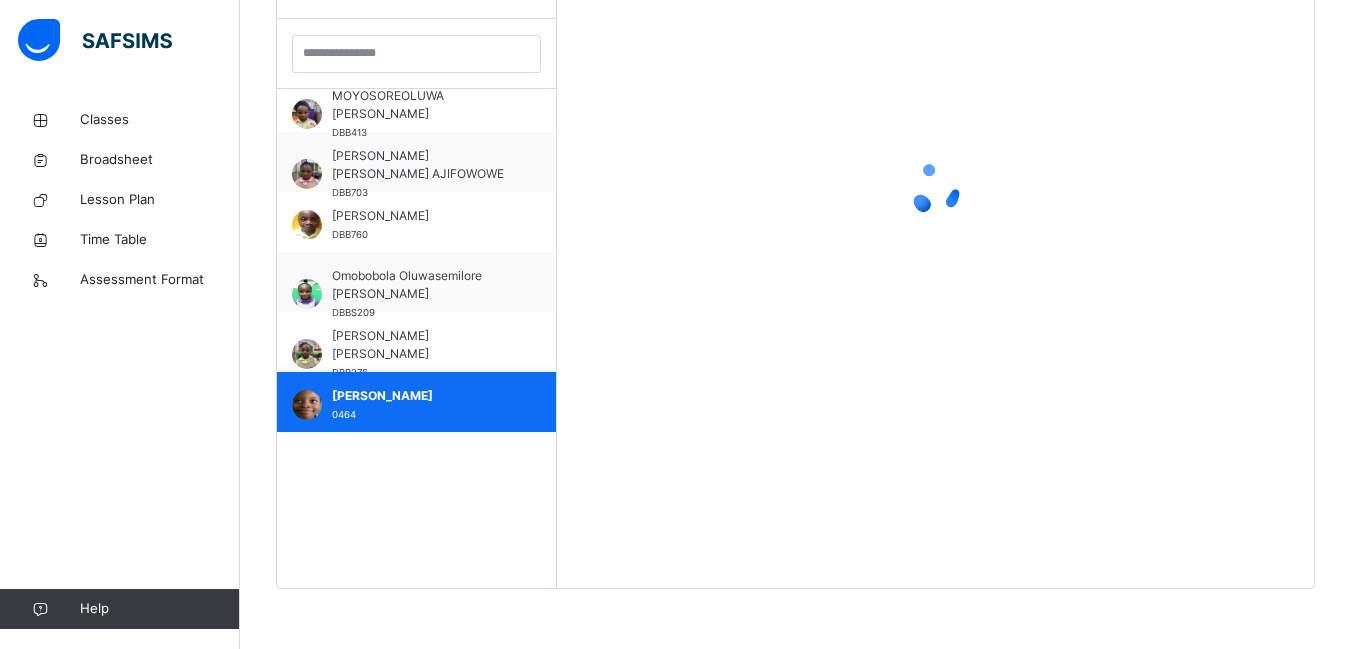 scroll, scrollTop: 581, scrollLeft: 0, axis: vertical 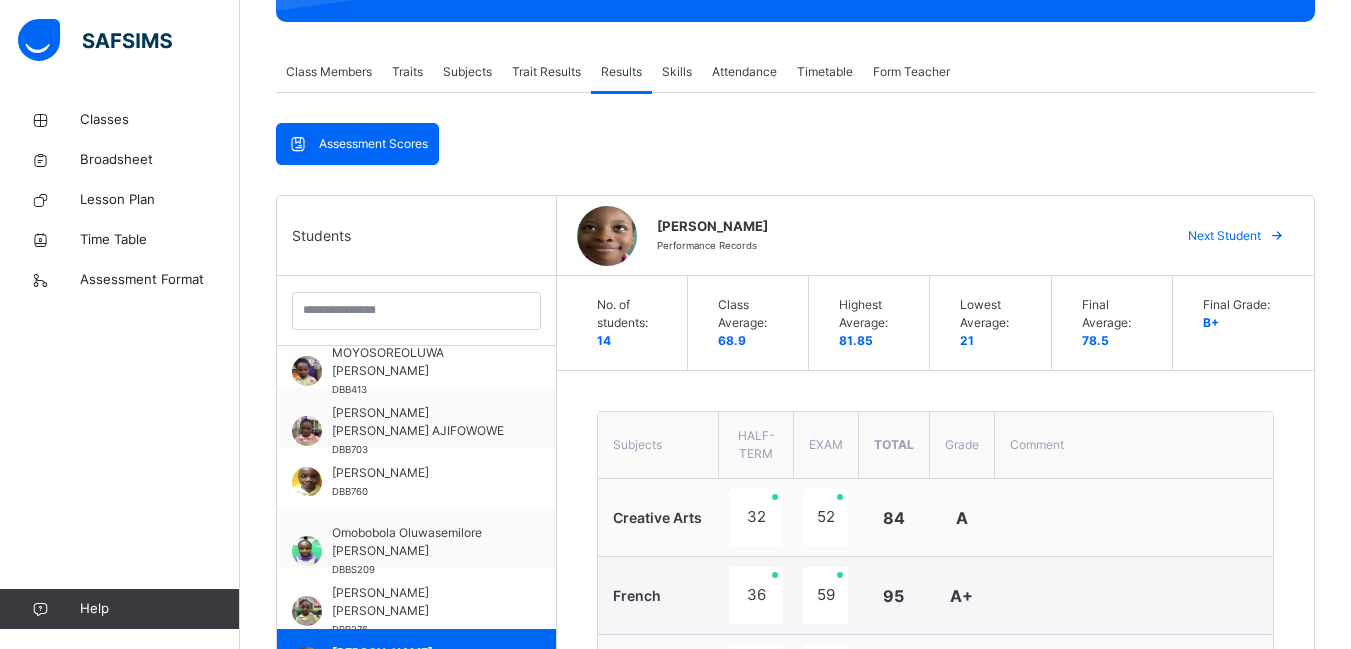 drag, startPoint x: 1349, startPoint y: 257, endPoint x: 1355, endPoint y: 423, distance: 166.1084 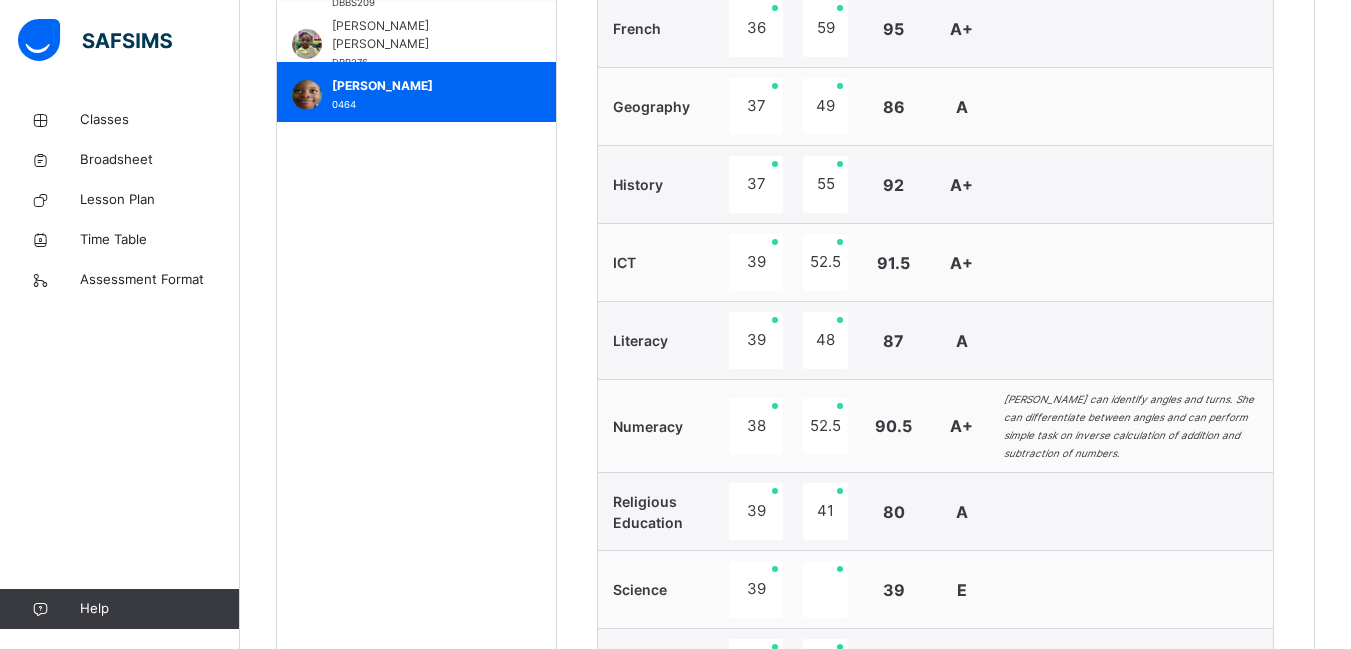 click on "**********" at bounding box center [935, 430] 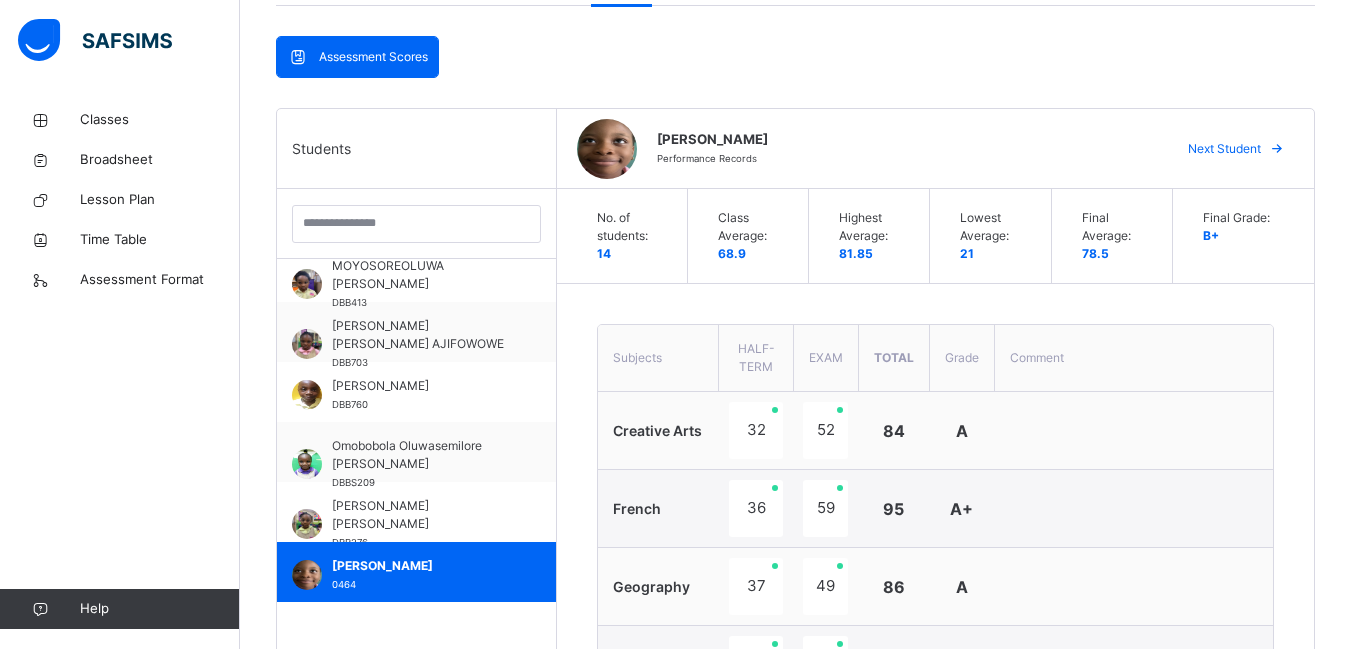 scroll, scrollTop: 404, scrollLeft: 0, axis: vertical 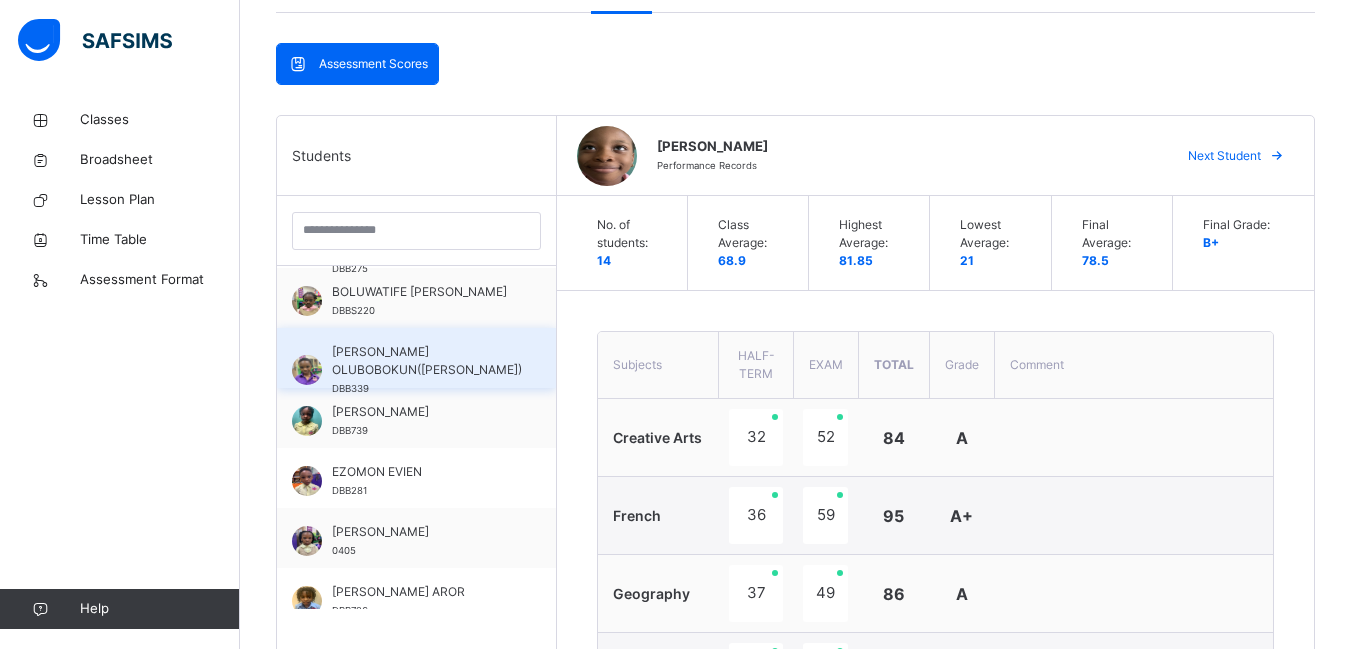 click on "[PERSON_NAME] OLUBOBOKUN([PERSON_NAME])" at bounding box center (427, 361) 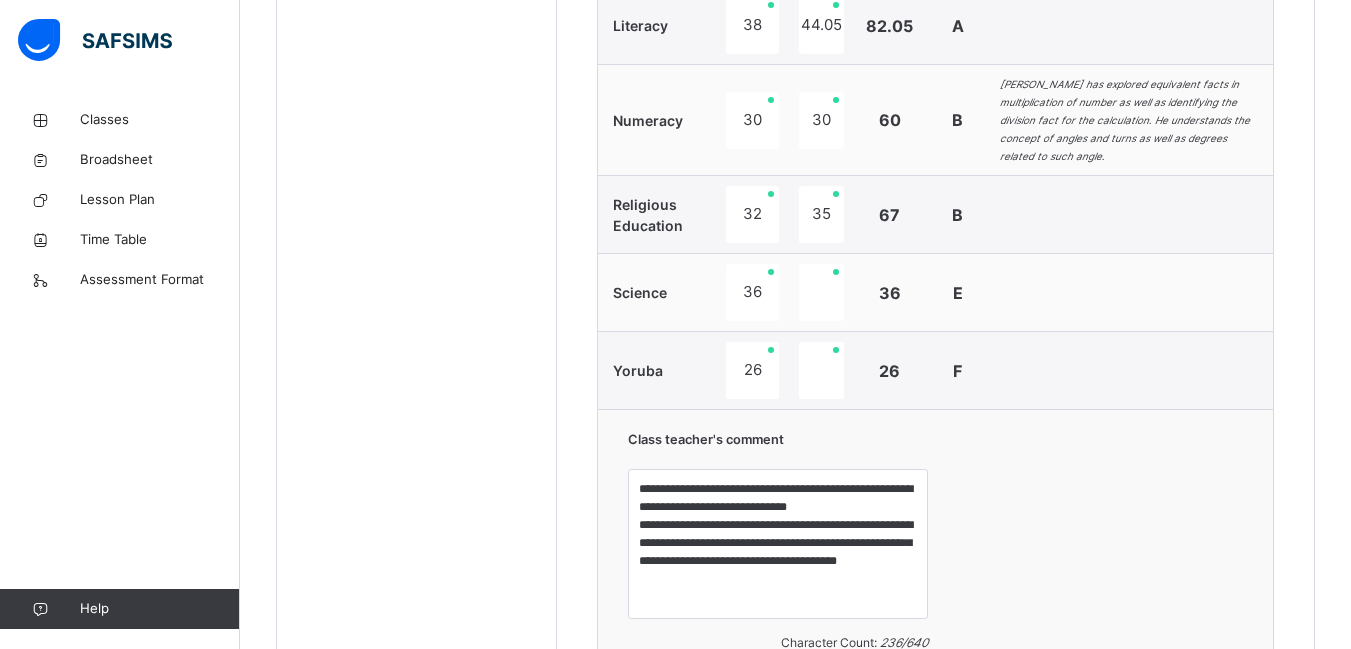 scroll, scrollTop: 1244, scrollLeft: 0, axis: vertical 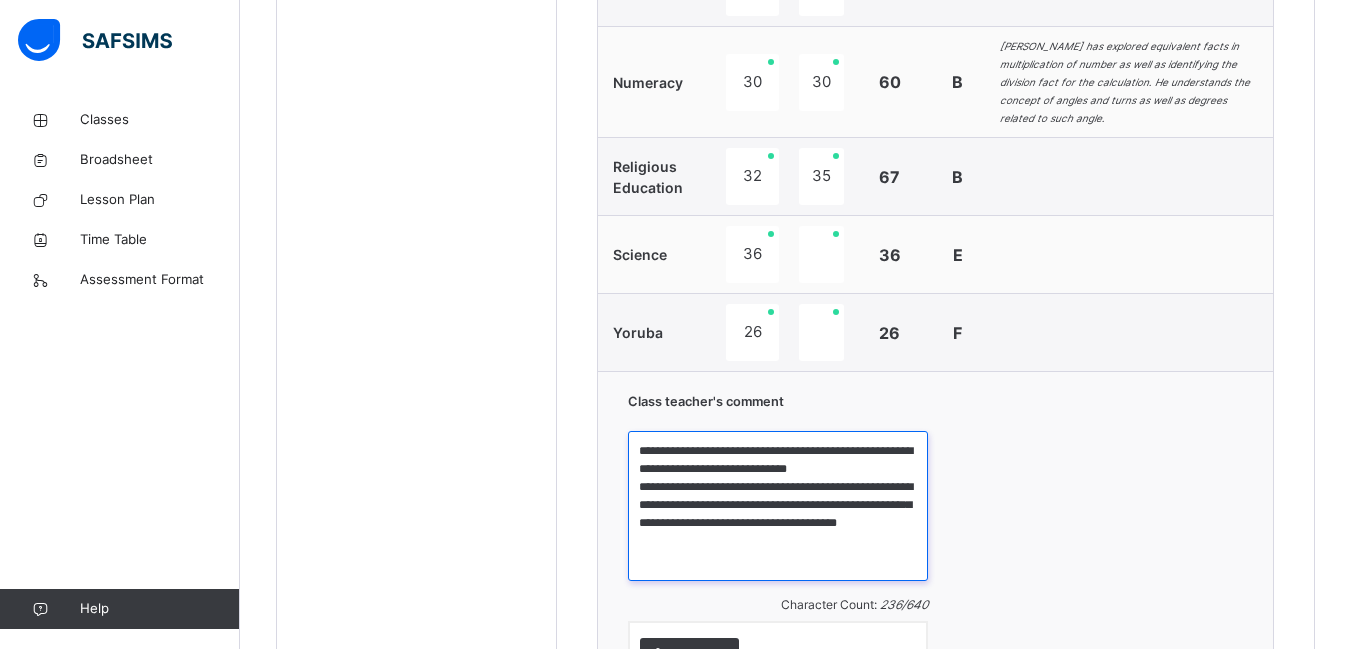 drag, startPoint x: 674, startPoint y: 431, endPoint x: 794, endPoint y: 546, distance: 166.2077 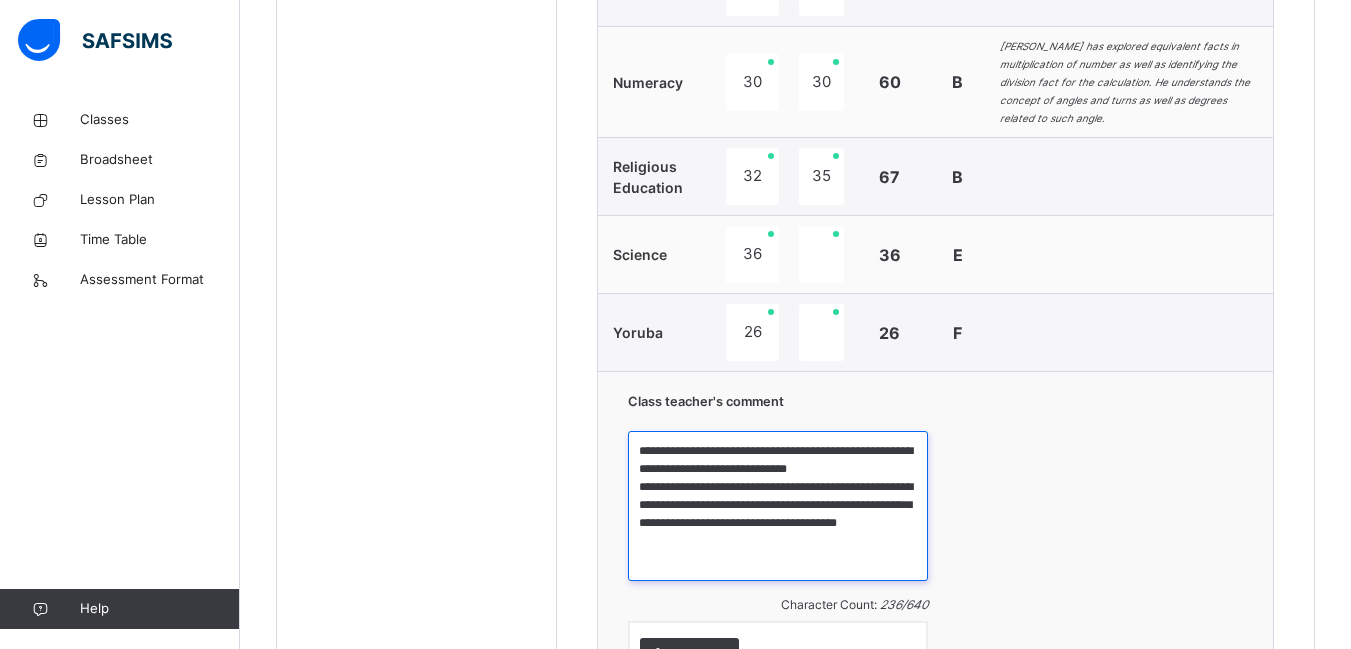 paste on "**" 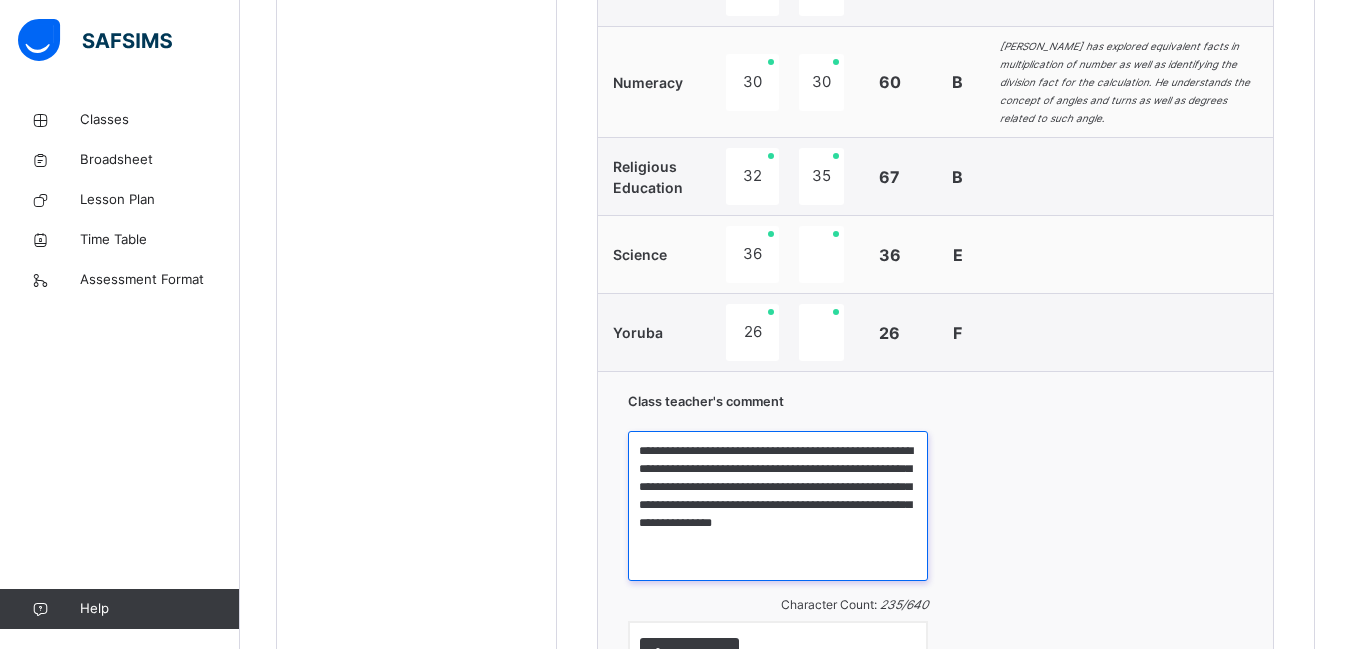 scroll, scrollTop: 0, scrollLeft: 0, axis: both 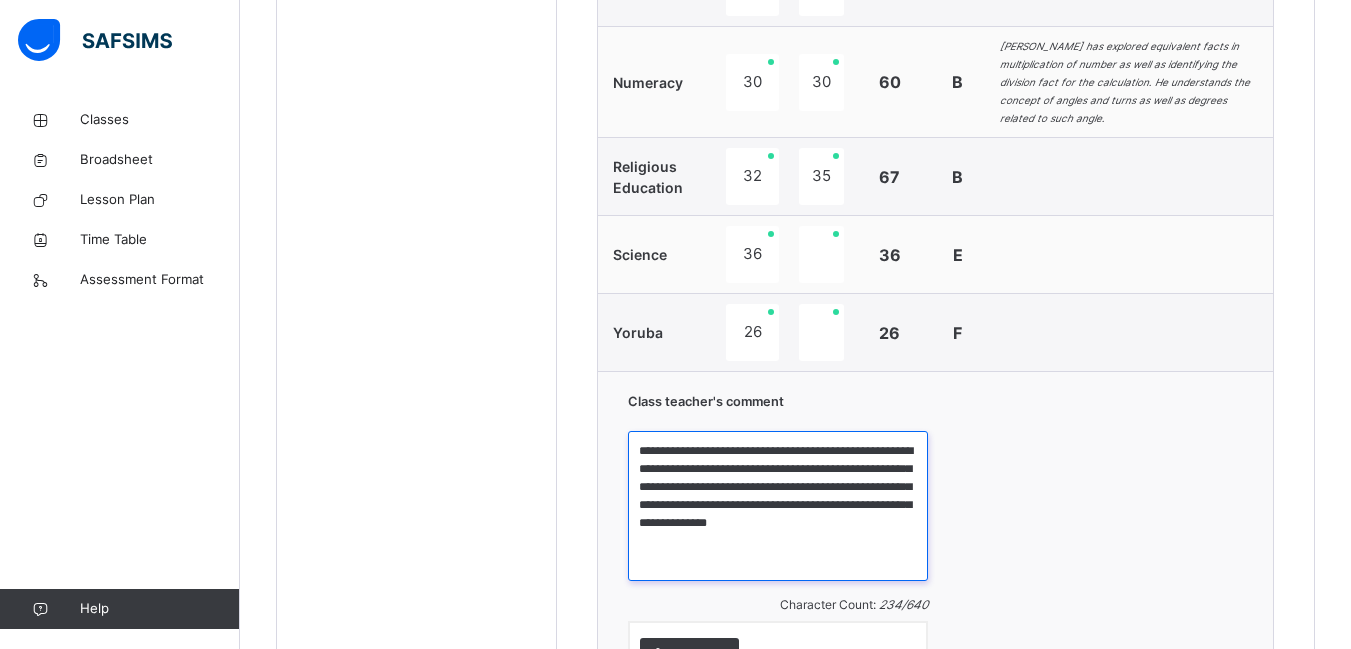 click on "**********" at bounding box center (778, 506) 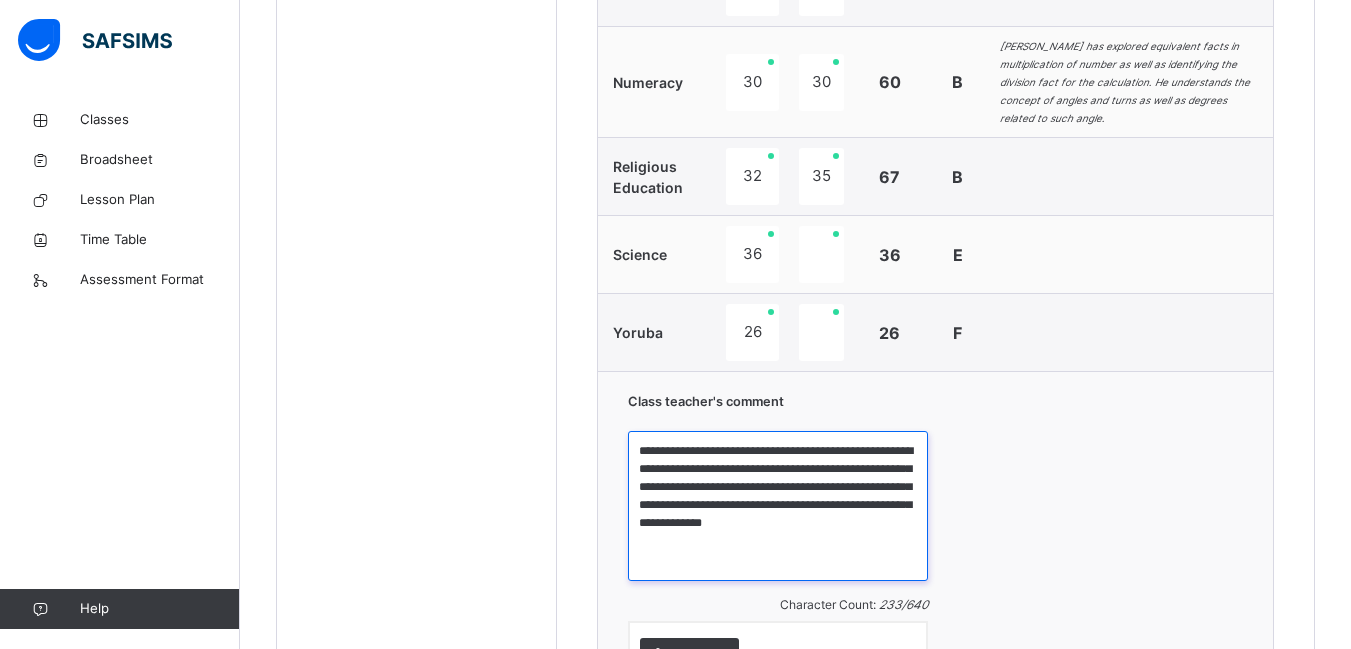 click on "**********" at bounding box center (778, 506) 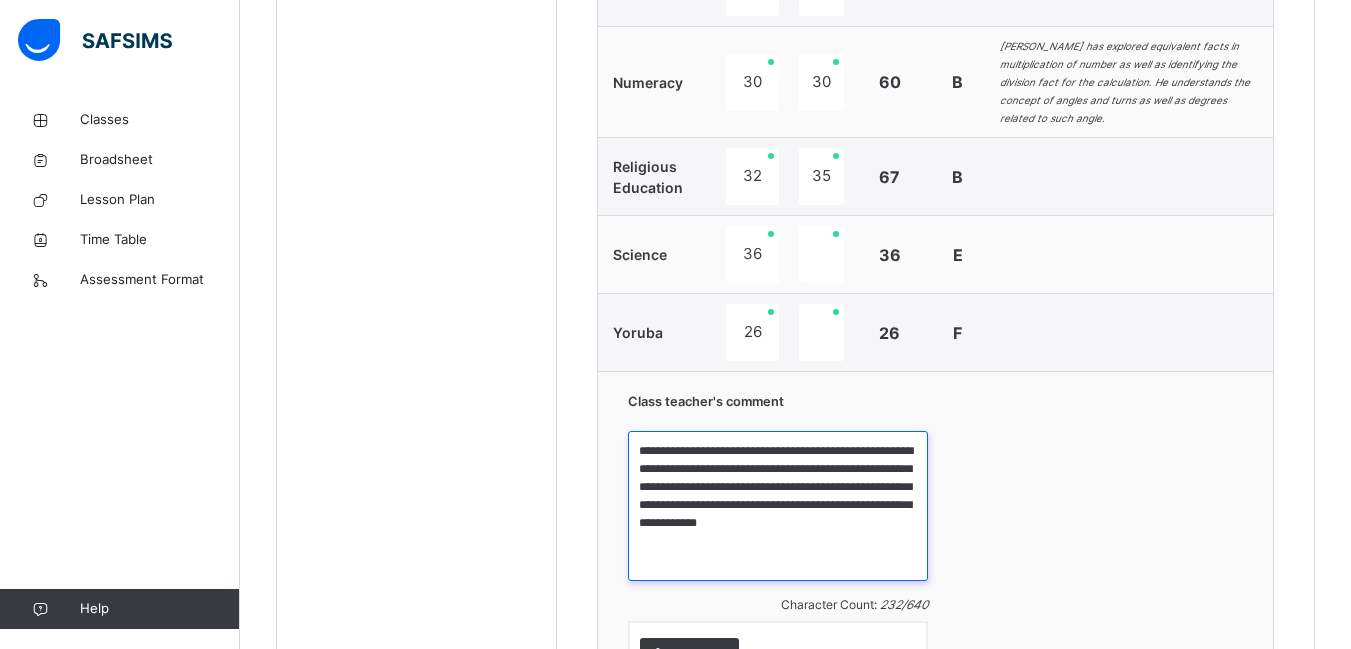 click on "**********" at bounding box center [778, 506] 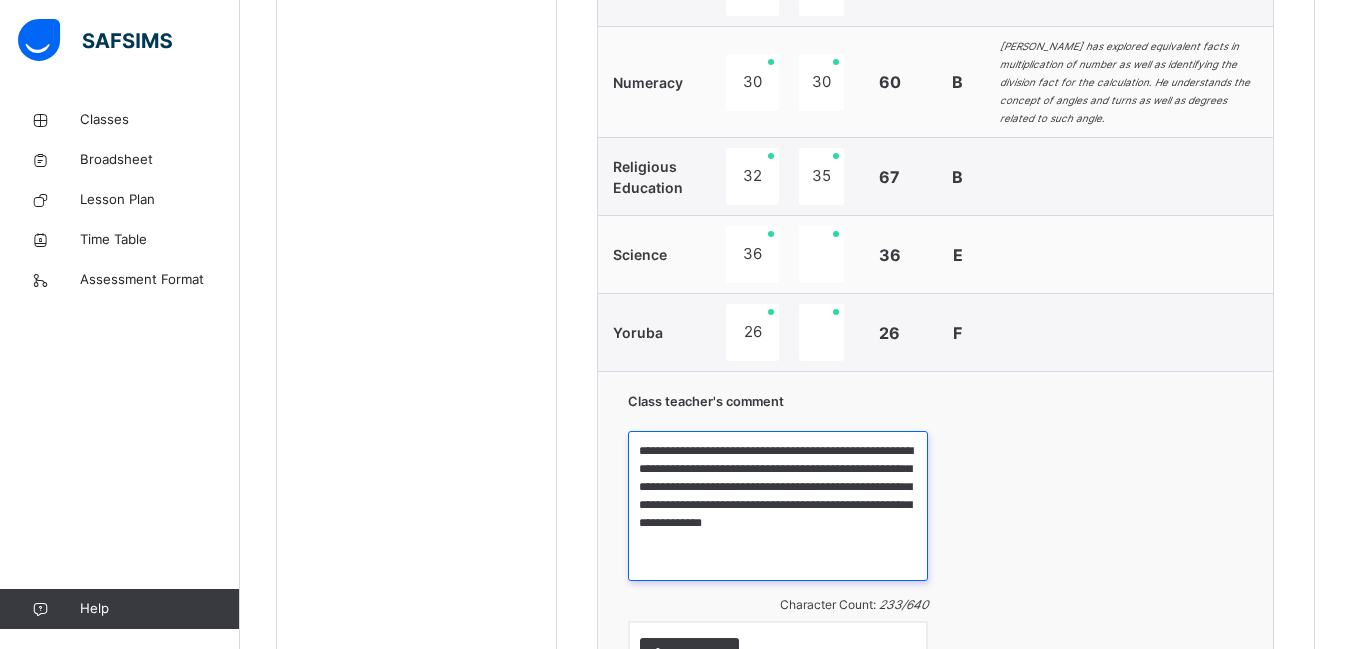 scroll, scrollTop: 677, scrollLeft: 0, axis: vertical 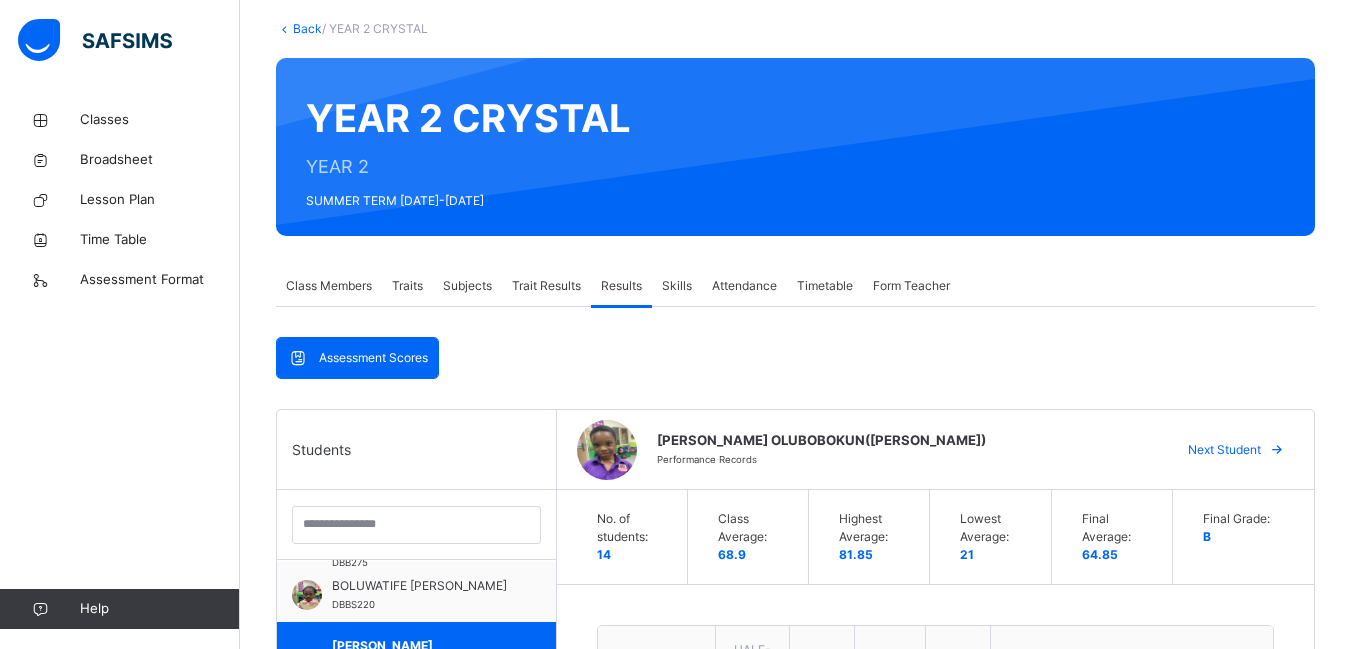 type on "**********" 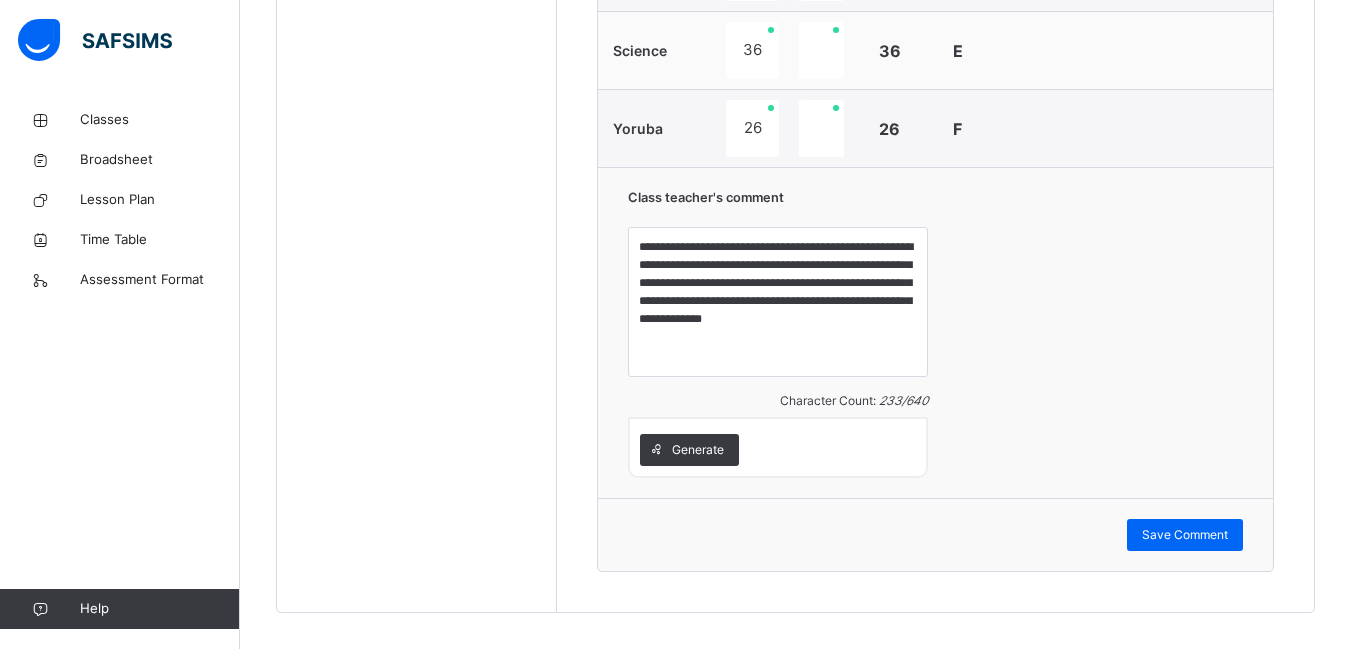 scroll, scrollTop: 1454, scrollLeft: 0, axis: vertical 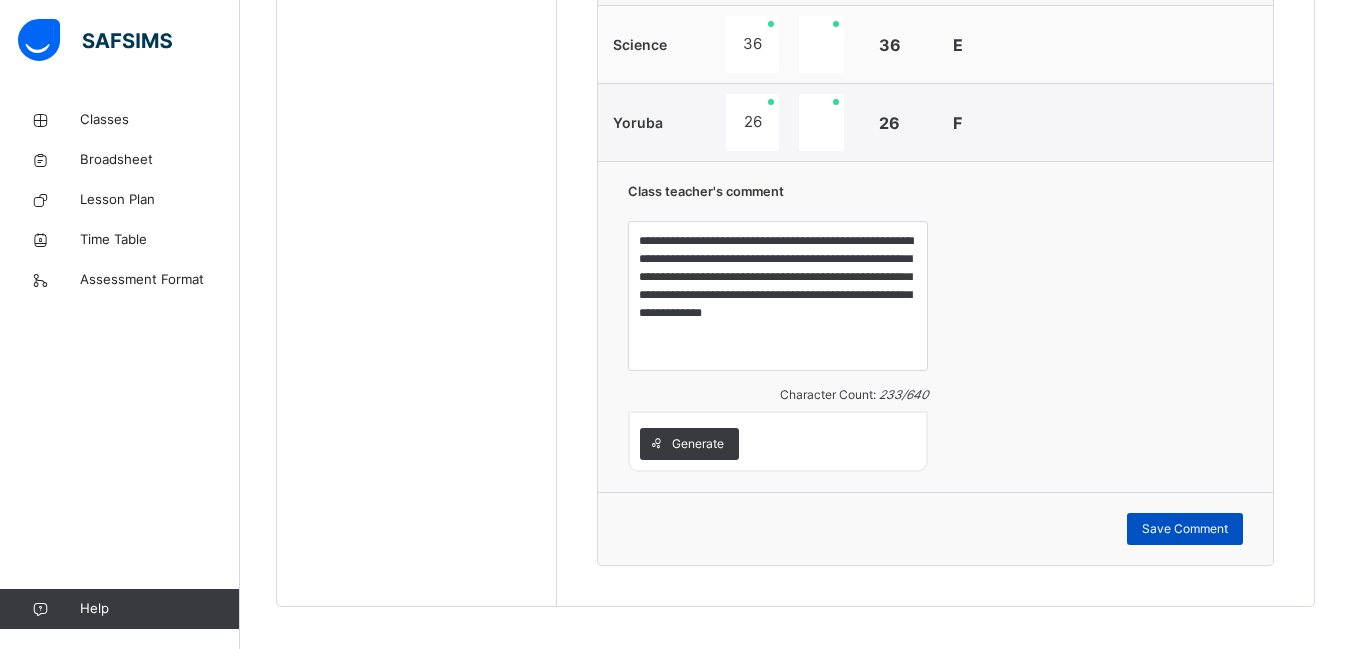 click on "Save Comment" at bounding box center (1185, 529) 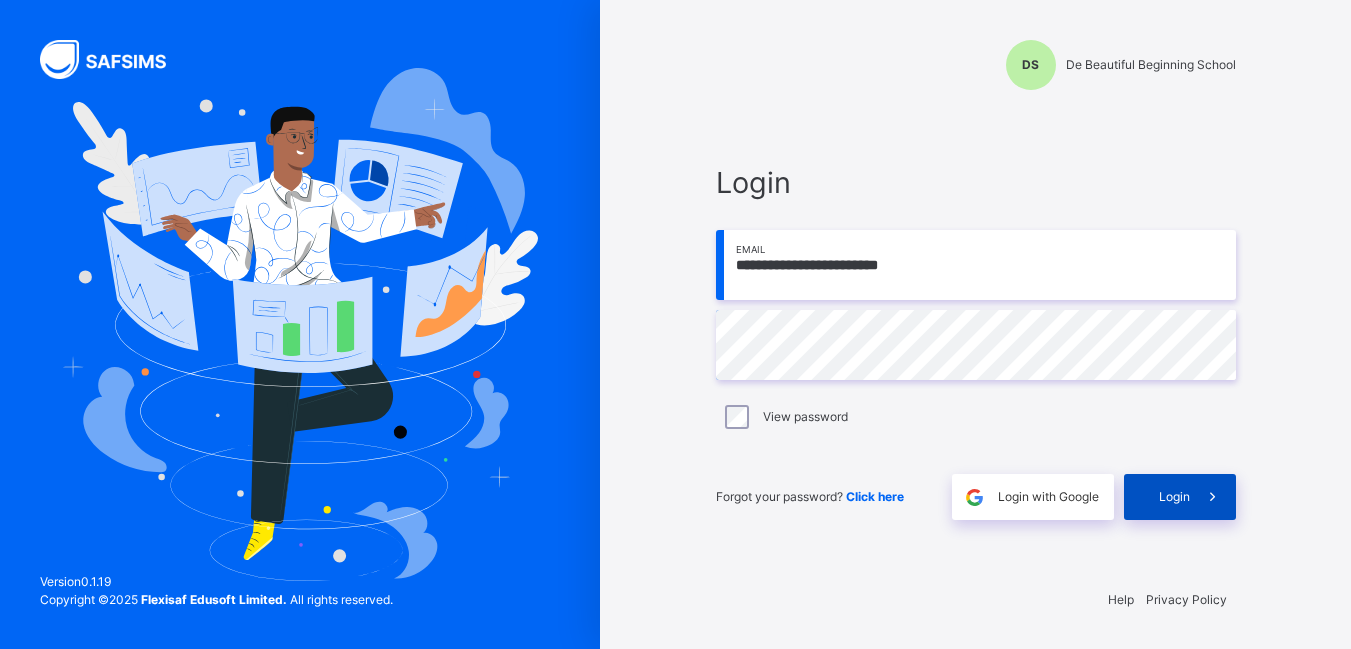 click on "Login" at bounding box center (1174, 497) 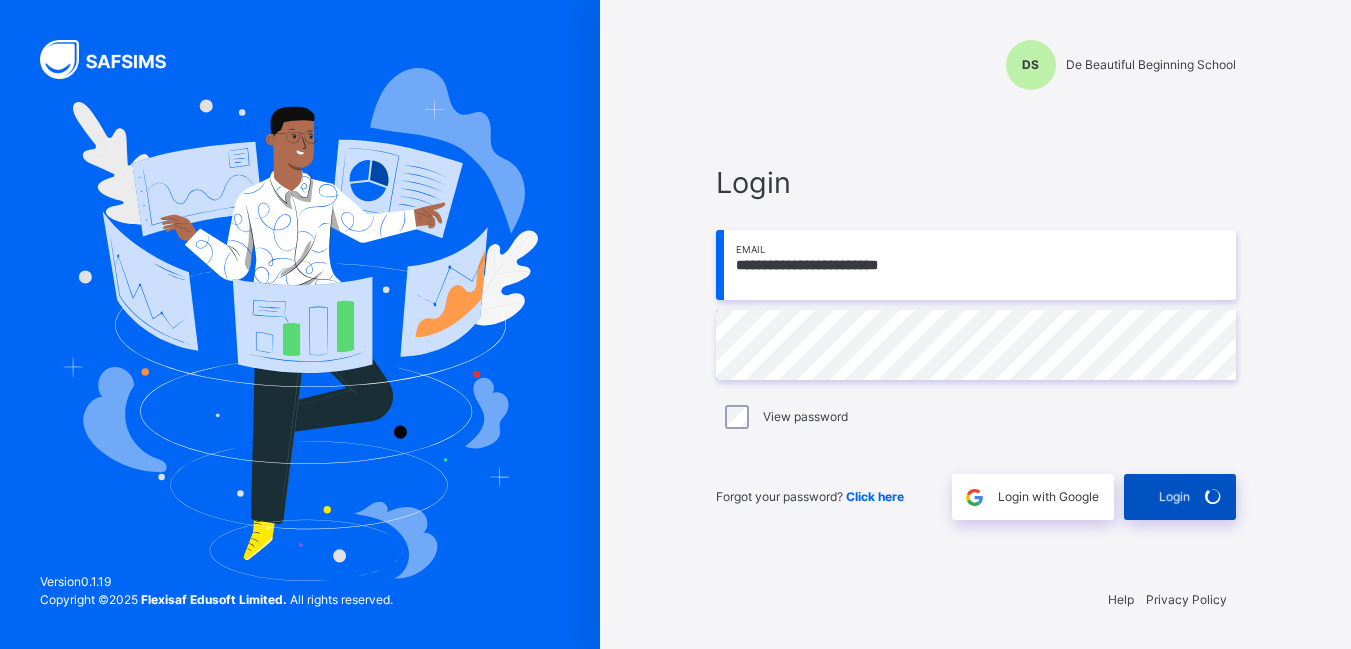 scroll, scrollTop: 0, scrollLeft: 0, axis: both 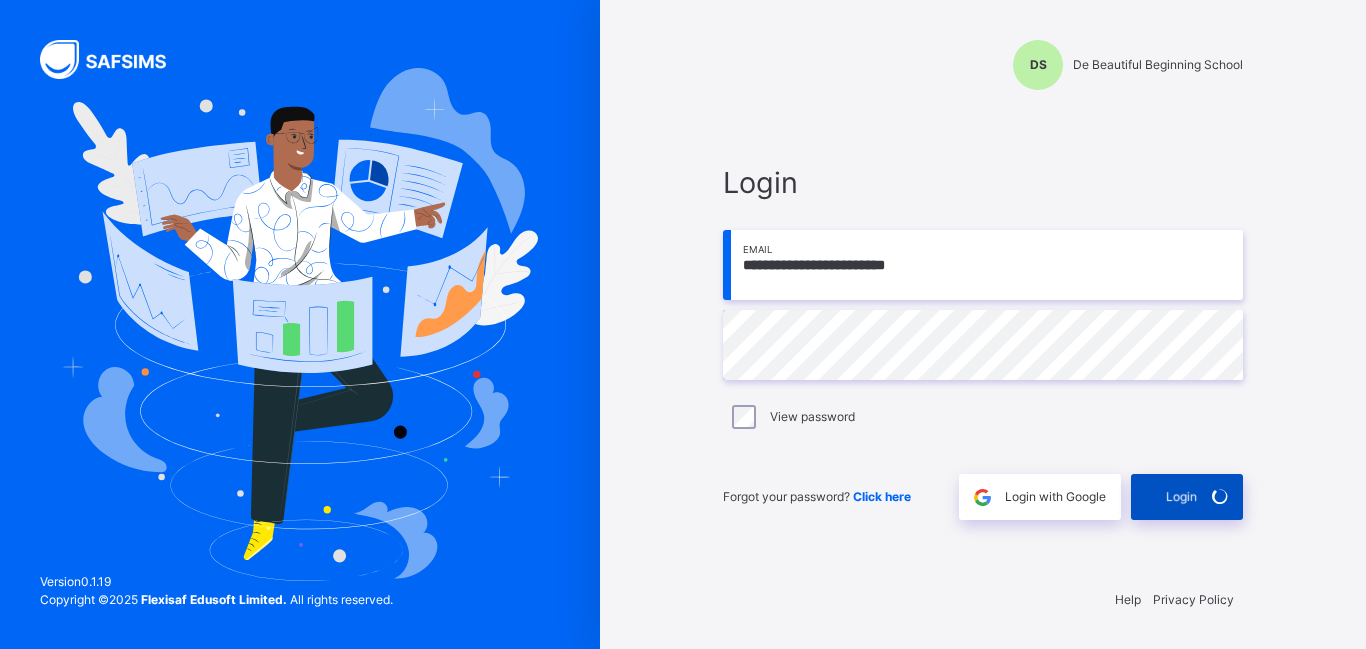 click at bounding box center [1220, 497] 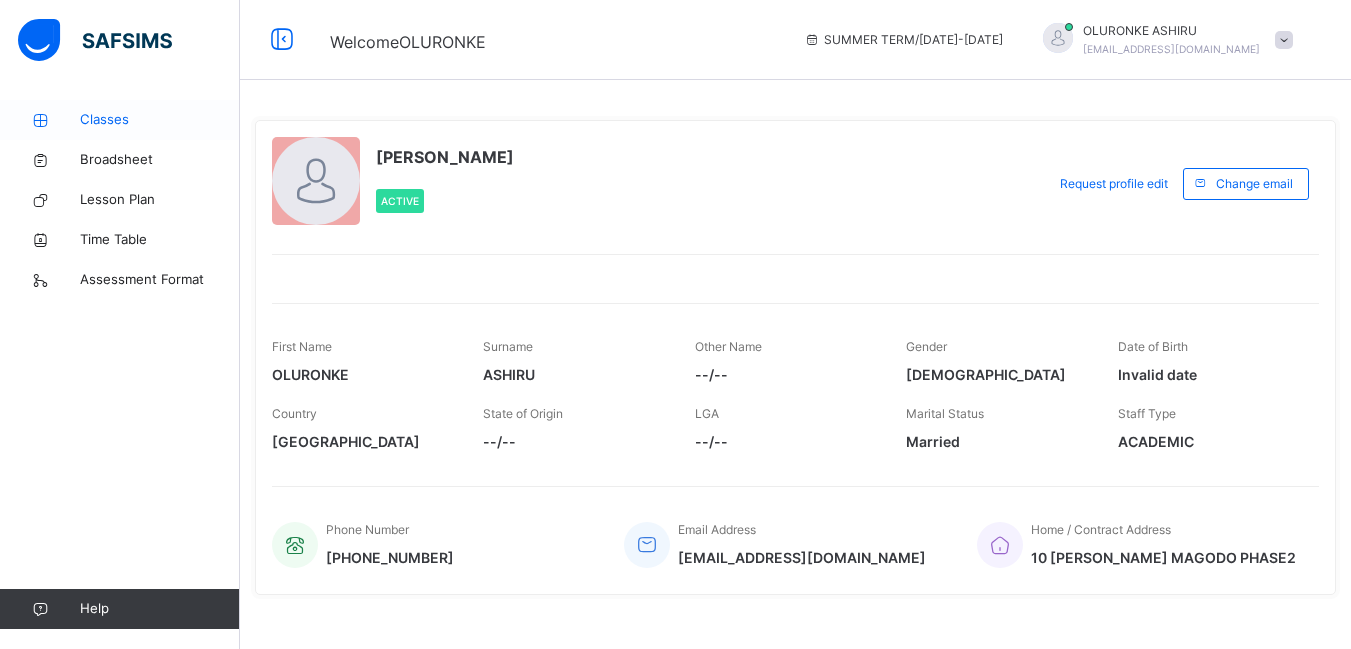 click on "Classes" at bounding box center (160, 120) 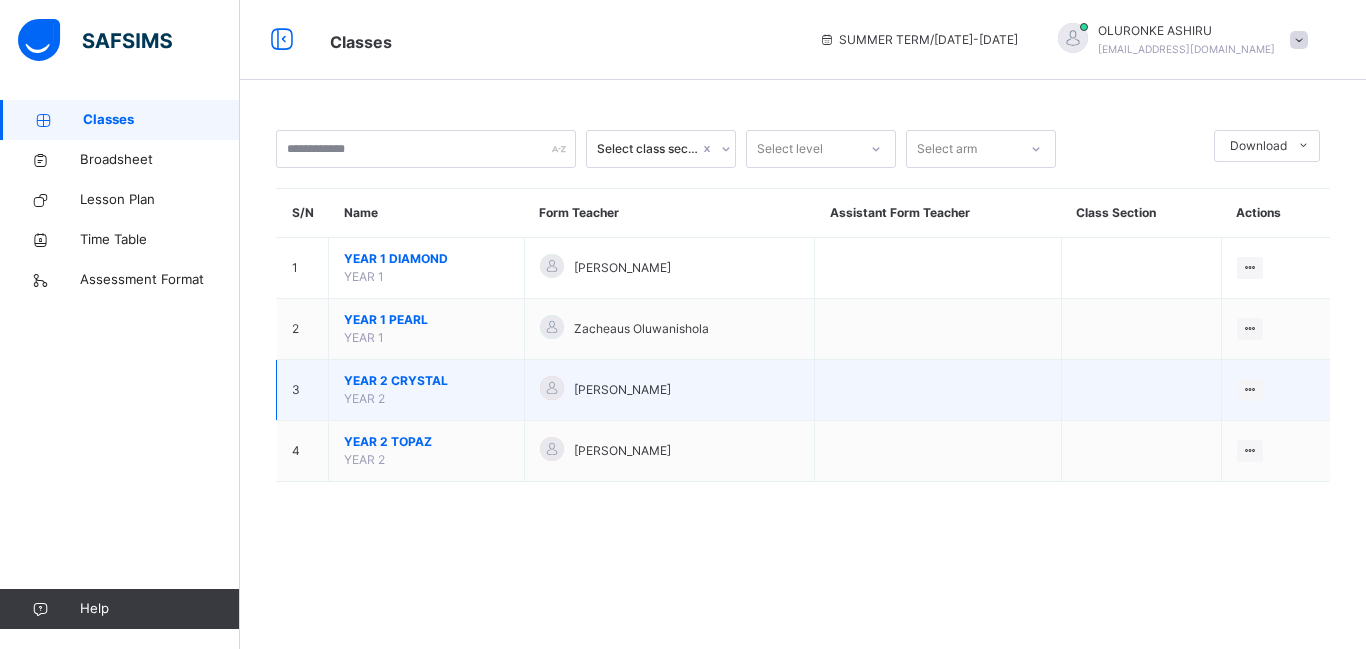 click on "YEAR 2   CRYSTAL   YEAR 2" at bounding box center [427, 390] 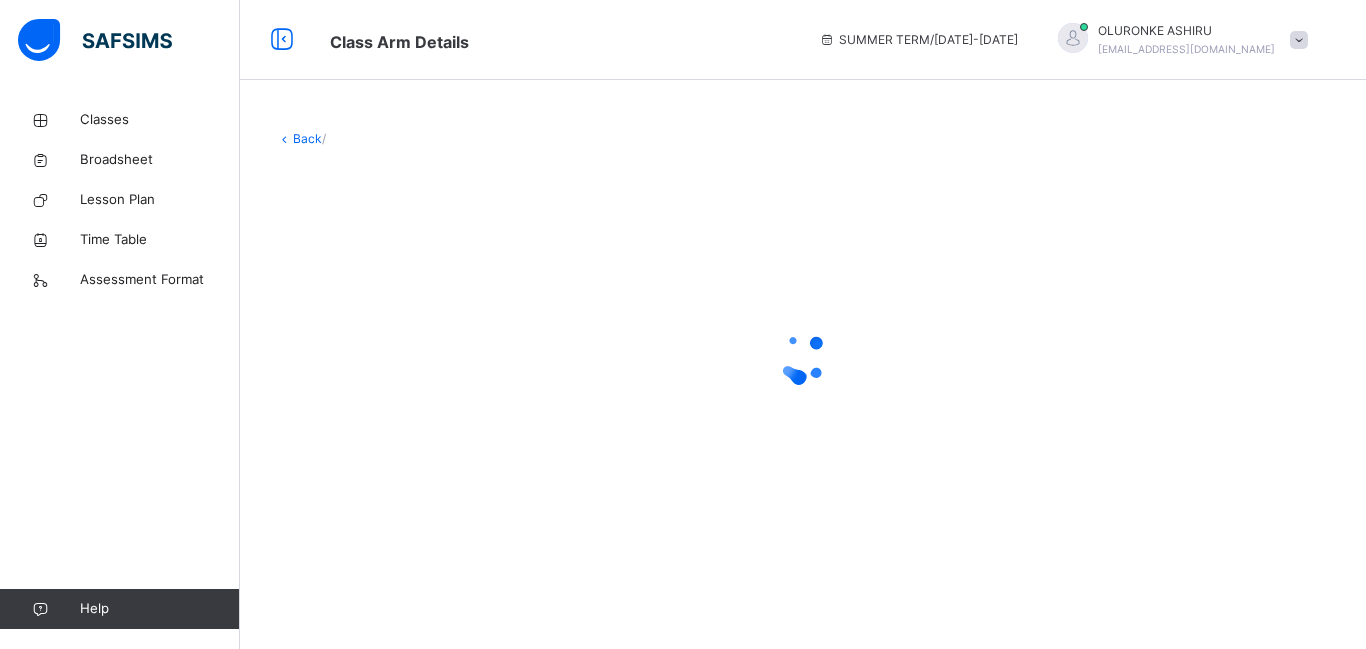 click at bounding box center [803, 358] 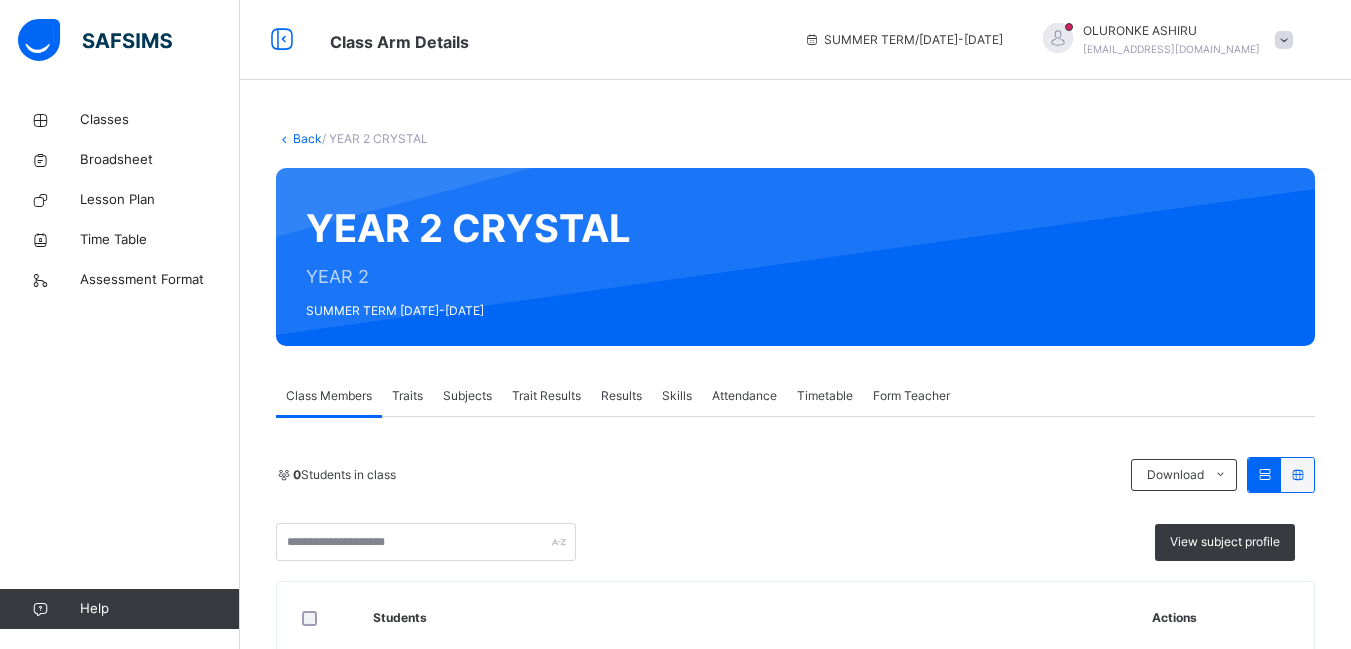 click on "Subjects" at bounding box center [467, 396] 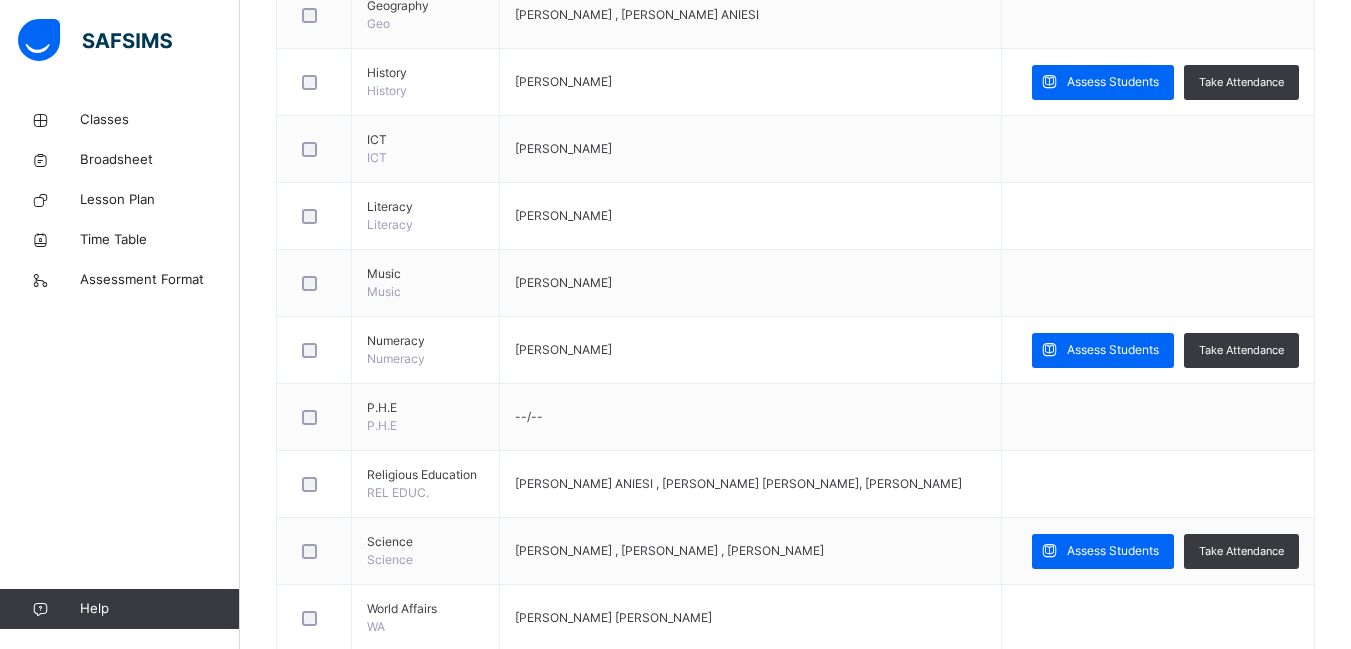 scroll, scrollTop: 795, scrollLeft: 0, axis: vertical 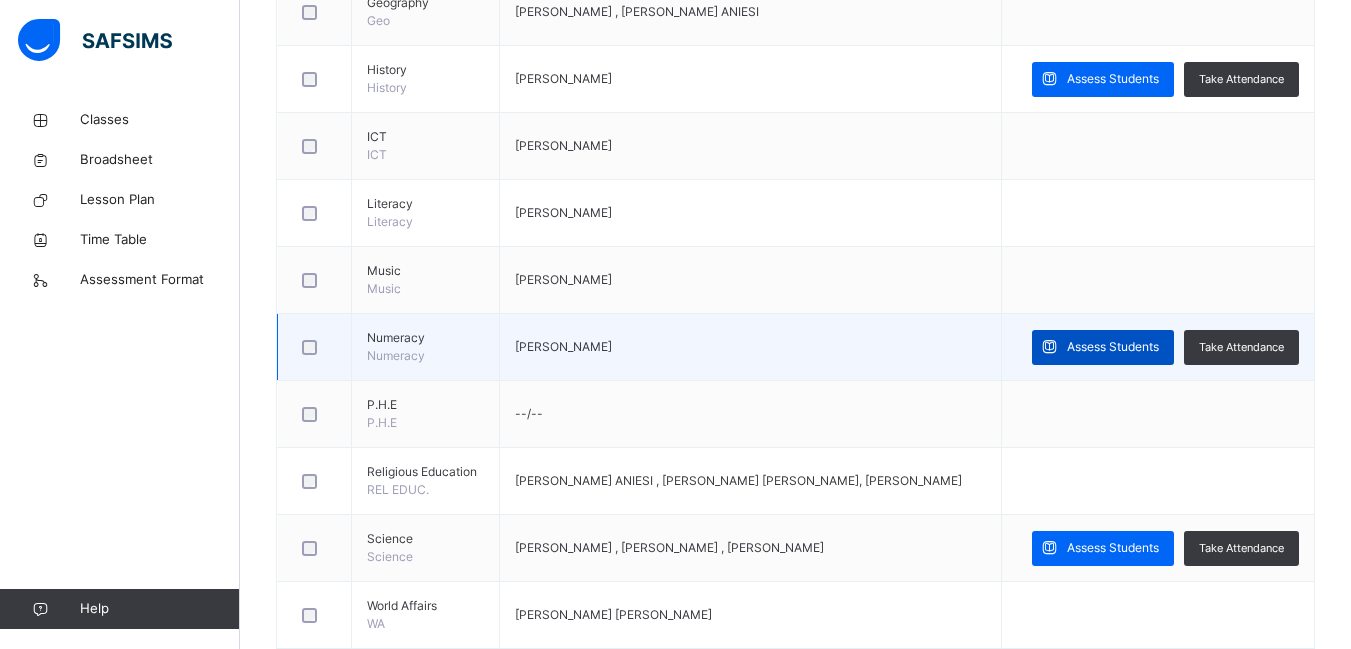click on "Assess Students" at bounding box center (1113, 347) 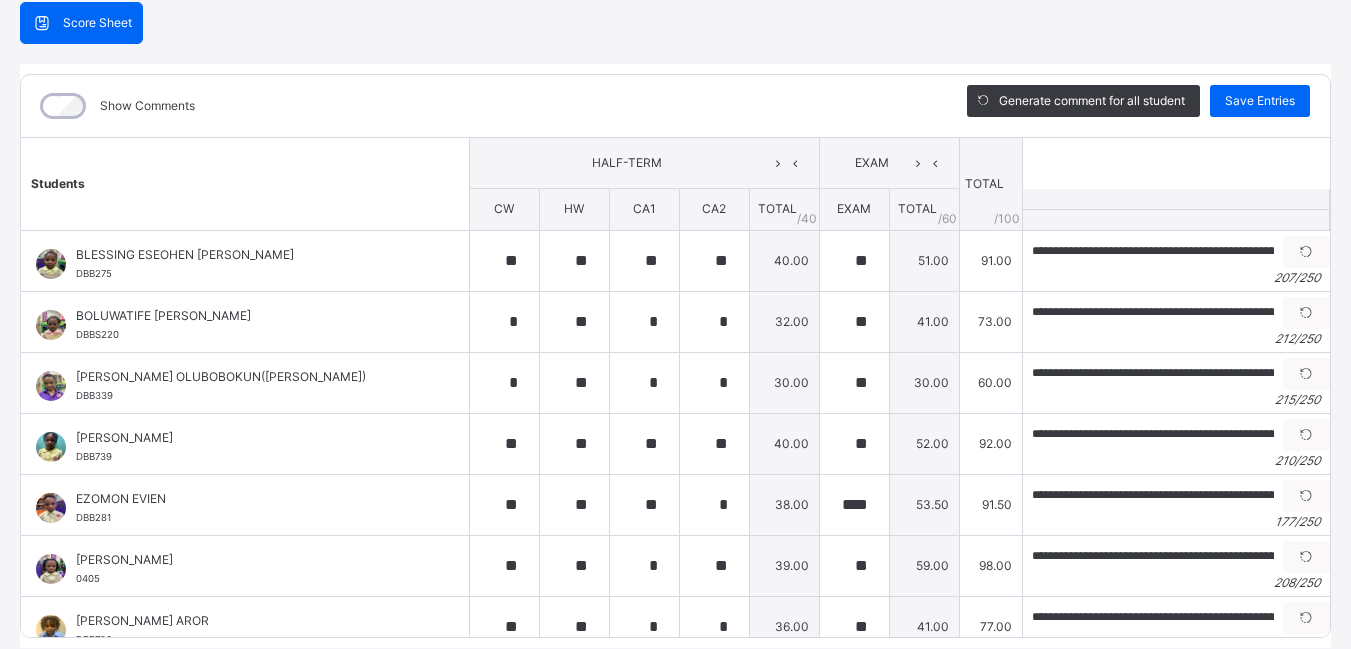 scroll, scrollTop: 195, scrollLeft: 0, axis: vertical 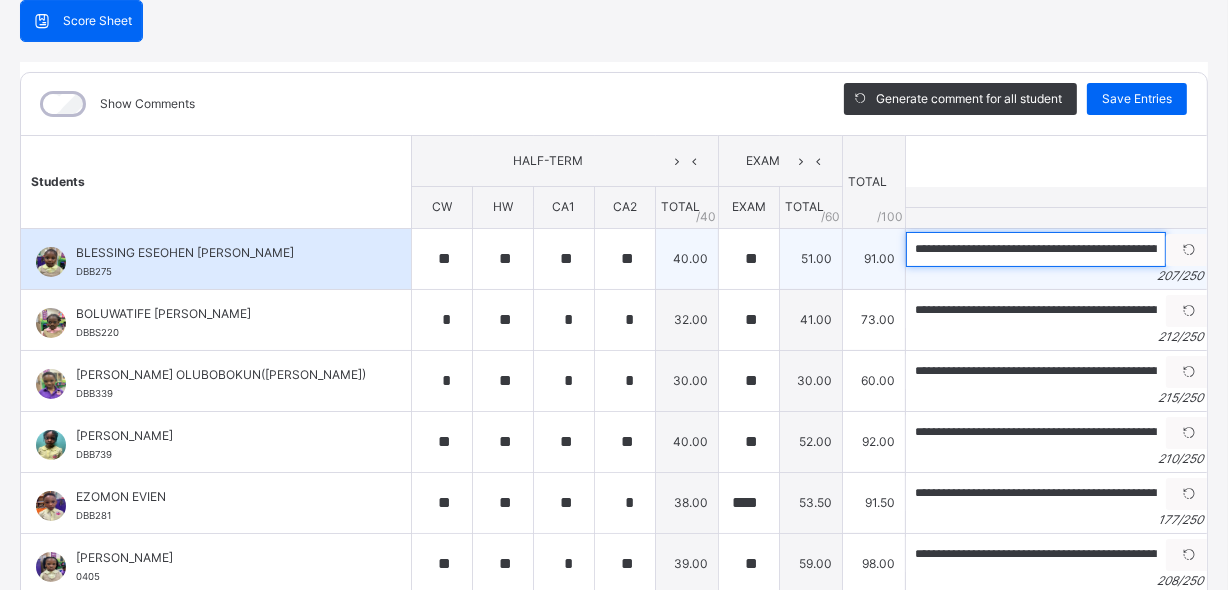 click on "**********" at bounding box center [1036, 249] 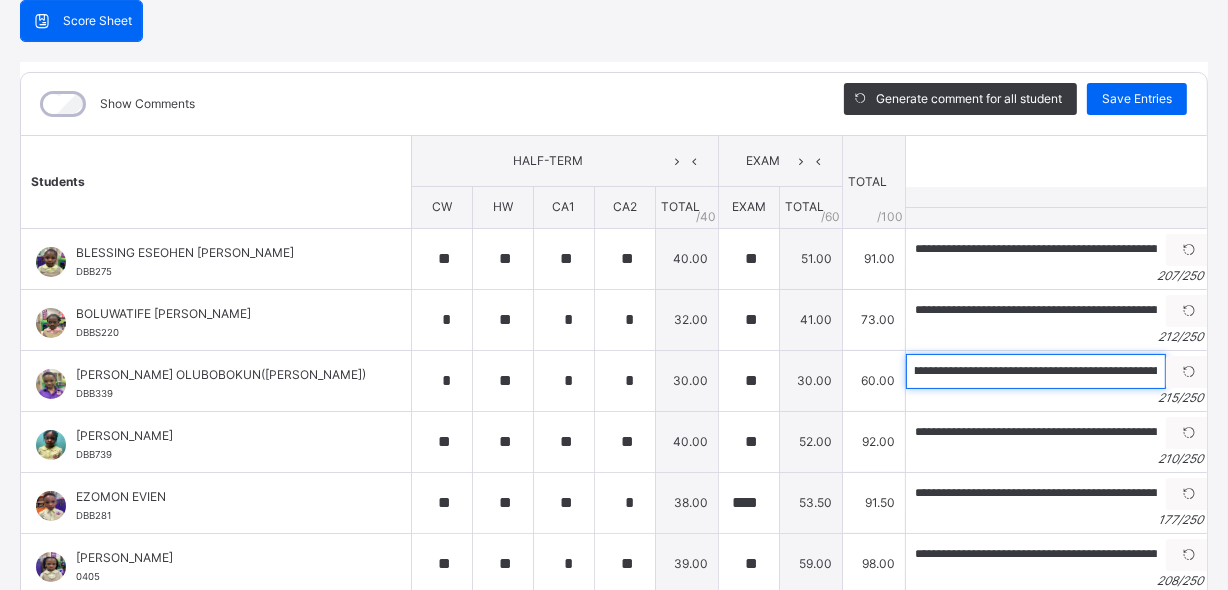 scroll, scrollTop: 0, scrollLeft: 952, axis: horizontal 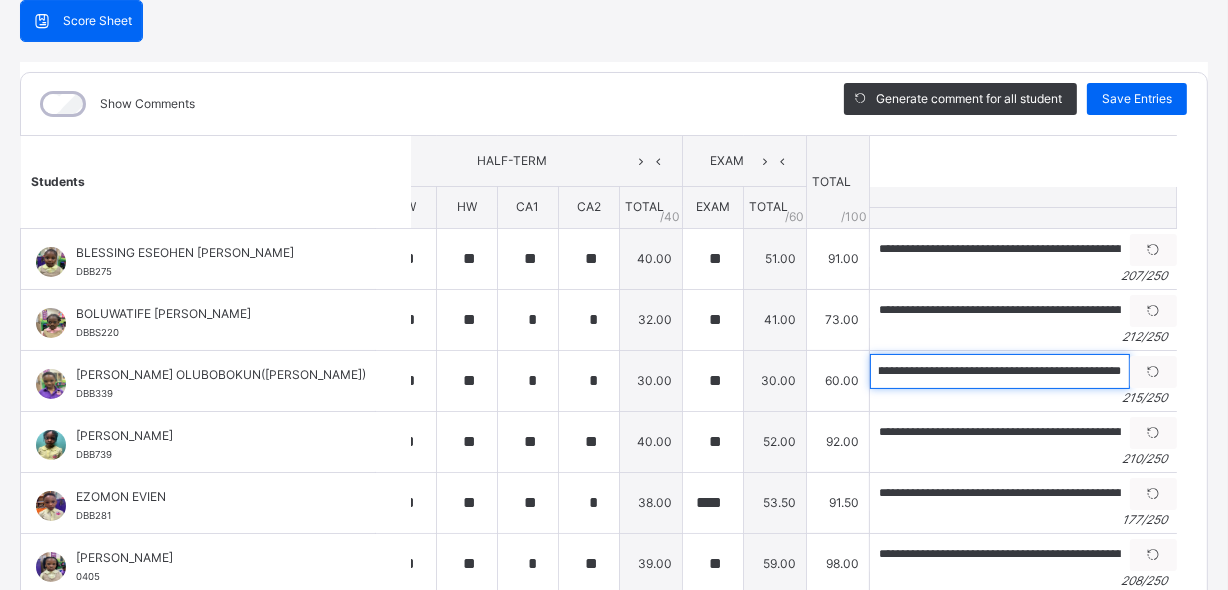 drag, startPoint x: 949, startPoint y: 370, endPoint x: 1208, endPoint y: 369, distance: 259.00192 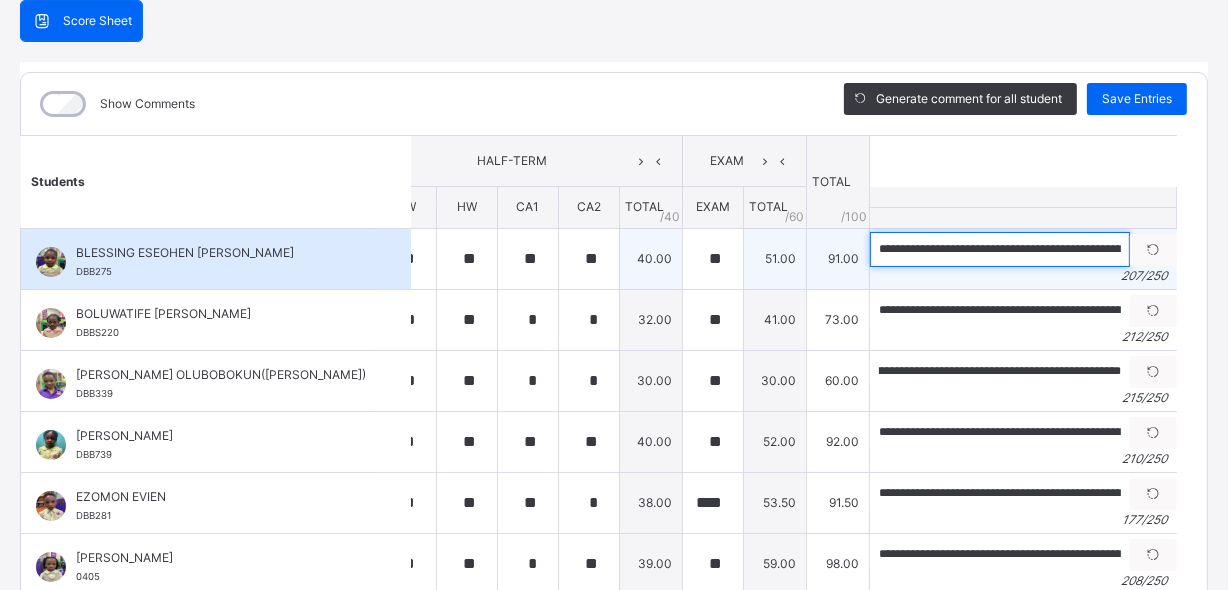 click on "**********" at bounding box center [1000, 249] 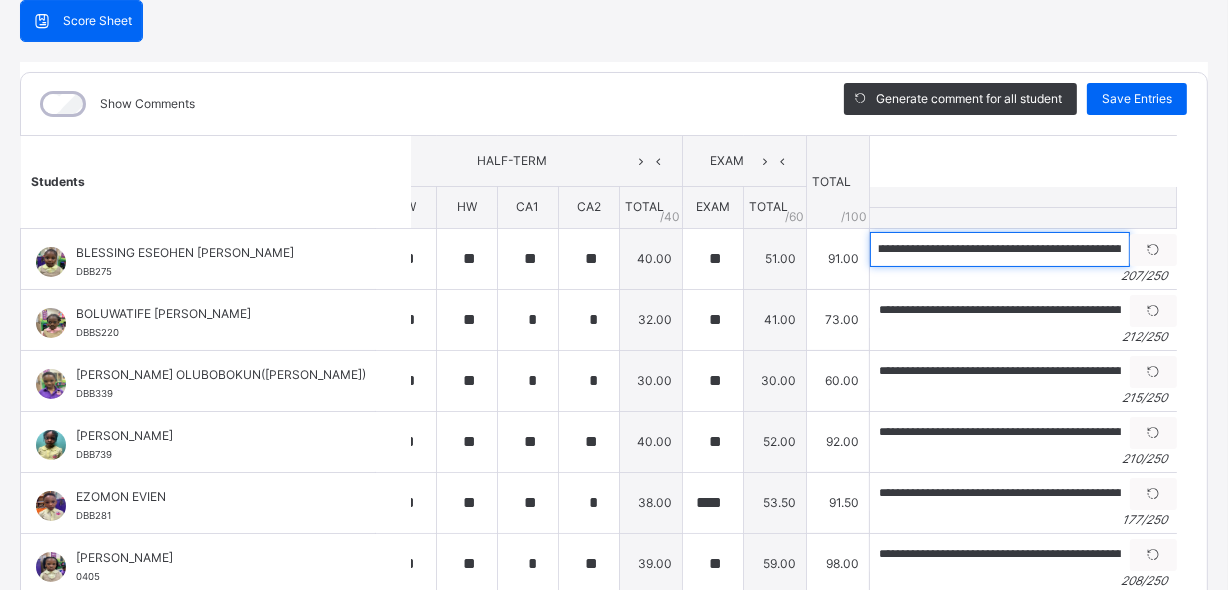 scroll, scrollTop: 0, scrollLeft: 917, axis: horizontal 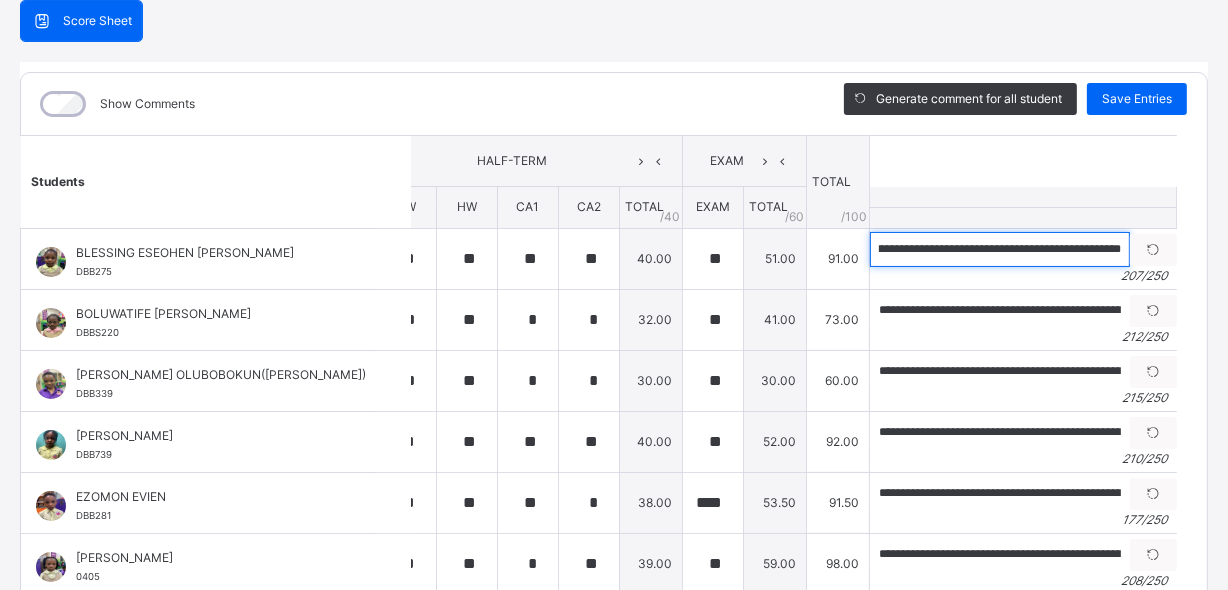 drag, startPoint x: 899, startPoint y: 248, endPoint x: 1231, endPoint y: 278, distance: 333.35266 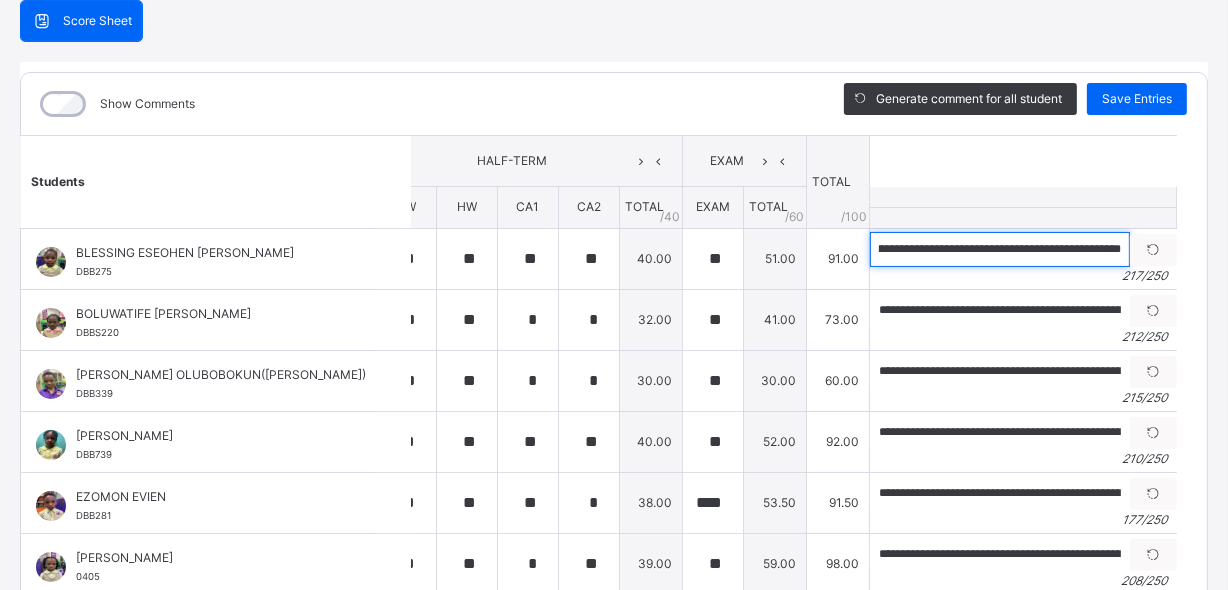 scroll, scrollTop: 0, scrollLeft: 960, axis: horizontal 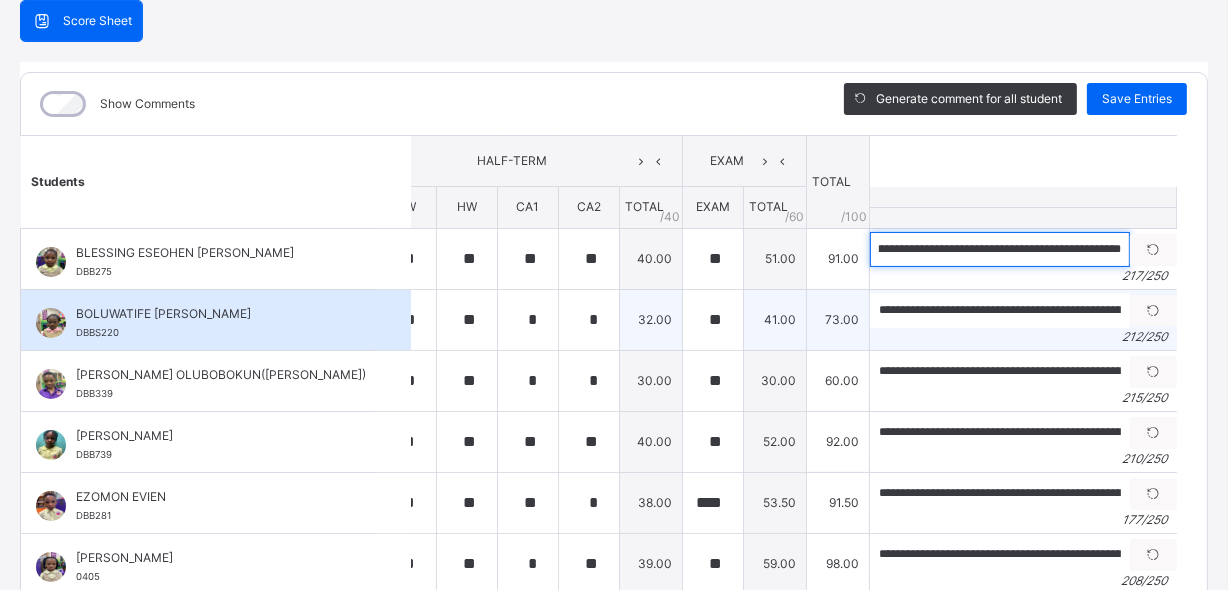 type on "**********" 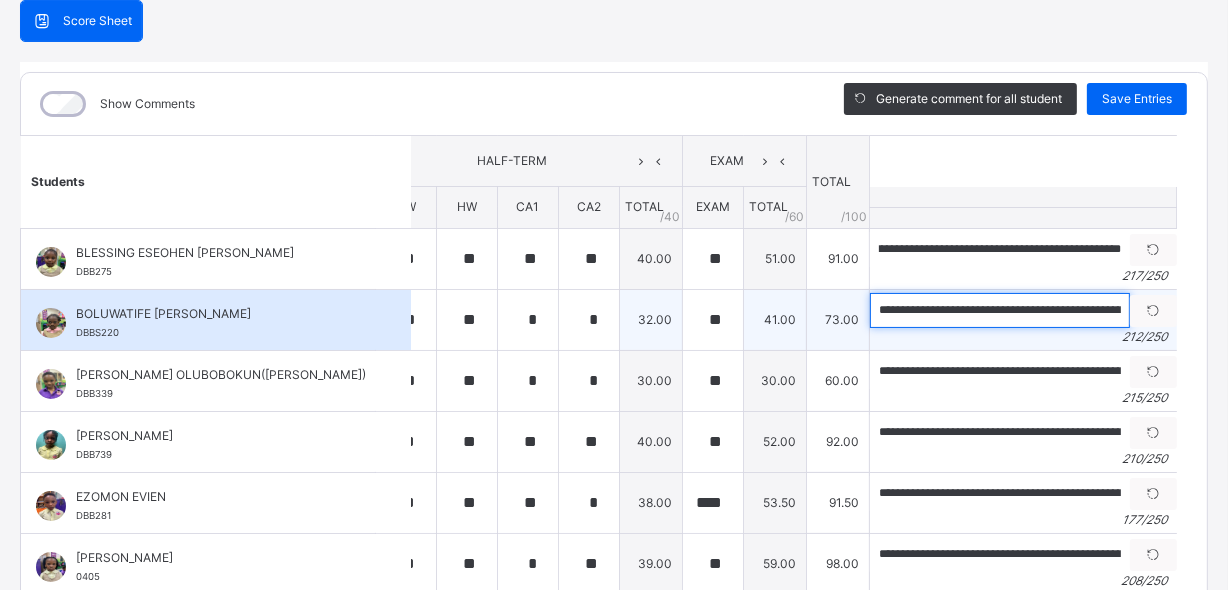 scroll, scrollTop: 0, scrollLeft: 0, axis: both 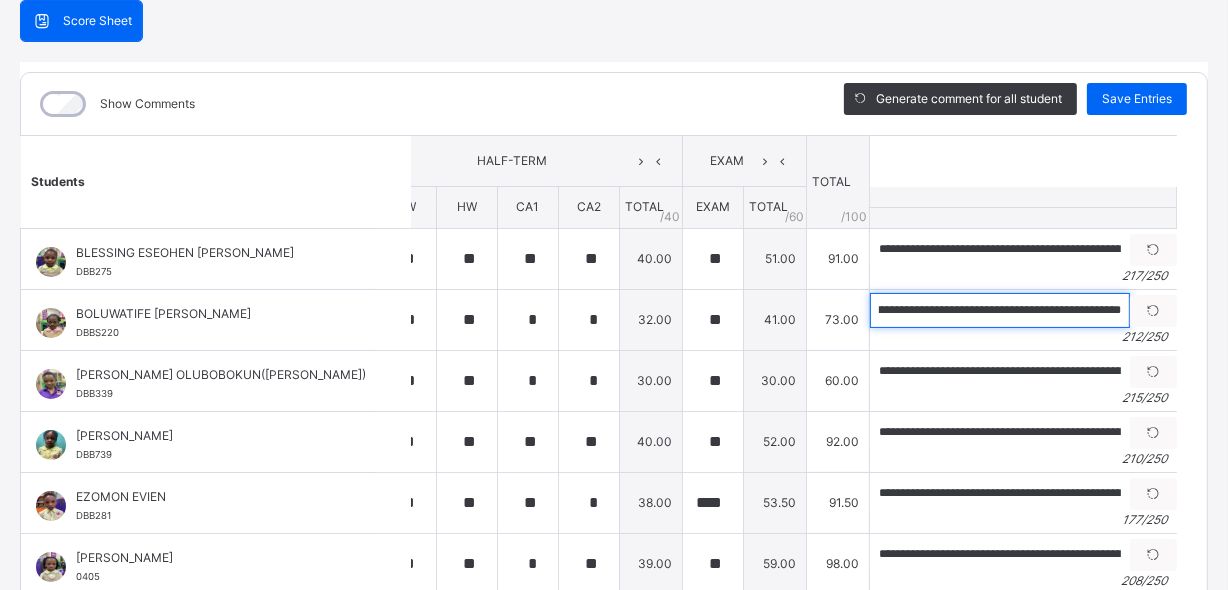 drag, startPoint x: 909, startPoint y: 308, endPoint x: 1231, endPoint y: 312, distance: 322.02484 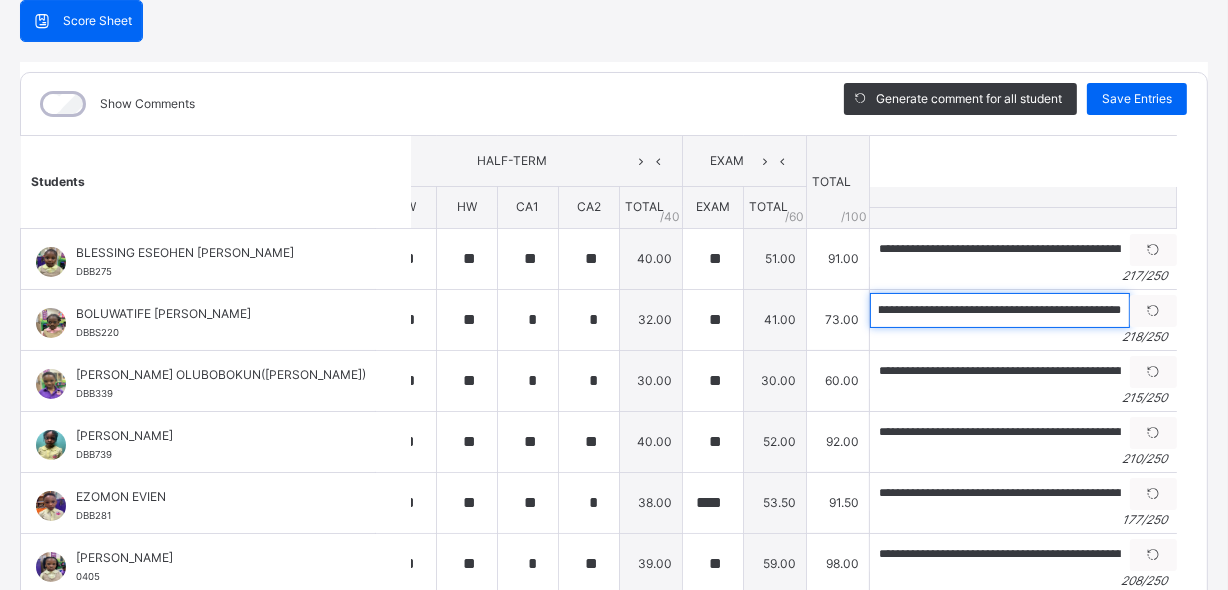 scroll, scrollTop: 0, scrollLeft: 969, axis: horizontal 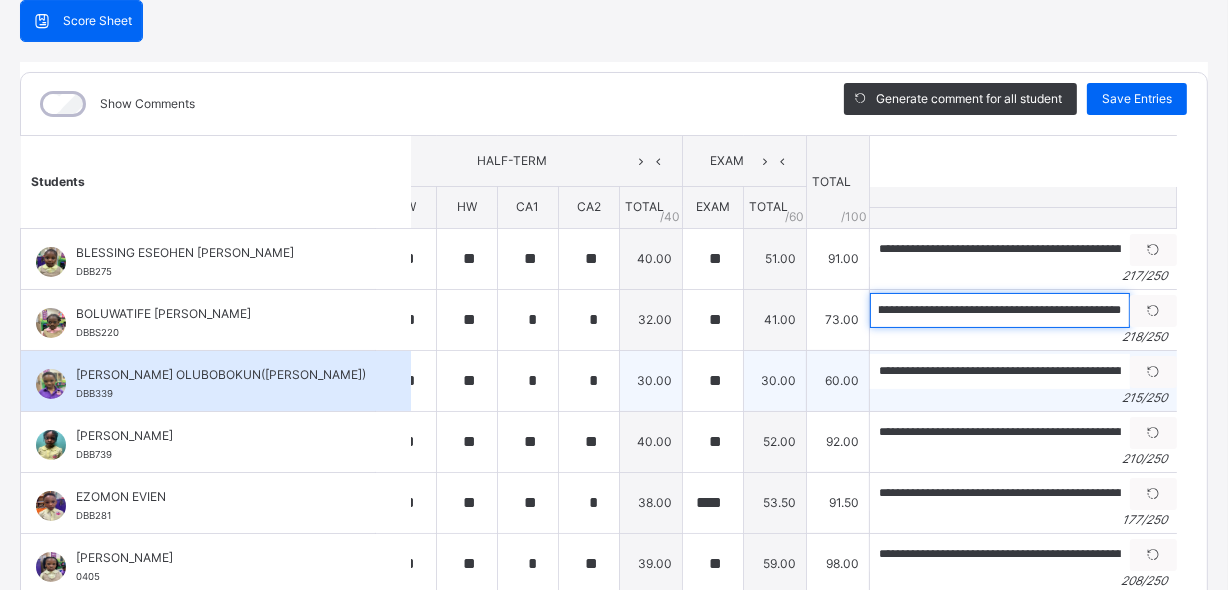 type on "**********" 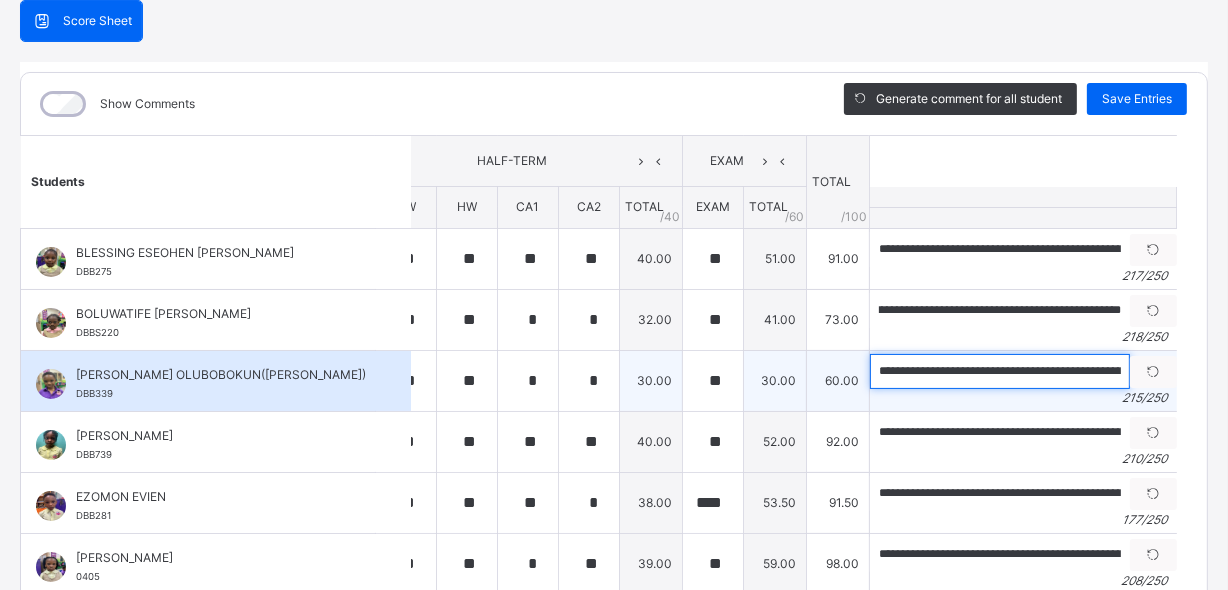 scroll, scrollTop: 0, scrollLeft: 0, axis: both 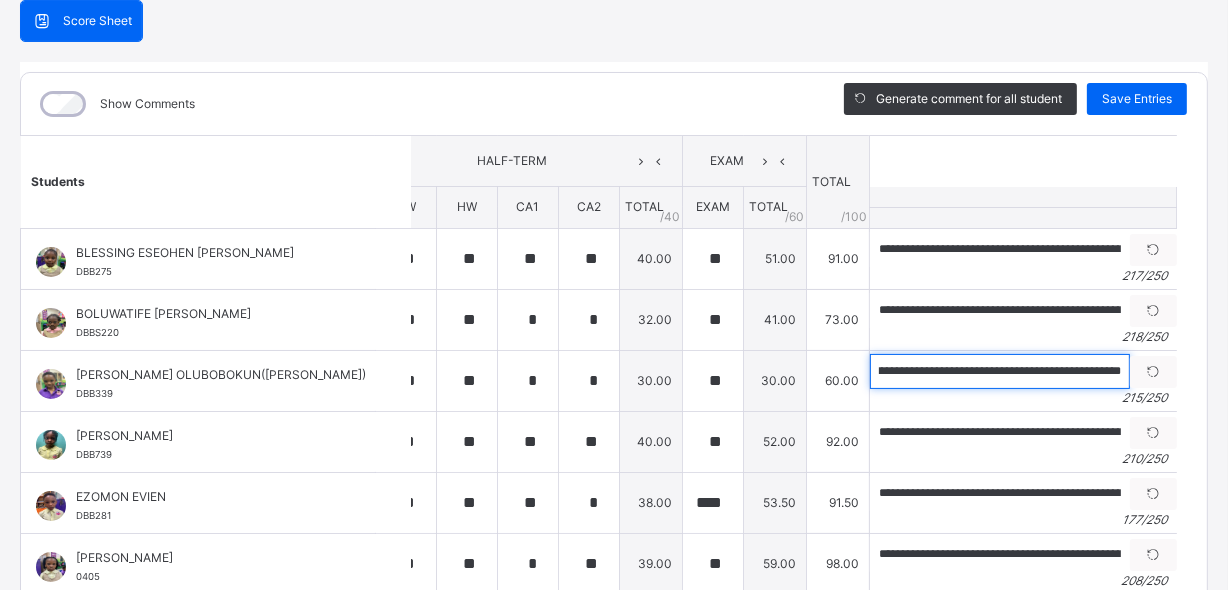 drag, startPoint x: 882, startPoint y: 366, endPoint x: 1200, endPoint y: 385, distance: 318.5671 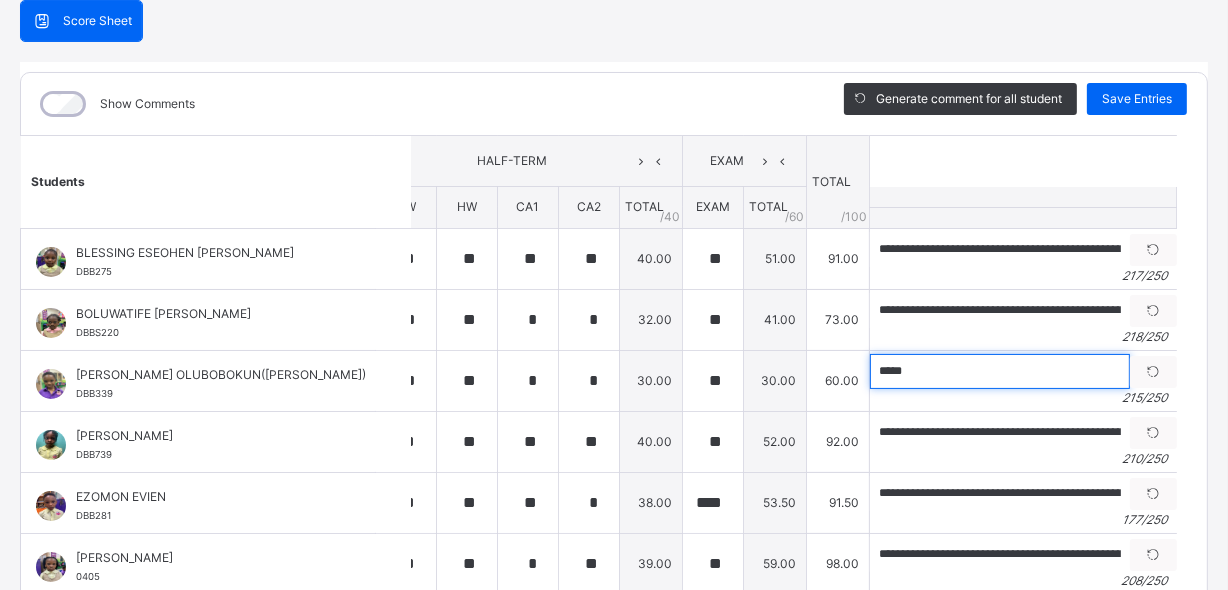 scroll, scrollTop: 0, scrollLeft: 0, axis: both 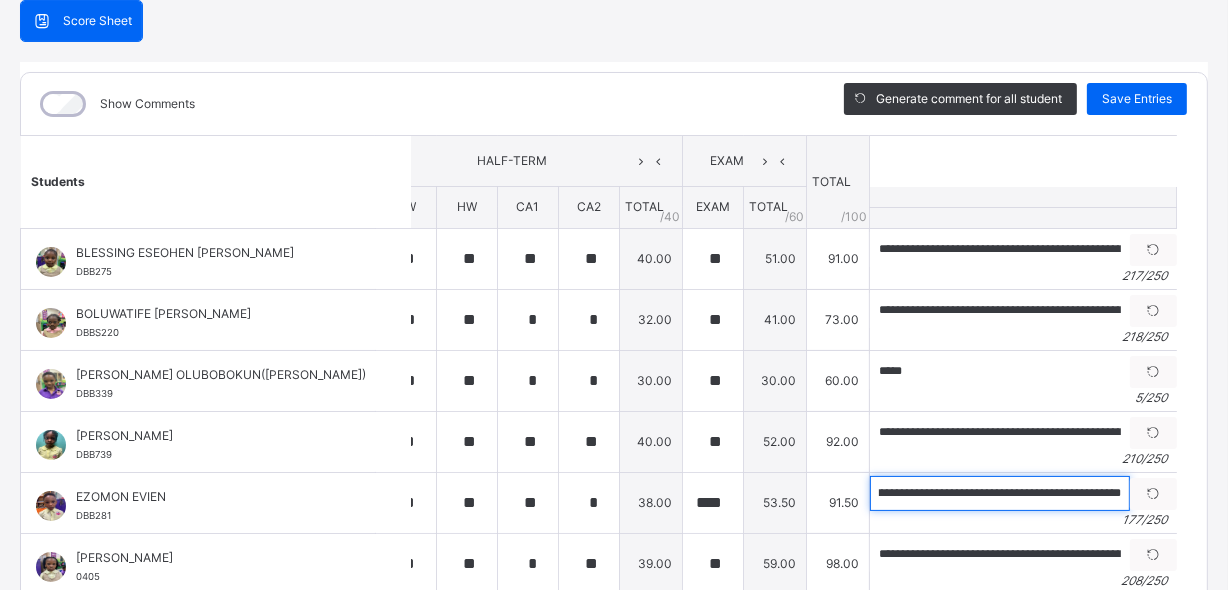 drag, startPoint x: 899, startPoint y: 490, endPoint x: 1231, endPoint y: 501, distance: 332.1822 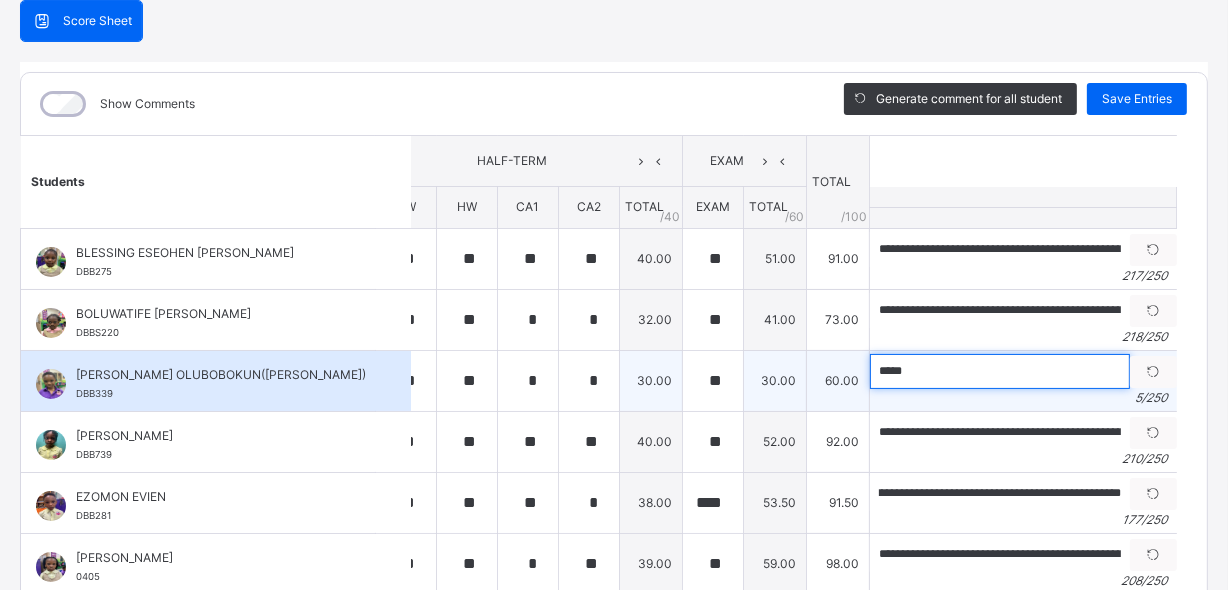 click on "*****" at bounding box center (1000, 371) 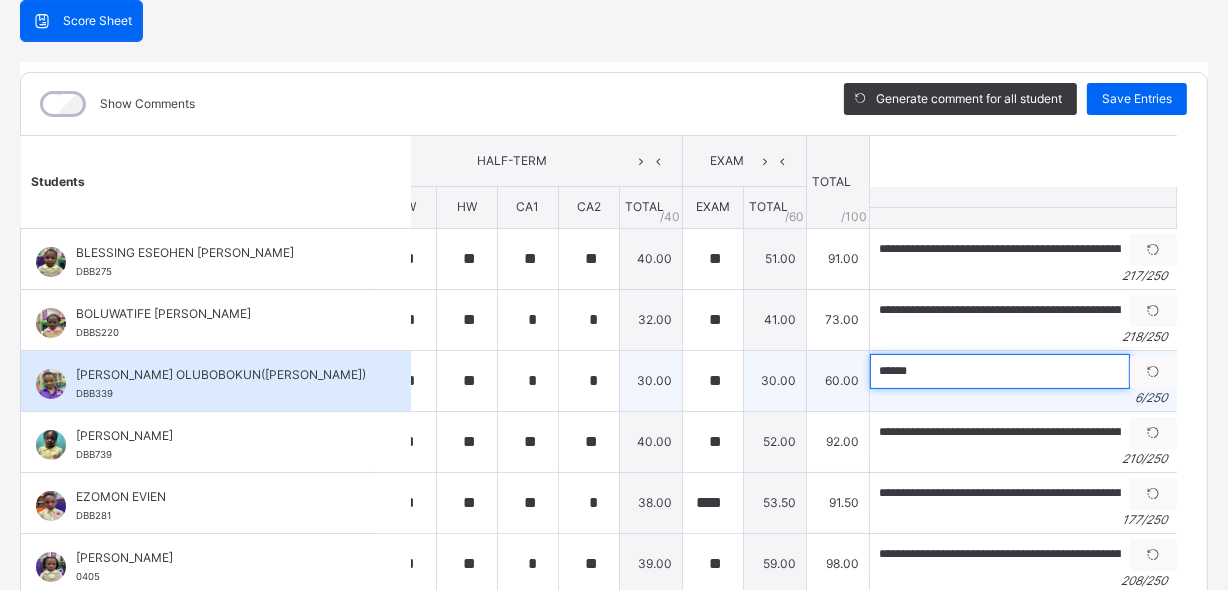 paste on "**********" 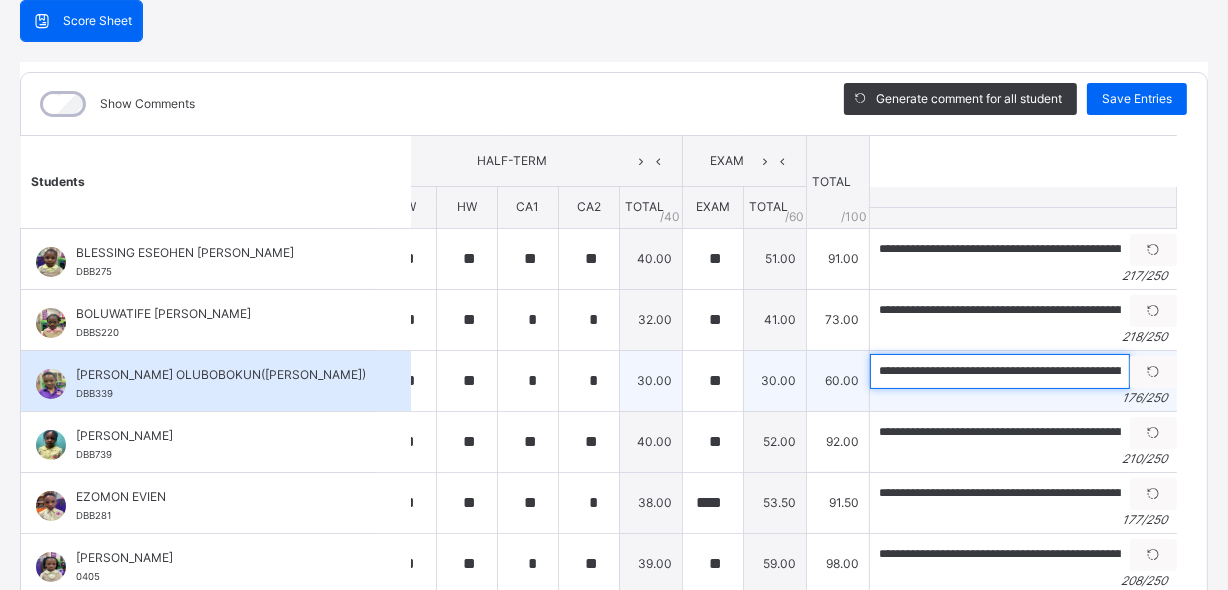 scroll, scrollTop: 0, scrollLeft: 750, axis: horizontal 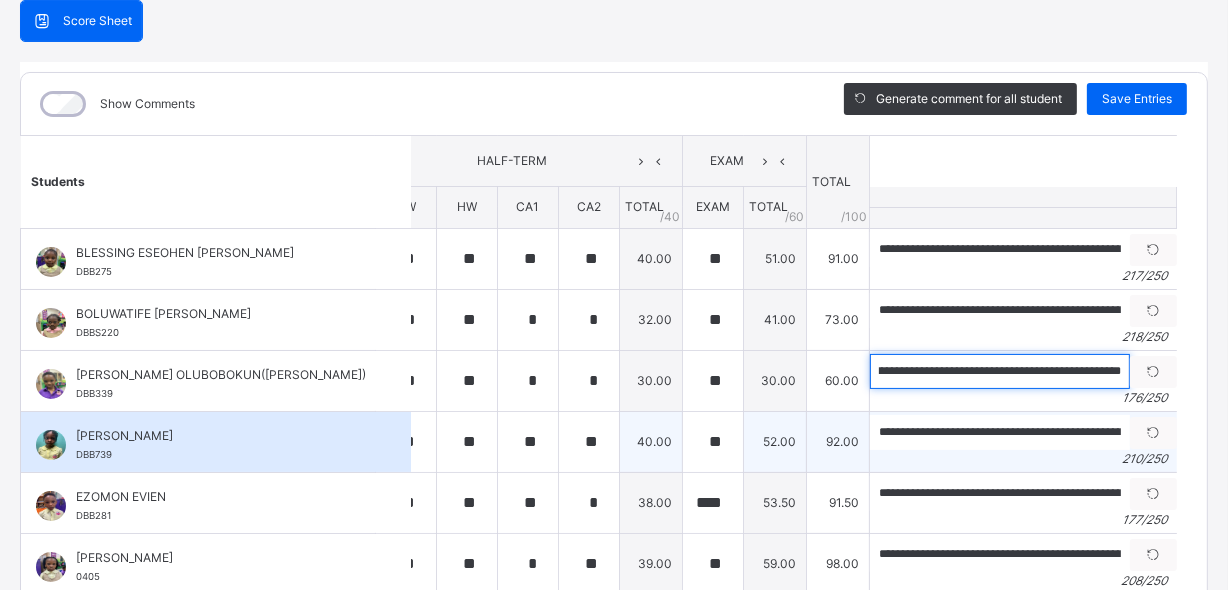 type on "**********" 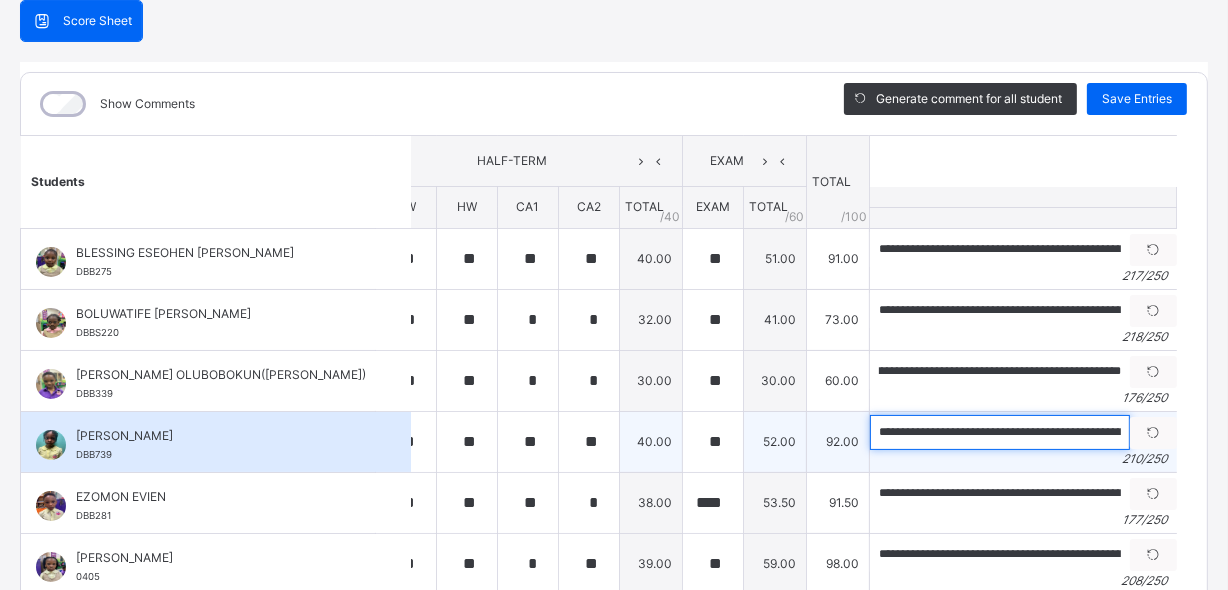 scroll, scrollTop: 0, scrollLeft: 0, axis: both 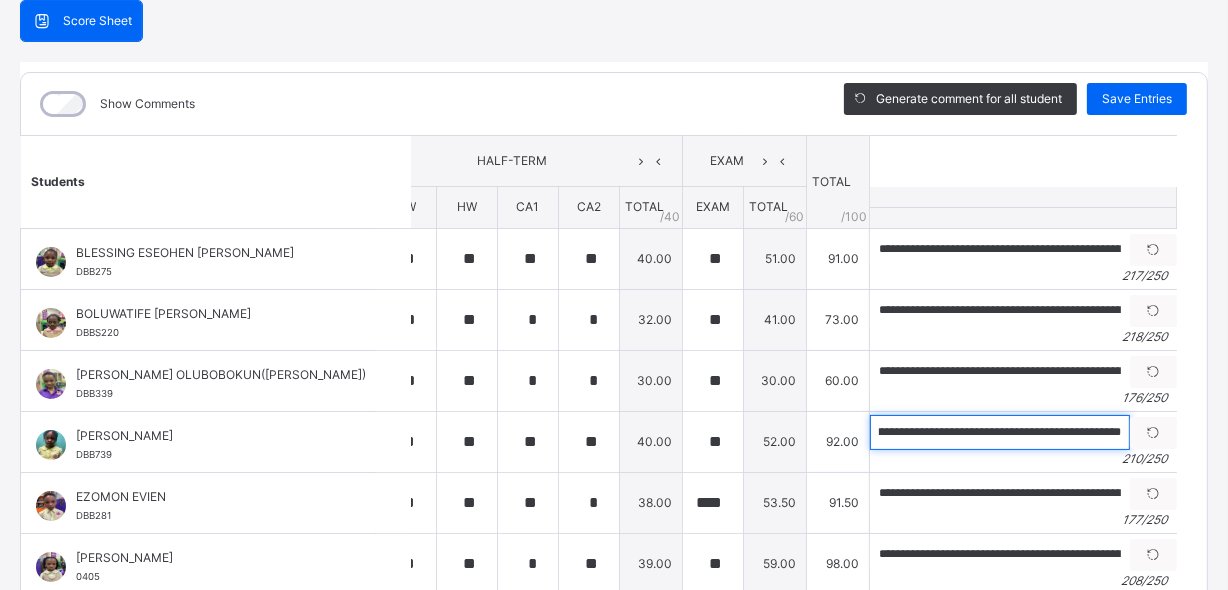 drag, startPoint x: 894, startPoint y: 428, endPoint x: 1231, endPoint y: 501, distance: 344.8159 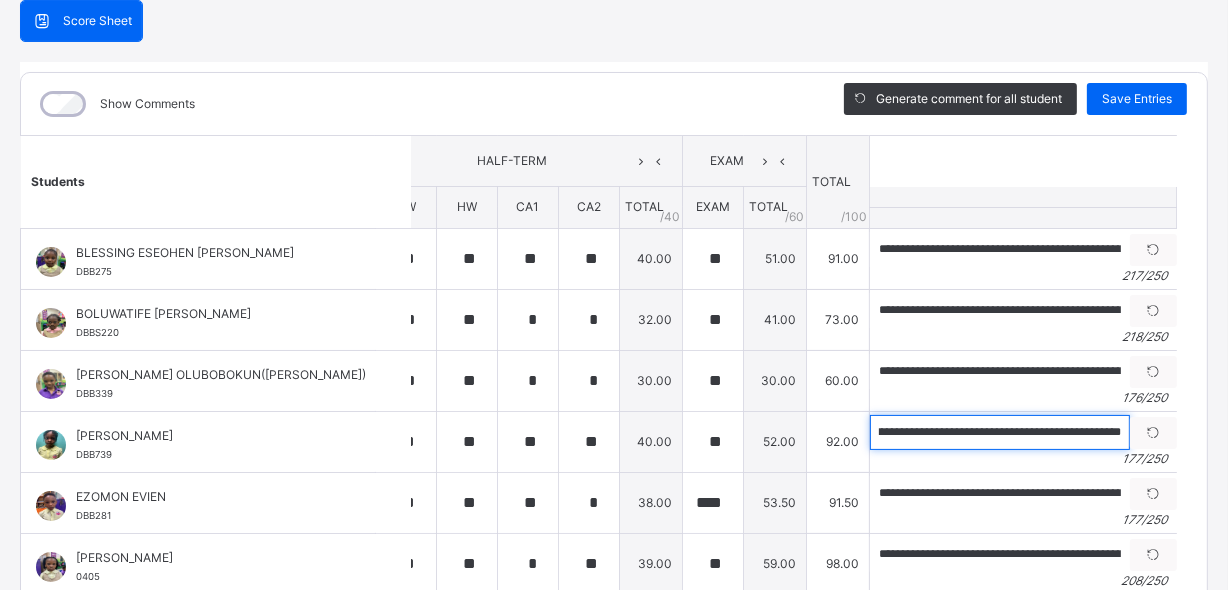 scroll, scrollTop: 0, scrollLeft: 756, axis: horizontal 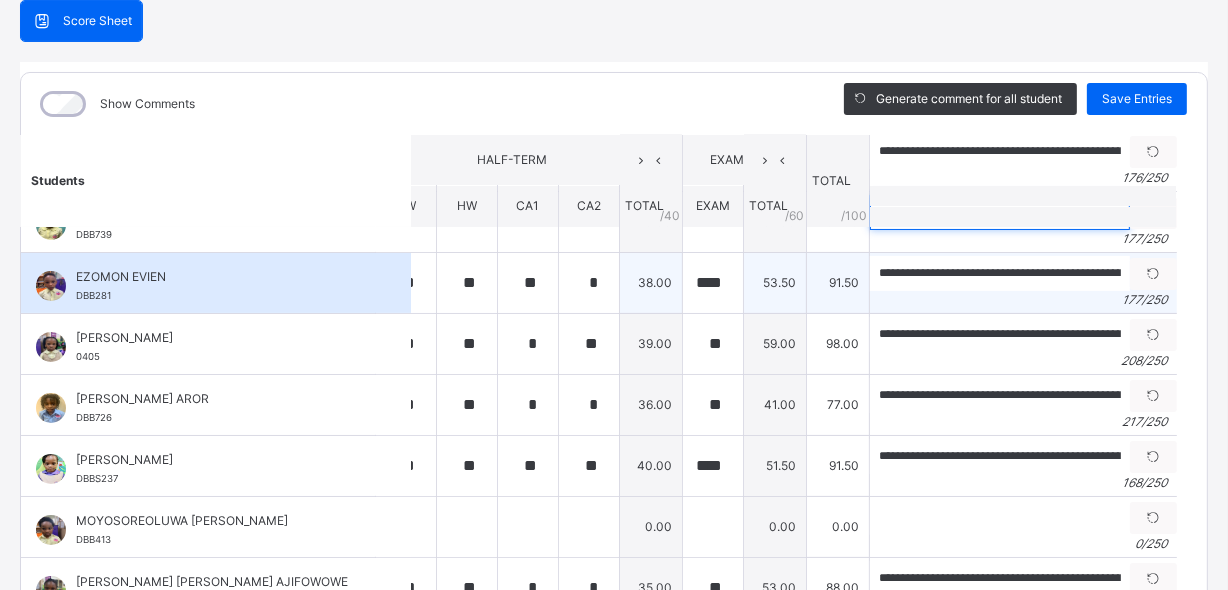 type on "**********" 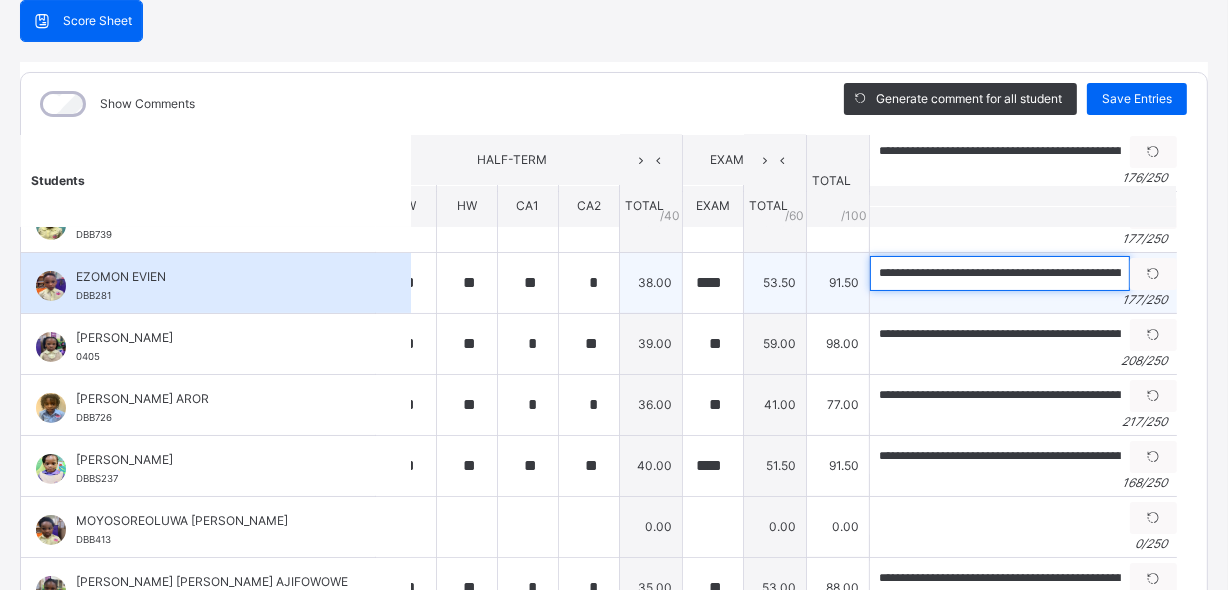 scroll, scrollTop: 0, scrollLeft: 0, axis: both 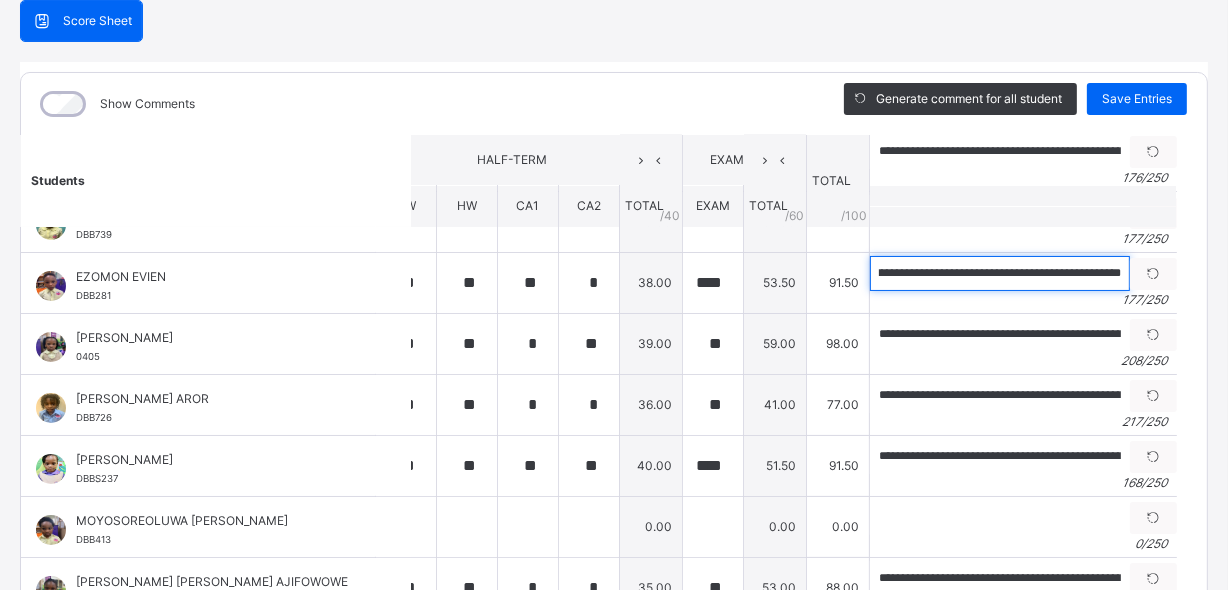 drag, startPoint x: 894, startPoint y: 267, endPoint x: 1231, endPoint y: 298, distance: 338.42282 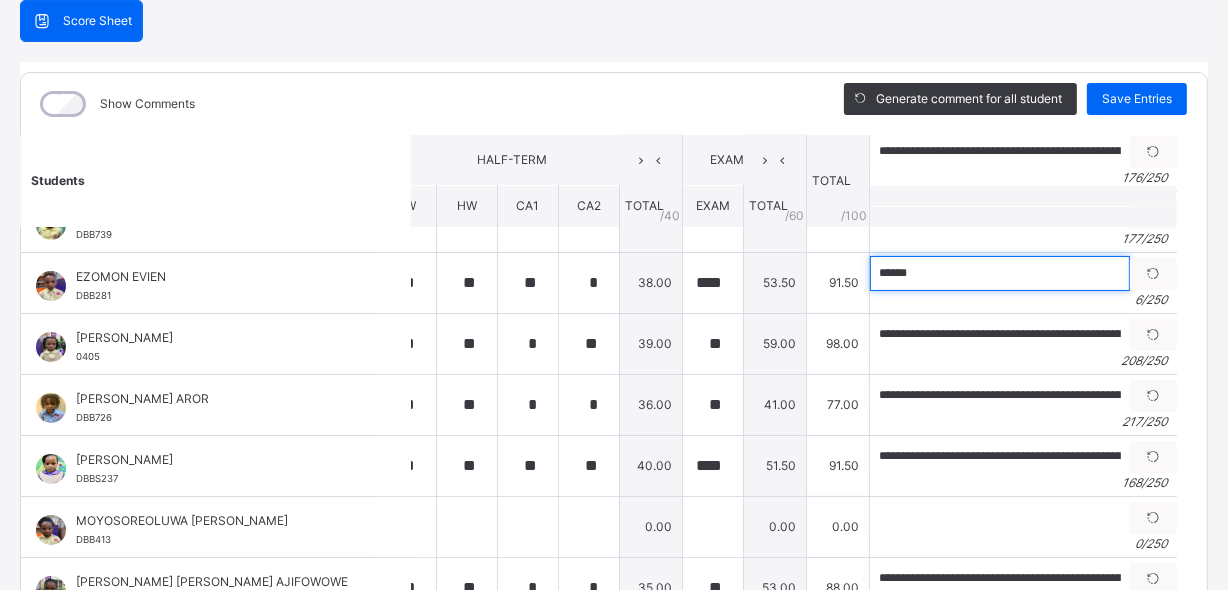 scroll, scrollTop: 0, scrollLeft: 0, axis: both 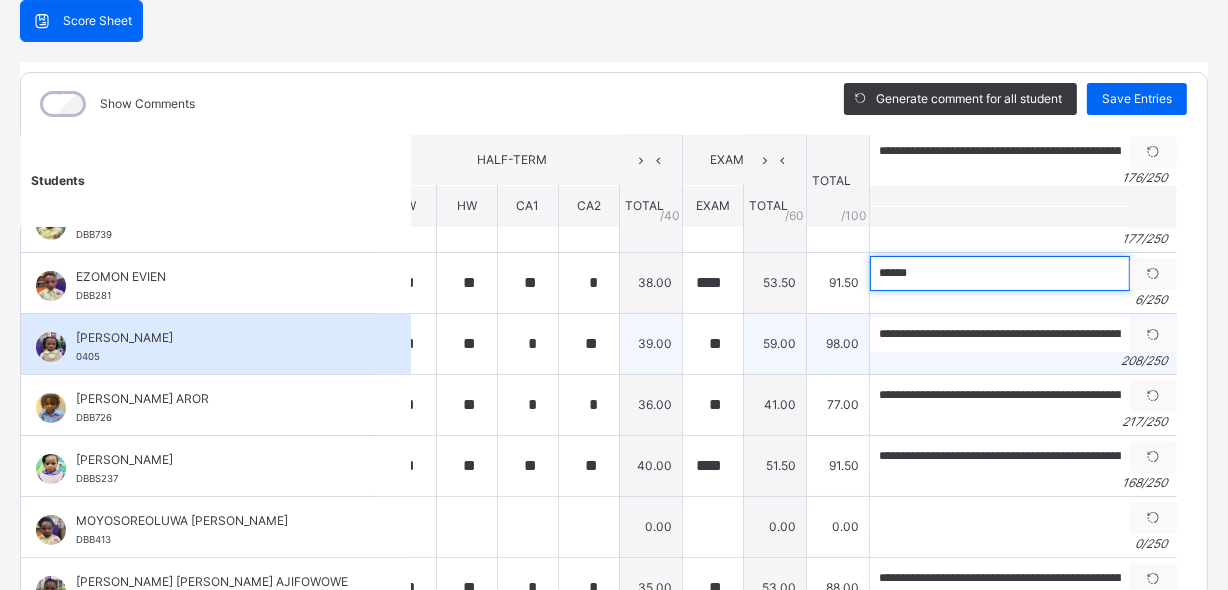 type on "******" 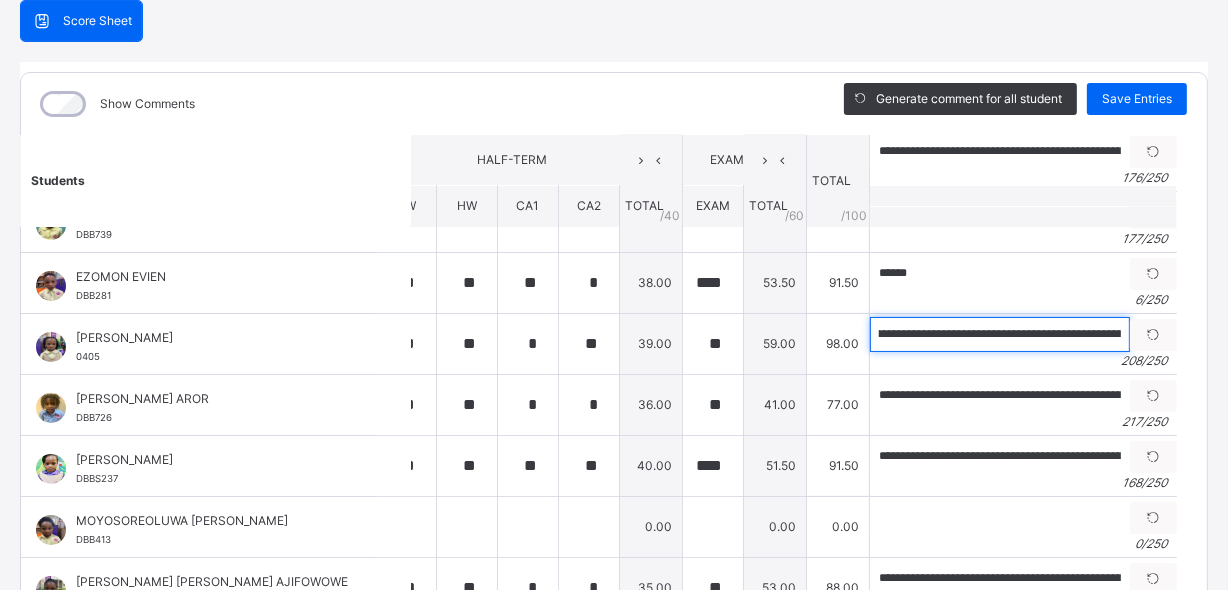 scroll, scrollTop: 0, scrollLeft: 955, axis: horizontal 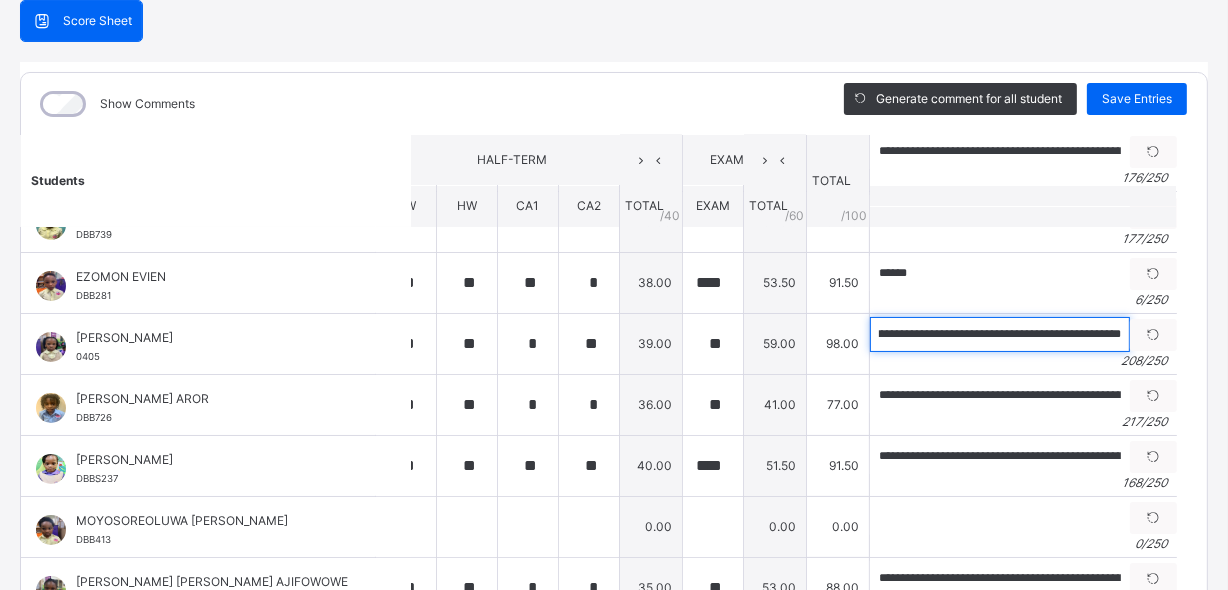 drag, startPoint x: 889, startPoint y: 332, endPoint x: 1231, endPoint y: 367, distance: 343.7863 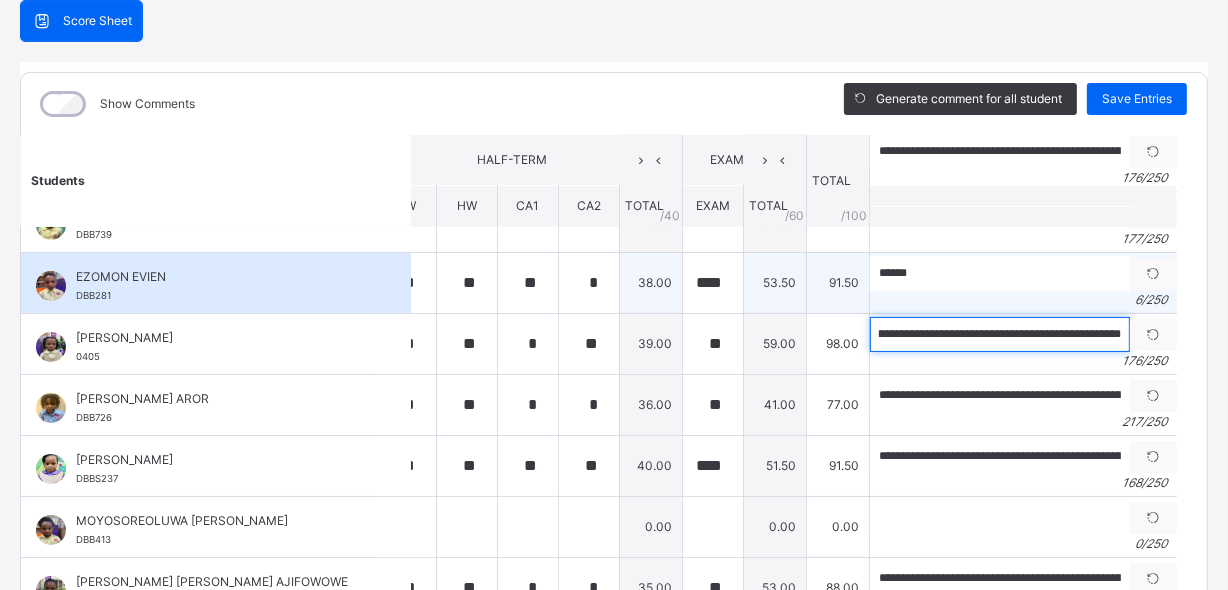 type on "**********" 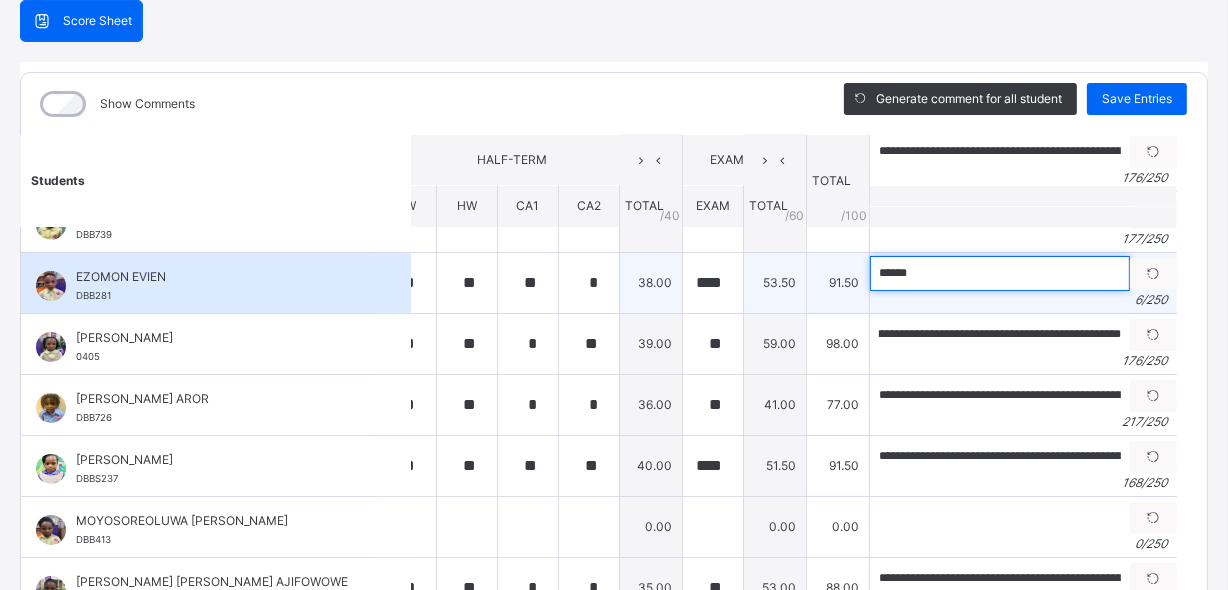 click on "******" at bounding box center [1000, 273] 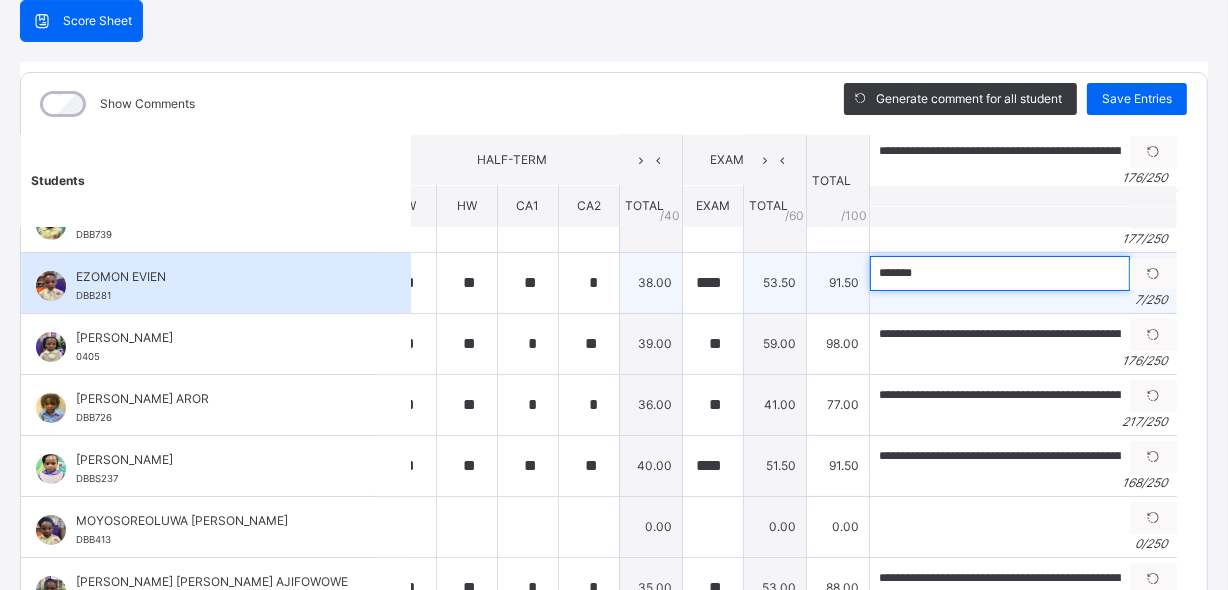 paste on "**********" 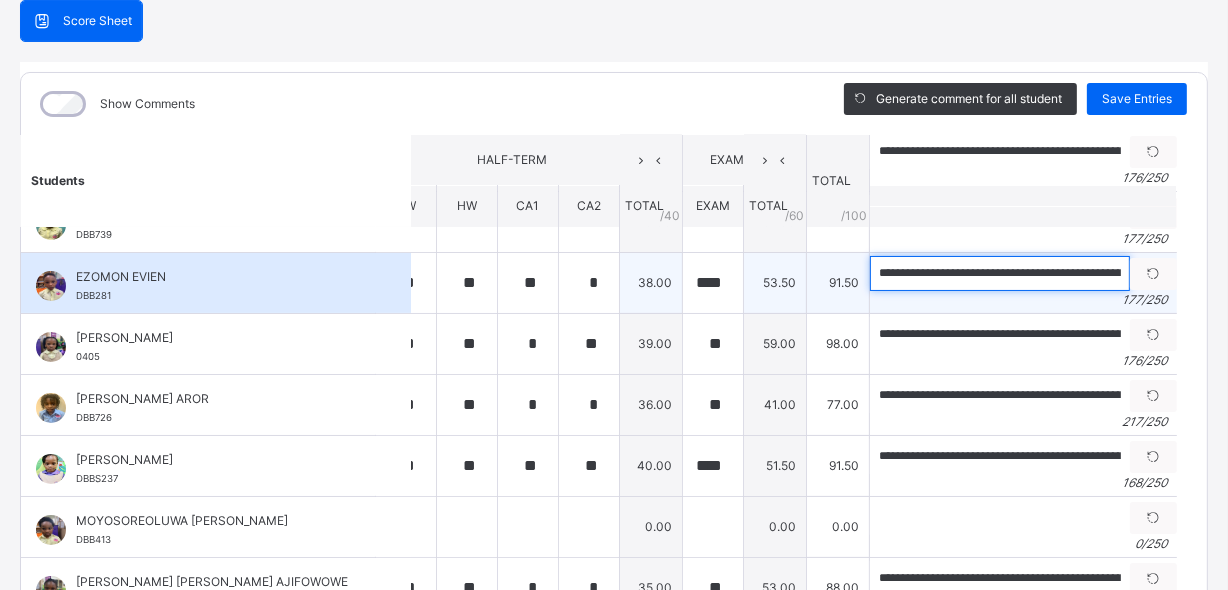 scroll, scrollTop: 0, scrollLeft: 762, axis: horizontal 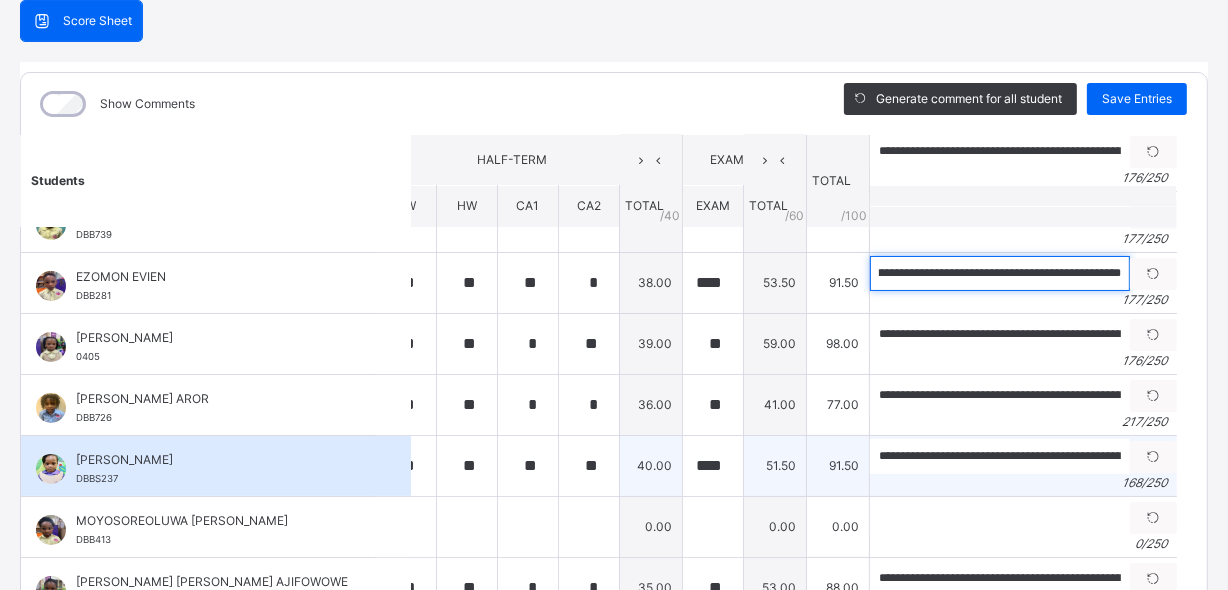 type on "**********" 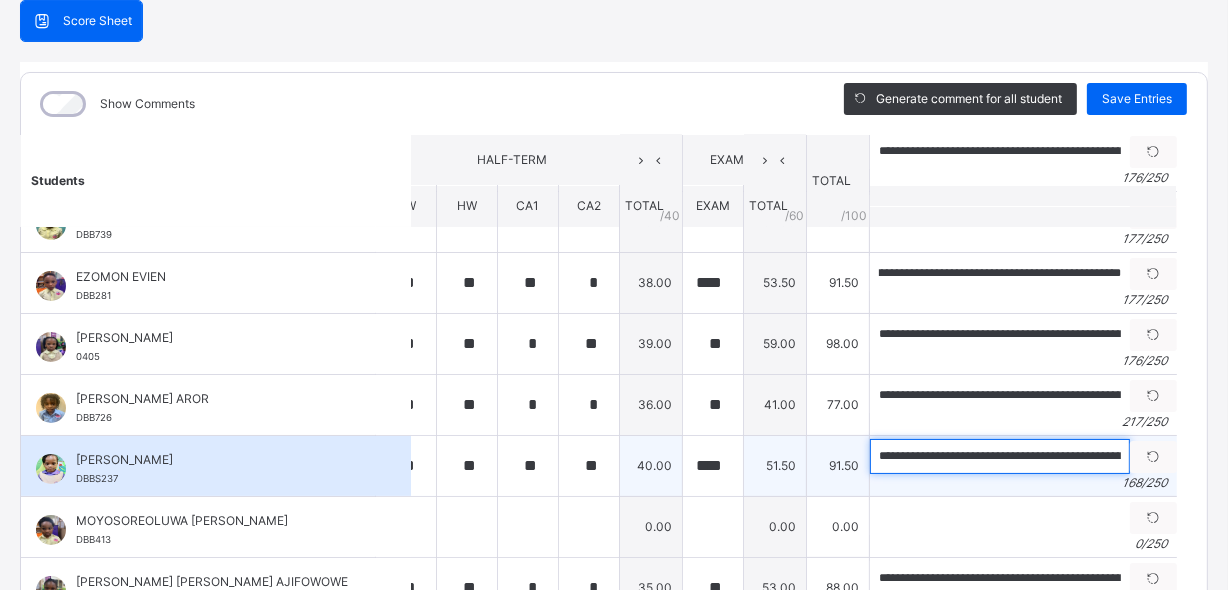 scroll, scrollTop: 0, scrollLeft: 0, axis: both 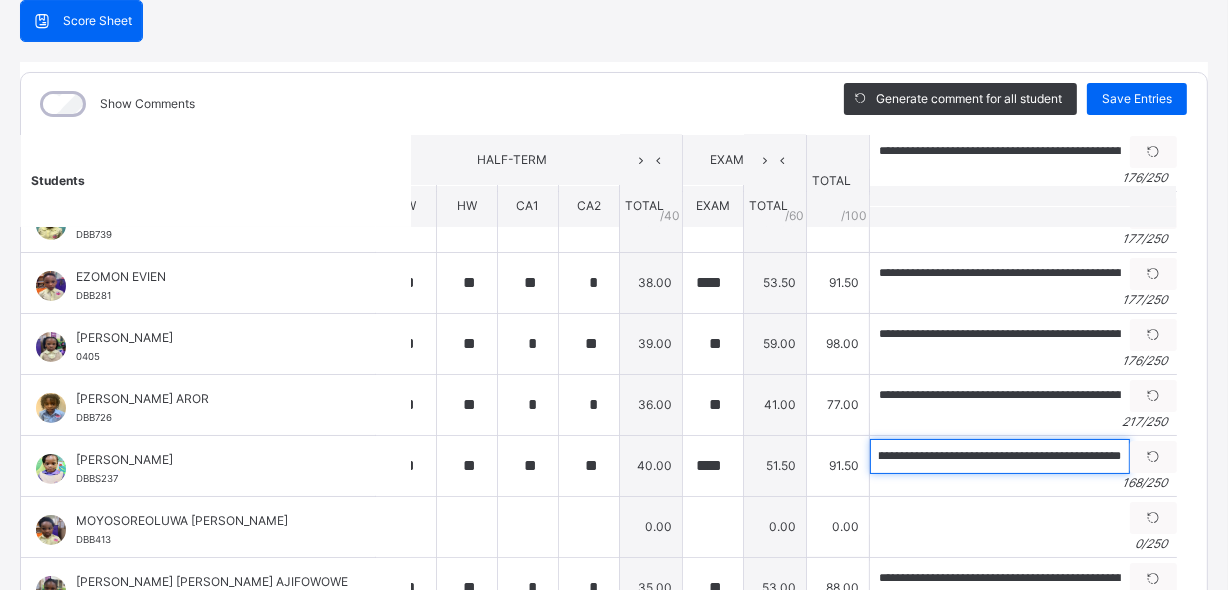 drag, startPoint x: 903, startPoint y: 451, endPoint x: 1231, endPoint y: 499, distance: 331.4936 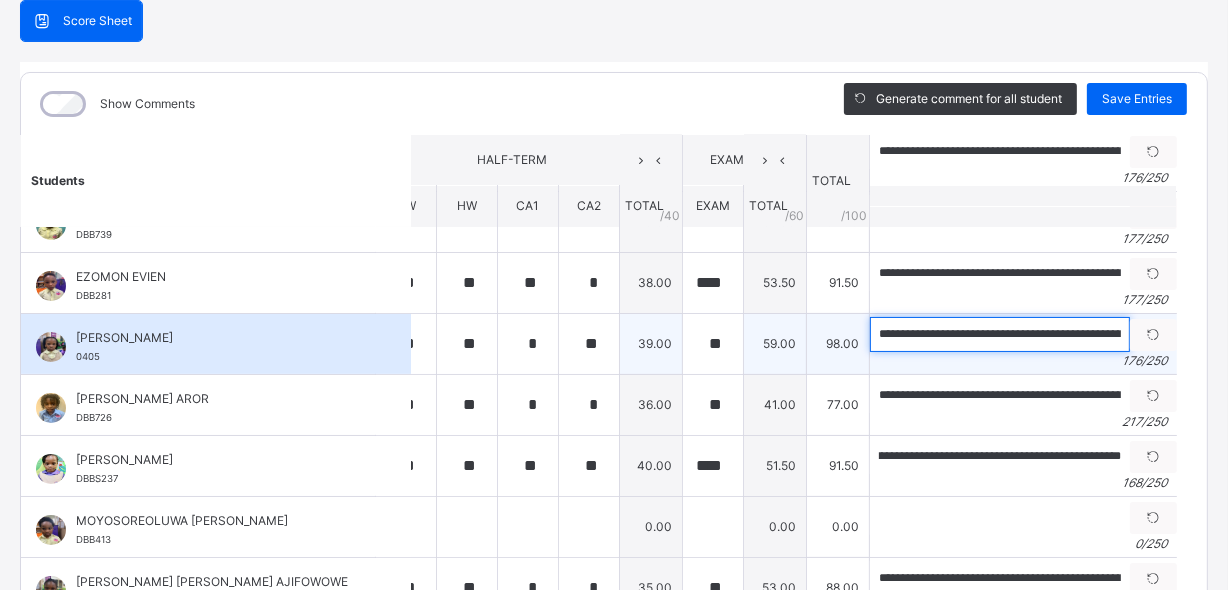 scroll, scrollTop: 0, scrollLeft: 0, axis: both 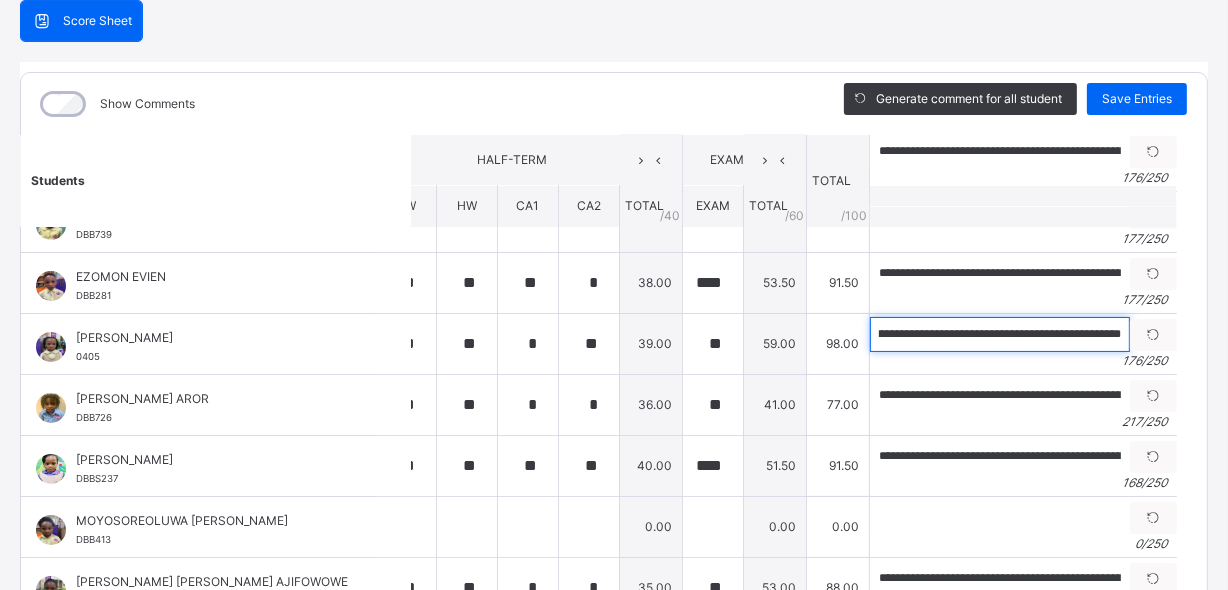 drag, startPoint x: 889, startPoint y: 332, endPoint x: 1231, endPoint y: 350, distance: 342.47336 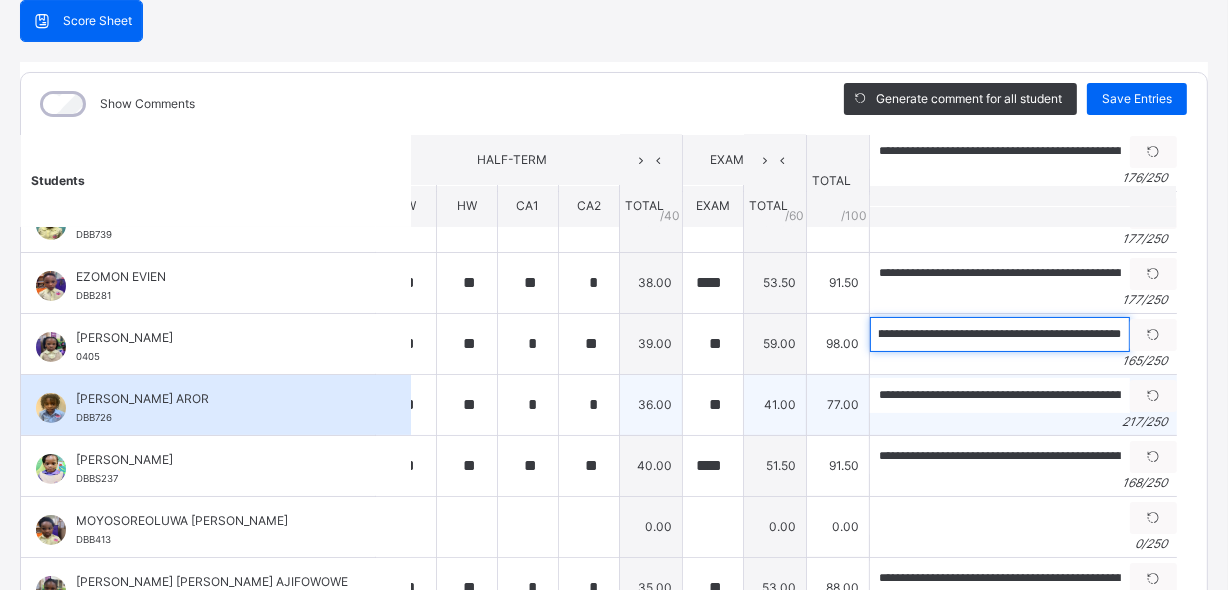 type on "**********" 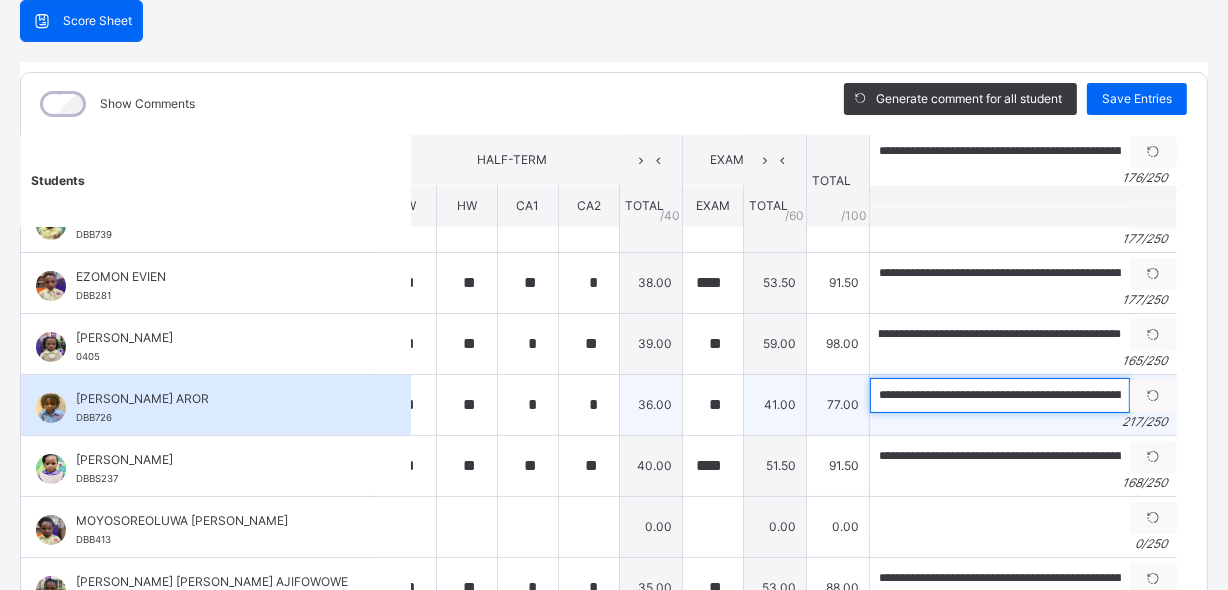 scroll, scrollTop: 0, scrollLeft: 0, axis: both 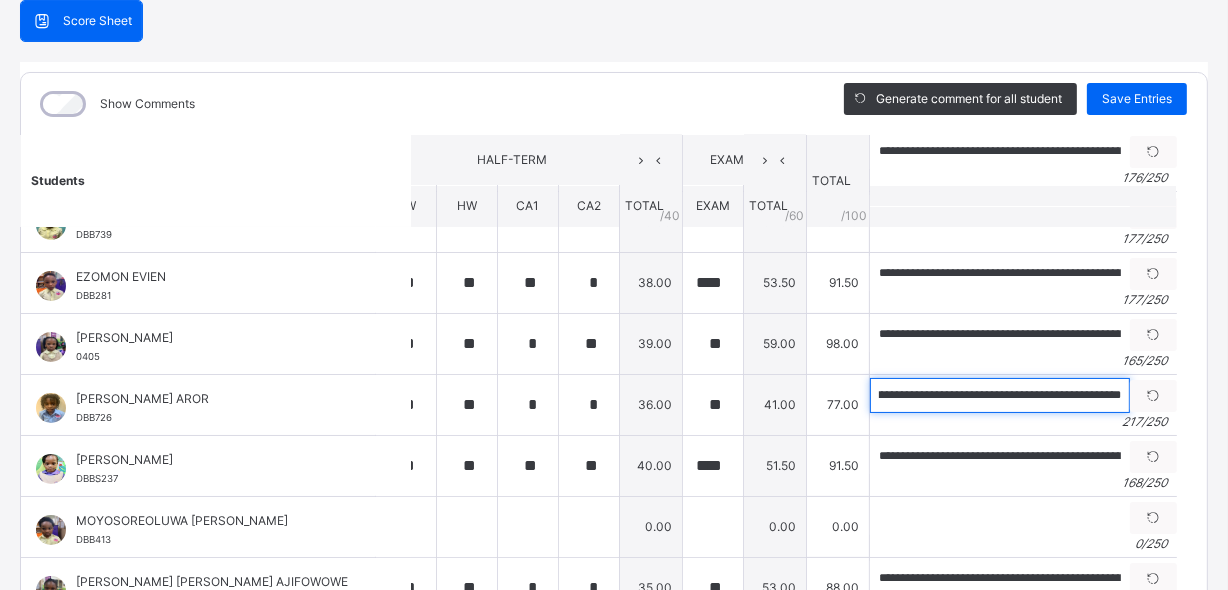 drag, startPoint x: 897, startPoint y: 394, endPoint x: 1231, endPoint y: 436, distance: 336.63037 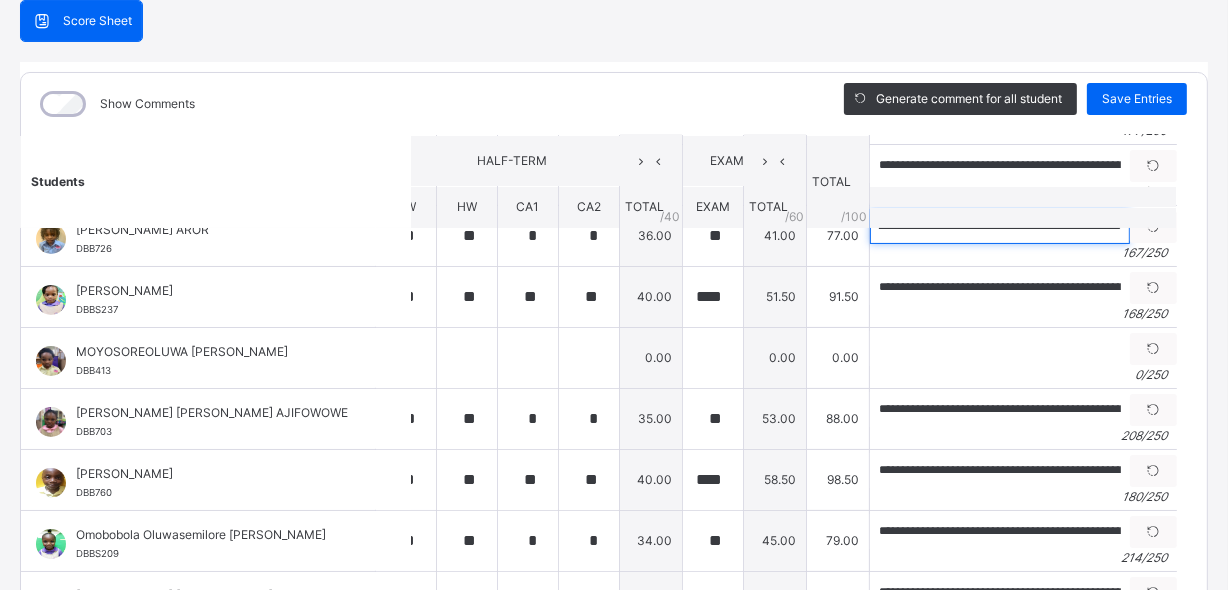 scroll, scrollTop: 381, scrollLeft: 36, axis: both 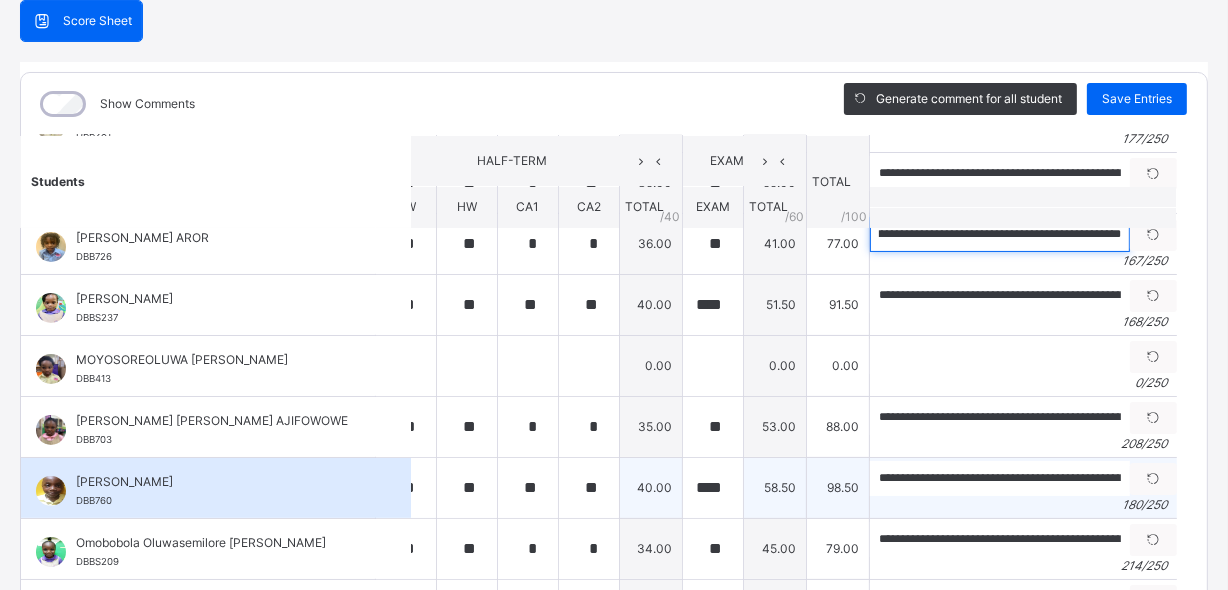 type on "**********" 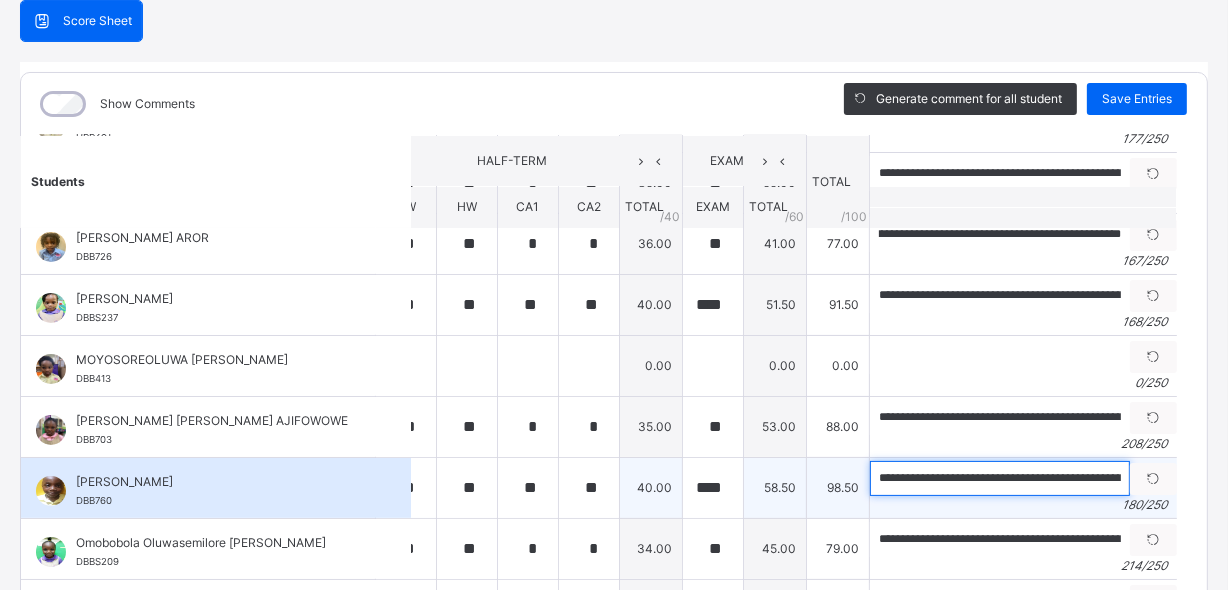 scroll, scrollTop: 0, scrollLeft: 0, axis: both 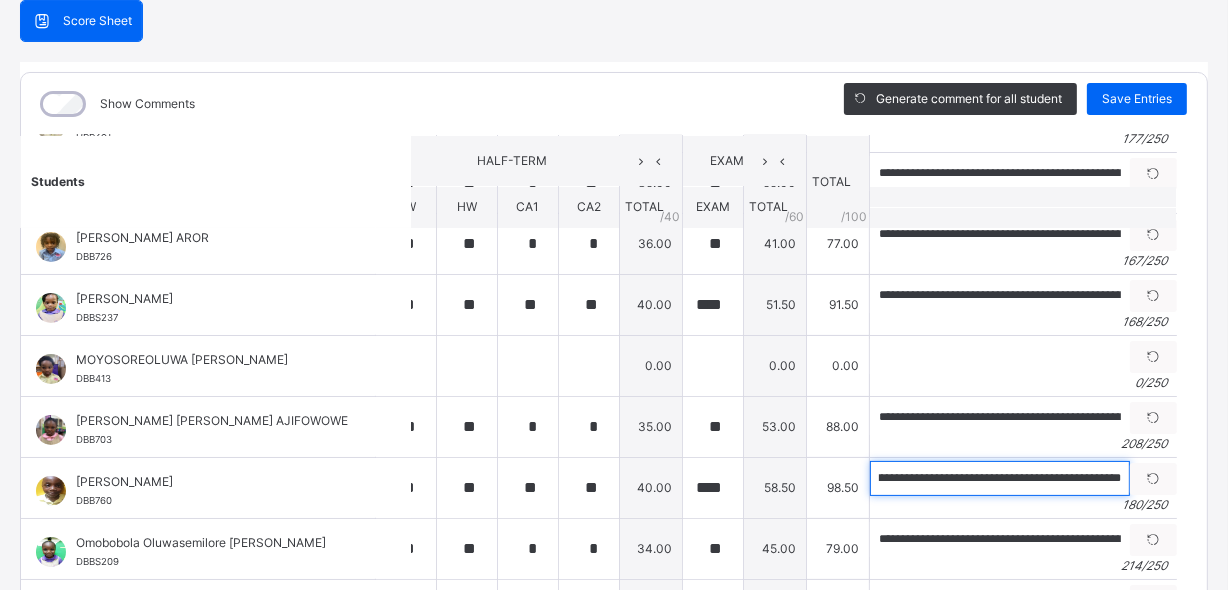 drag, startPoint x: 907, startPoint y: 475, endPoint x: 1231, endPoint y: 528, distance: 328.30627 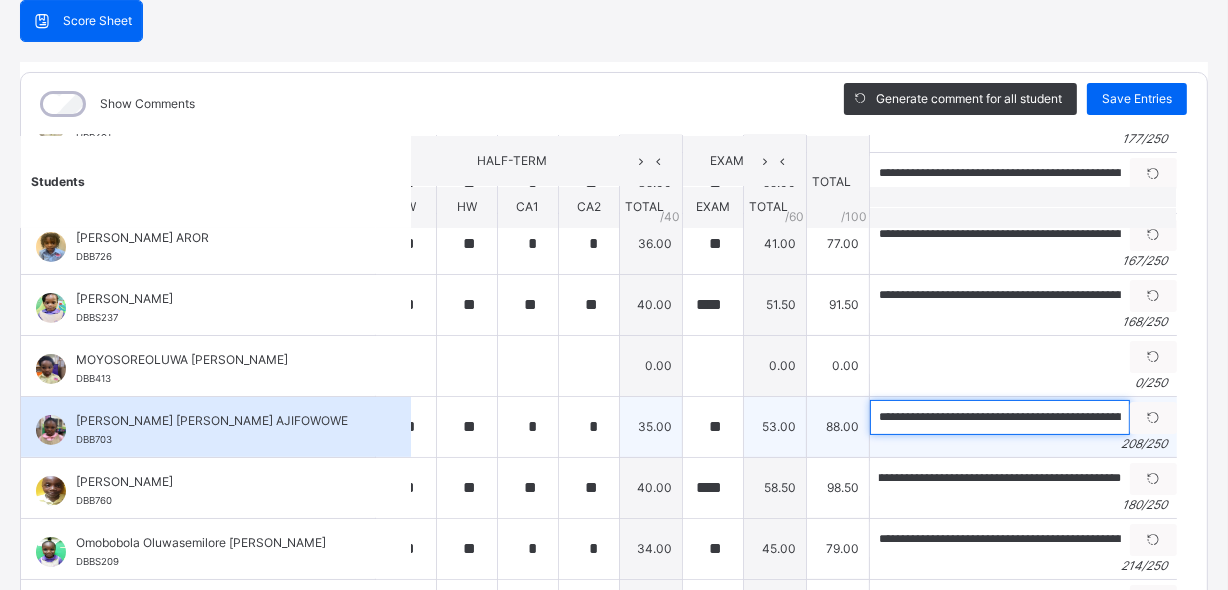 scroll, scrollTop: 0, scrollLeft: 0, axis: both 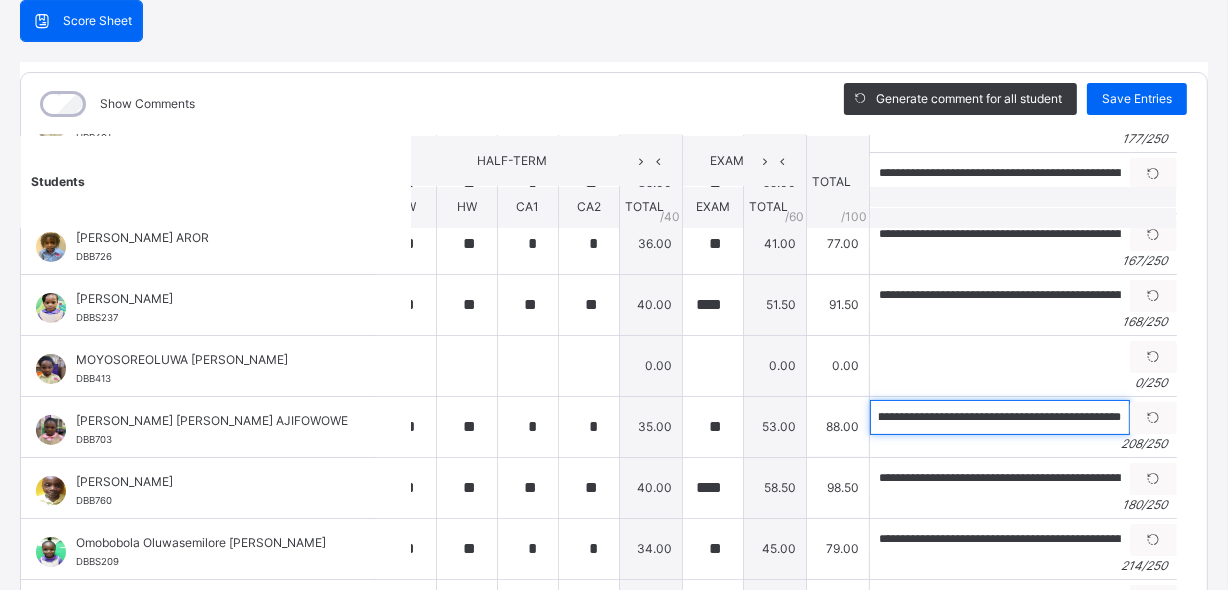 drag, startPoint x: 887, startPoint y: 412, endPoint x: 1231, endPoint y: 418, distance: 344.0523 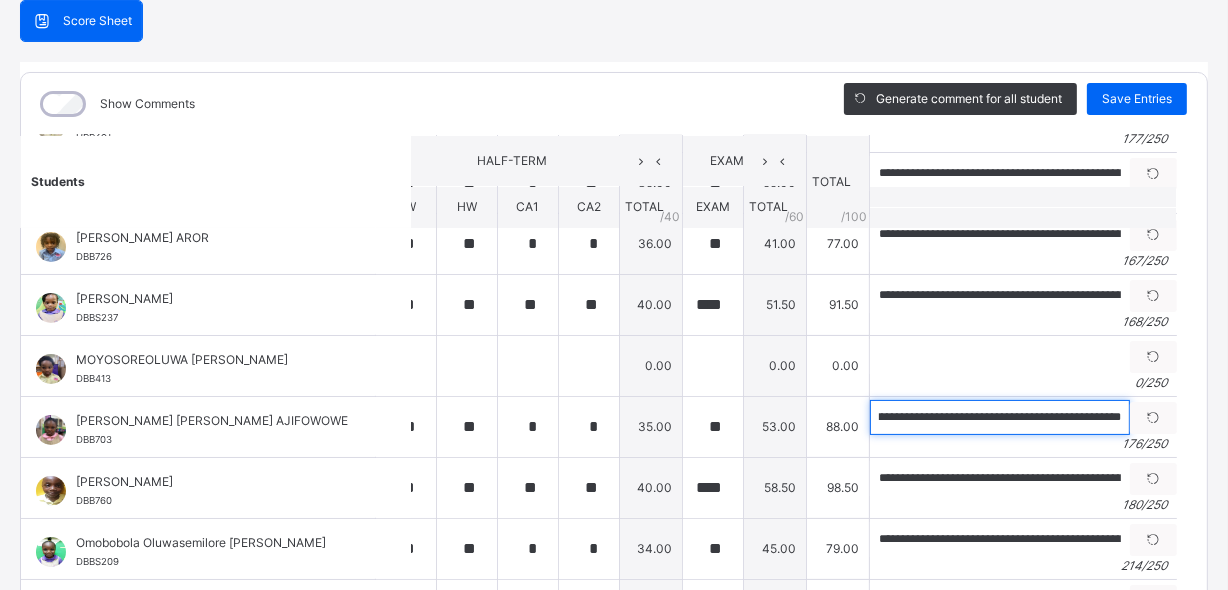scroll, scrollTop: 0, scrollLeft: 750, axis: horizontal 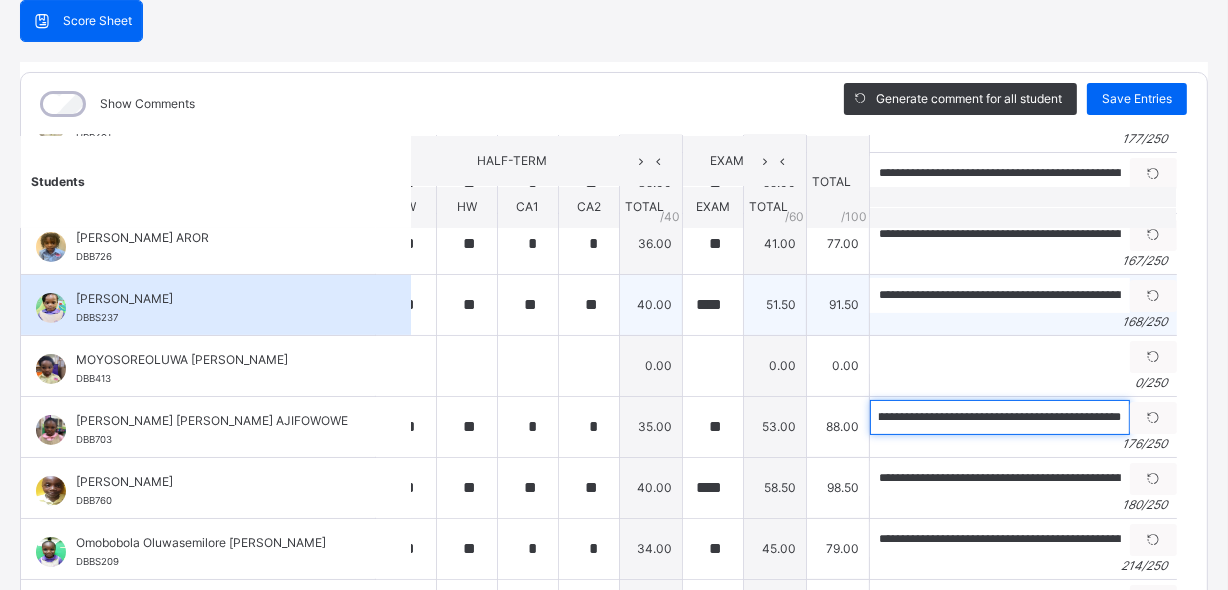 type on "**********" 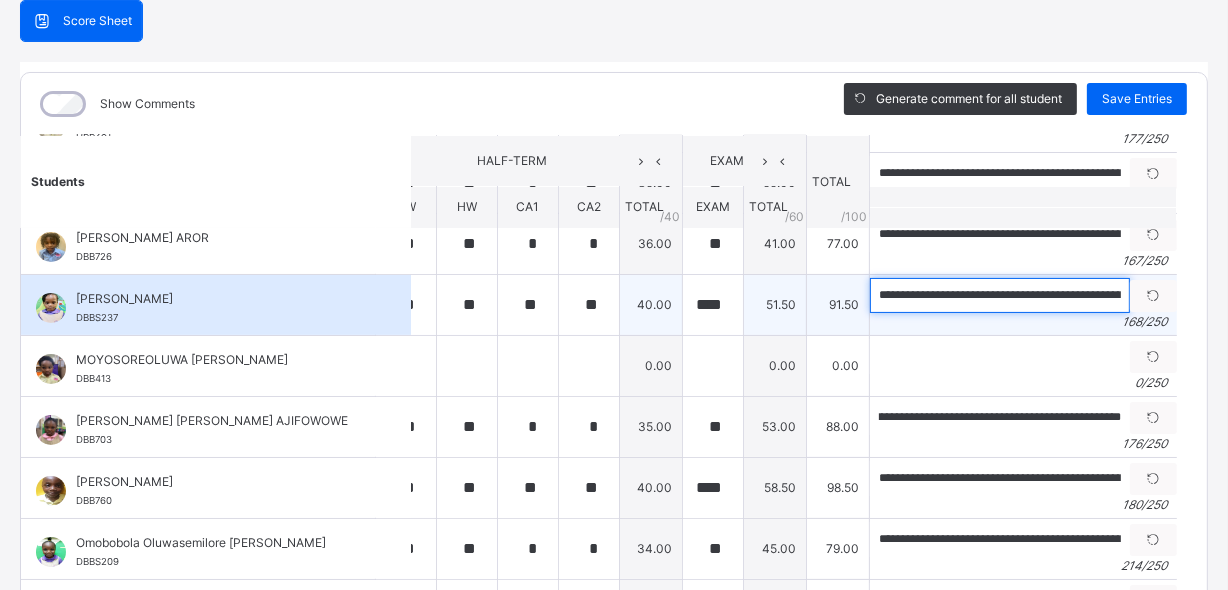 scroll, scrollTop: 0, scrollLeft: 0, axis: both 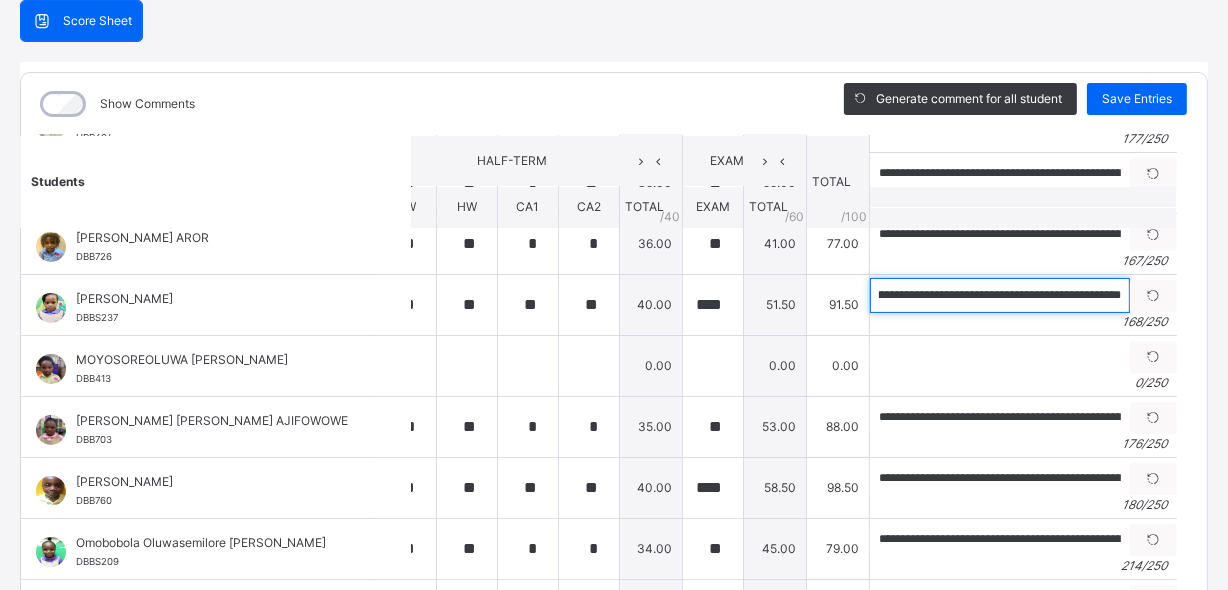 drag, startPoint x: 909, startPoint y: 291, endPoint x: 1231, endPoint y: 386, distance: 335.72162 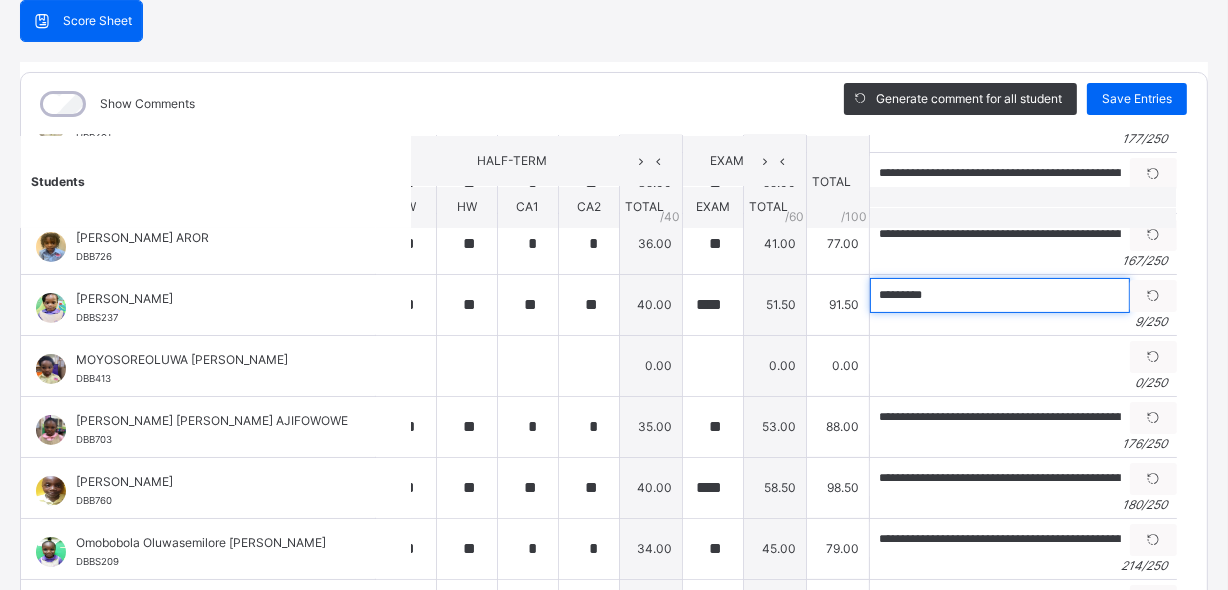 scroll, scrollTop: 0, scrollLeft: 0, axis: both 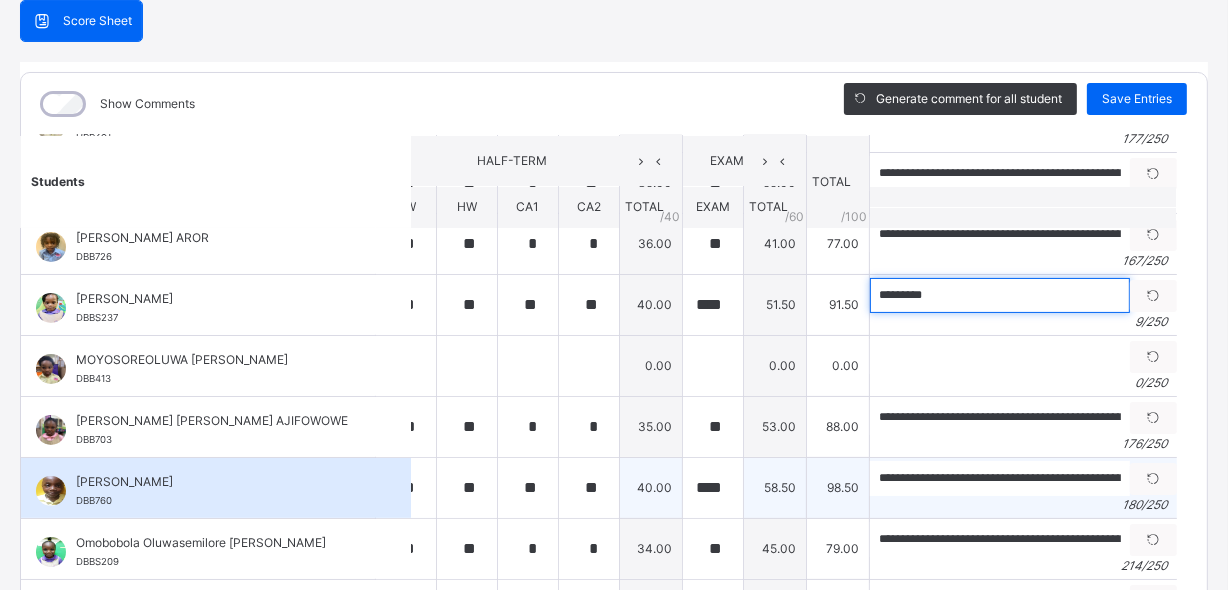 type on "********" 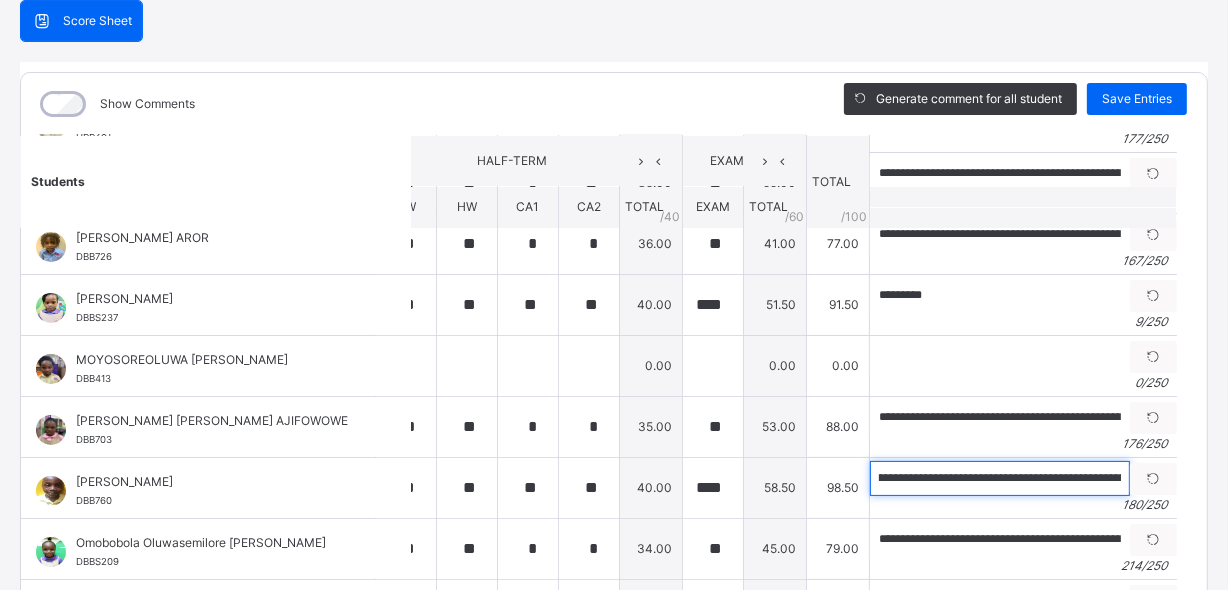 scroll, scrollTop: 0, scrollLeft: 771, axis: horizontal 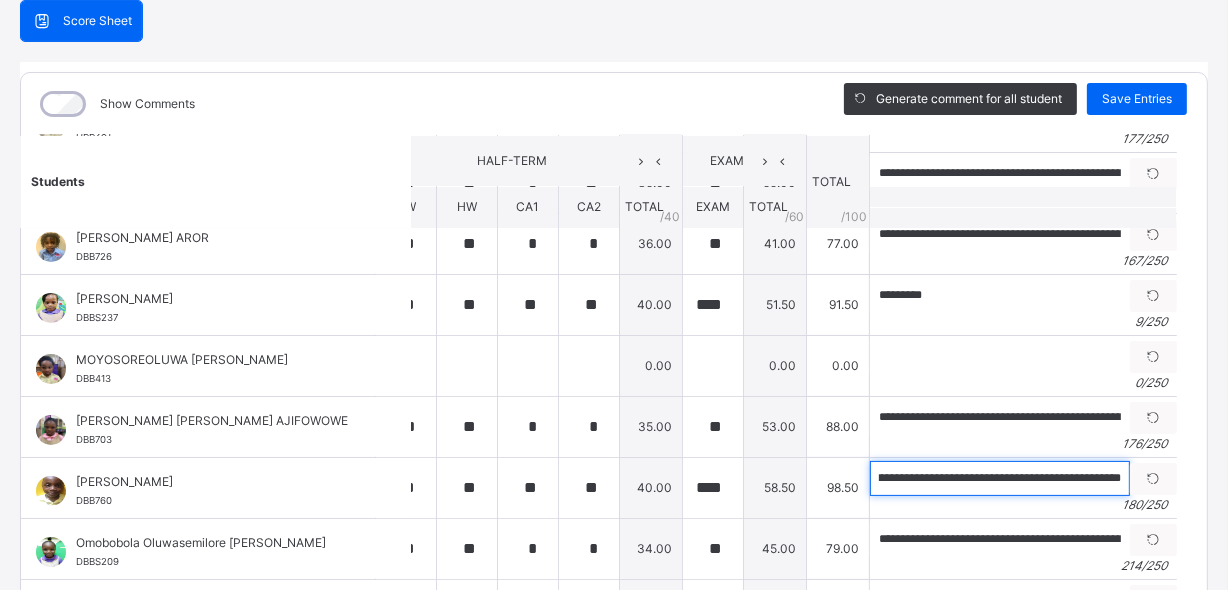 drag, startPoint x: 902, startPoint y: 474, endPoint x: 1231, endPoint y: 472, distance: 329.00607 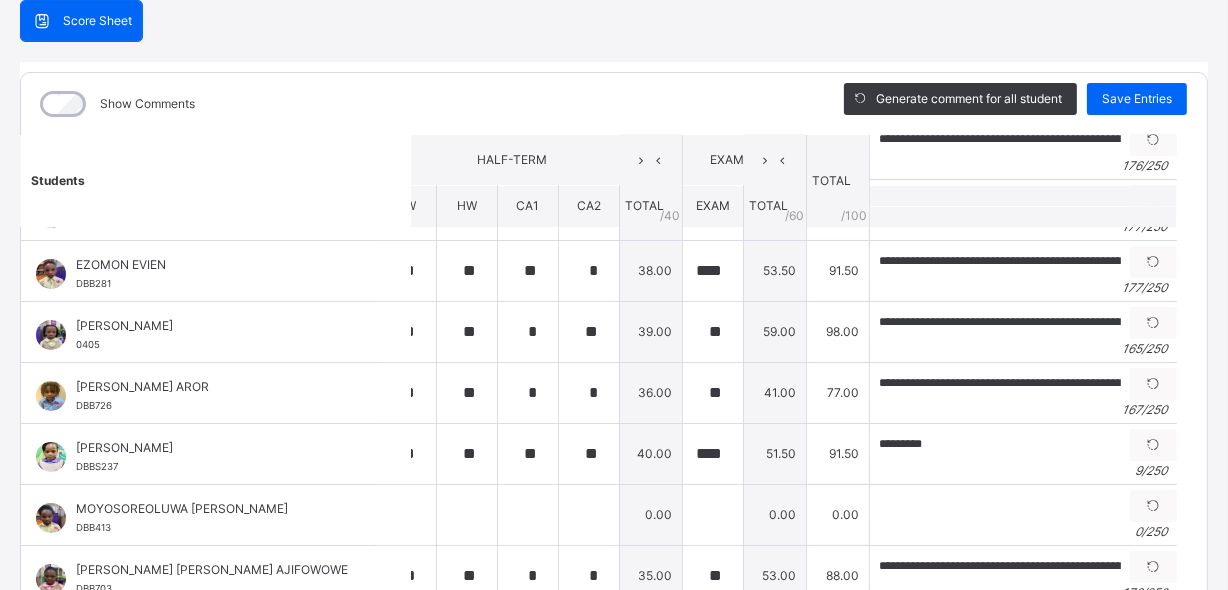 scroll, scrollTop: 459, scrollLeft: 36, axis: both 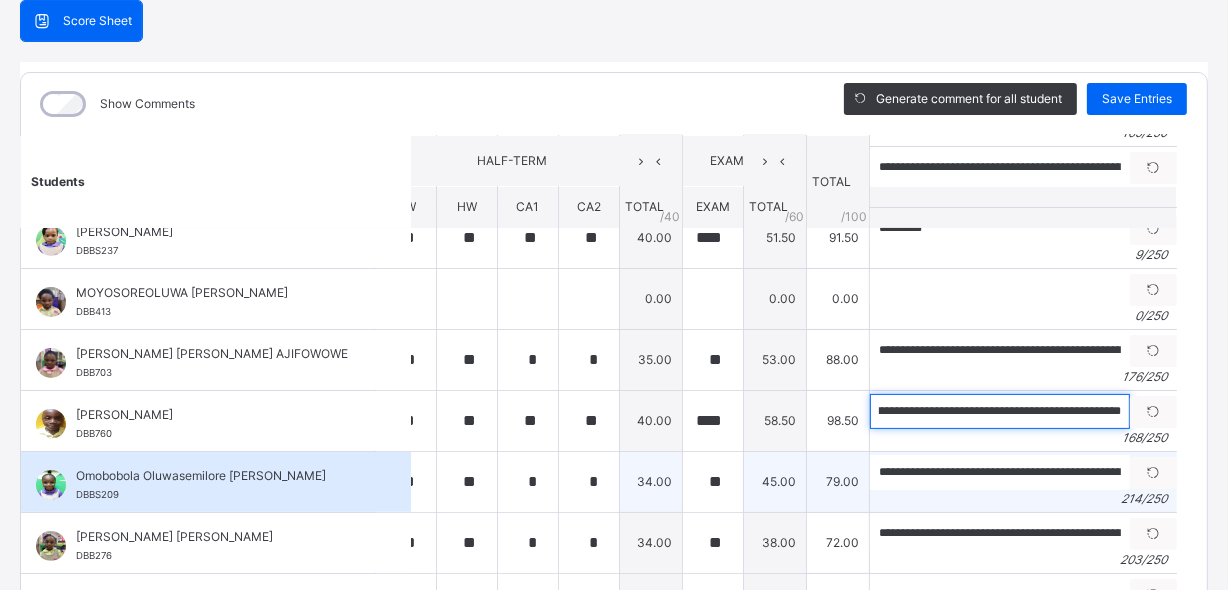 type on "**********" 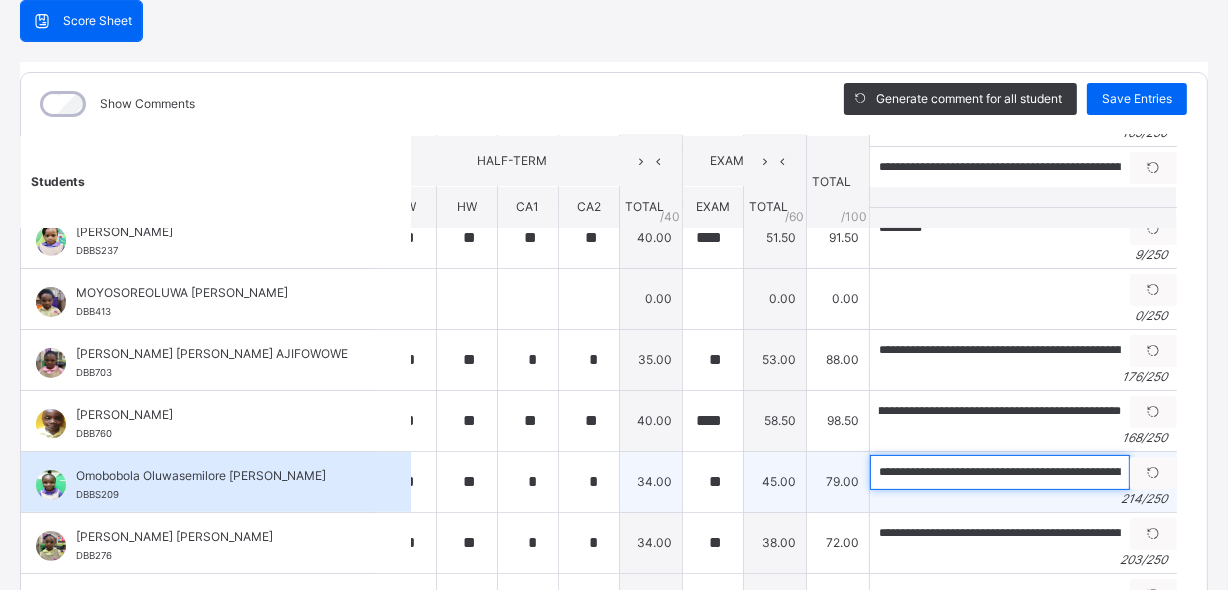 click on "**********" at bounding box center (1000, 472) 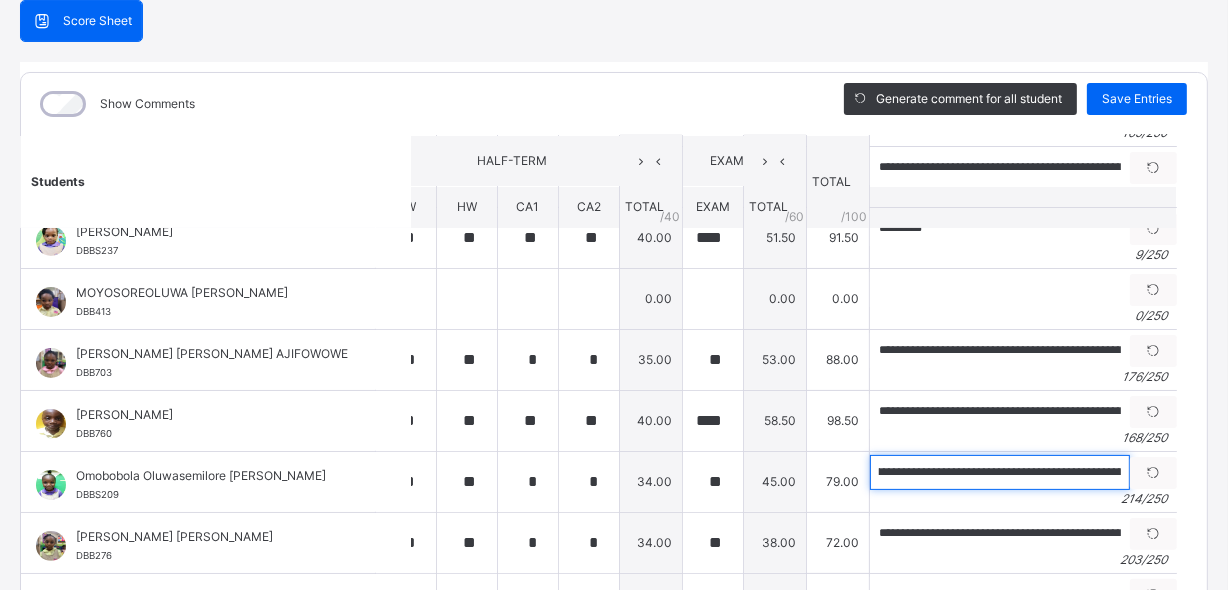 scroll, scrollTop: 0, scrollLeft: 978, axis: horizontal 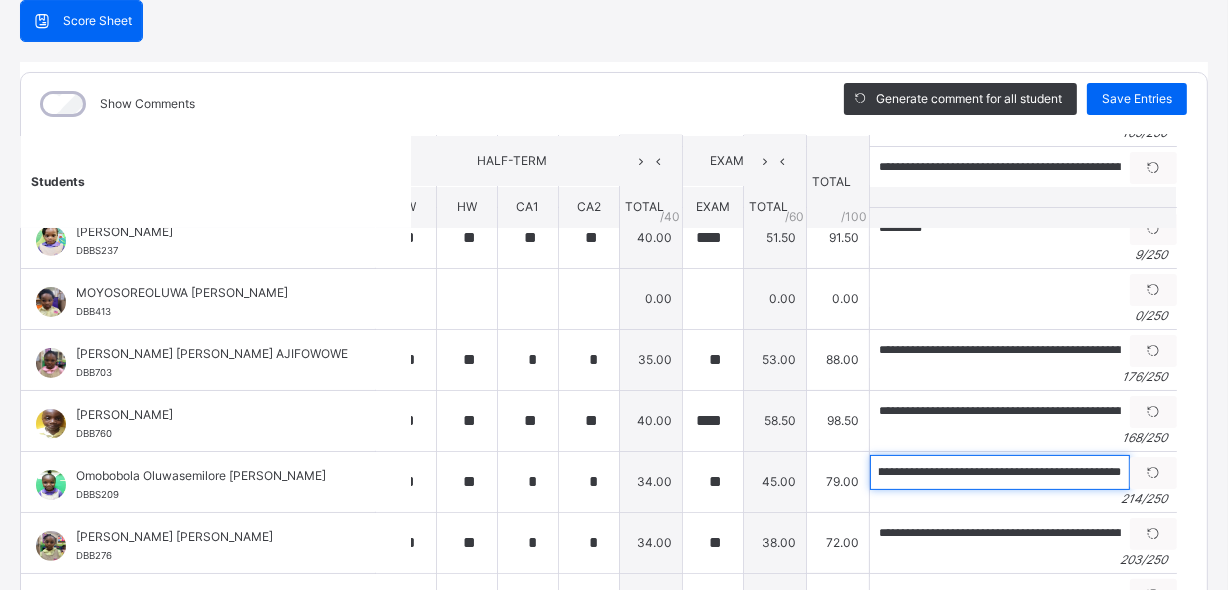 drag, startPoint x: 902, startPoint y: 459, endPoint x: 1231, endPoint y: 522, distance: 334.9776 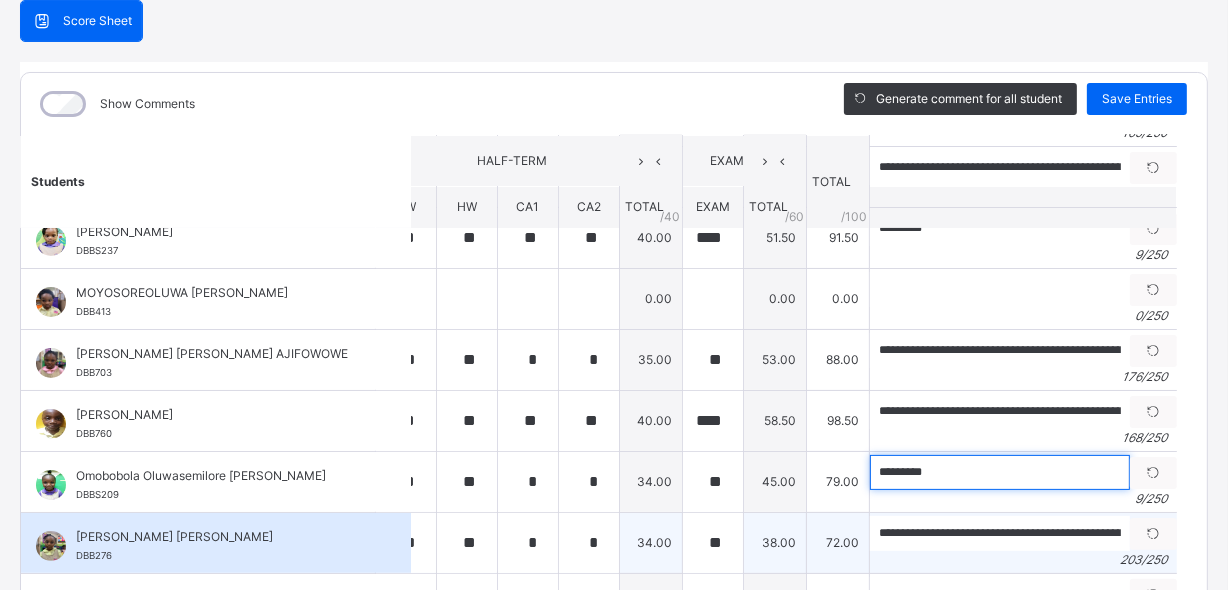 scroll, scrollTop: 0, scrollLeft: 0, axis: both 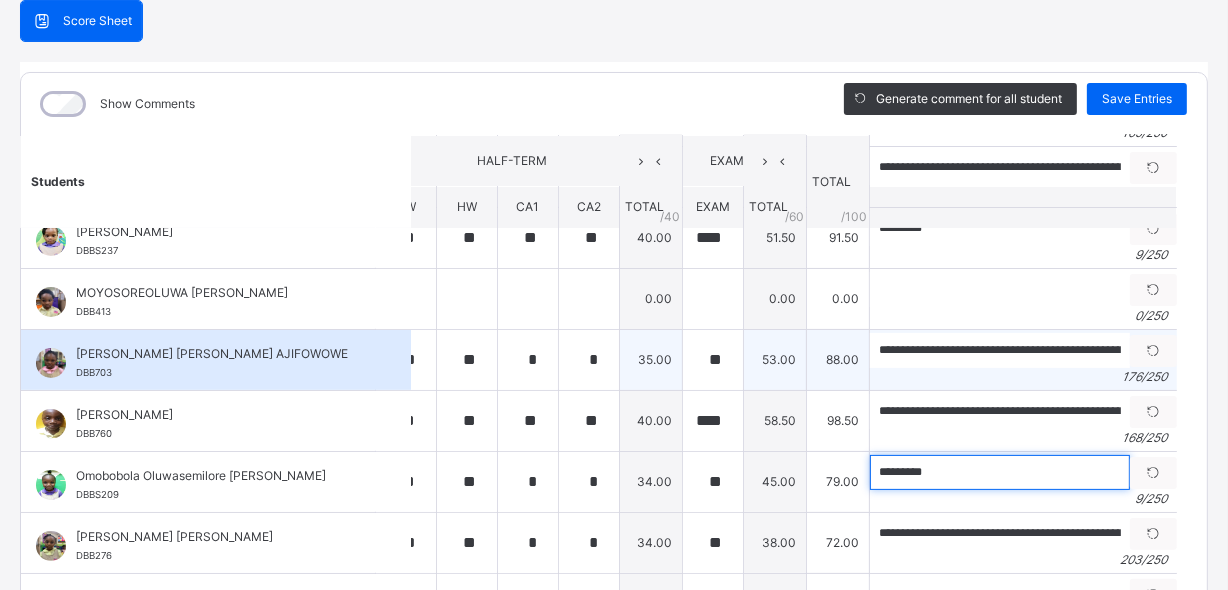type on "********" 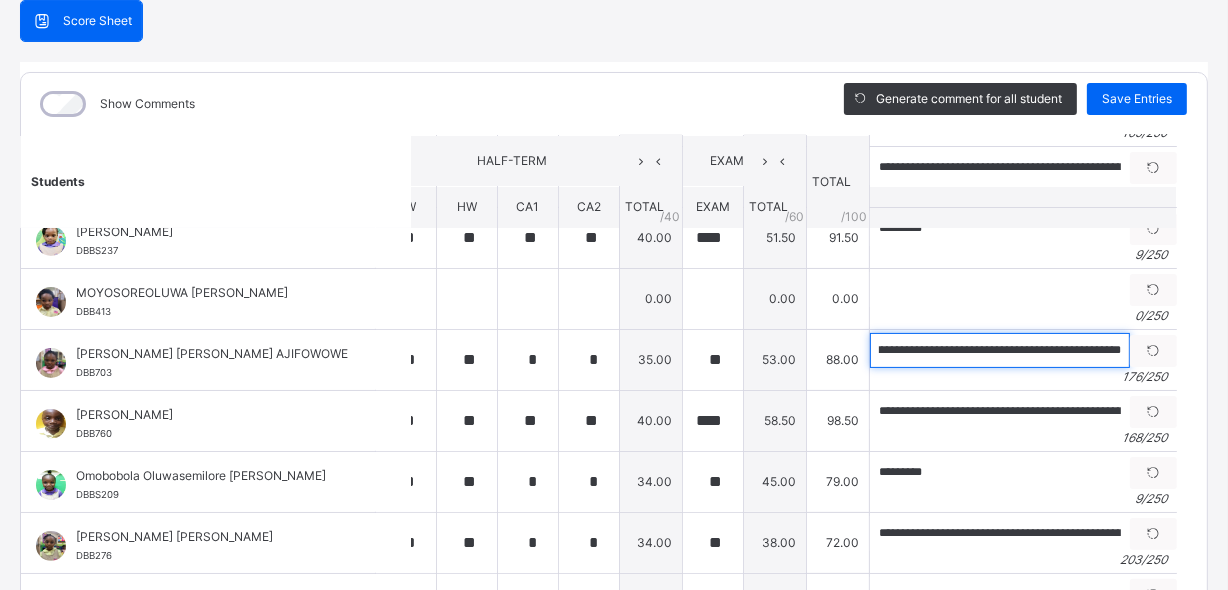 scroll, scrollTop: 0, scrollLeft: 750, axis: horizontal 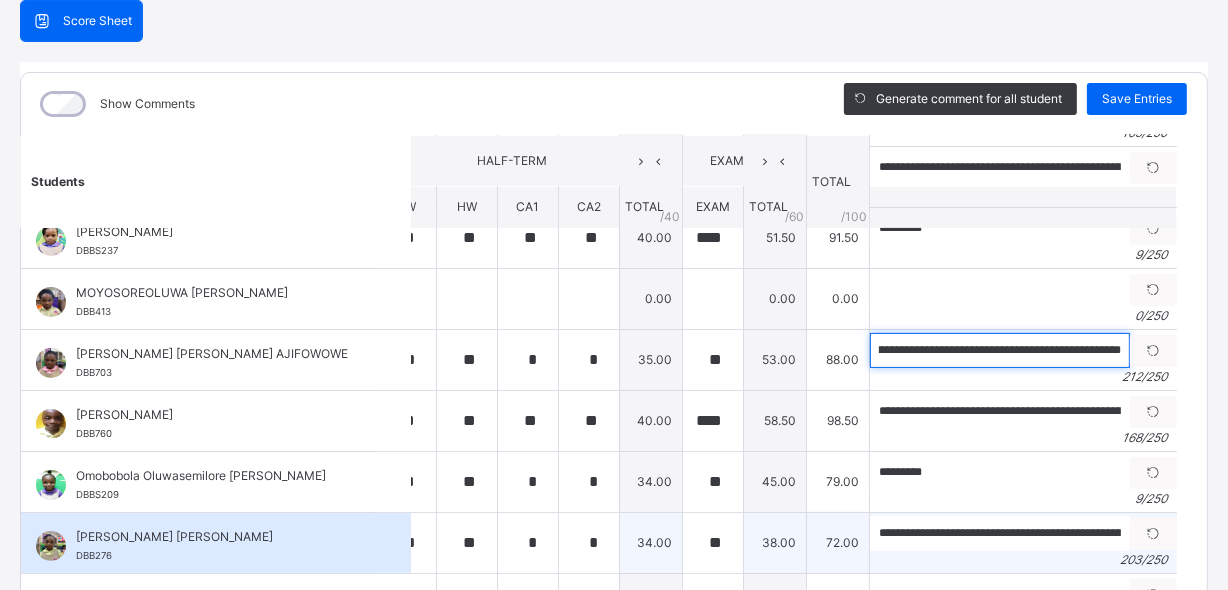 type on "**********" 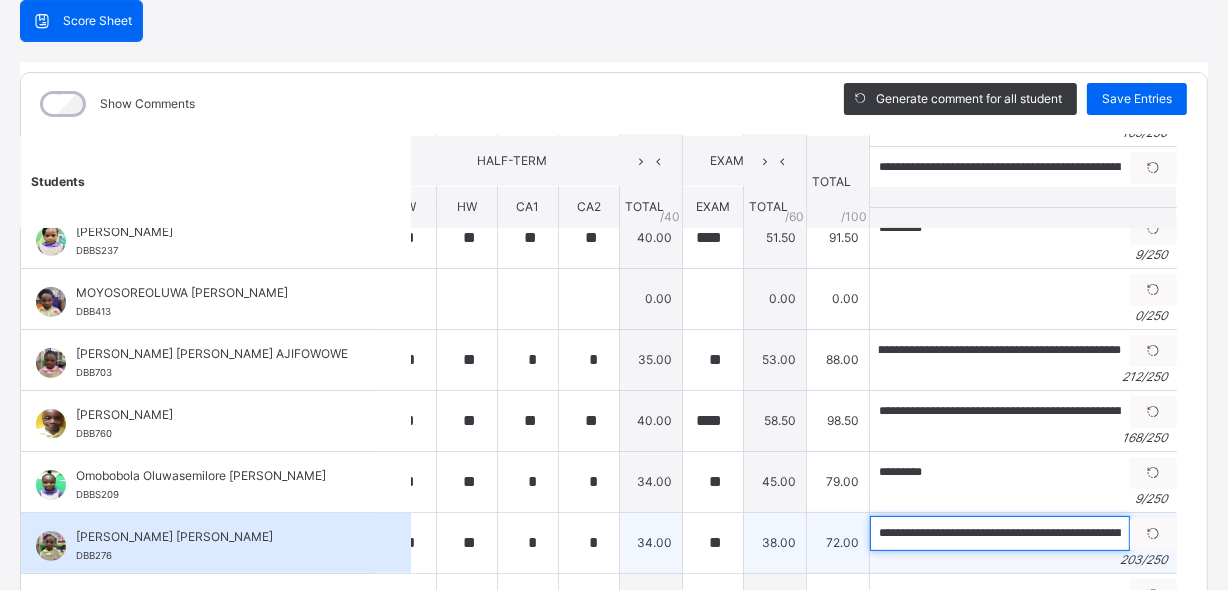 scroll, scrollTop: 0, scrollLeft: 0, axis: both 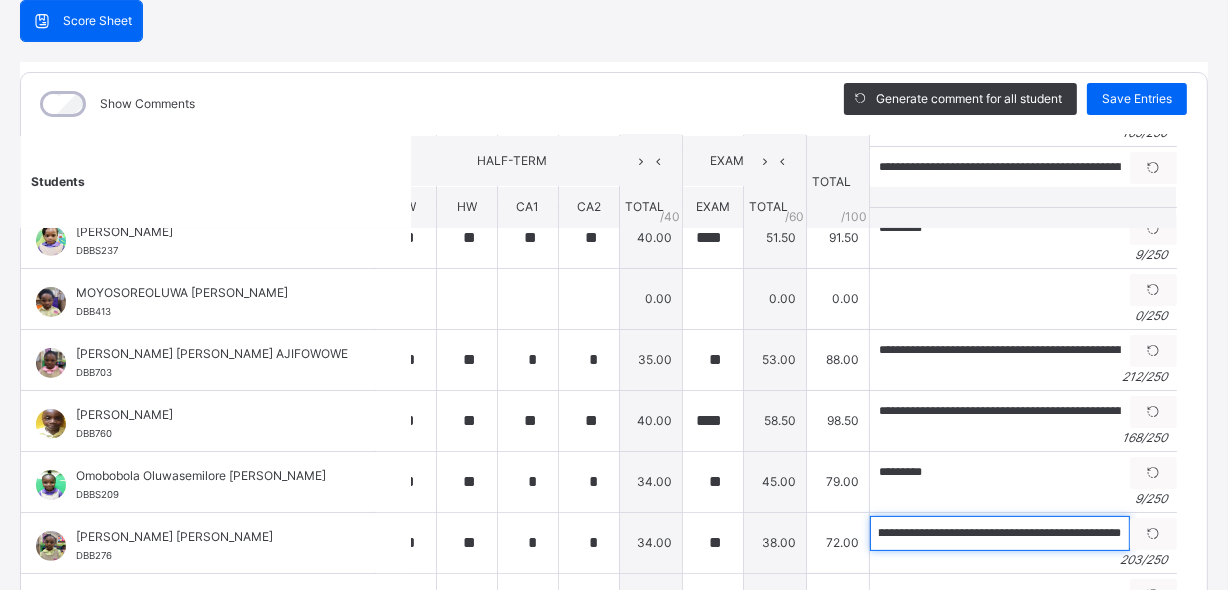 drag, startPoint x: 896, startPoint y: 519, endPoint x: 1231, endPoint y: 480, distance: 337.2625 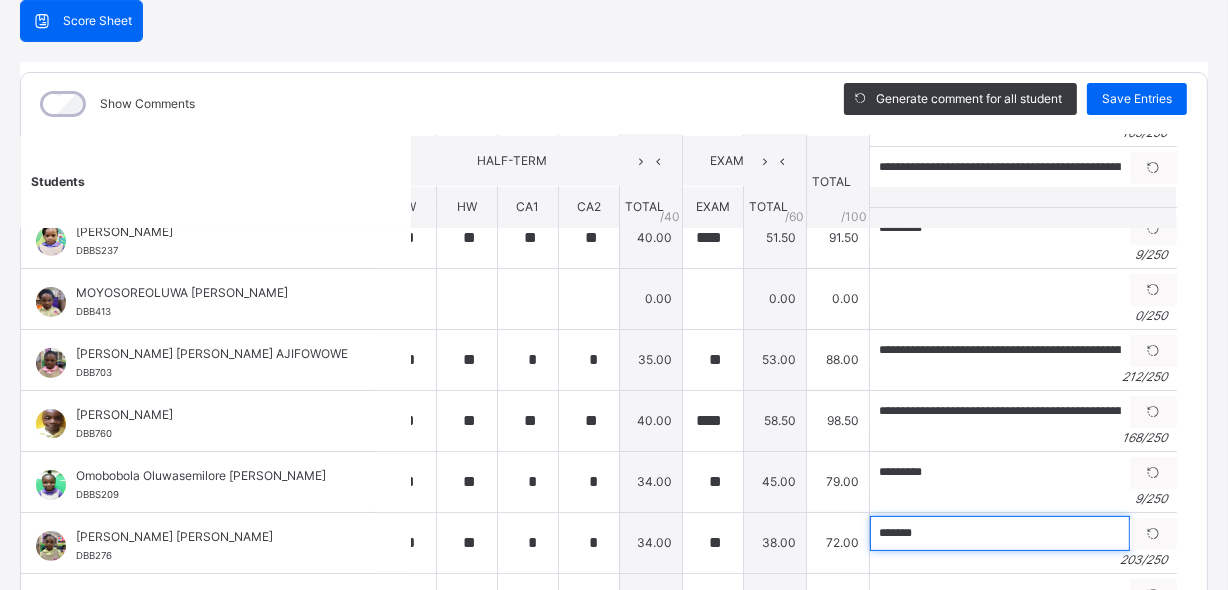 scroll, scrollTop: 0, scrollLeft: 0, axis: both 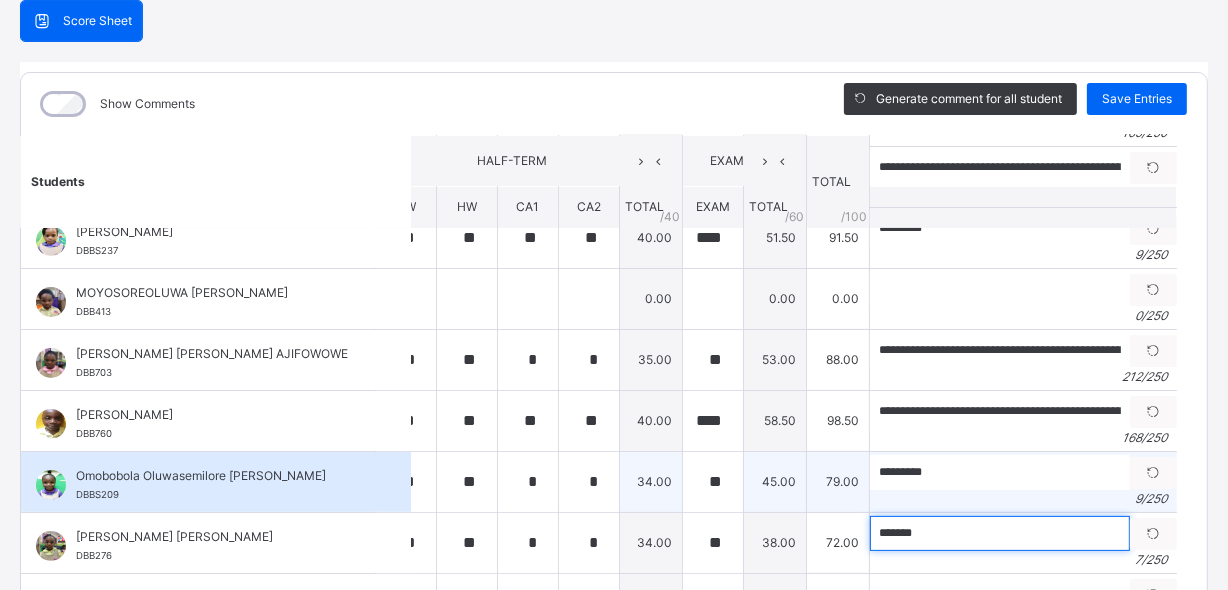 type on "******" 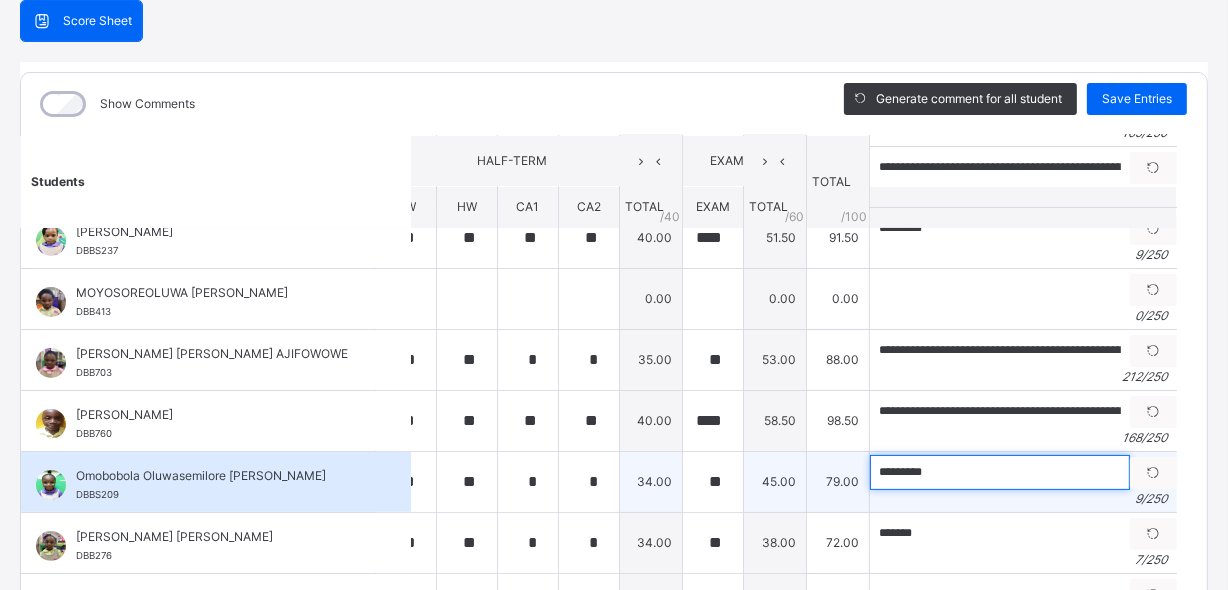 click on "********" at bounding box center (1000, 472) 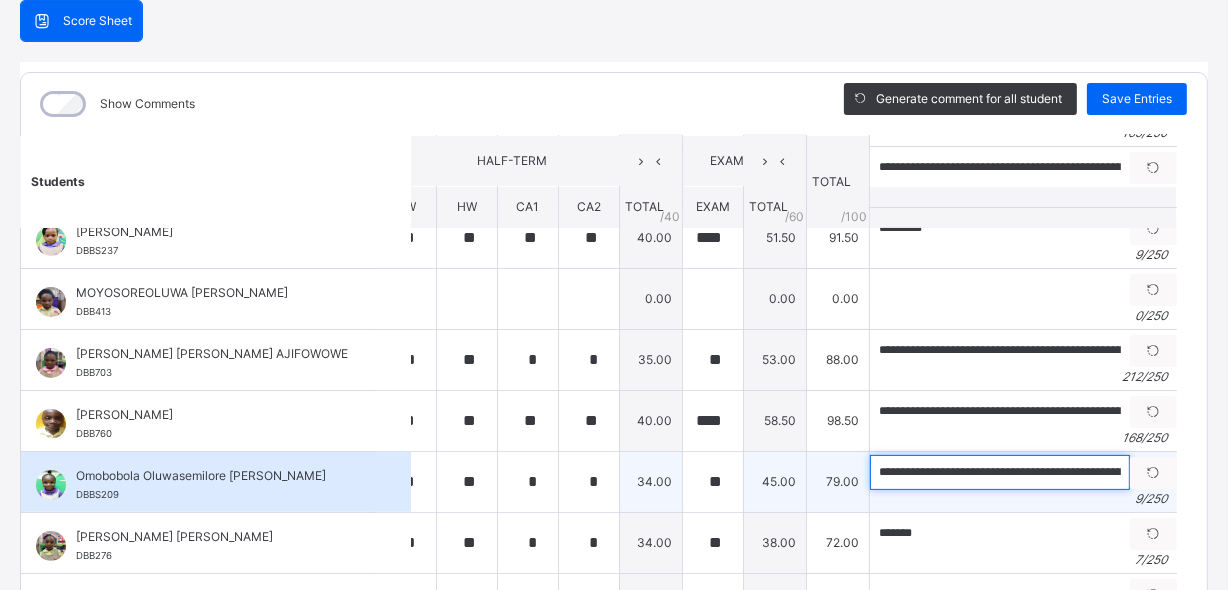 scroll, scrollTop: 0, scrollLeft: 914, axis: horizontal 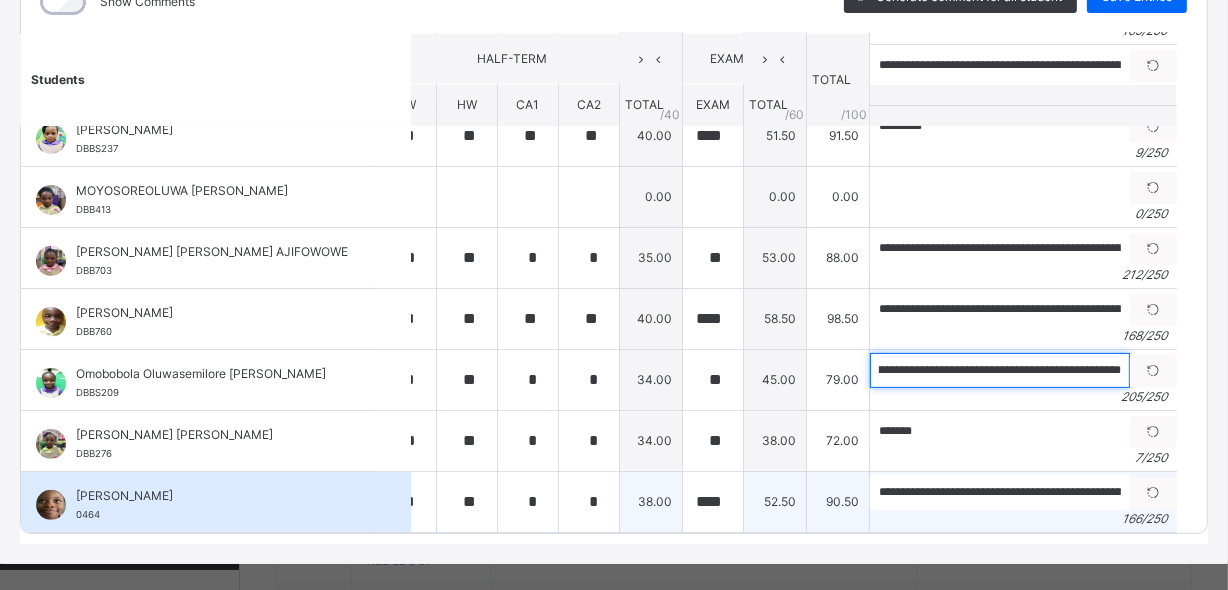 type on "**********" 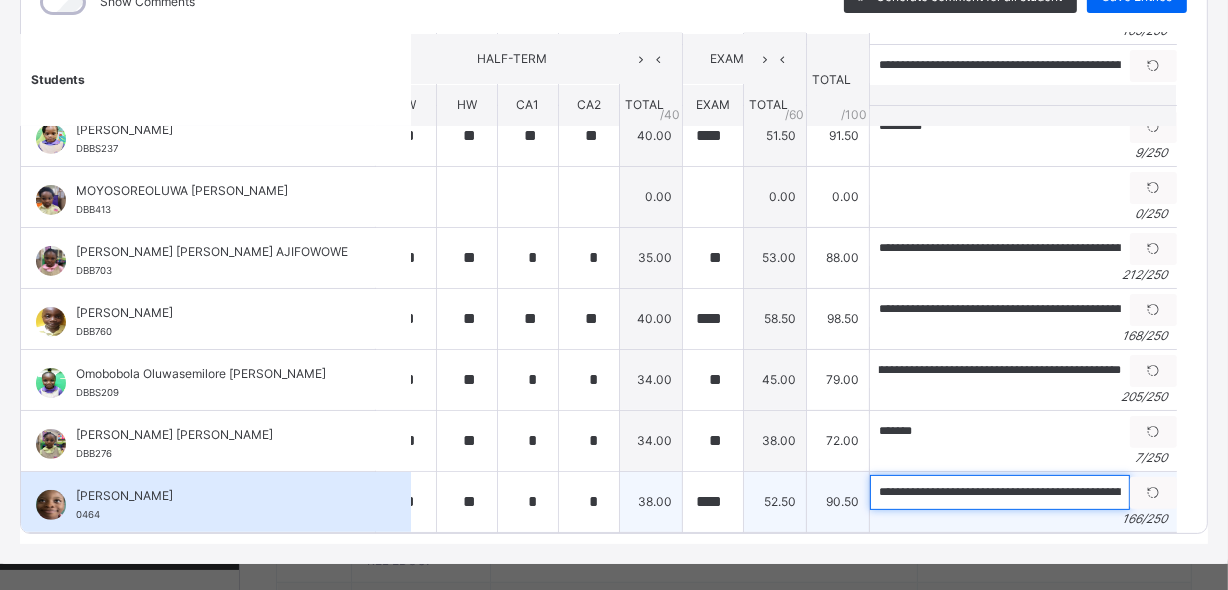 scroll, scrollTop: 0, scrollLeft: 0, axis: both 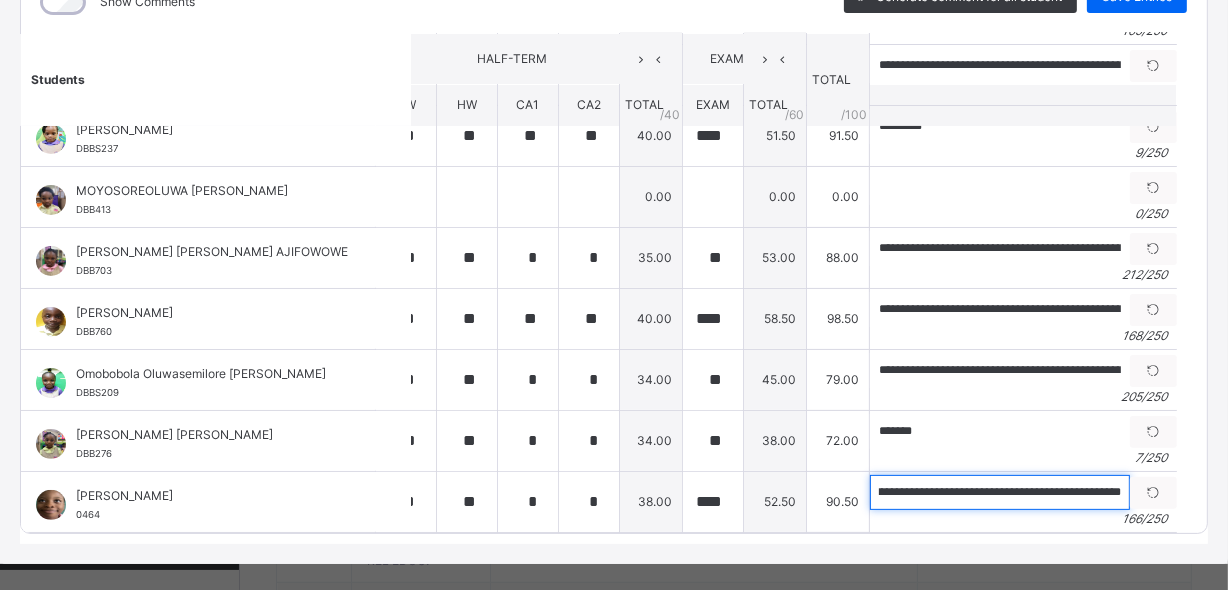 drag, startPoint x: 891, startPoint y: 477, endPoint x: 1231, endPoint y: 499, distance: 340.71103 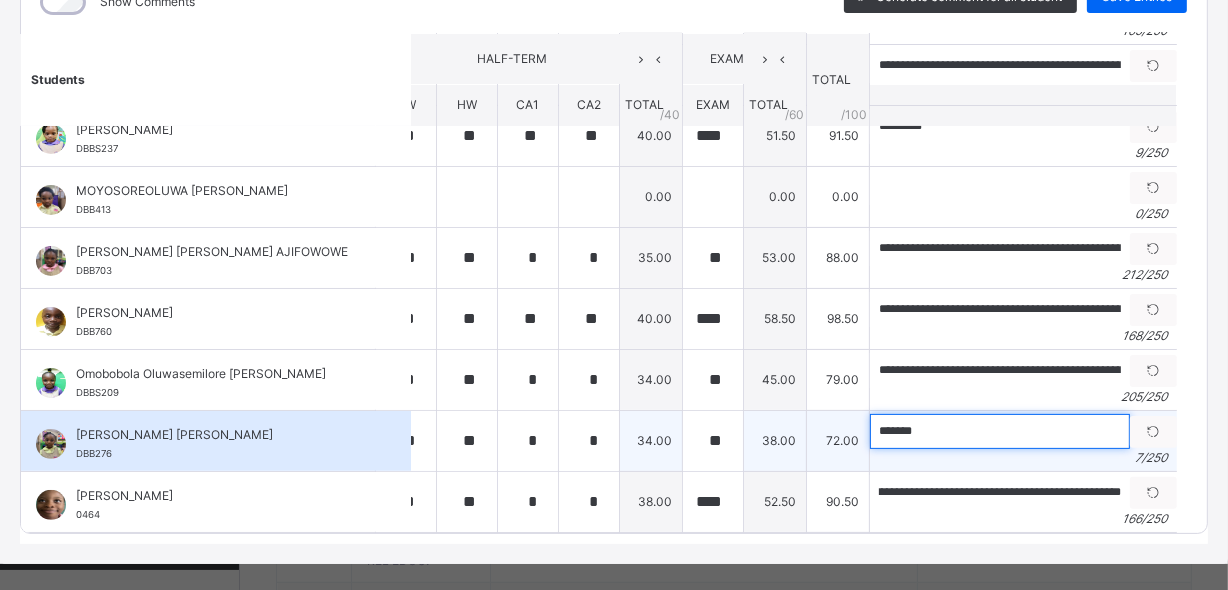 click on "******" at bounding box center (1000, 431) 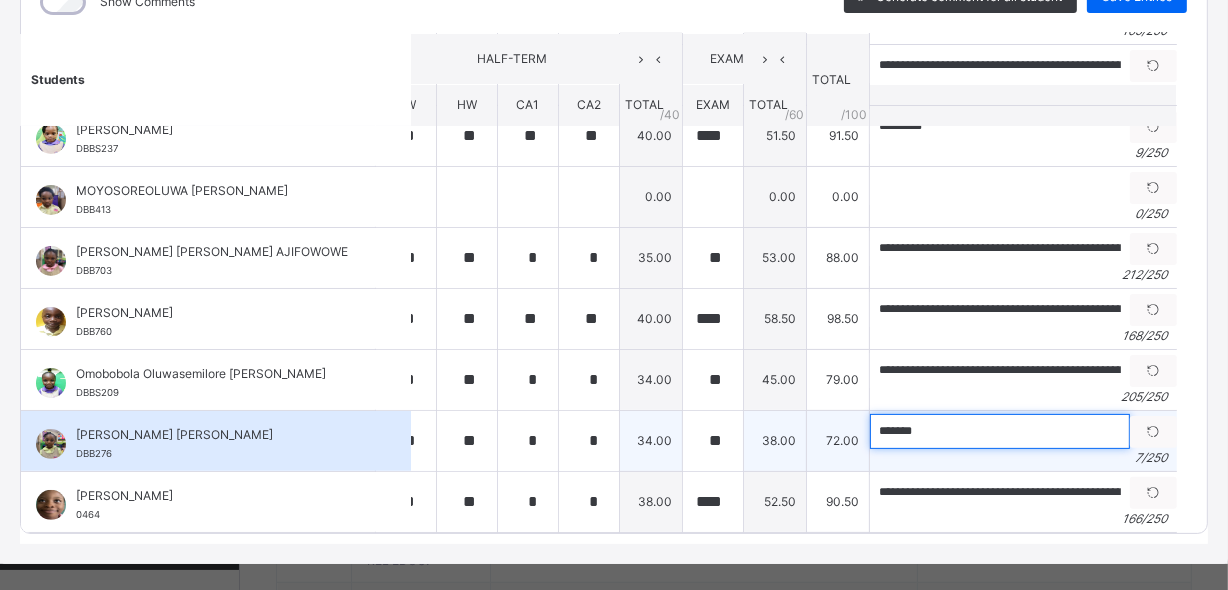 paste on "**********" 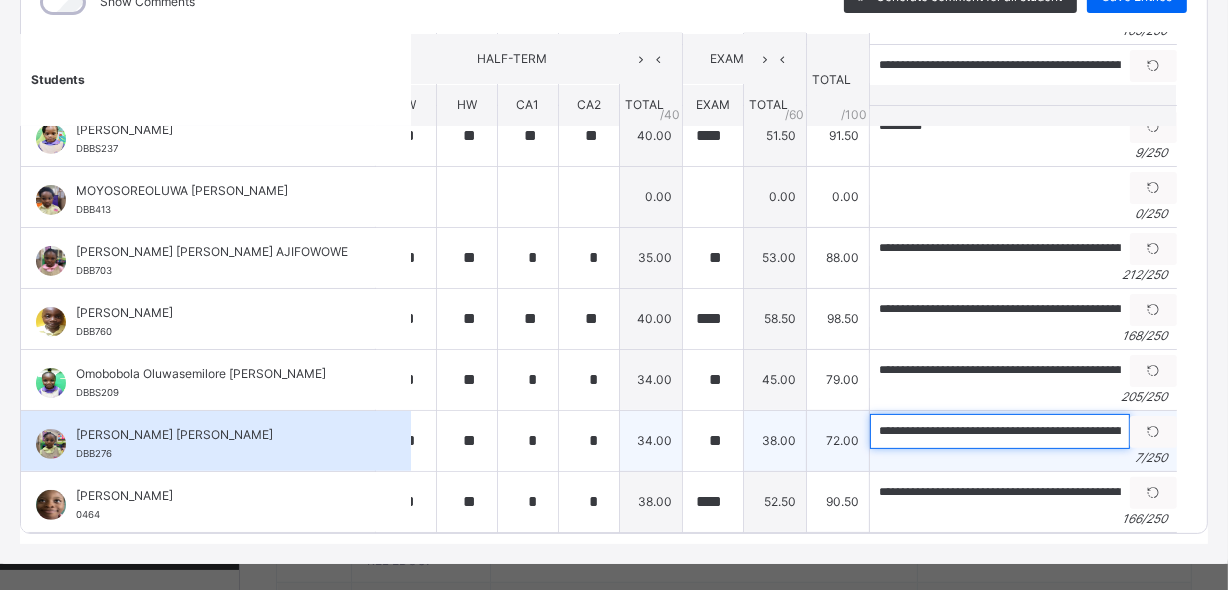 scroll, scrollTop: 0, scrollLeft: 704, axis: horizontal 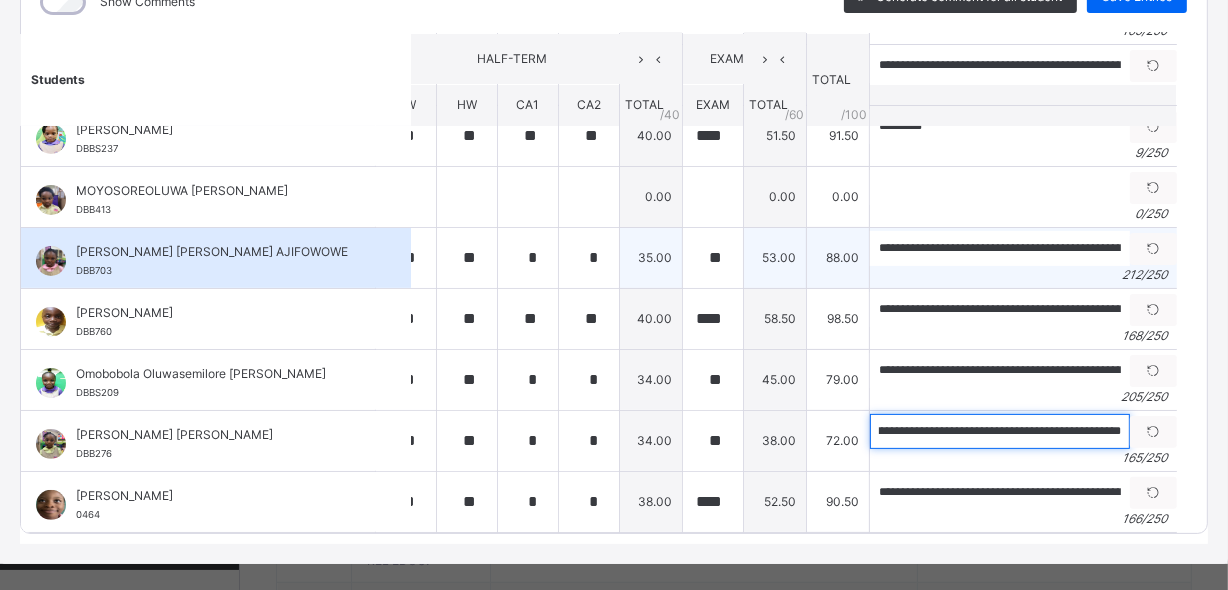 type on "**********" 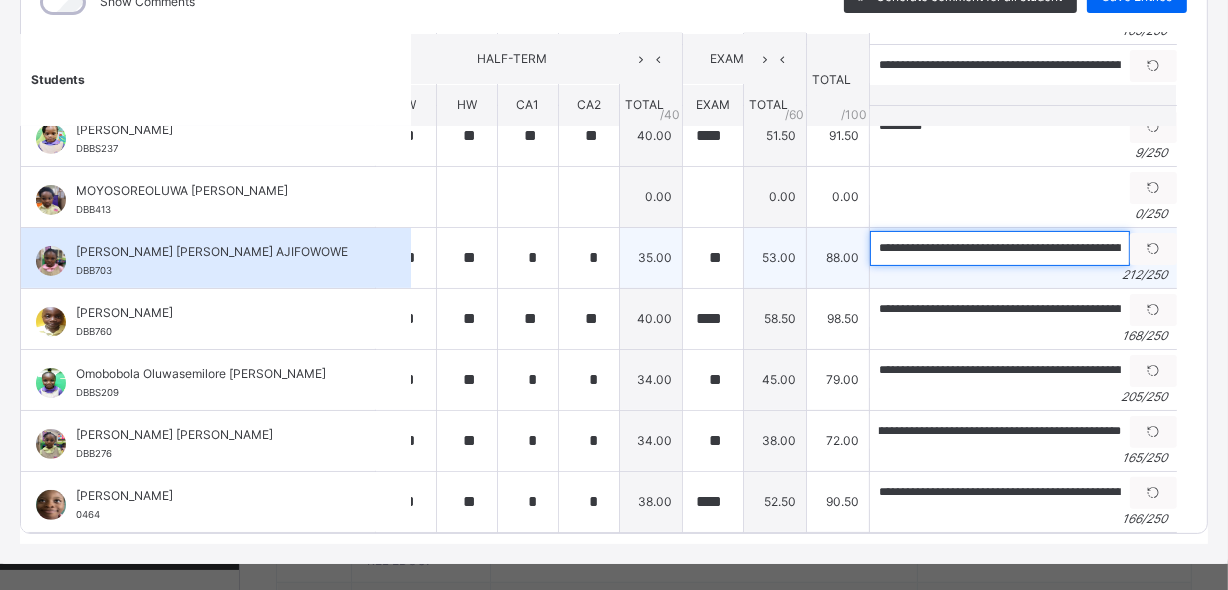 click on "**********" at bounding box center [1000, 248] 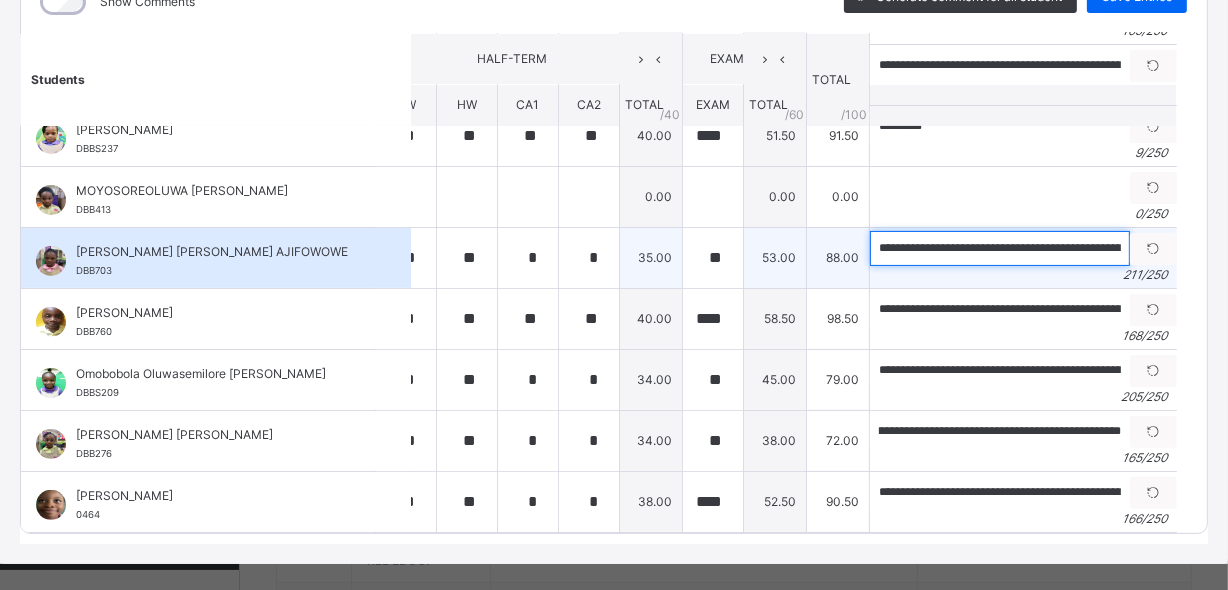 scroll, scrollTop: 0, scrollLeft: 0, axis: both 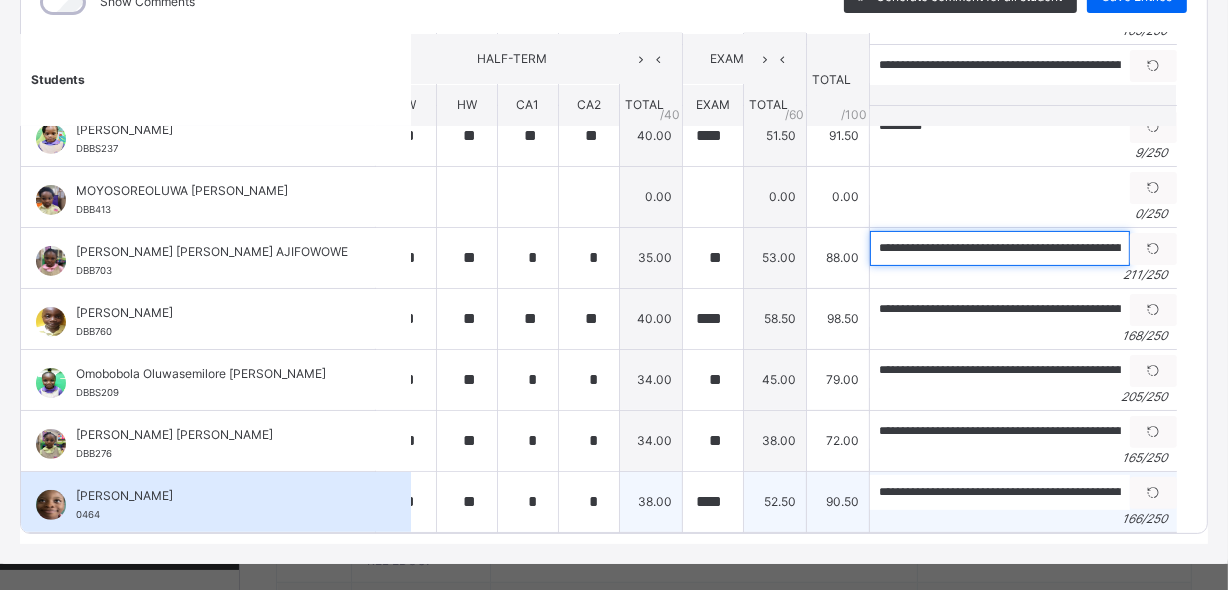 type on "**********" 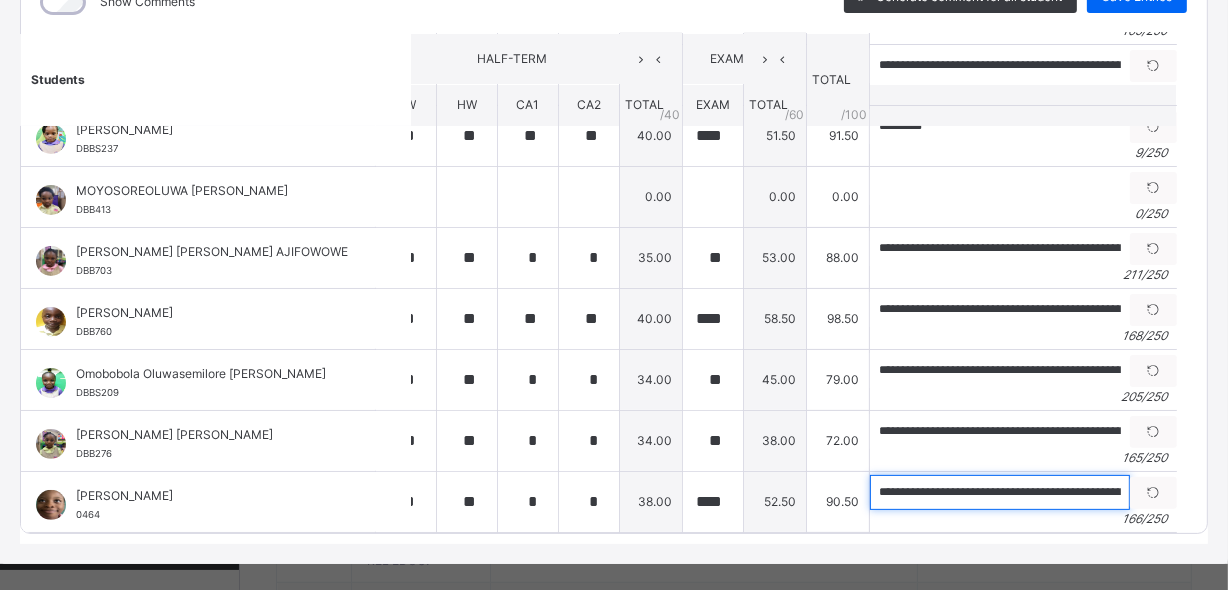 scroll, scrollTop: 0, scrollLeft: 700, axis: horizontal 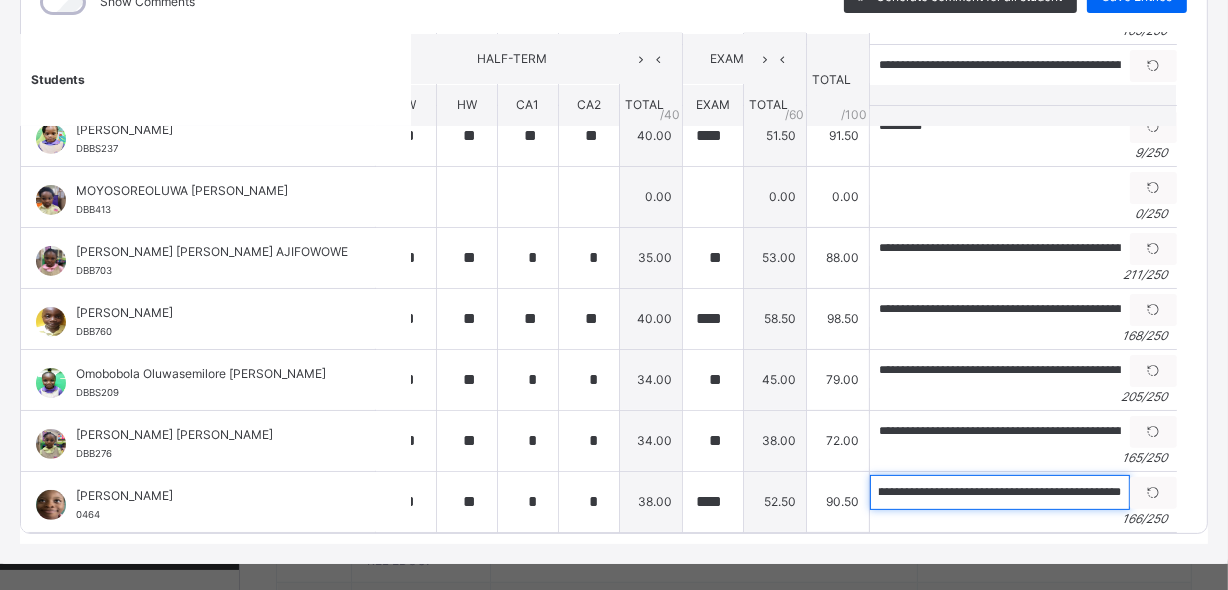 drag, startPoint x: 889, startPoint y: 479, endPoint x: 1231, endPoint y: 549, distance: 349.09024 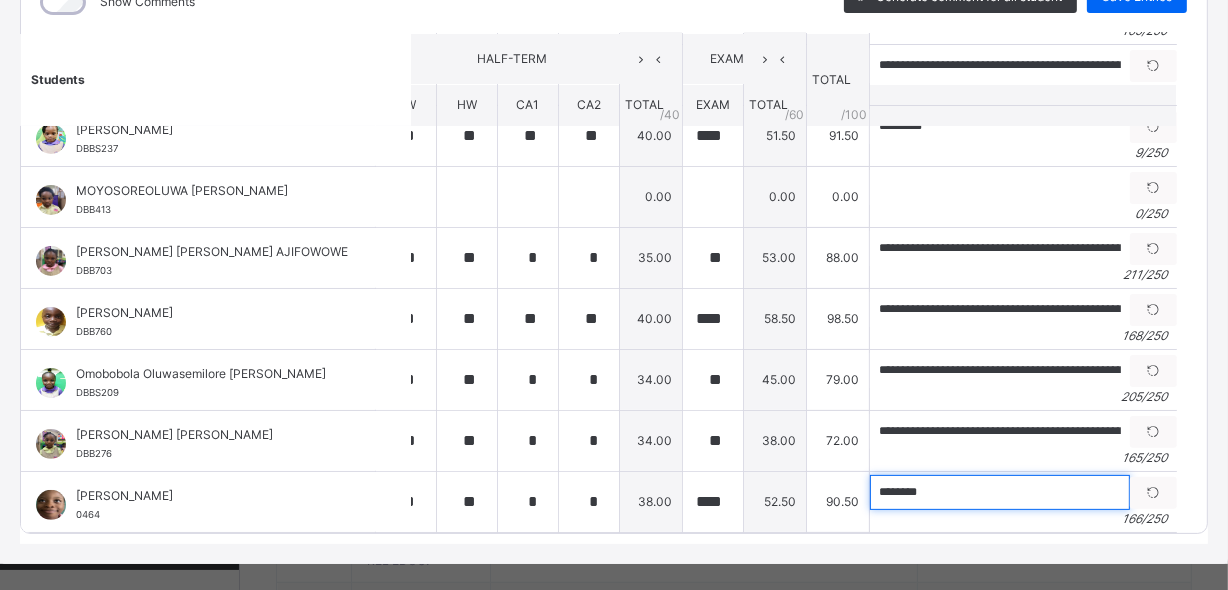 scroll, scrollTop: 0, scrollLeft: 0, axis: both 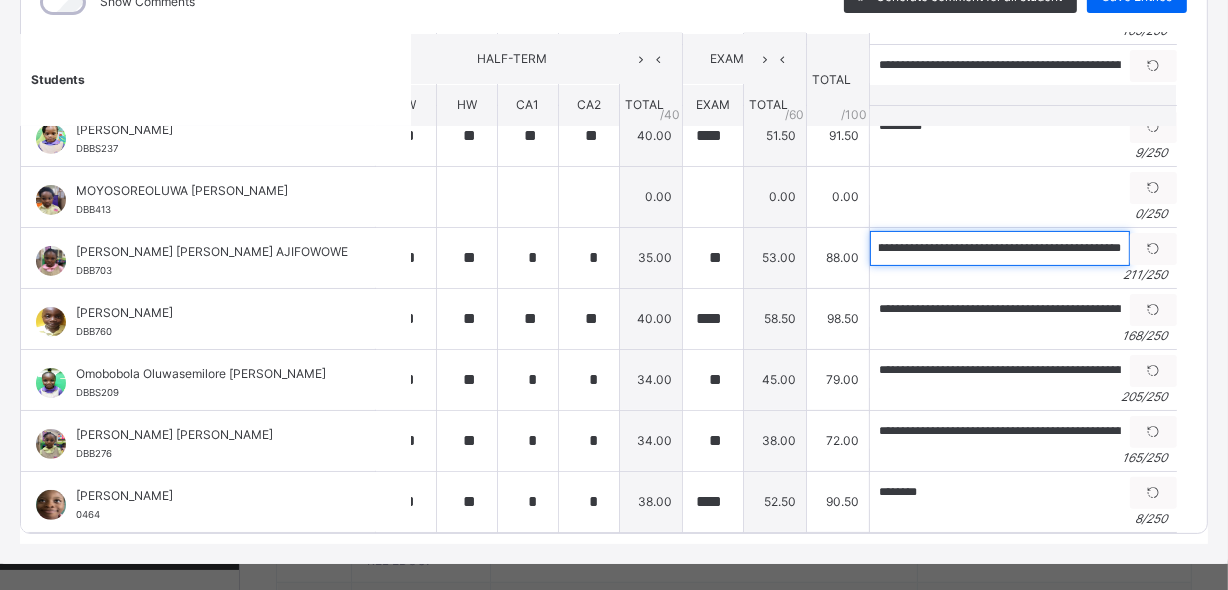 drag, startPoint x: 884, startPoint y: 230, endPoint x: 1231, endPoint y: 215, distance: 347.32407 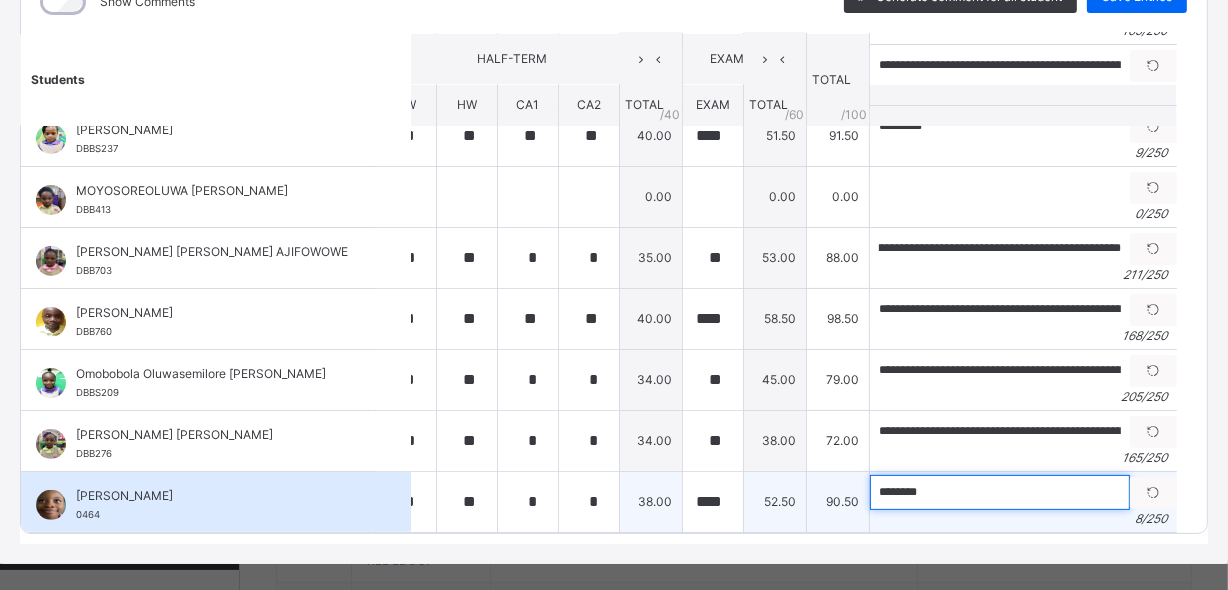 click on "*******" at bounding box center [1000, 492] 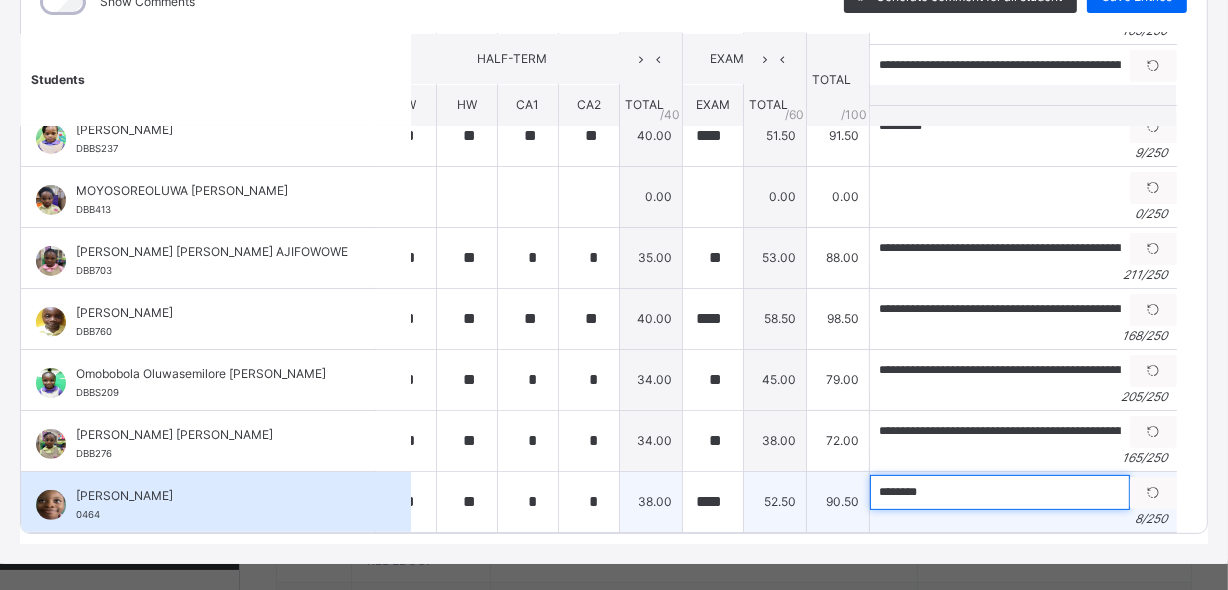 paste on "**********" 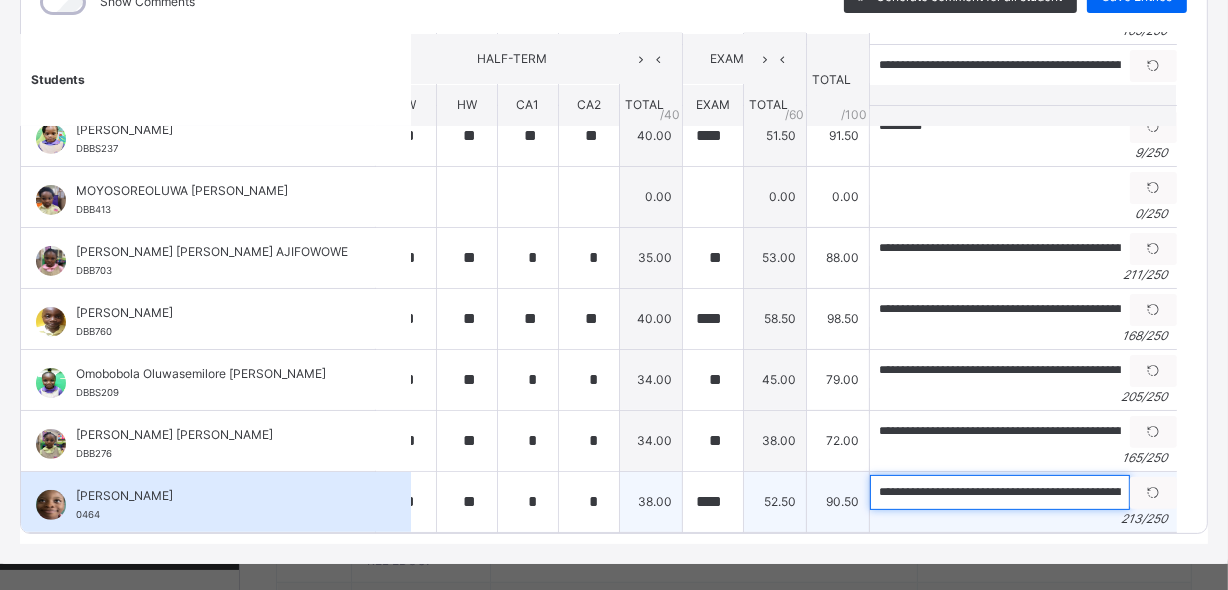 scroll, scrollTop: 0, scrollLeft: 967, axis: horizontal 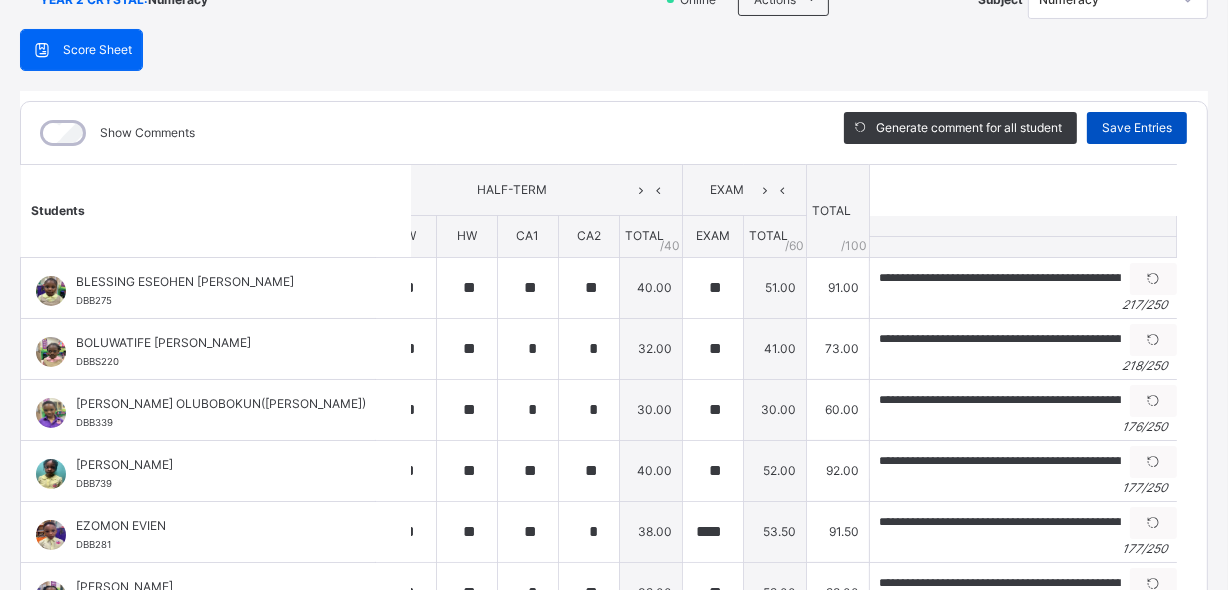 type on "**********" 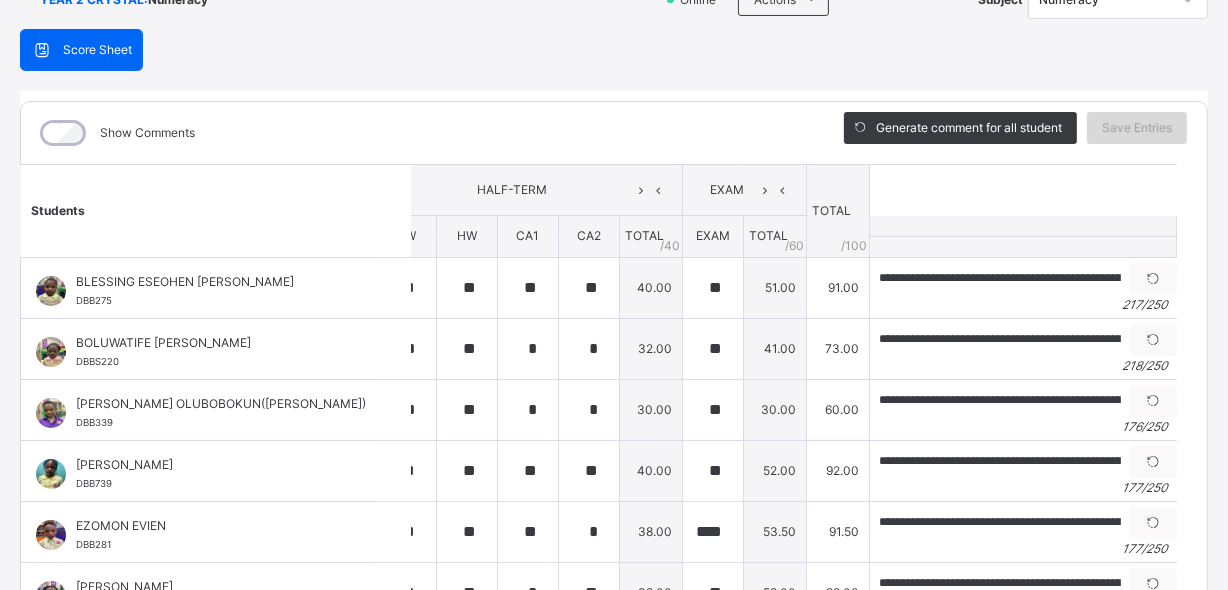 scroll, scrollTop: 0, scrollLeft: 0, axis: both 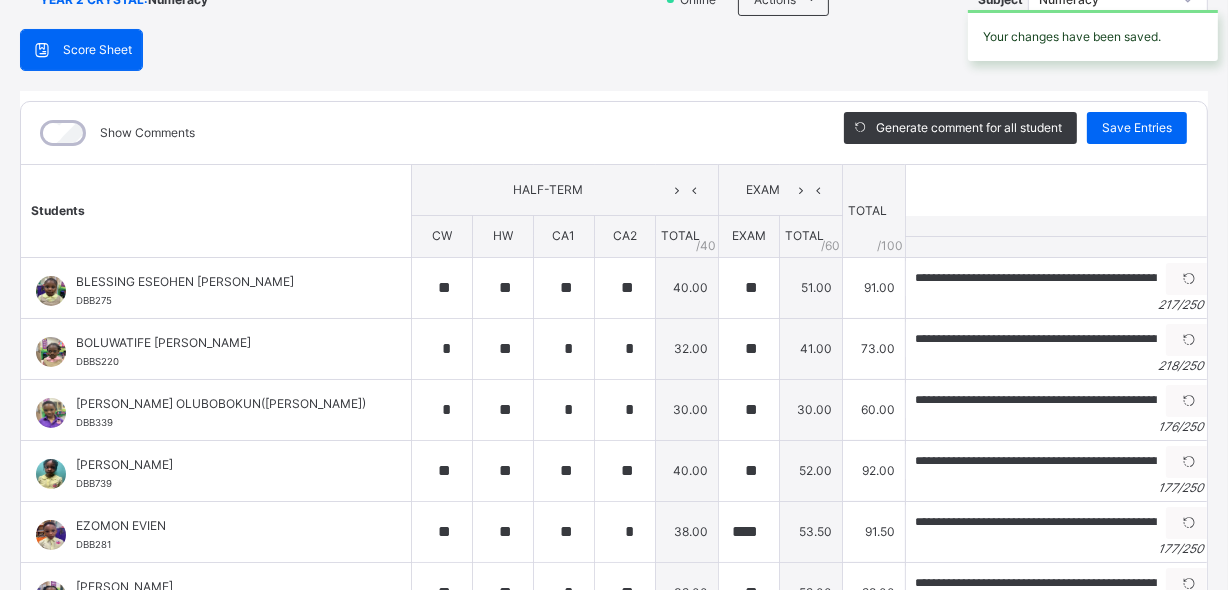 type on "**" 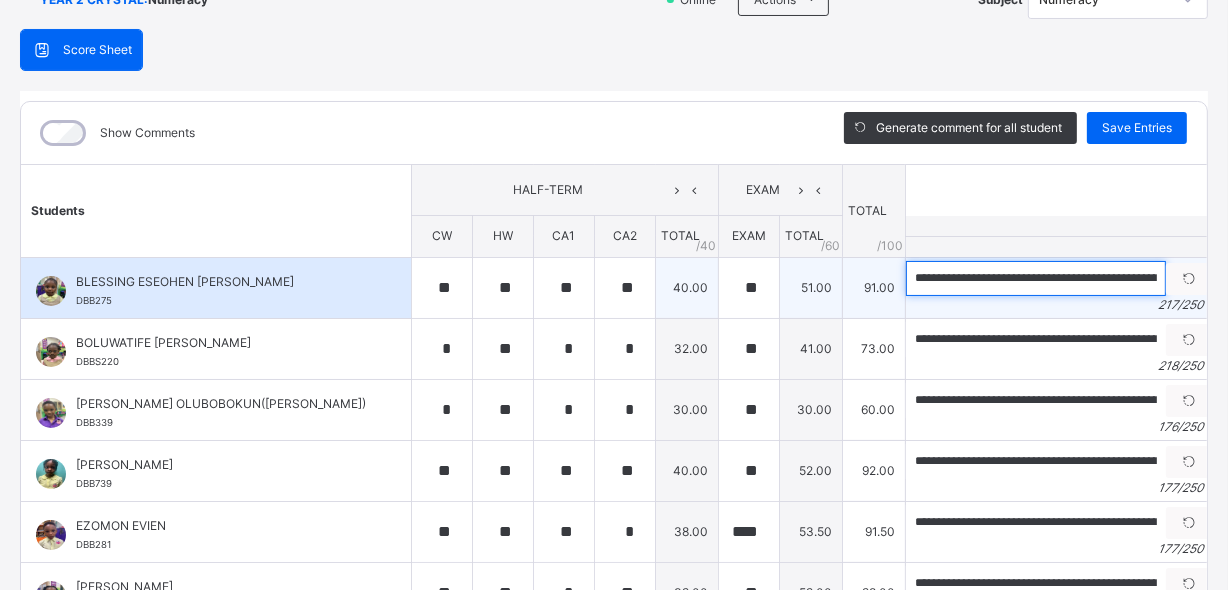 click on "**********" at bounding box center (1036, 278) 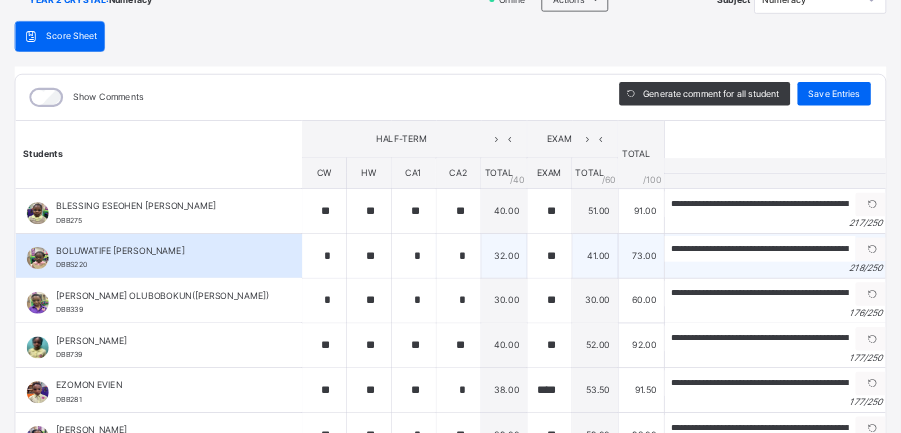 scroll, scrollTop: 795, scrollLeft: 0, axis: vertical 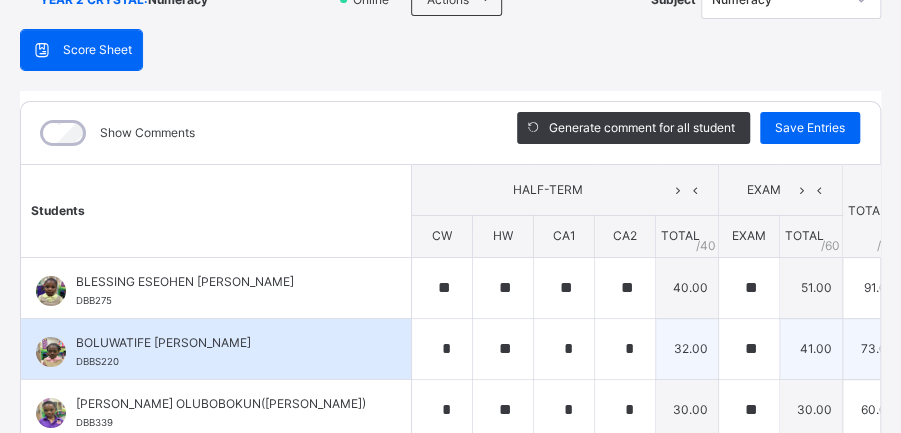 click on "41.00" at bounding box center (811, 348) 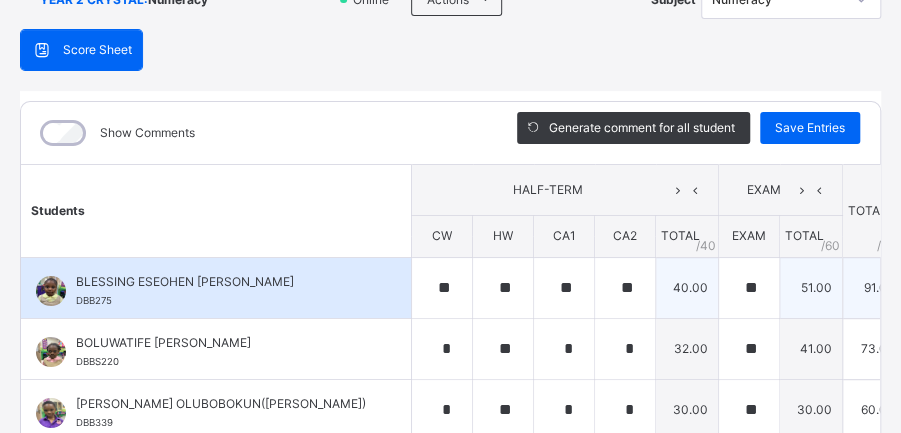 click on "51.00" at bounding box center [811, 287] 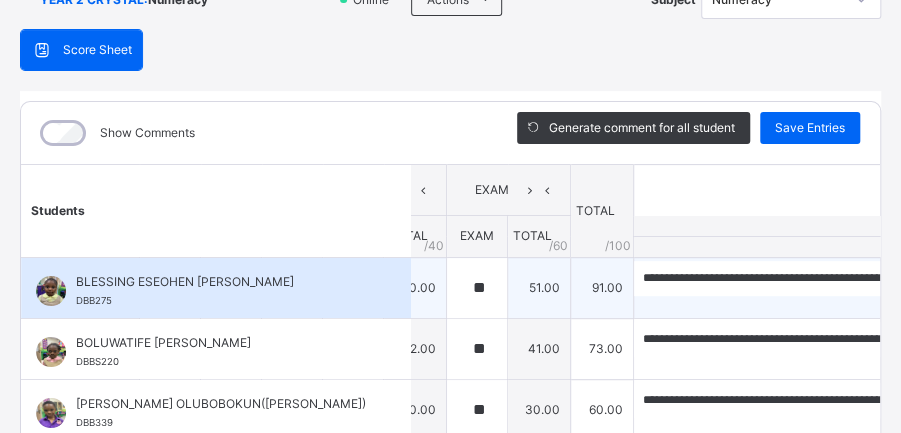 scroll, scrollTop: 0, scrollLeft: 340, axis: horizontal 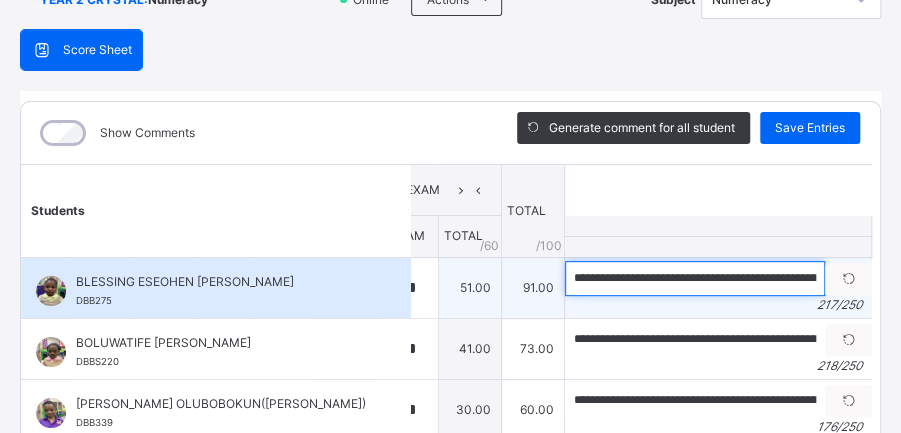click on "**********" at bounding box center [695, 278] 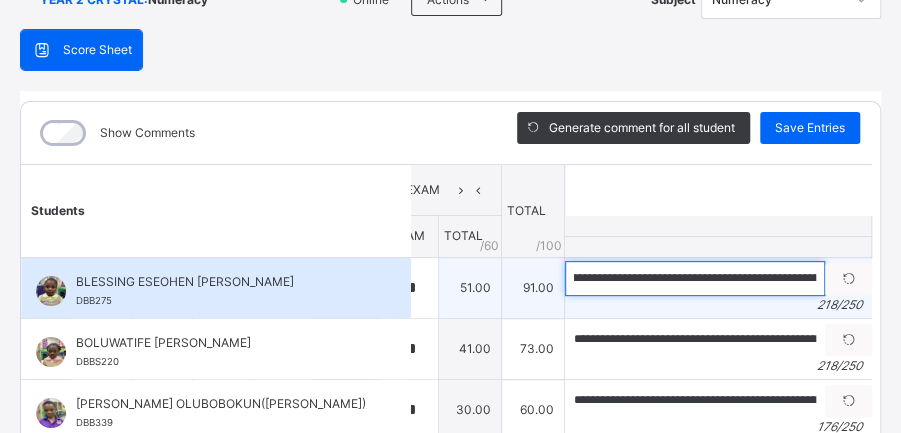 scroll, scrollTop: 0, scrollLeft: 539, axis: horizontal 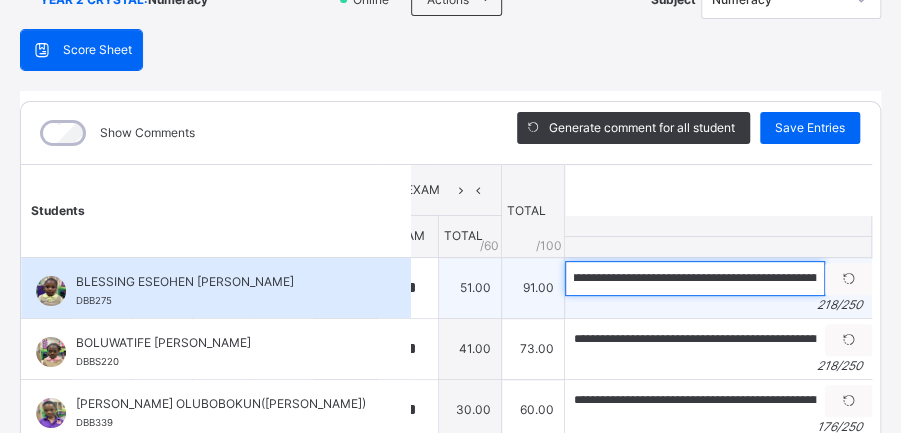 click on "**********" at bounding box center [695, 278] 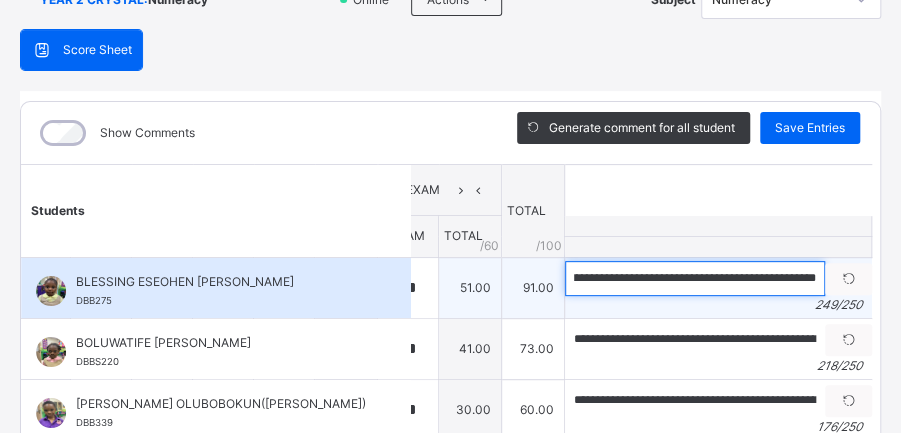 scroll, scrollTop: 0, scrollLeft: 1154, axis: horizontal 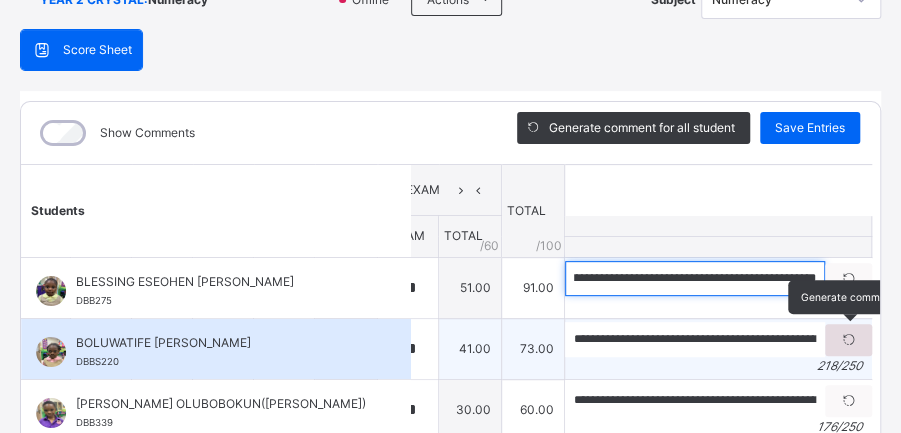 click on "**********" at bounding box center (695, 278) 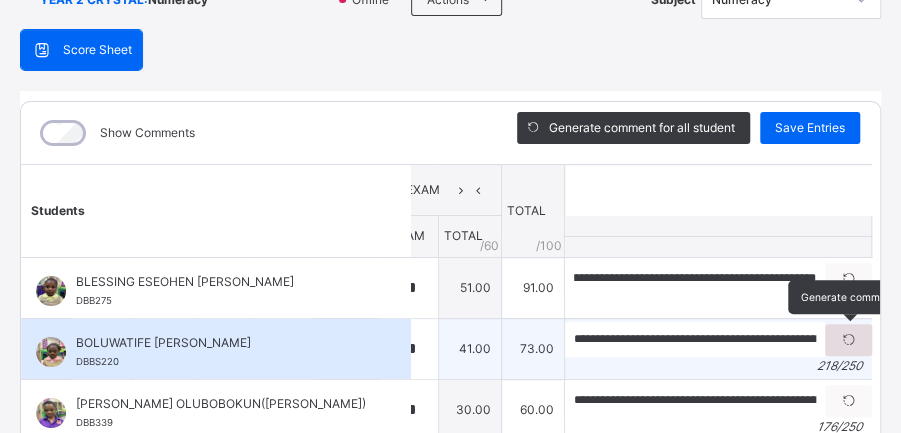 scroll, scrollTop: 0, scrollLeft: 0, axis: both 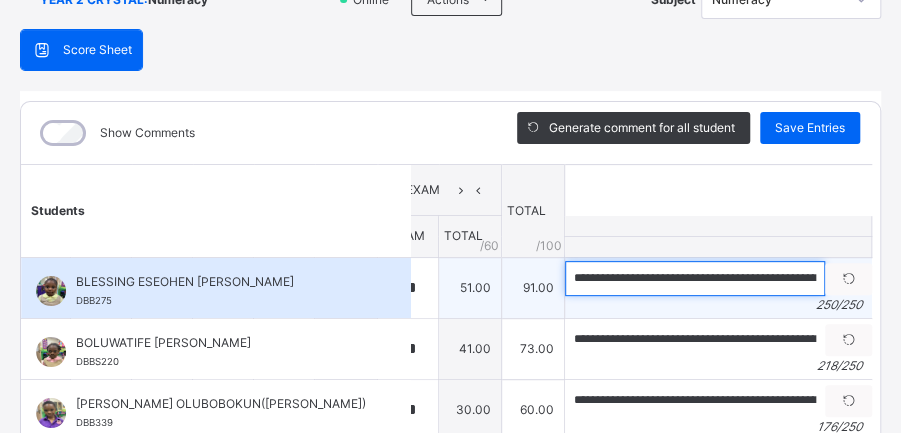 click on "**********" at bounding box center (695, 278) 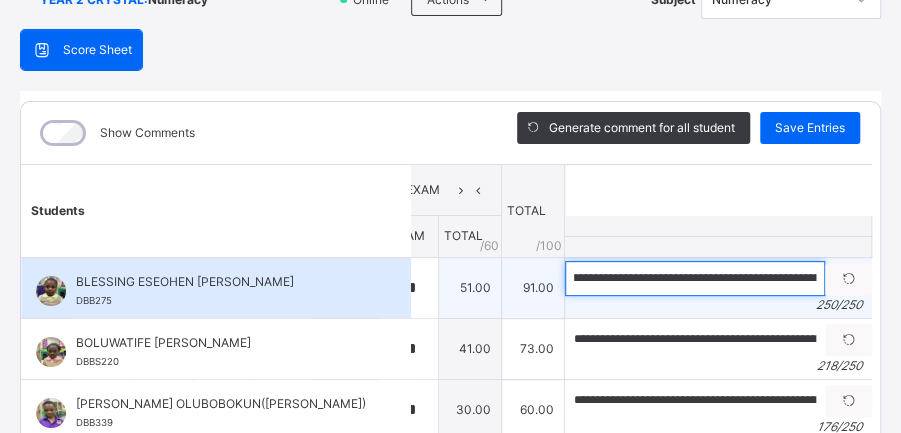 scroll, scrollTop: 0, scrollLeft: 552, axis: horizontal 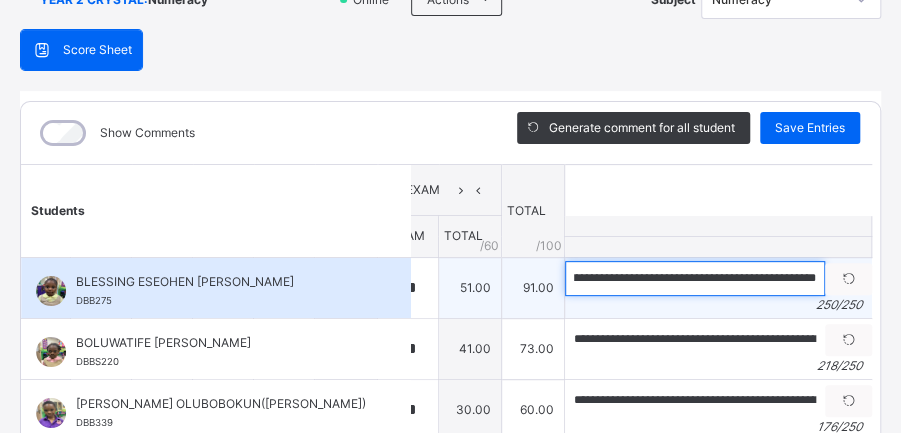 click on "**********" at bounding box center (695, 278) 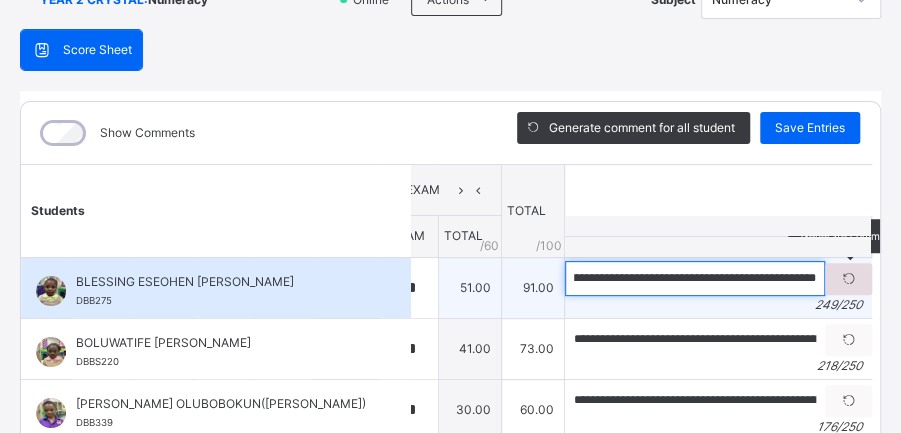 scroll, scrollTop: 0, scrollLeft: 1145, axis: horizontal 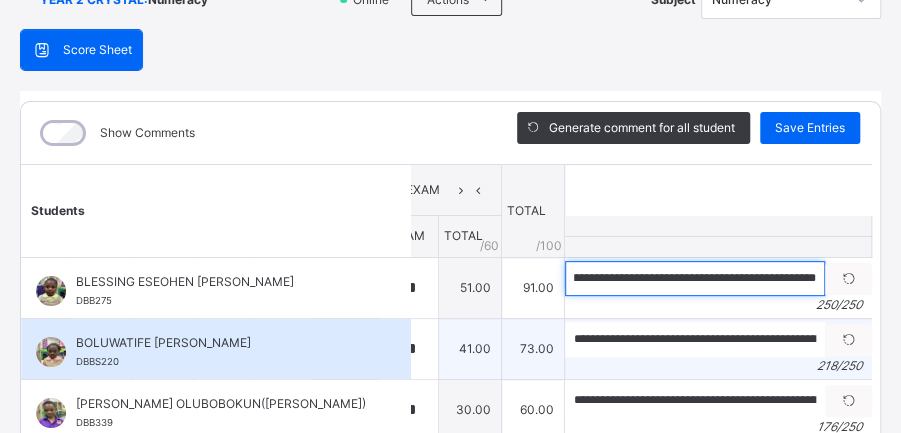 type on "**********" 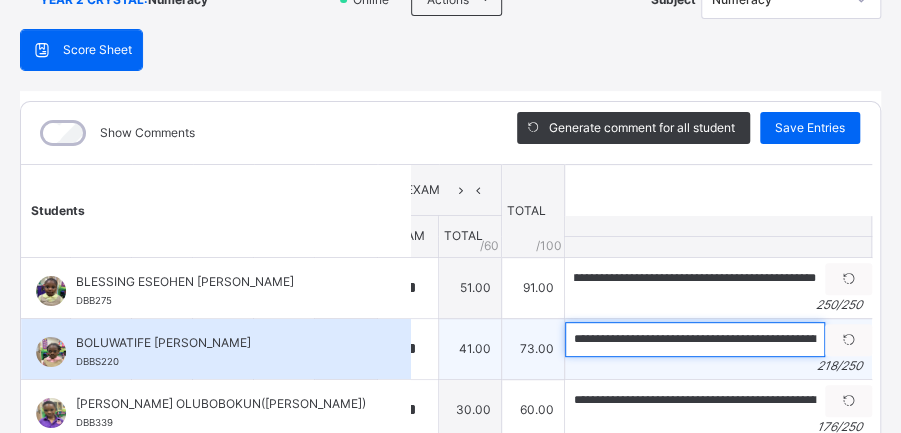 click on "**********" at bounding box center (695, 339) 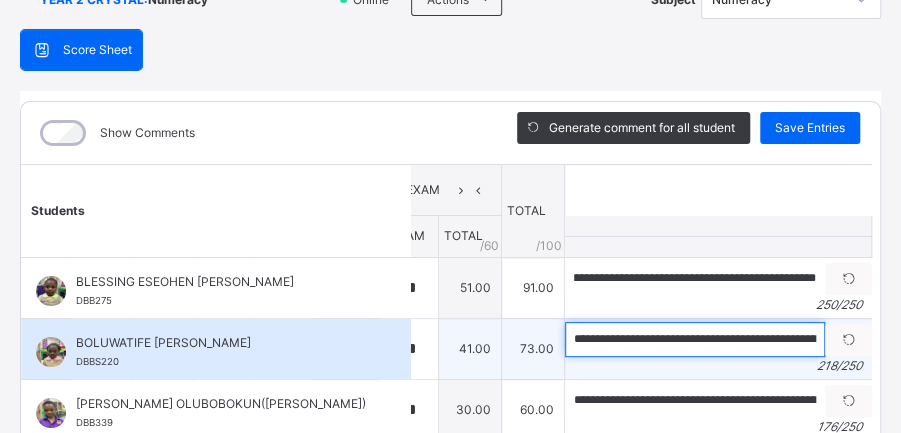 scroll, scrollTop: 0, scrollLeft: 0, axis: both 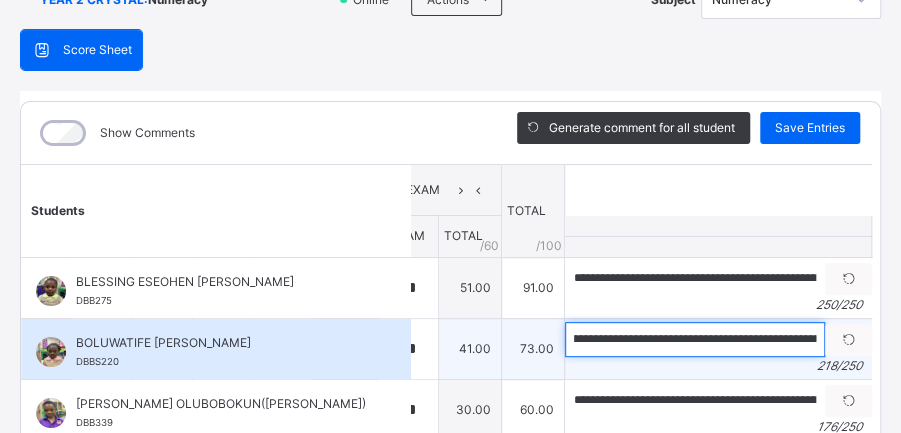 click on "**********" at bounding box center [695, 339] 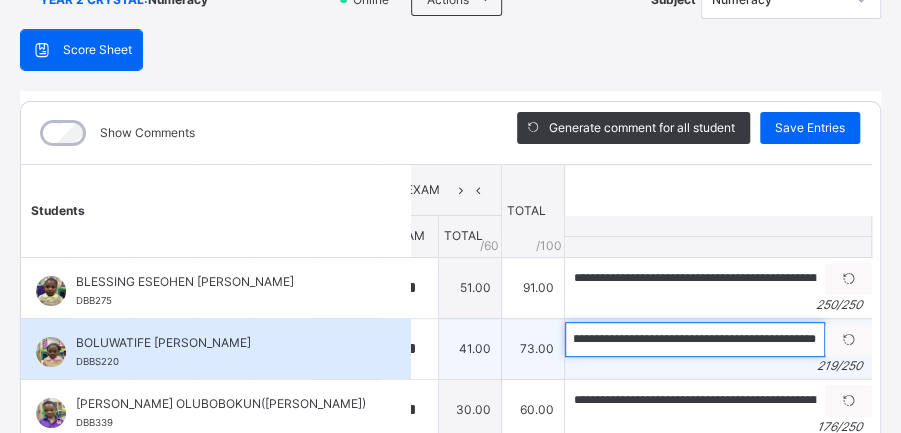 scroll, scrollTop: 0, scrollLeft: 974, axis: horizontal 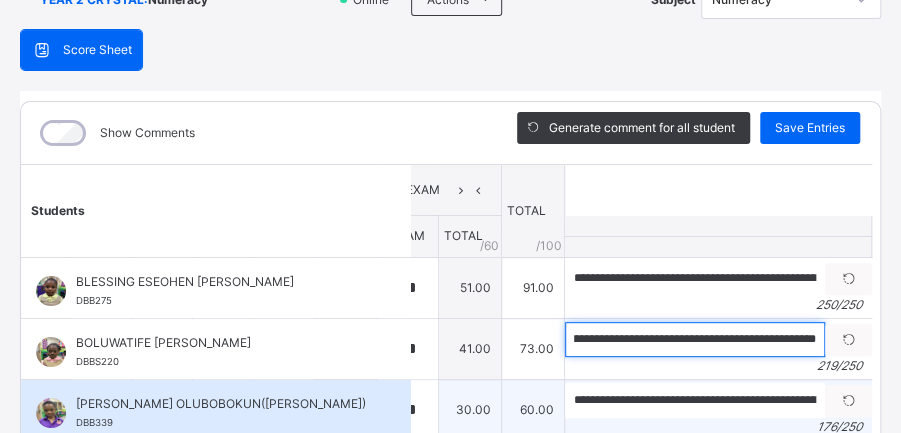 type on "**********" 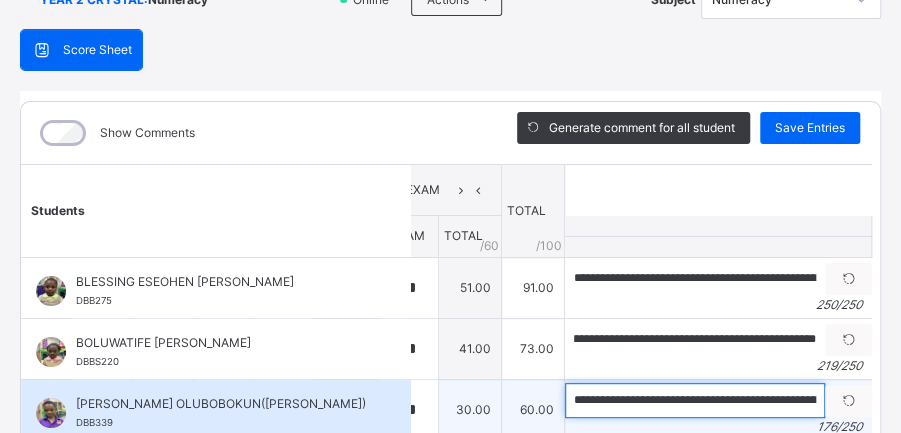 click on "**********" at bounding box center (695, 400) 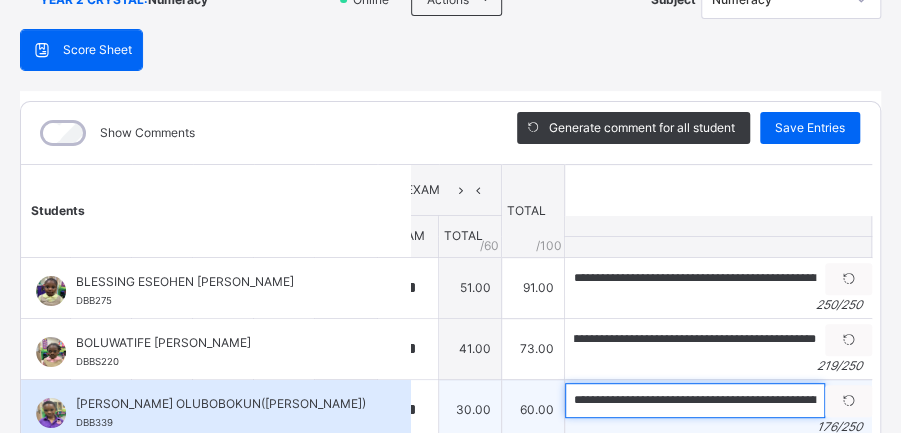 scroll, scrollTop: 0, scrollLeft: 0, axis: both 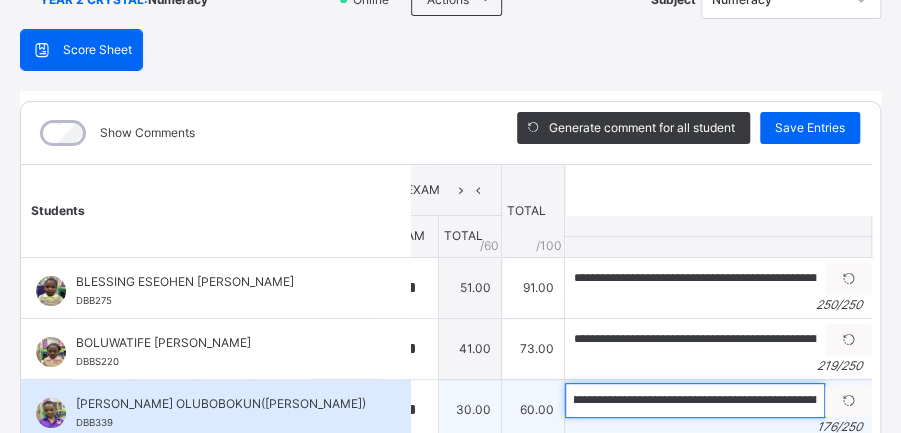 click on "**********" at bounding box center (695, 400) 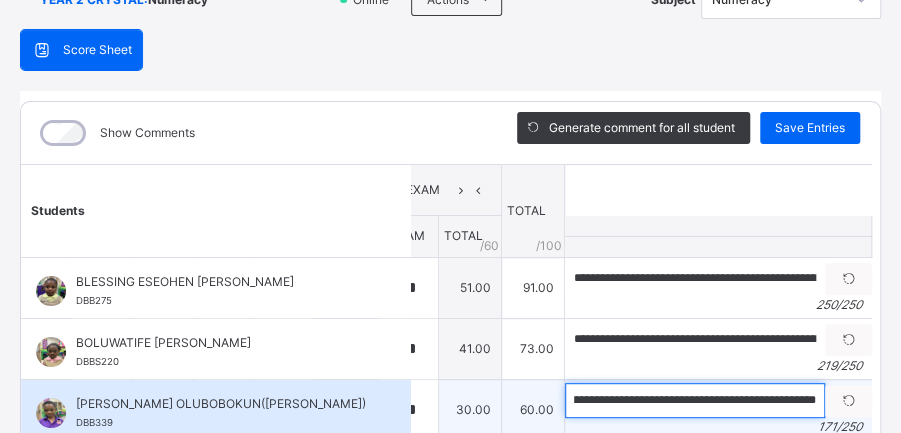 scroll, scrollTop: 0, scrollLeft: 725, axis: horizontal 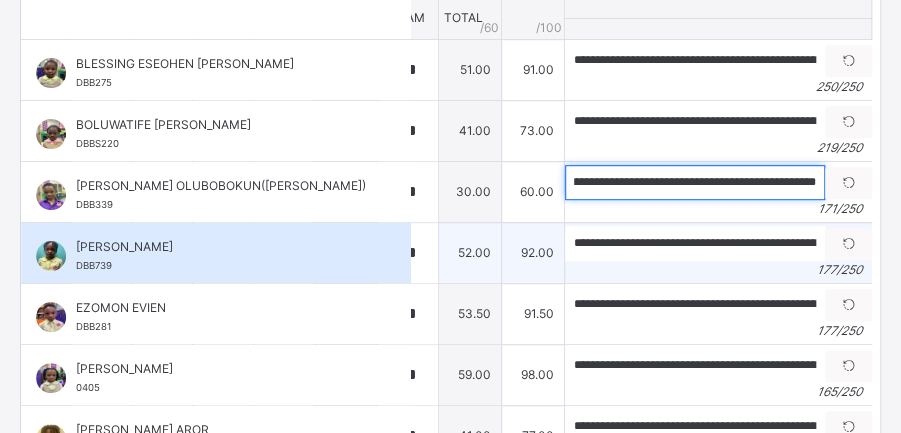 type on "**********" 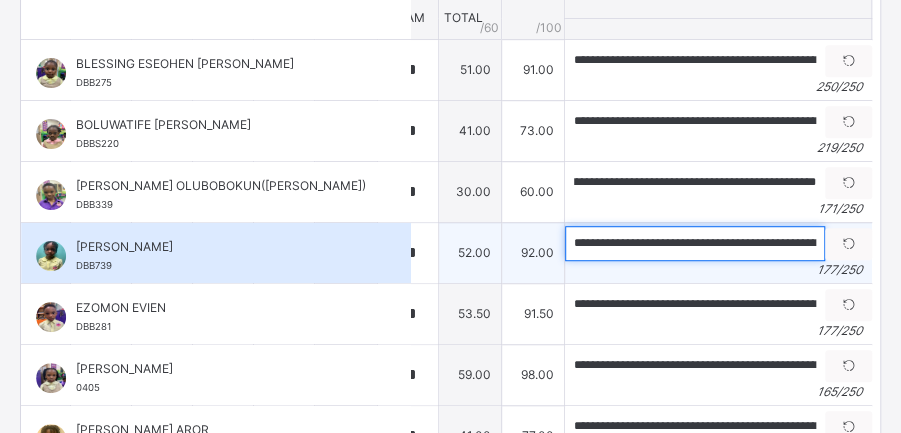 click on "**********" at bounding box center [695, 243] 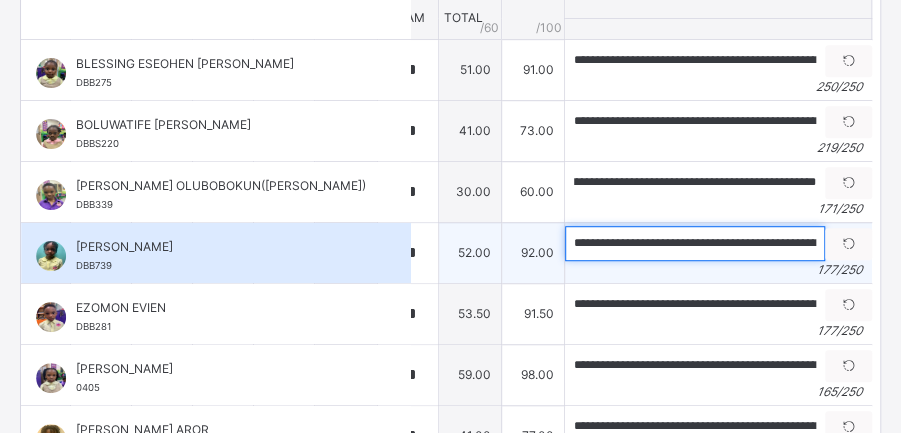 scroll, scrollTop: 0, scrollLeft: 0, axis: both 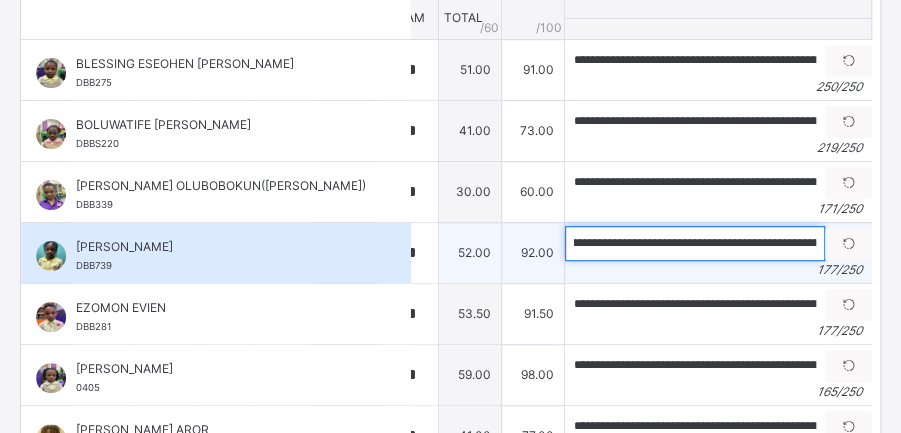 click on "**********" at bounding box center (695, 243) 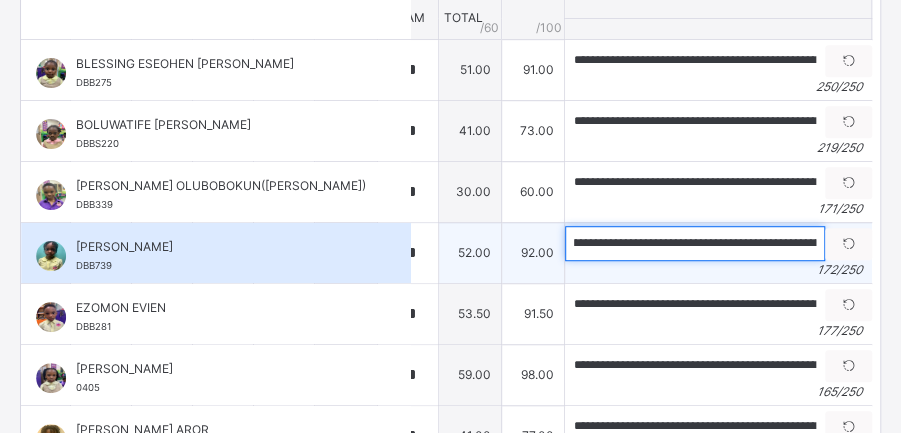 scroll, scrollTop: 0, scrollLeft: 199, axis: horizontal 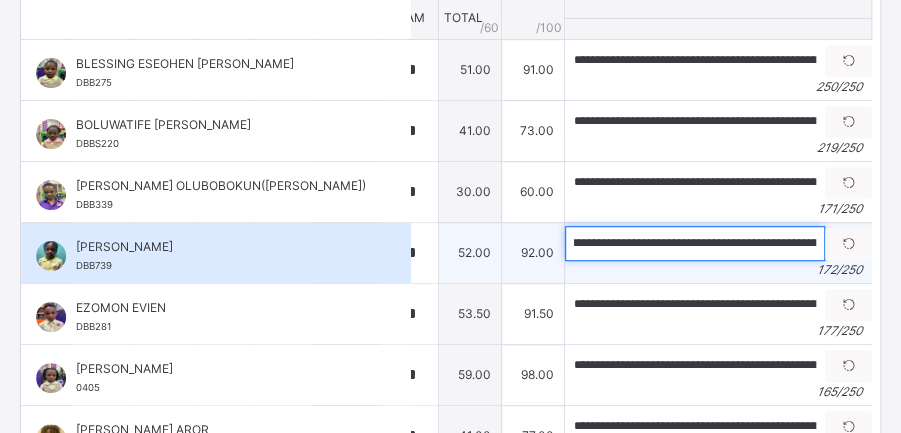 click on "**********" at bounding box center (695, 243) 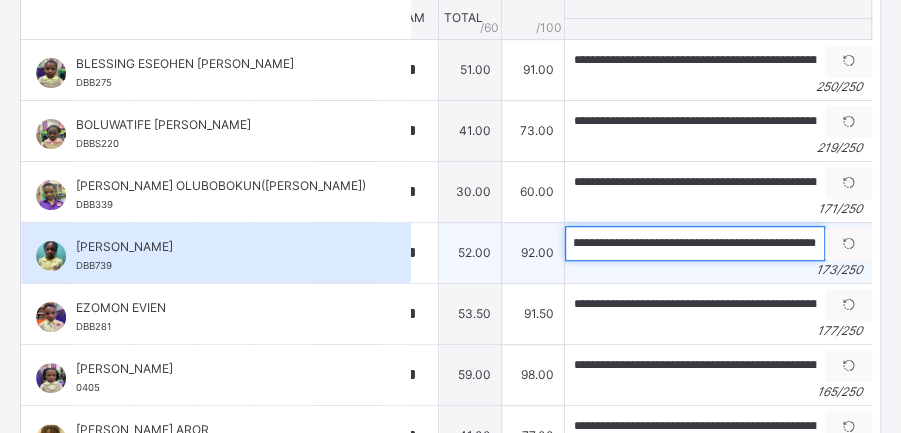 scroll, scrollTop: 0, scrollLeft: 736, axis: horizontal 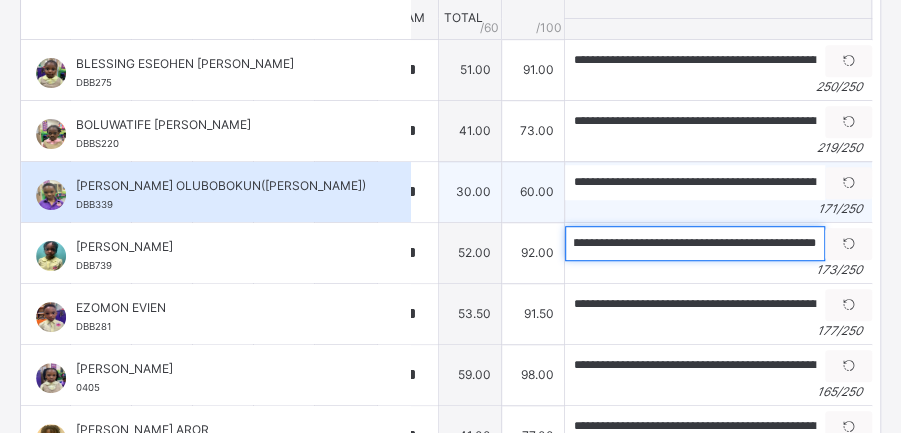 type on "**********" 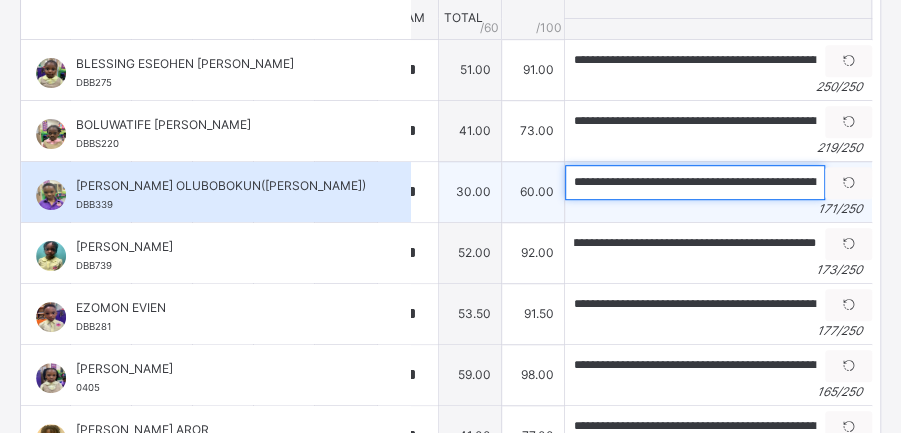 click on "**********" at bounding box center [695, 182] 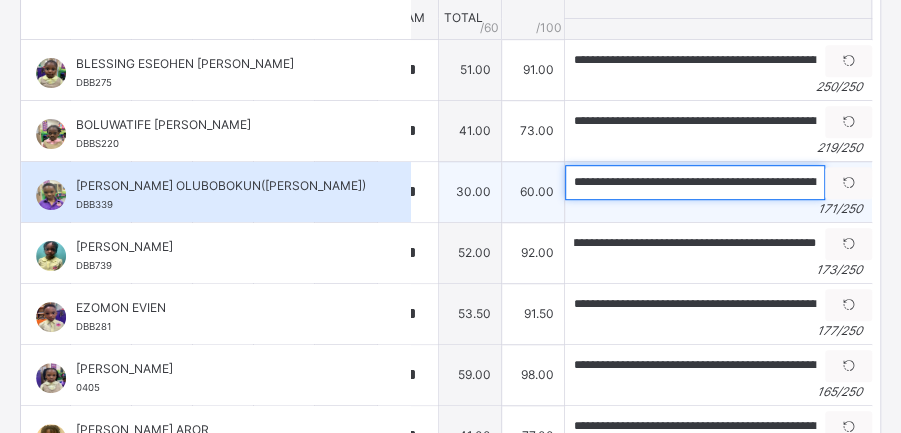 click on "**********" at bounding box center (695, 182) 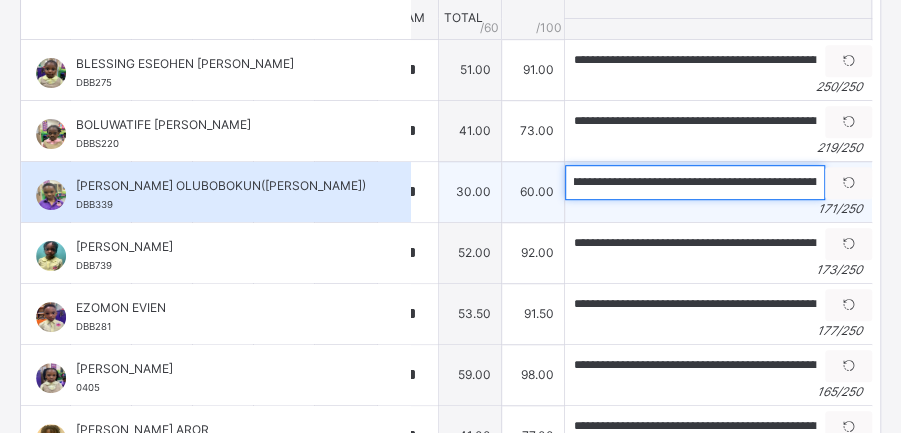 scroll, scrollTop: 0, scrollLeft: 230, axis: horizontal 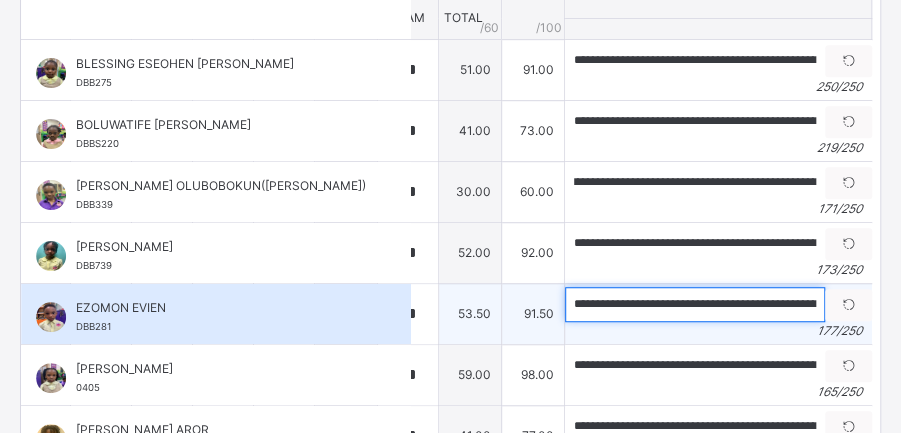 click on "**********" at bounding box center (695, 304) 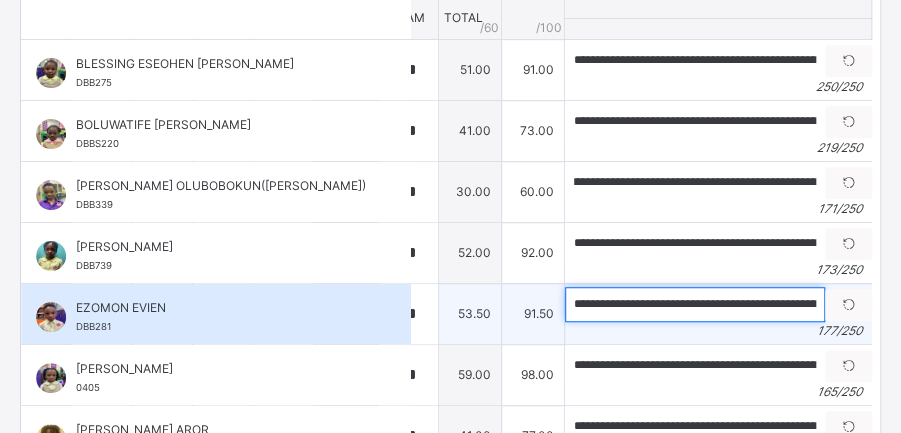 scroll, scrollTop: 0, scrollLeft: 0, axis: both 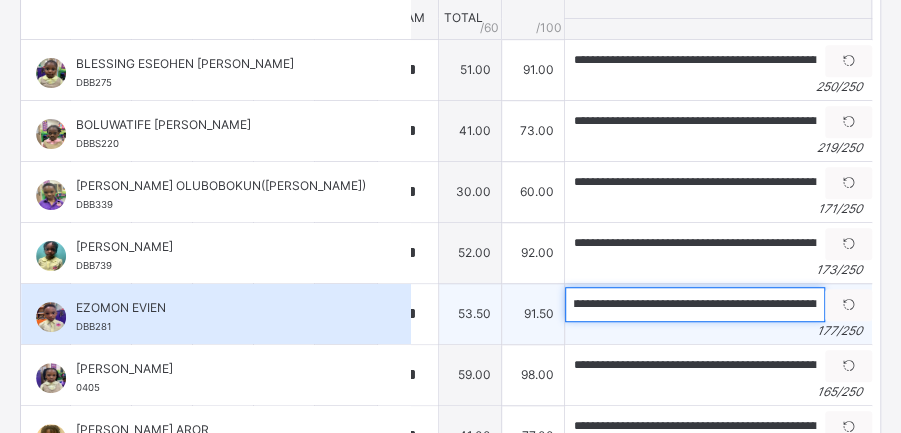click on "**********" at bounding box center (695, 304) 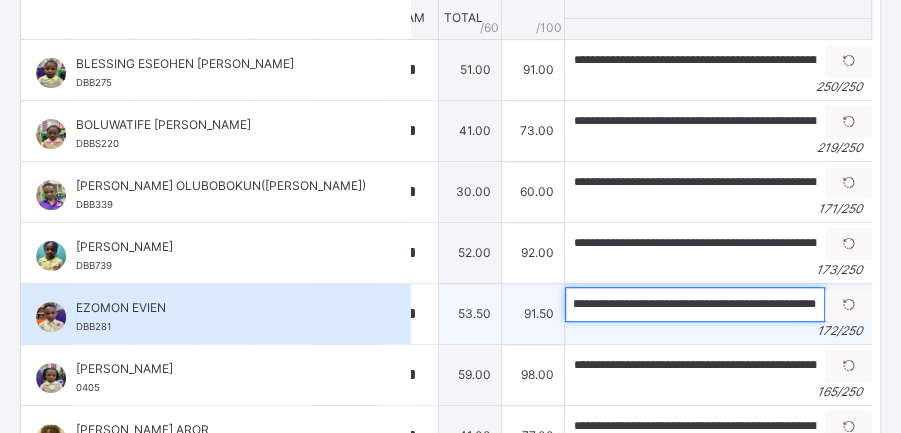 scroll, scrollTop: 0, scrollLeft: 737, axis: horizontal 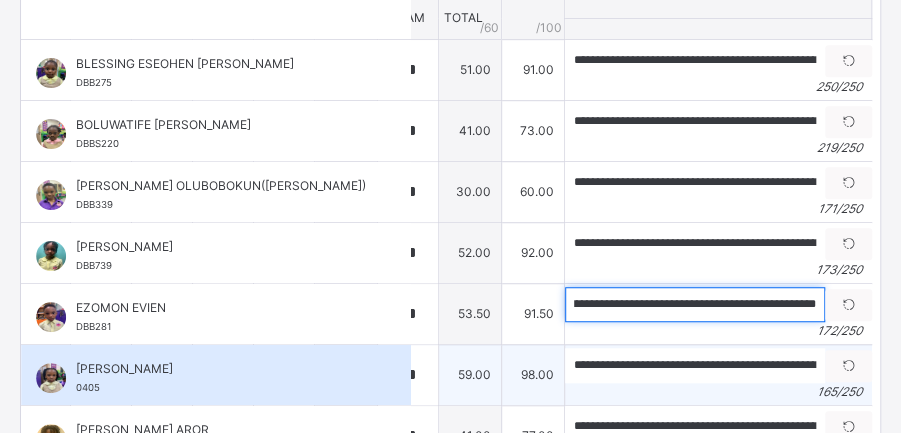 type on "**********" 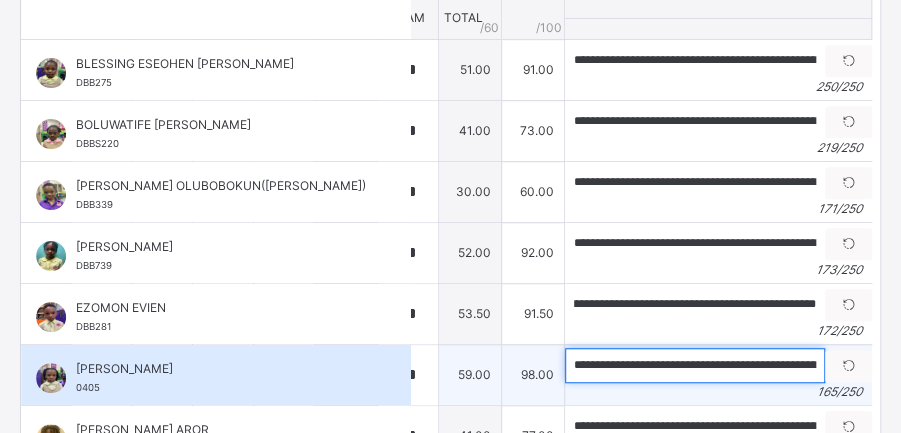 click on "**********" at bounding box center [695, 365] 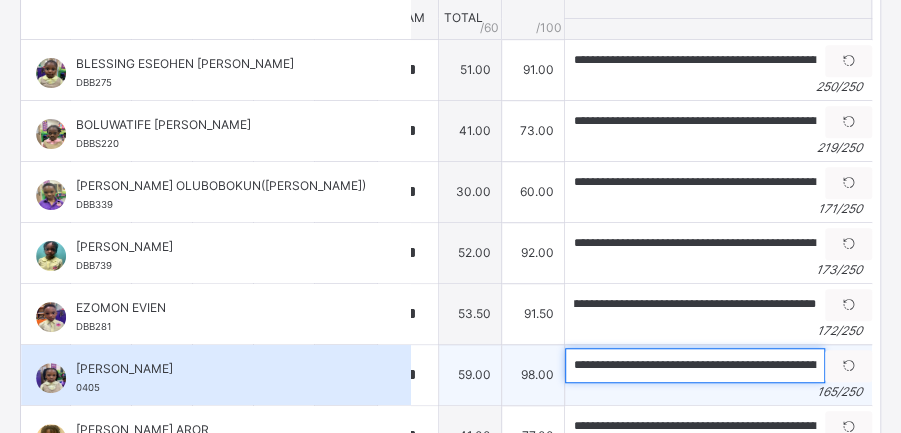 scroll, scrollTop: 0, scrollLeft: 0, axis: both 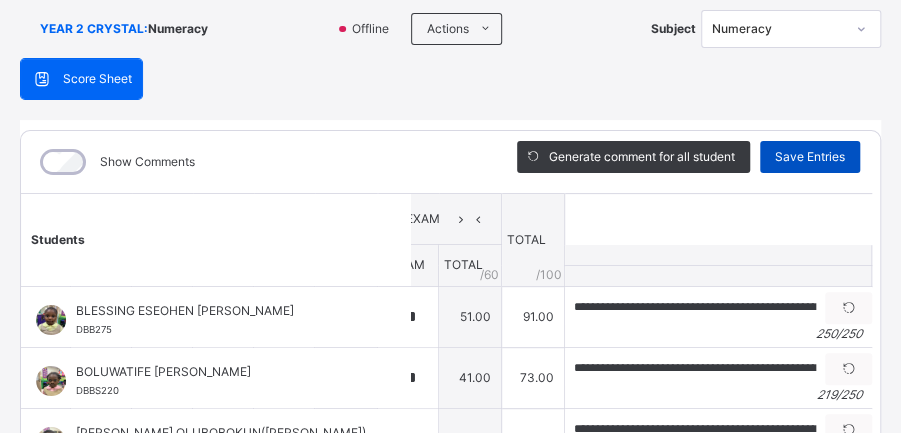 click on "Save Entries" at bounding box center (810, 157) 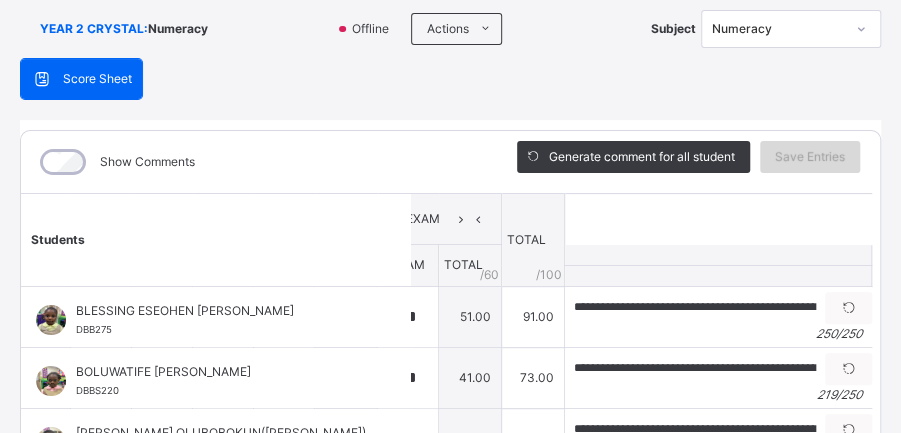 click on "Save Entries" at bounding box center [810, 157] 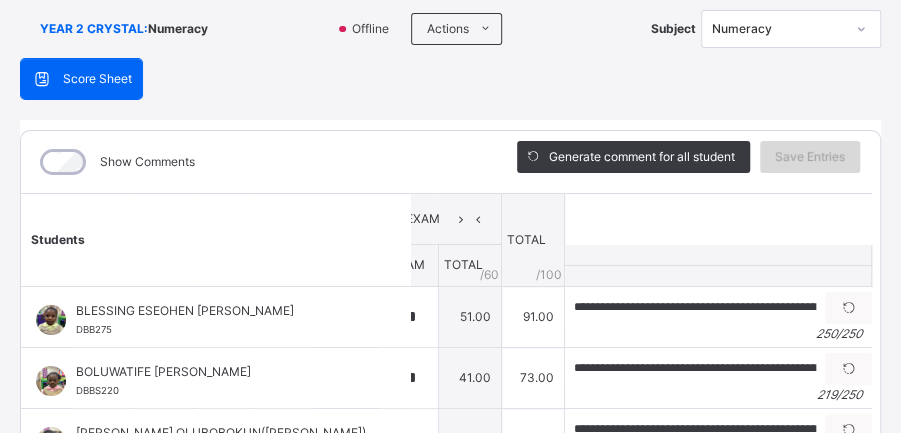 scroll, scrollTop: 0, scrollLeft: 0, axis: both 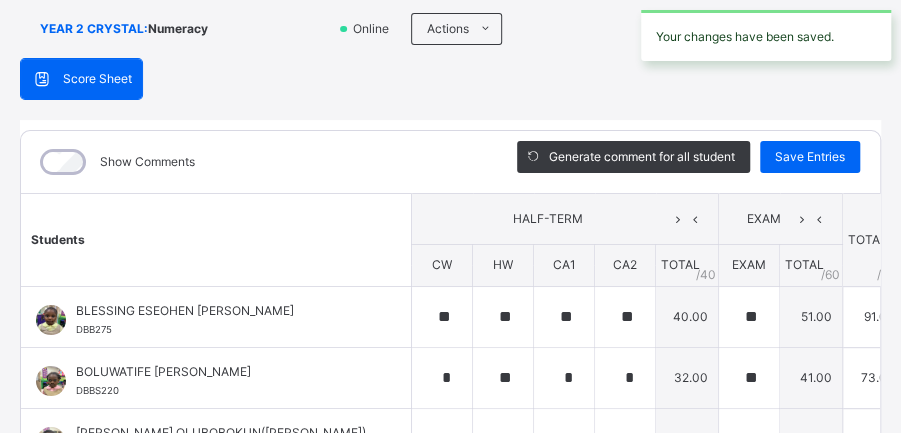 type on "**" 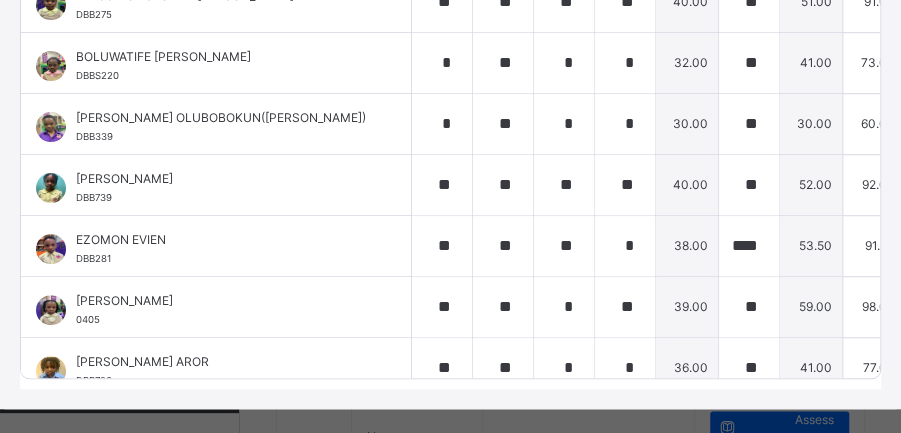 scroll, scrollTop: 487, scrollLeft: 0, axis: vertical 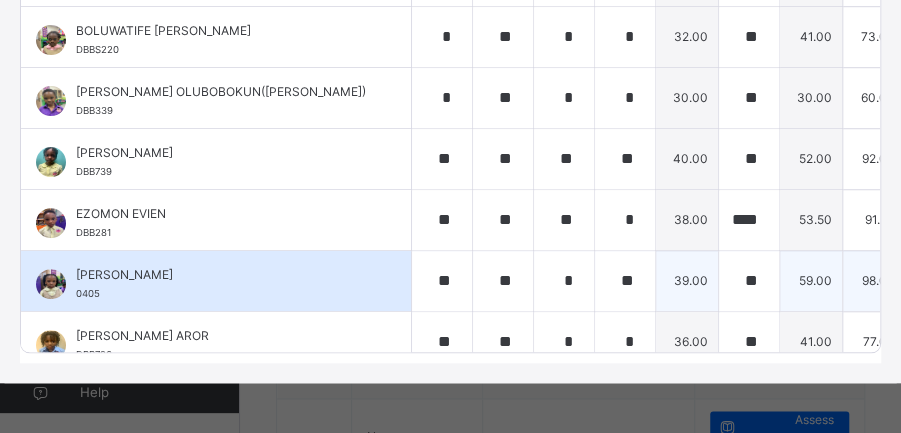 click on "39.00" at bounding box center [687, 280] 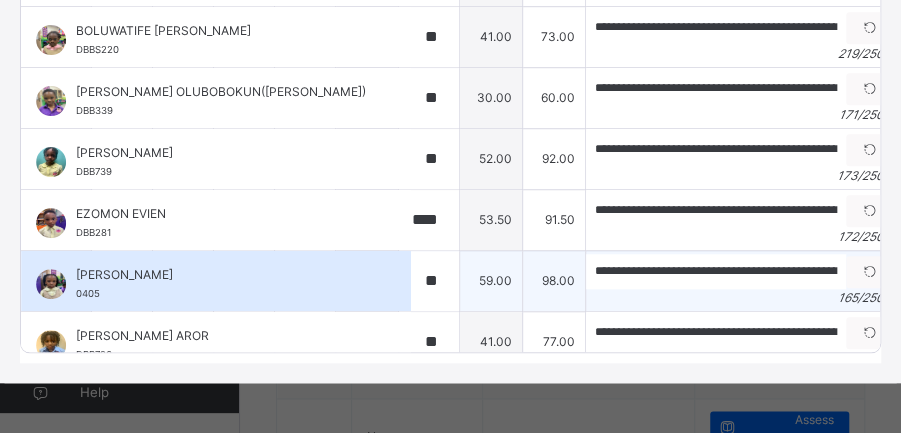 scroll, scrollTop: 0, scrollLeft: 341, axis: horizontal 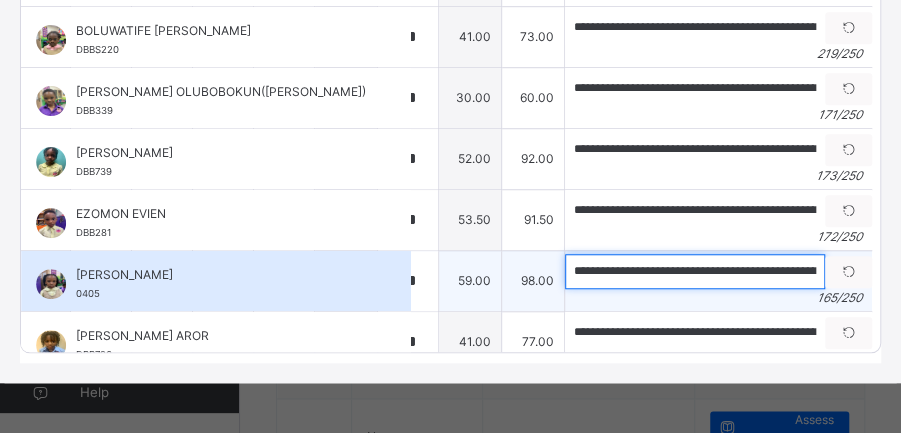 click on "**********" at bounding box center (695, 271) 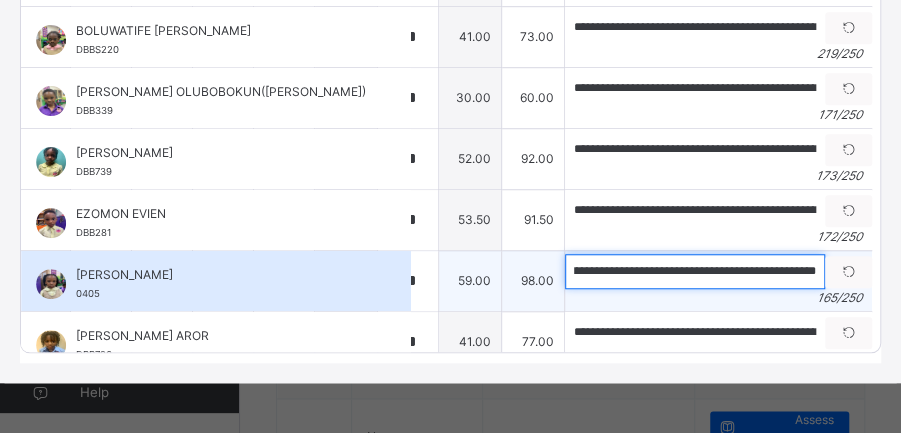 scroll, scrollTop: 0, scrollLeft: 702, axis: horizontal 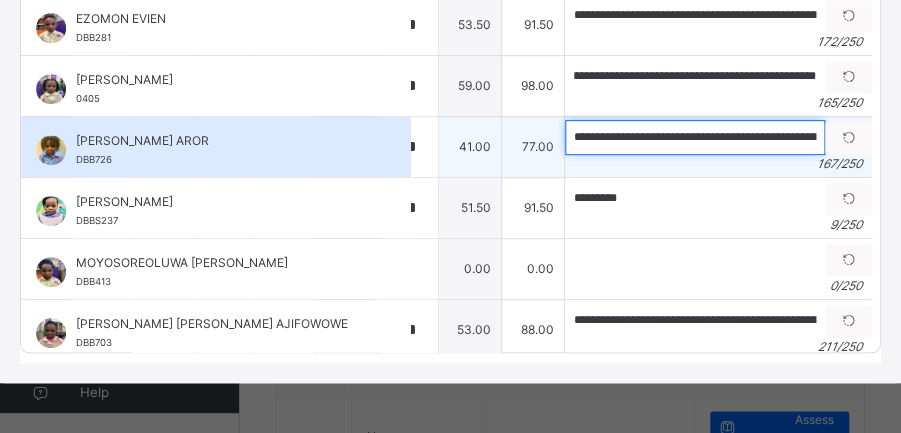 click on "**********" at bounding box center (695, 137) 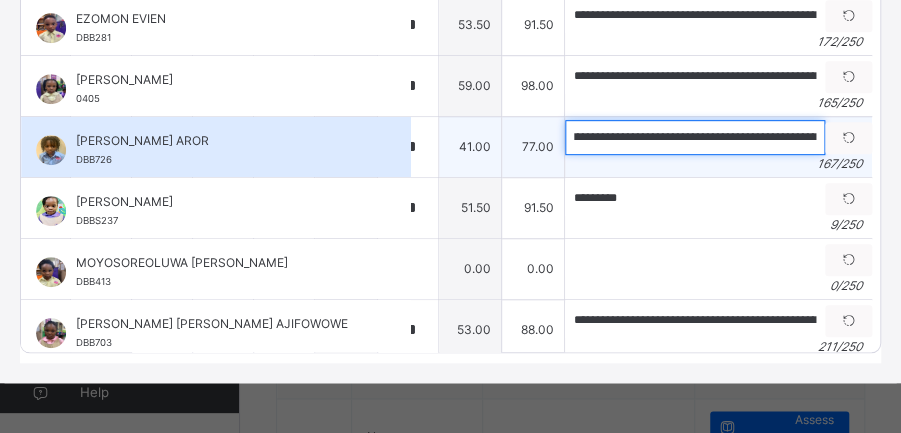 scroll, scrollTop: 0, scrollLeft: 153, axis: horizontal 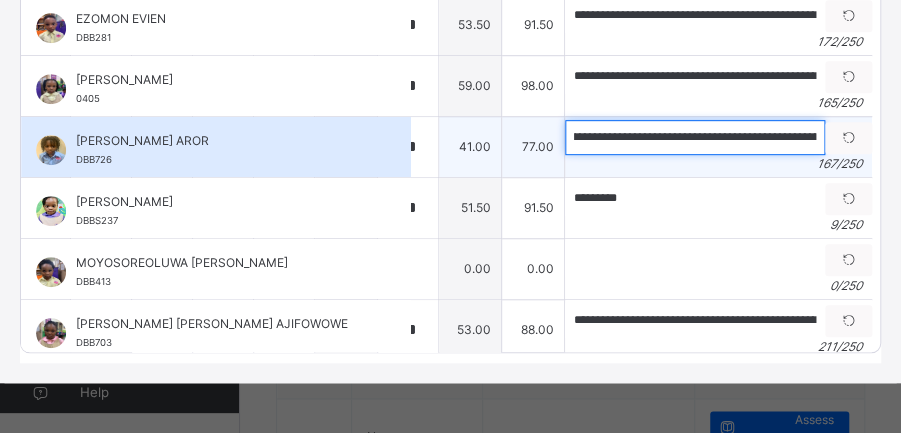 click on "**********" at bounding box center (695, 137) 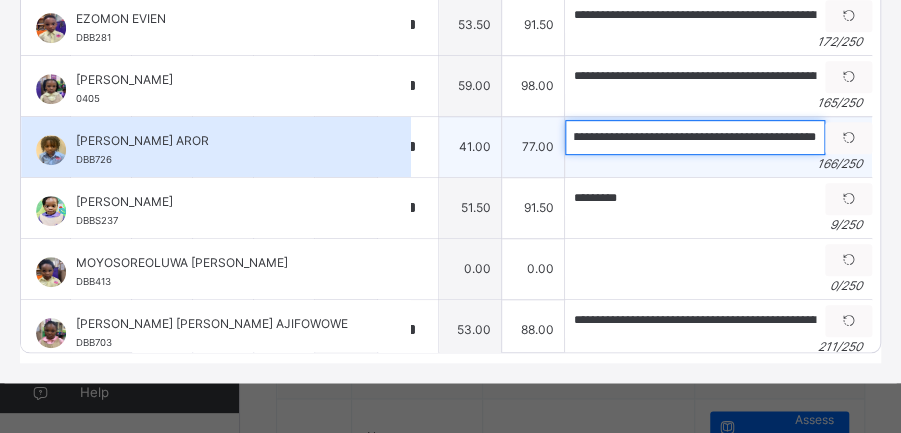 scroll, scrollTop: 0, scrollLeft: 702, axis: horizontal 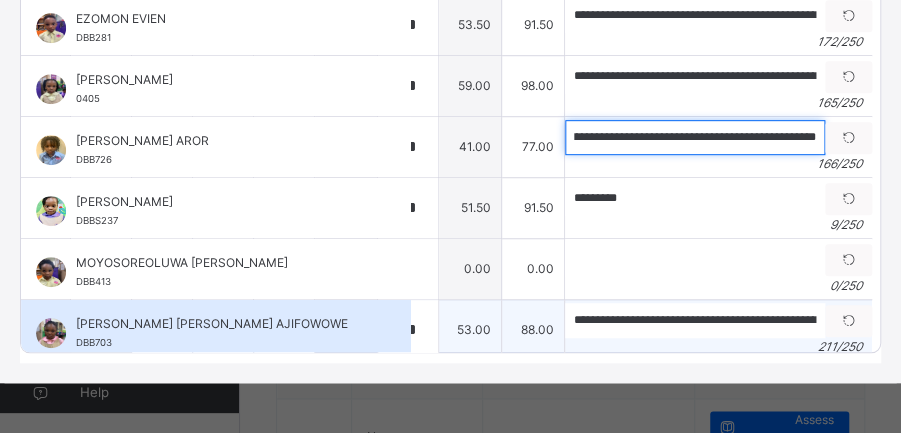 type on "**********" 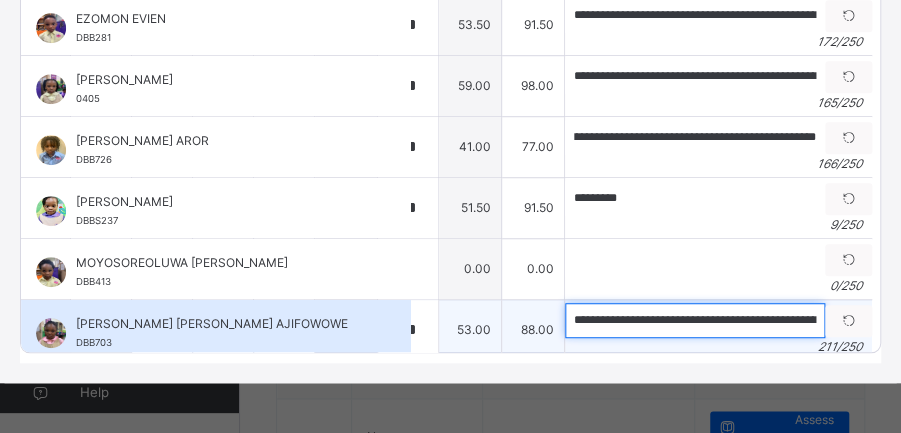 click on "**********" at bounding box center (695, 320) 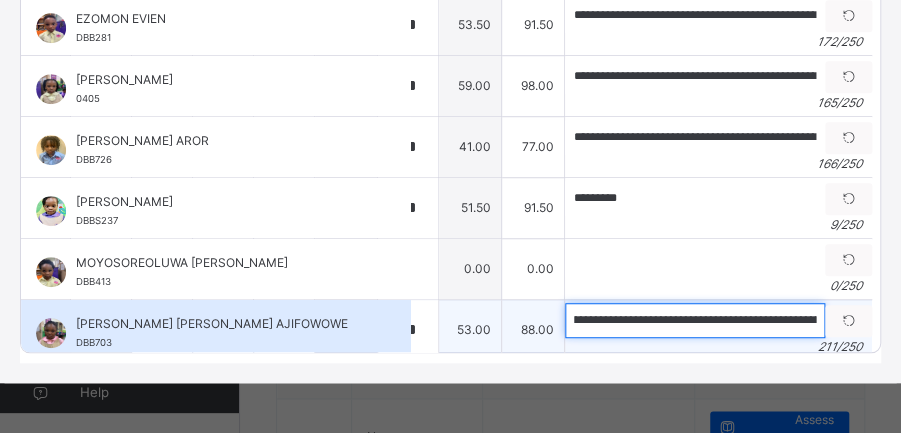 scroll, scrollTop: 0, scrollLeft: 589, axis: horizontal 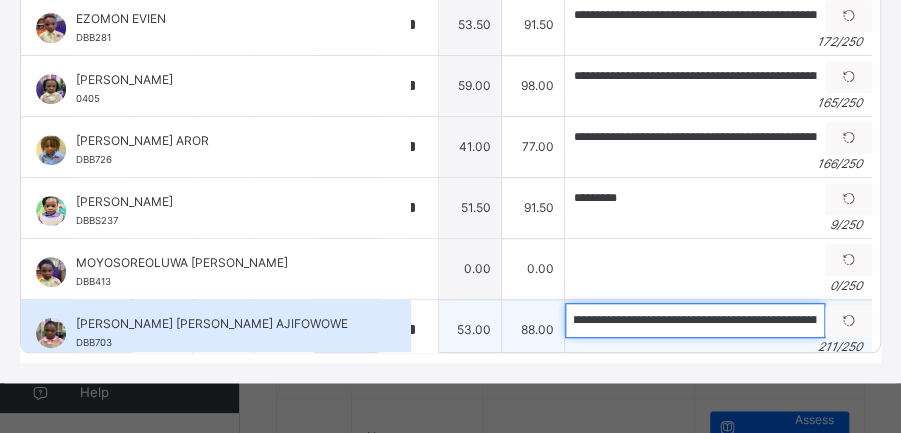 click on "**********" at bounding box center (695, 320) 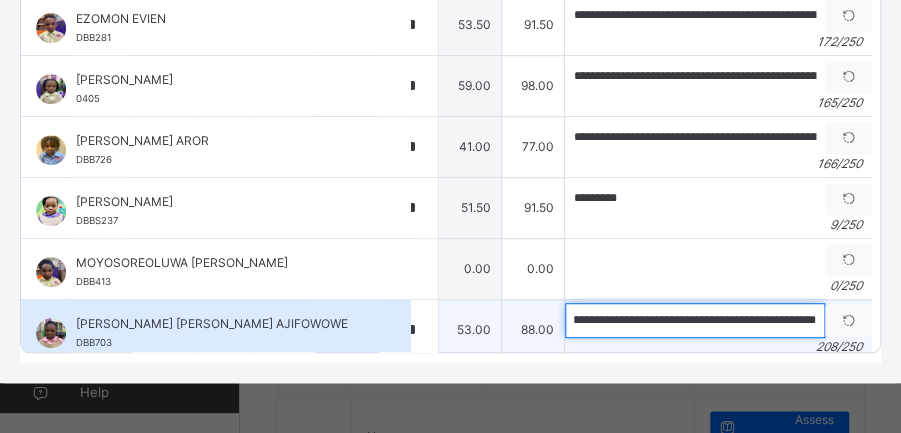 scroll, scrollTop: 0, scrollLeft: 944, axis: horizontal 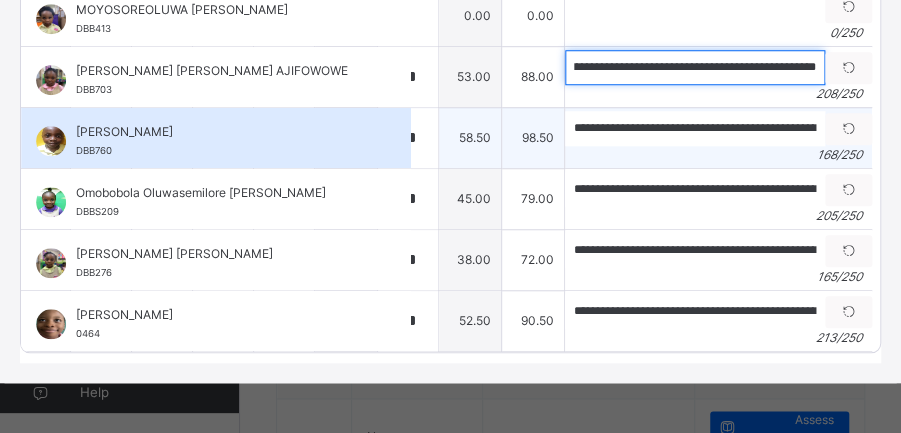 type on "**********" 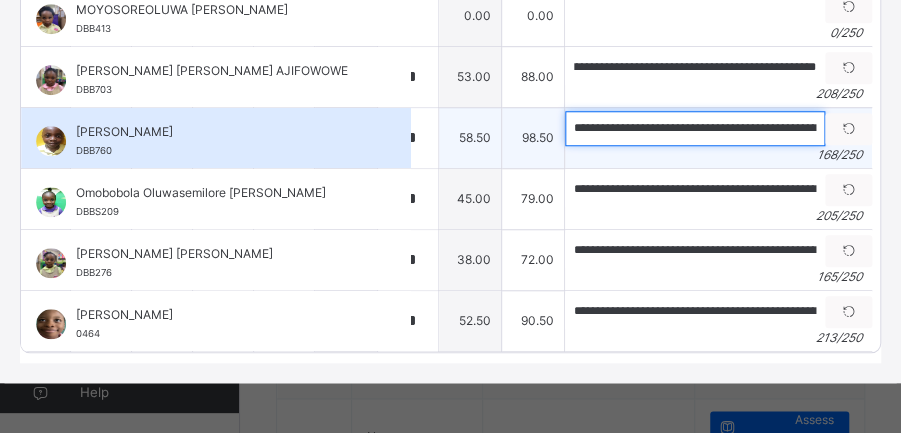 click on "**********" at bounding box center (695, 128) 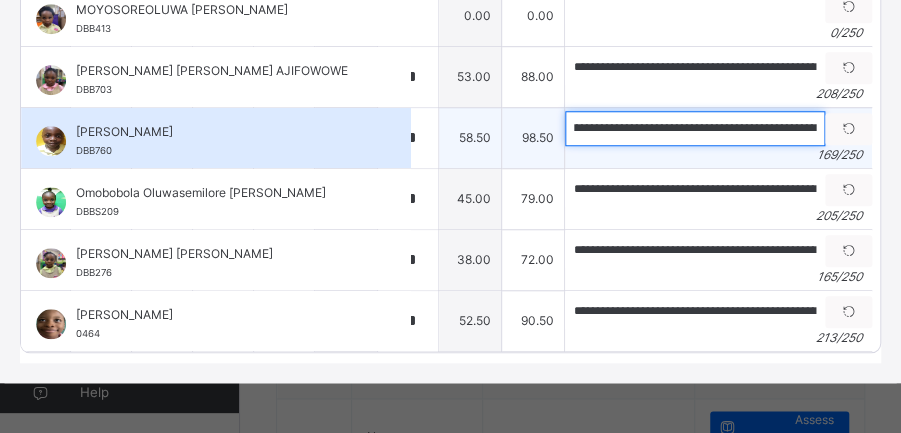scroll, scrollTop: 0, scrollLeft: 74, axis: horizontal 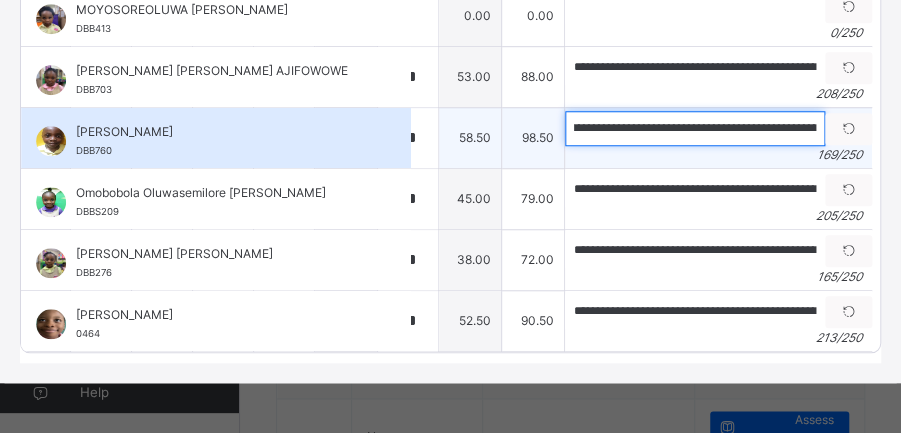 click on "**********" at bounding box center (695, 128) 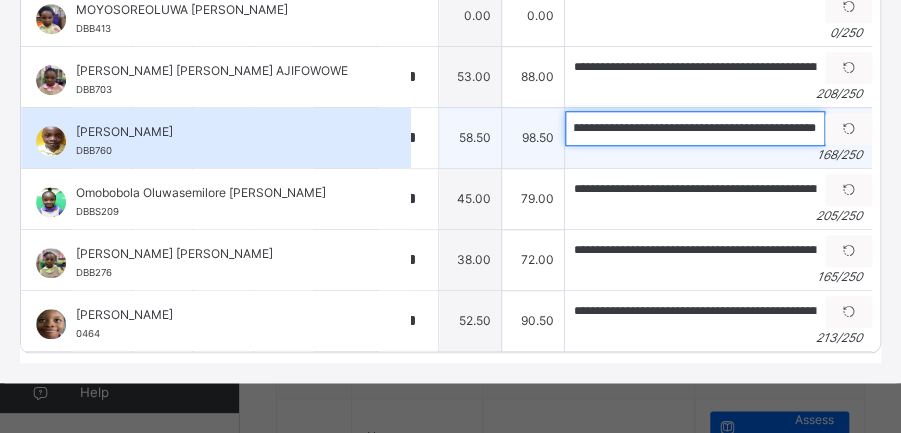 scroll, scrollTop: 0, scrollLeft: 712, axis: horizontal 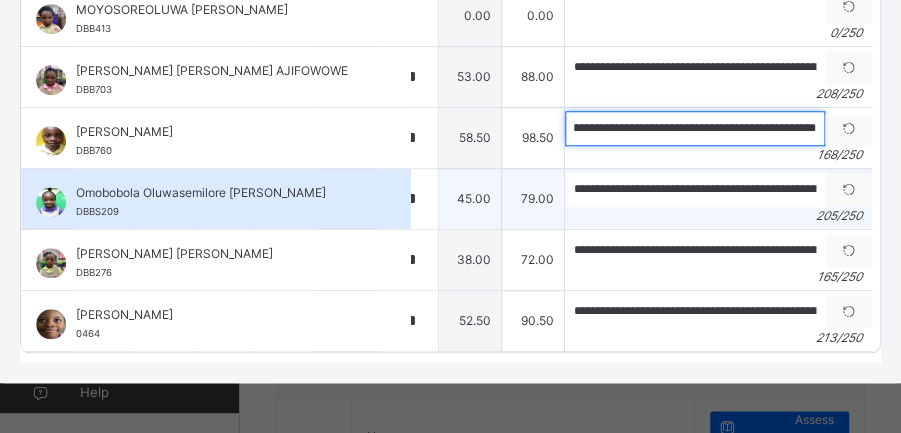 type on "**********" 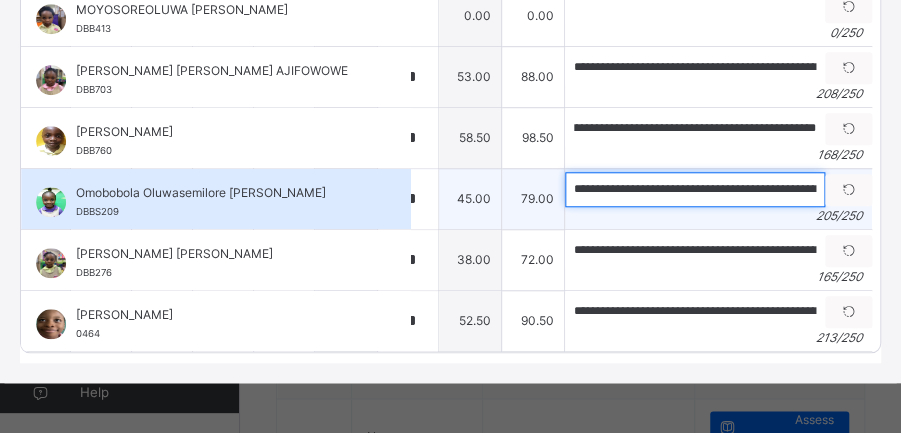 click on "**********" at bounding box center [695, 189] 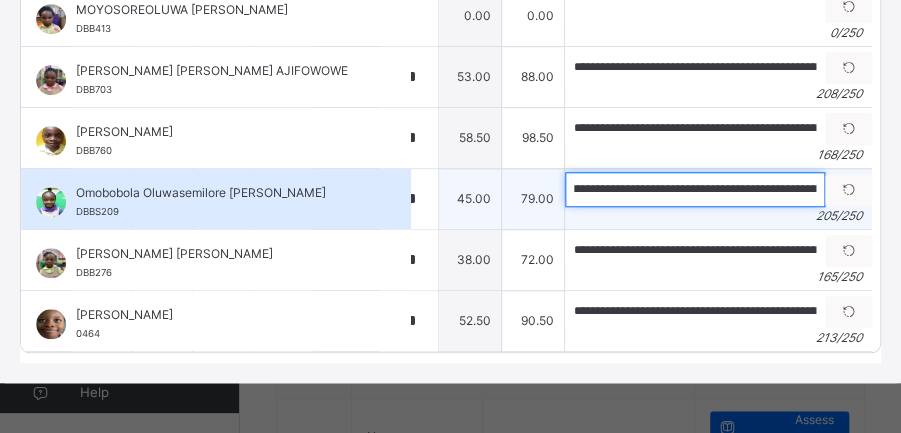 scroll, scrollTop: 0, scrollLeft: 684, axis: horizontal 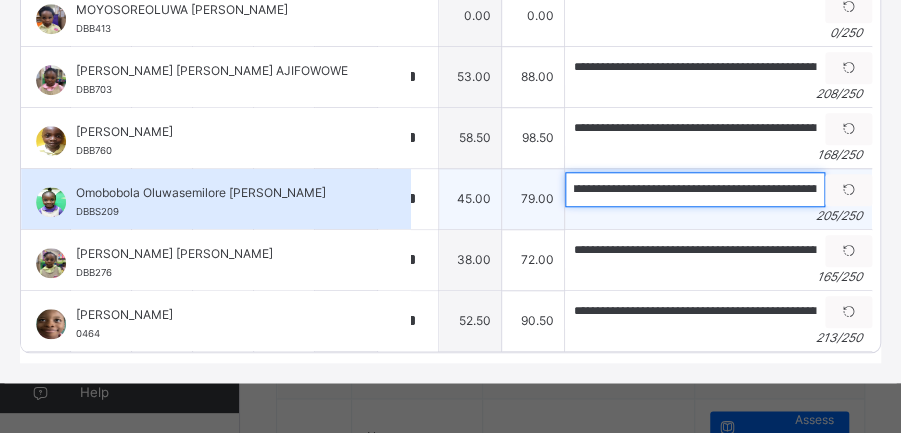 click on "**********" at bounding box center (695, 189) 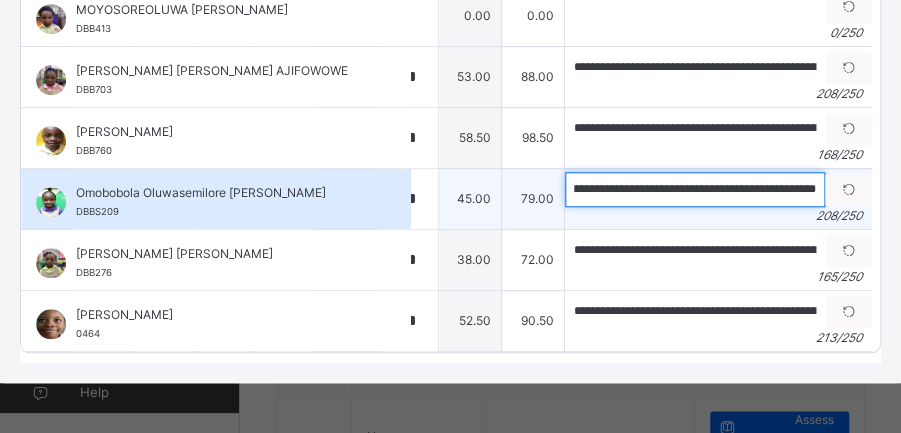scroll, scrollTop: 0, scrollLeft: 923, axis: horizontal 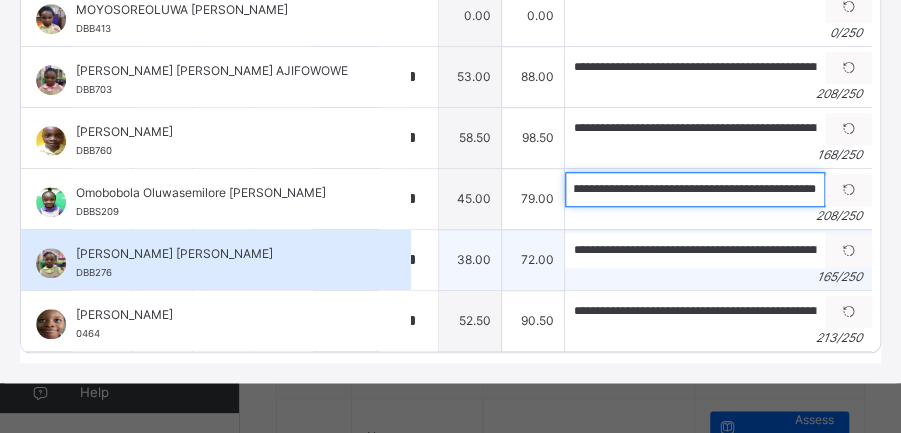 type on "**********" 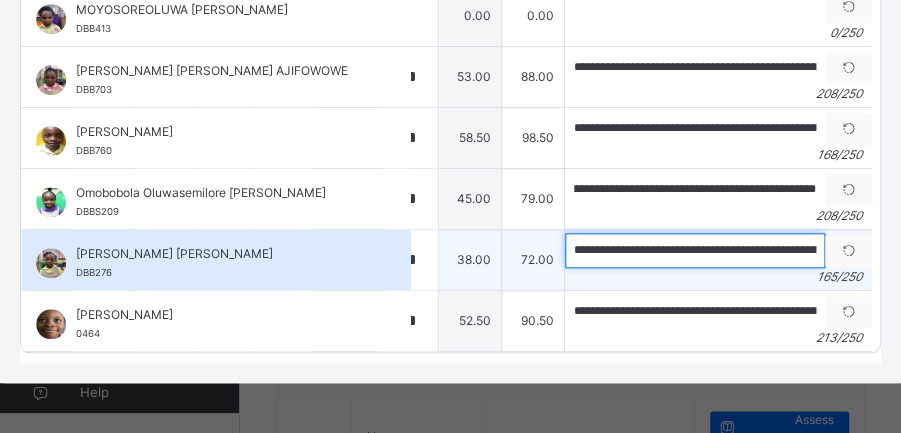 click on "**********" at bounding box center (695, 250) 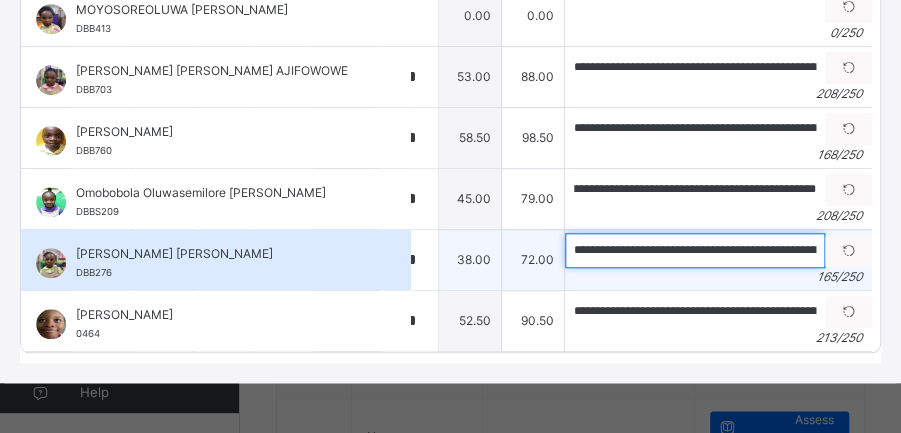 scroll, scrollTop: 0, scrollLeft: 0, axis: both 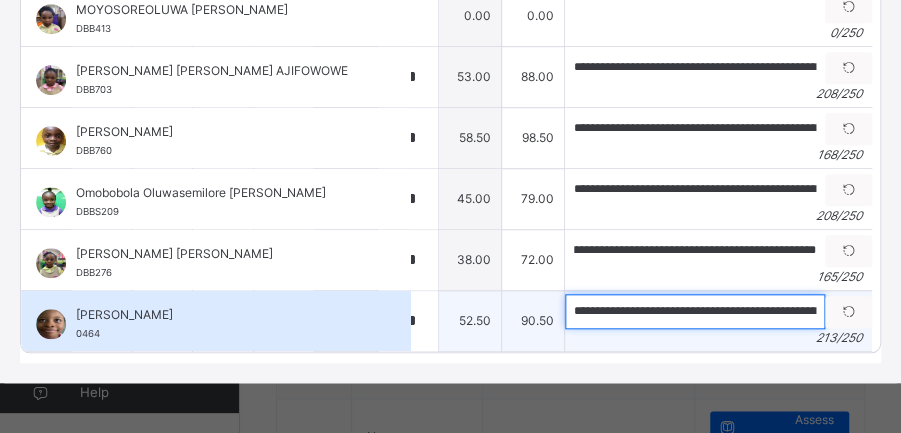 click on "**********" at bounding box center [695, 311] 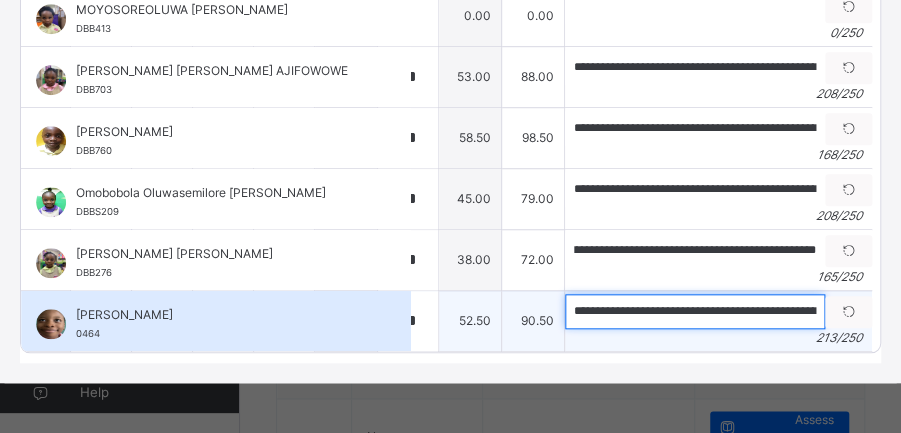 scroll, scrollTop: 0, scrollLeft: 0, axis: both 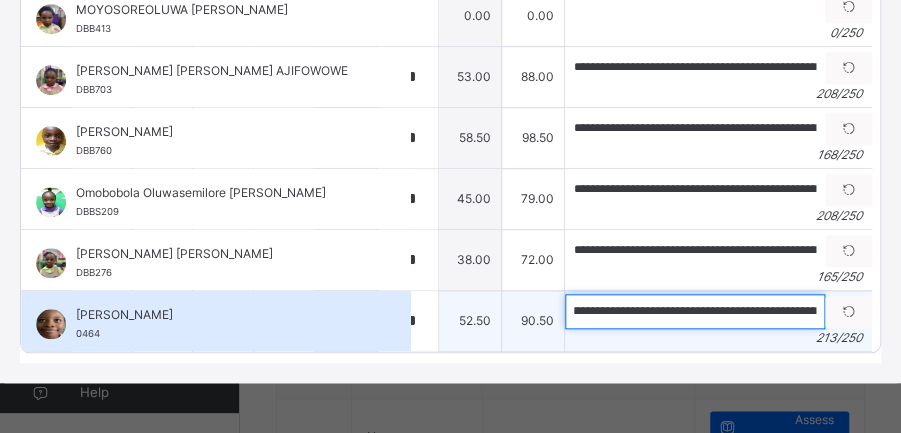 drag, startPoint x: 656, startPoint y: 295, endPoint x: 609, endPoint y: 292, distance: 47.095646 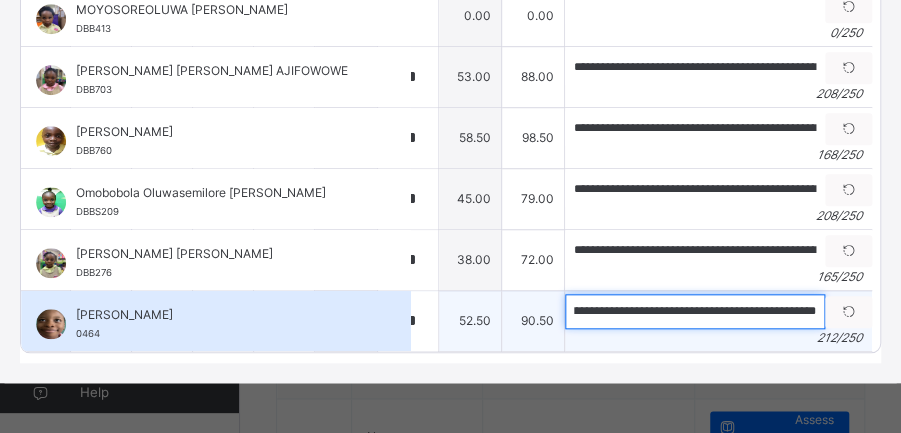 scroll, scrollTop: 0, scrollLeft: 955, axis: horizontal 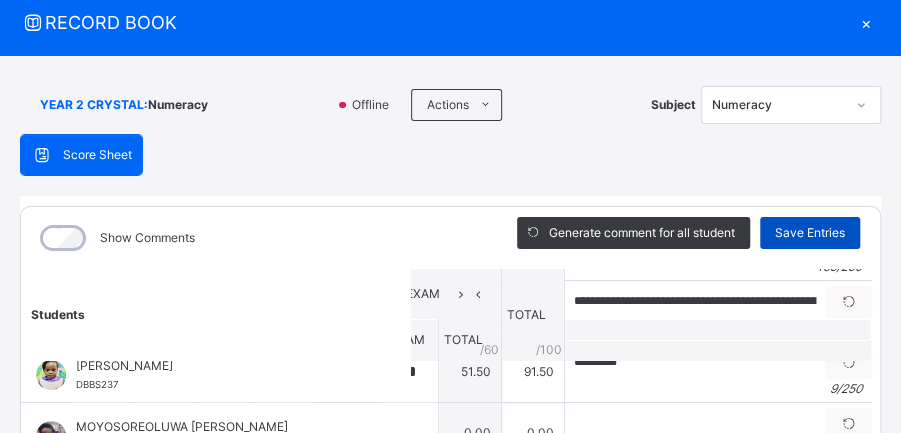 type on "**********" 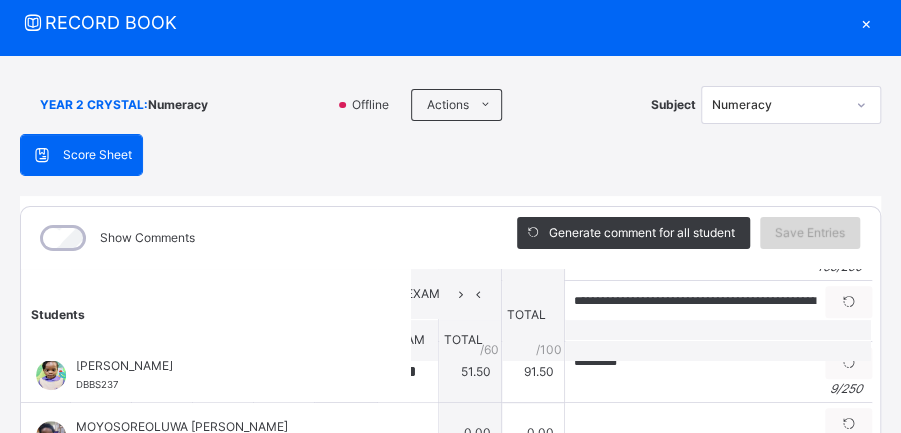 scroll, scrollTop: 0, scrollLeft: 0, axis: both 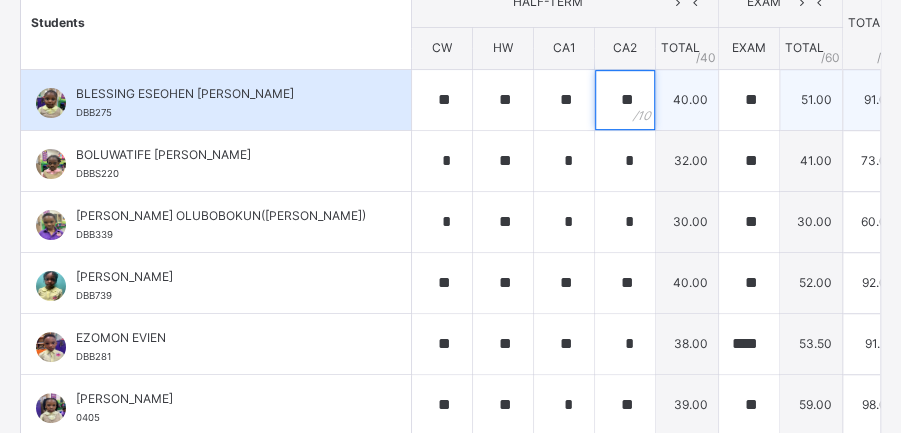 click on "**" at bounding box center (625, 100) 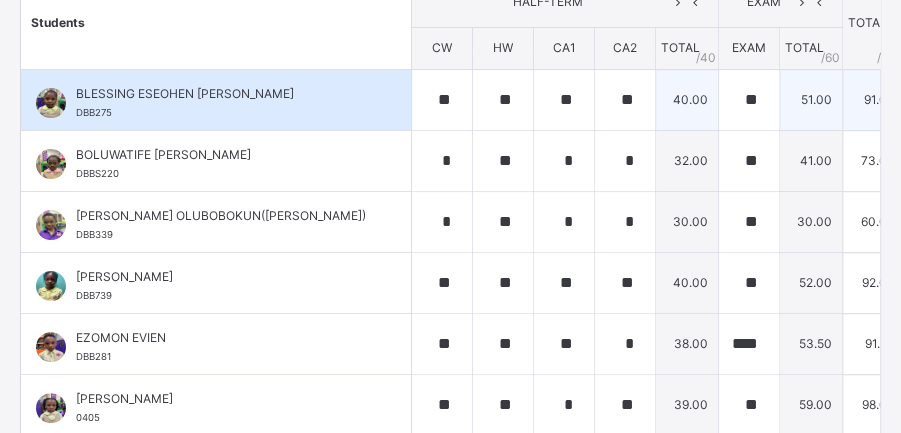 scroll, scrollTop: 0, scrollLeft: 258, axis: horizontal 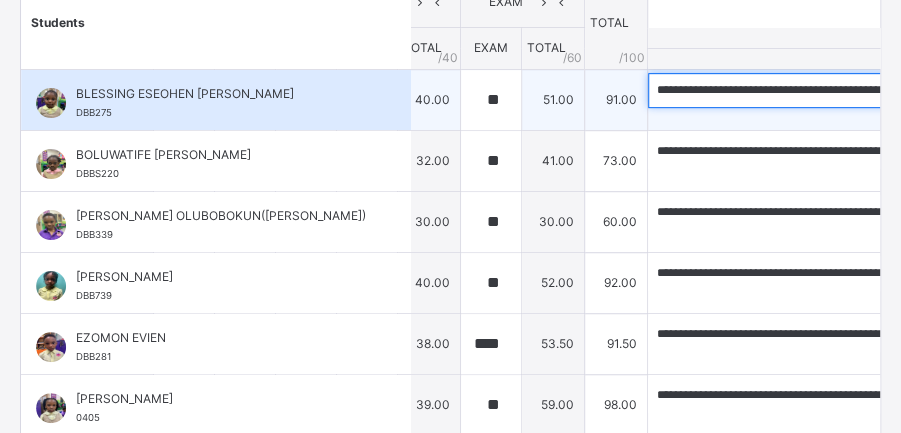 click on "**********" at bounding box center (778, 90) 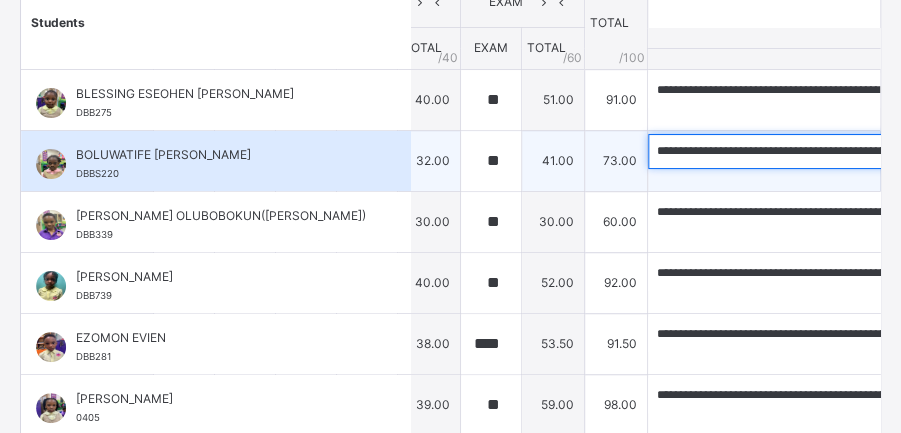 click on "**********" at bounding box center [778, 151] 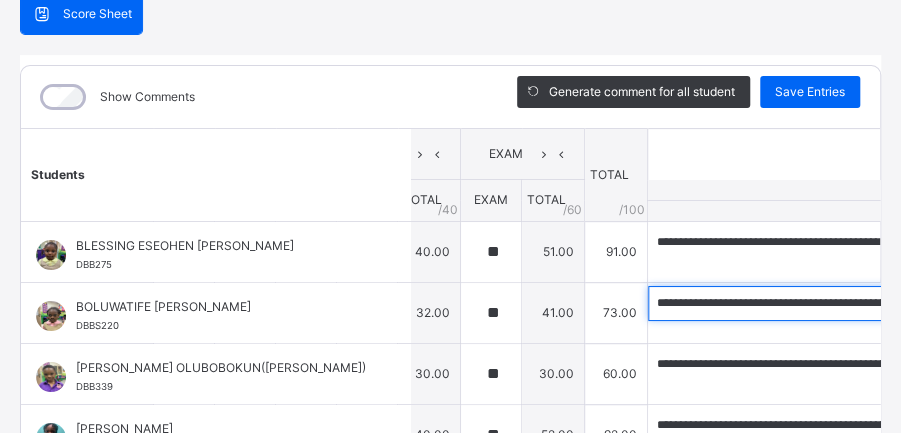 scroll, scrollTop: 184, scrollLeft: 0, axis: vertical 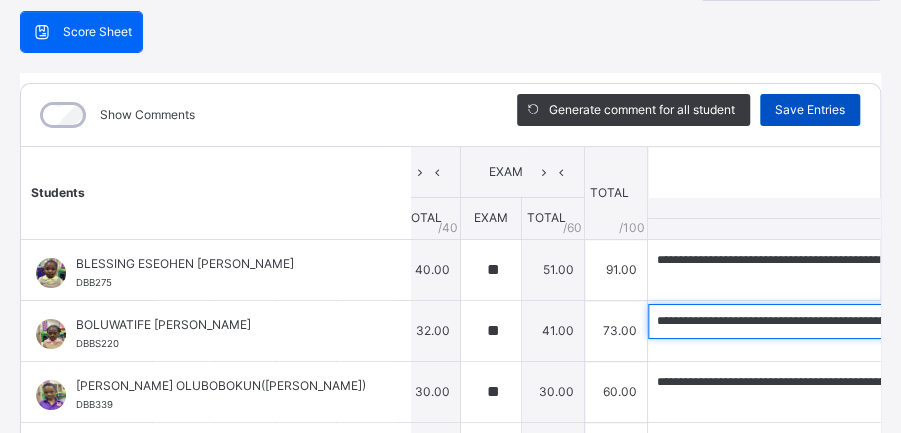type on "**********" 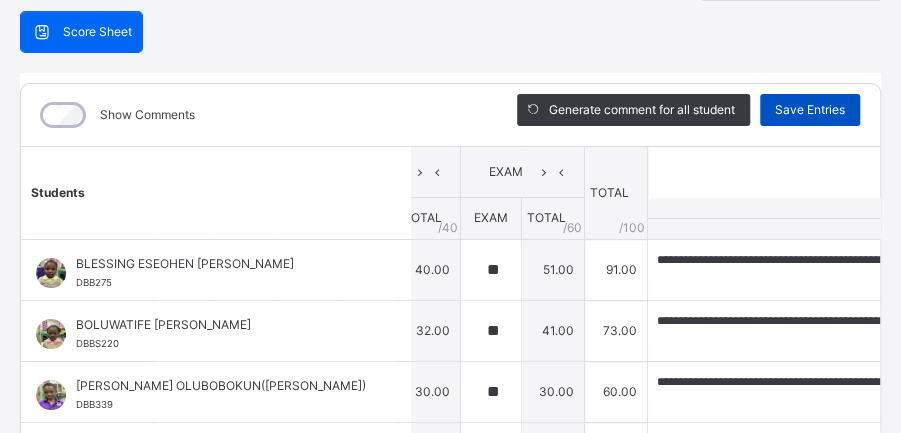 click on "Save Entries" at bounding box center [810, 110] 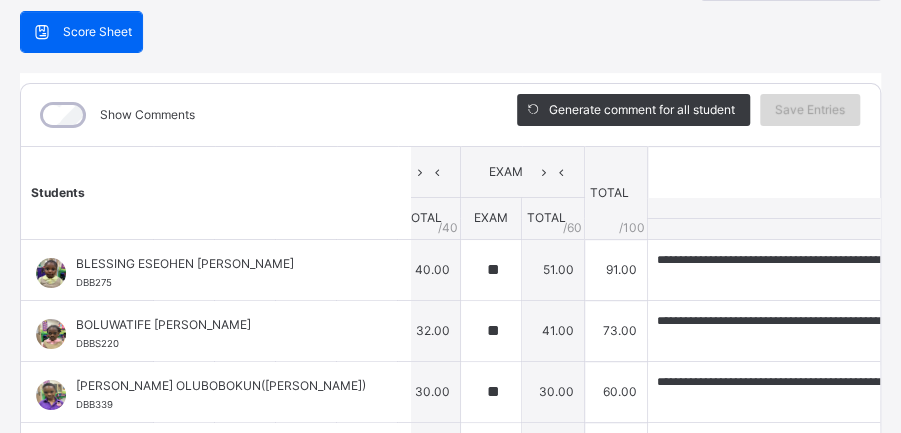 click on "Save Entries" at bounding box center (810, 110) 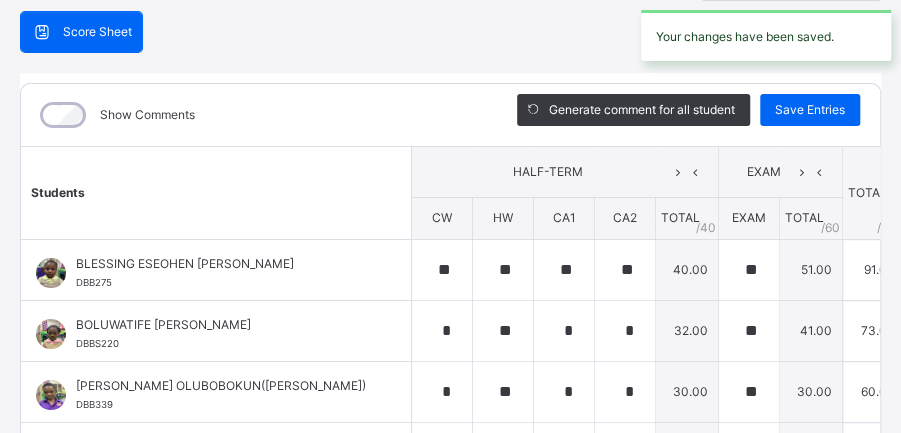 type on "**" 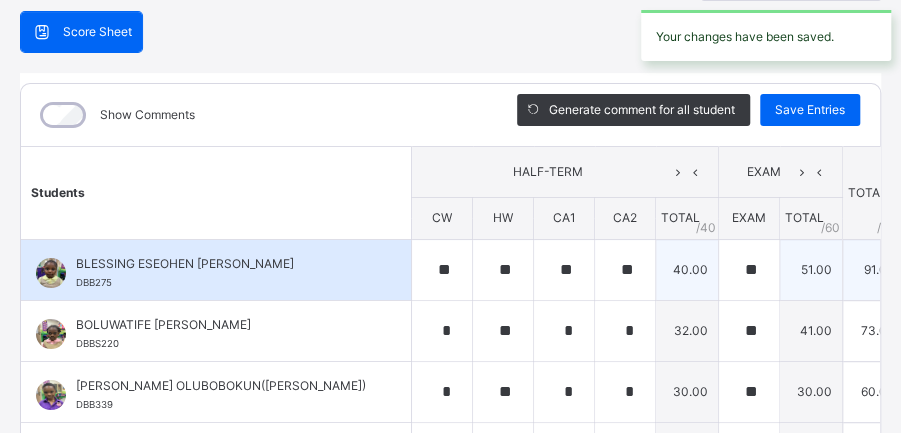 click on "91.00" at bounding box center (874, 269) 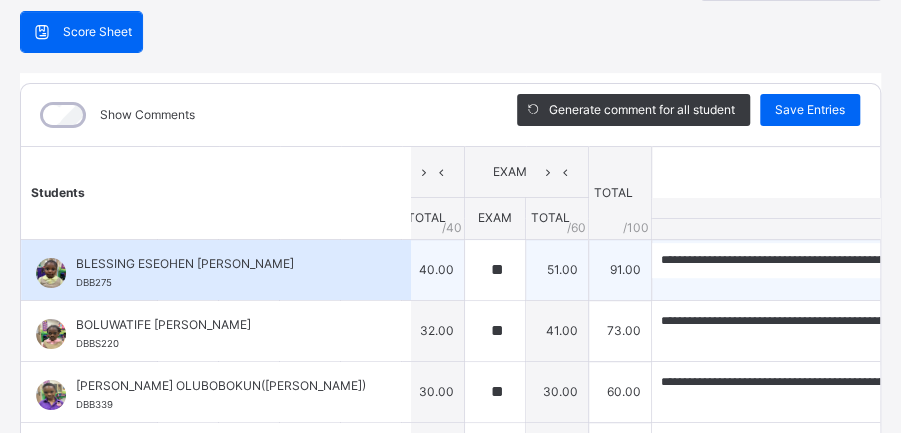scroll, scrollTop: 0, scrollLeft: 341, axis: horizontal 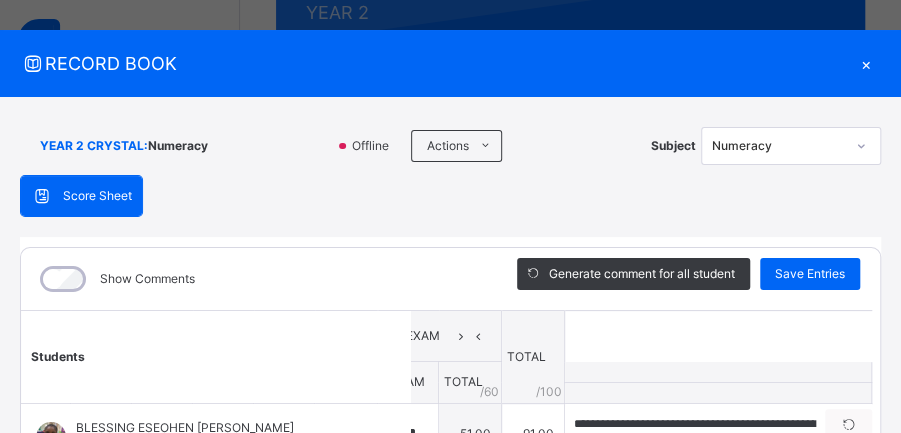 click on "×" at bounding box center [866, 63] 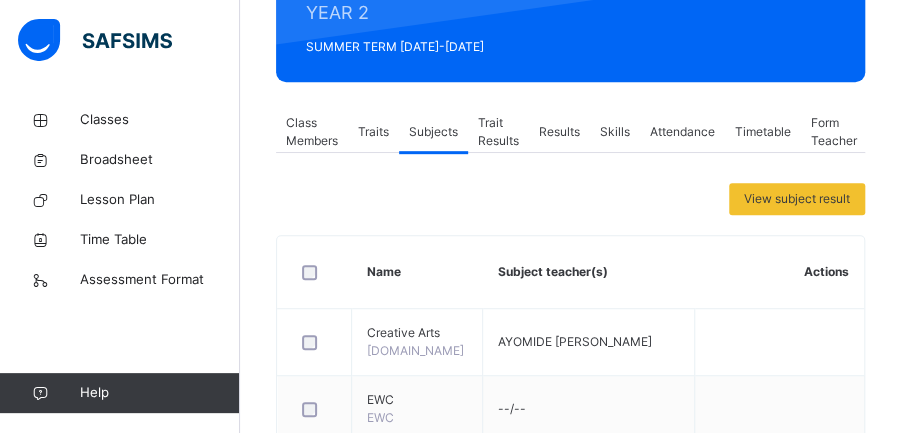 click on "Results" at bounding box center (559, 132) 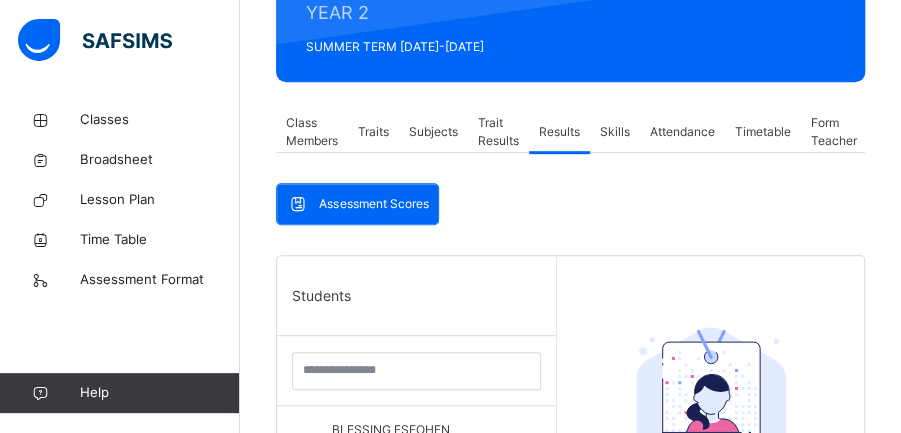 click on "Results" at bounding box center [559, 132] 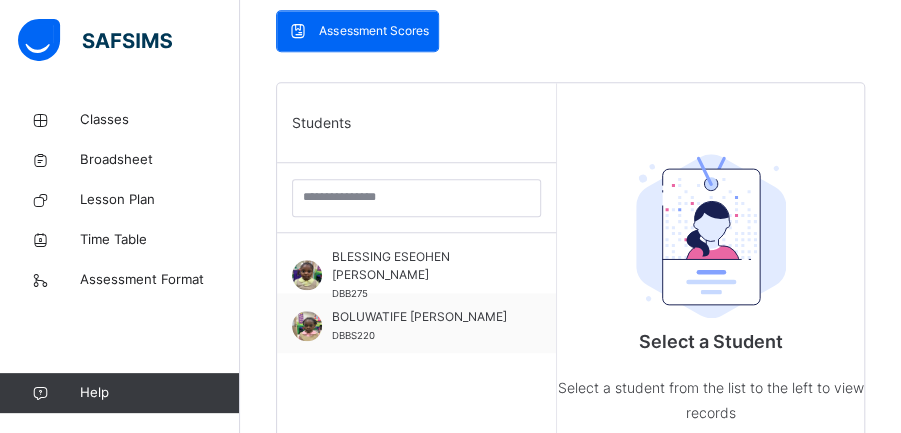 scroll, scrollTop: 636, scrollLeft: 0, axis: vertical 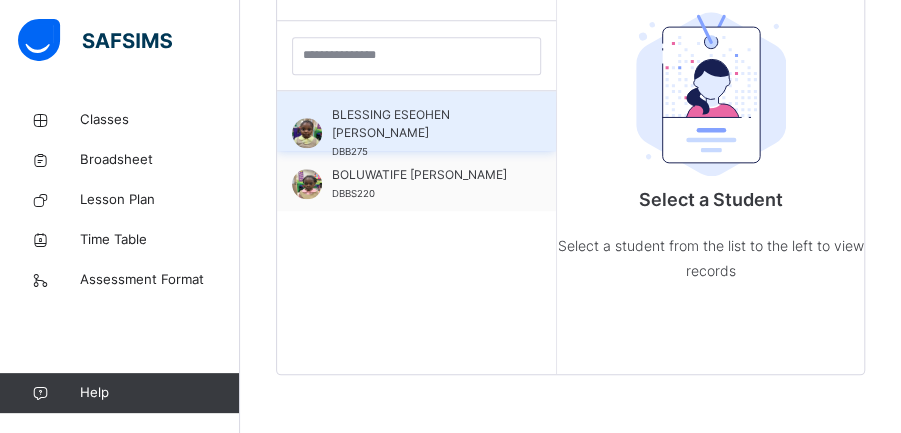 click on "BLESSING ESEOHEN [PERSON_NAME]" at bounding box center [421, 124] 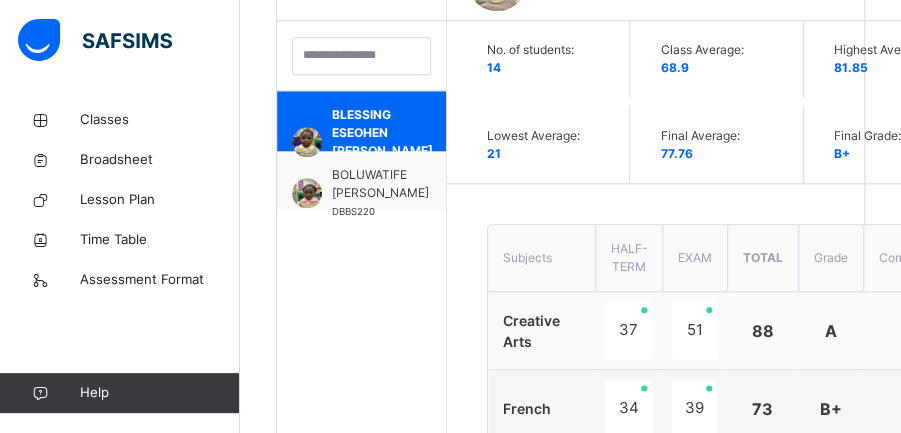 click on "A" at bounding box center (831, 331) 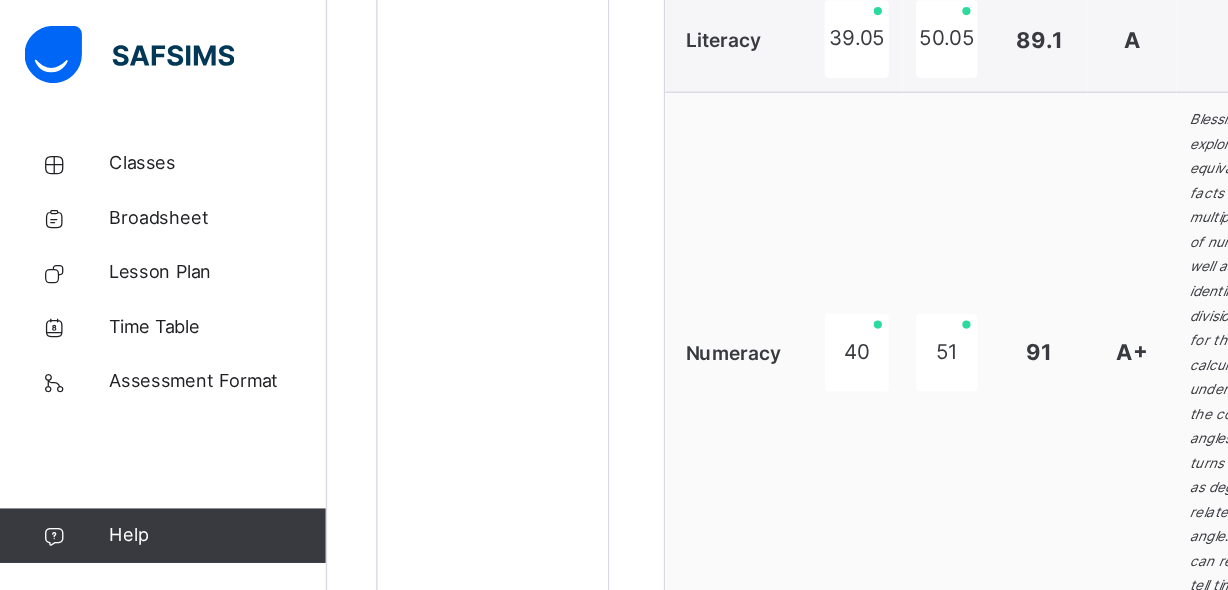 scroll, scrollTop: 1330, scrollLeft: 0, axis: vertical 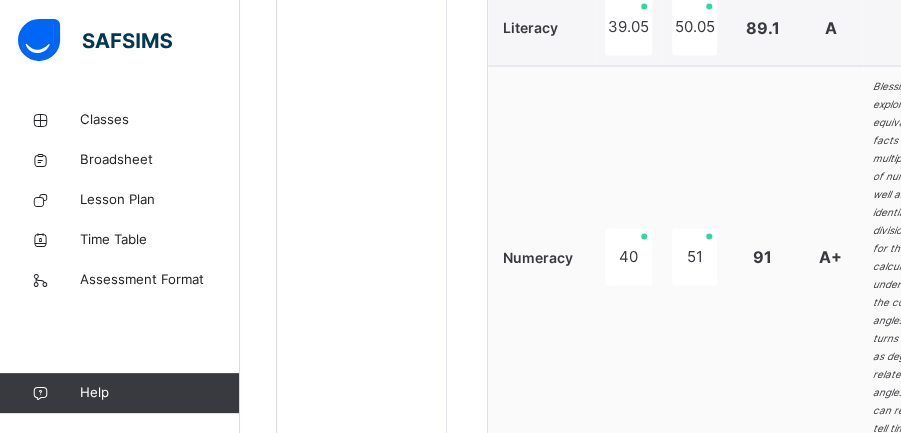 click on "Blessing has explored equivalent facts in multiplication of number as well as identifying the division fact for the calculation.She understands the concept of angles  and turns as well as degrees related to such angle. Blessing can read and tell time" at bounding box center (909, 256) 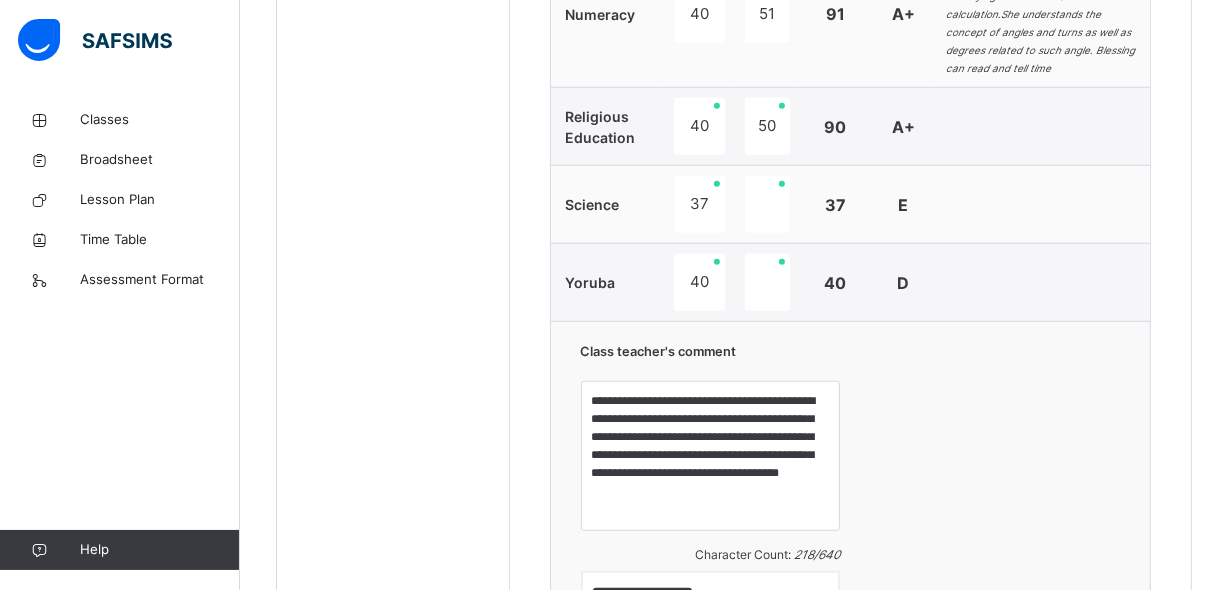 click at bounding box center [1043, 205] 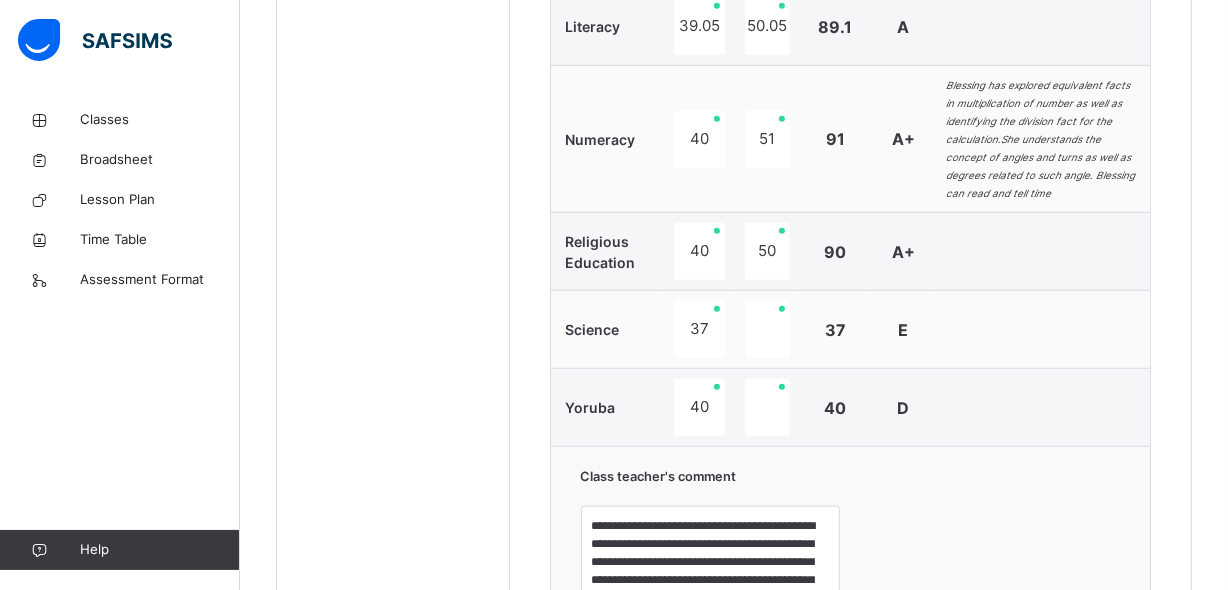 scroll, scrollTop: 1184, scrollLeft: 0, axis: vertical 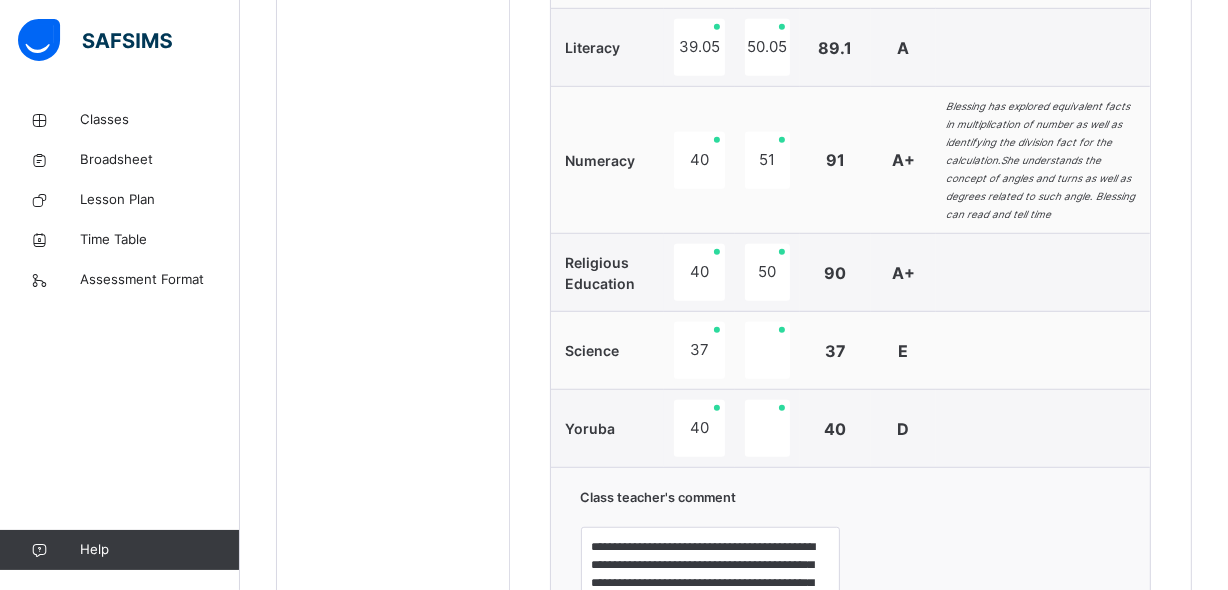 drag, startPoint x: 1202, startPoint y: 180, endPoint x: 1191, endPoint y: 92, distance: 88.68484 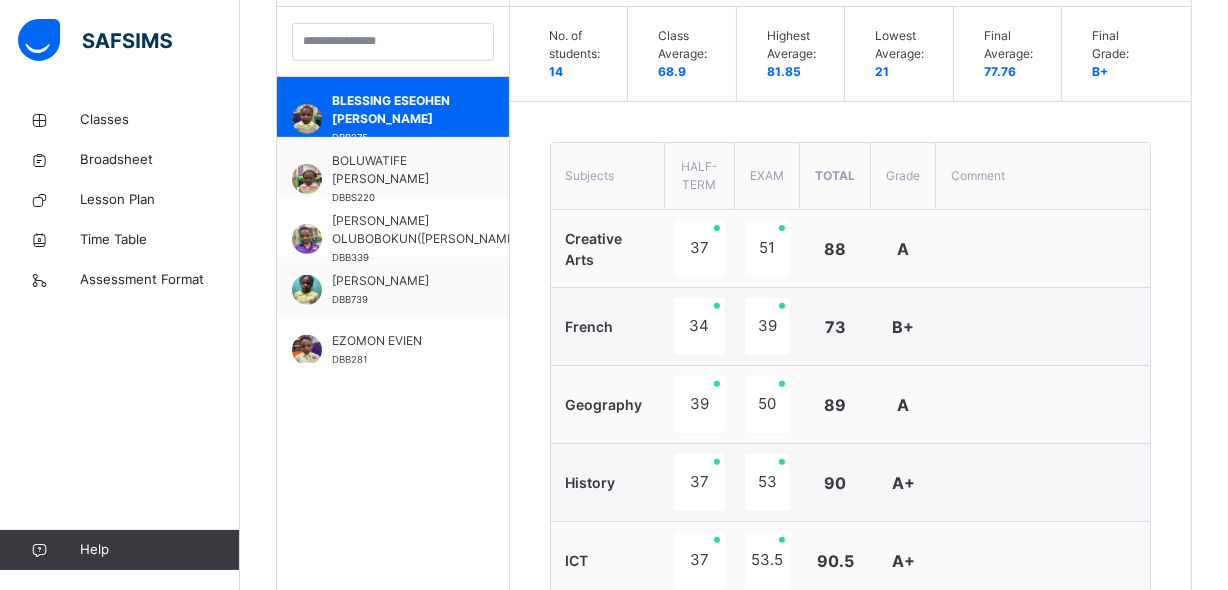 scroll, scrollTop: 586, scrollLeft: 0, axis: vertical 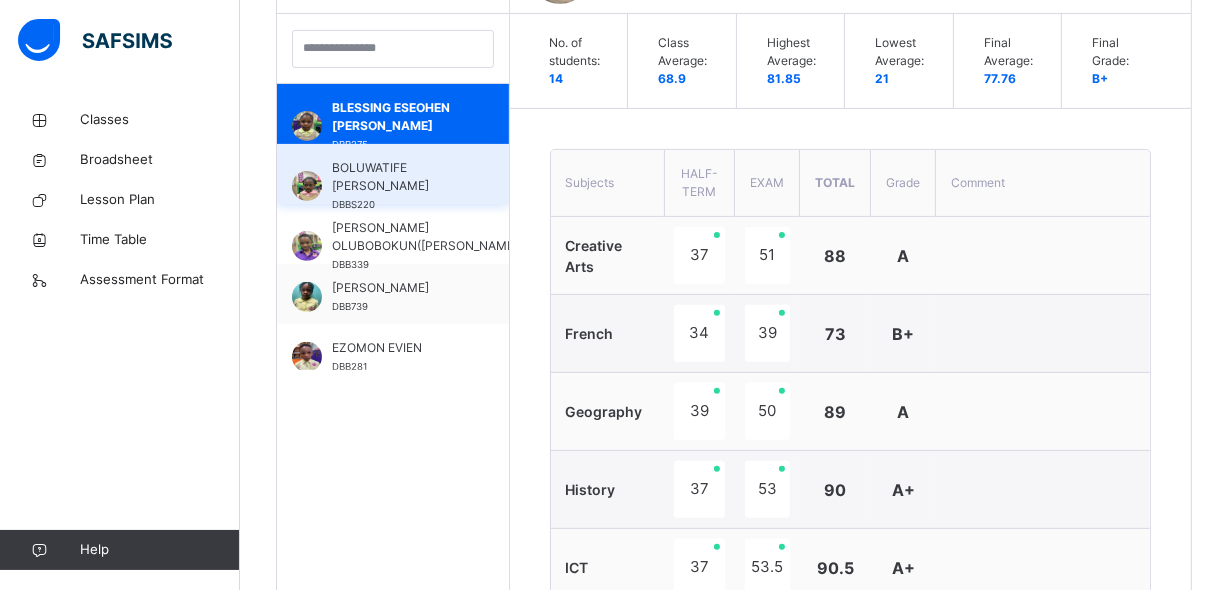 click on "BOLUWATIFE [PERSON_NAME]" at bounding box center (398, 177) 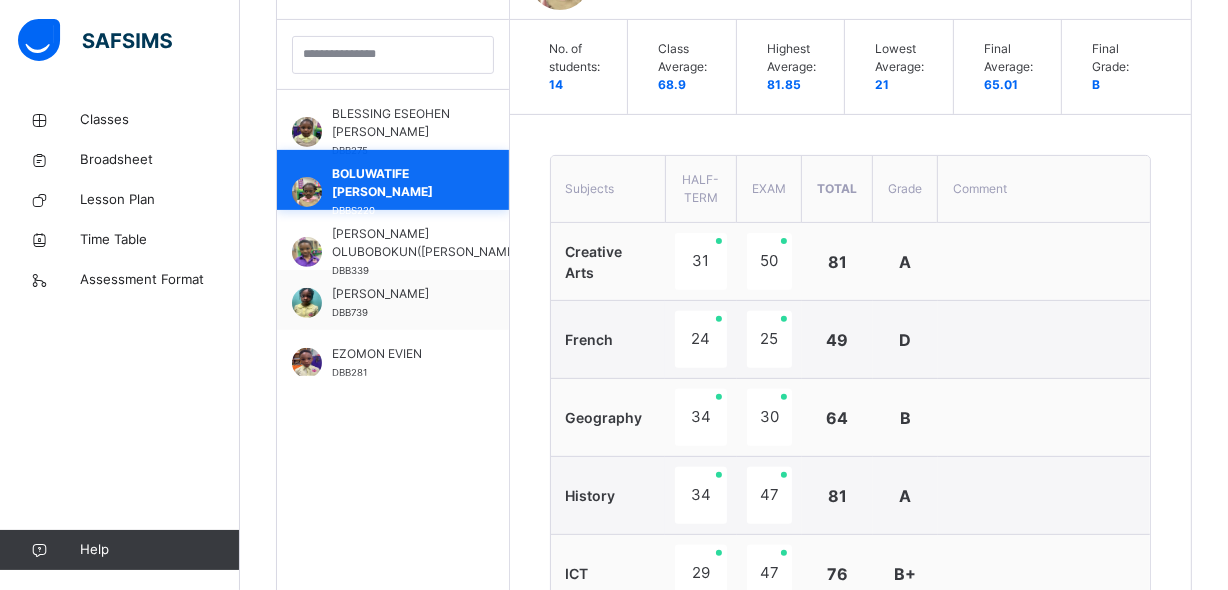 scroll, scrollTop: 586, scrollLeft: 0, axis: vertical 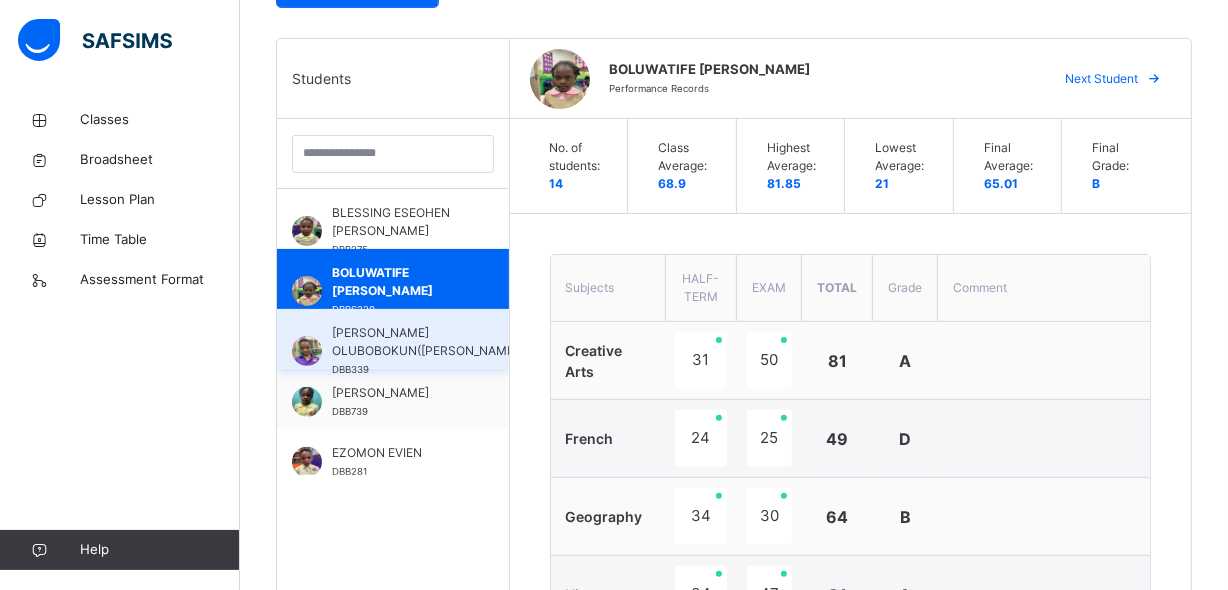 click on "[PERSON_NAME] OLUBOBOKUN([PERSON_NAME])" at bounding box center (427, 342) 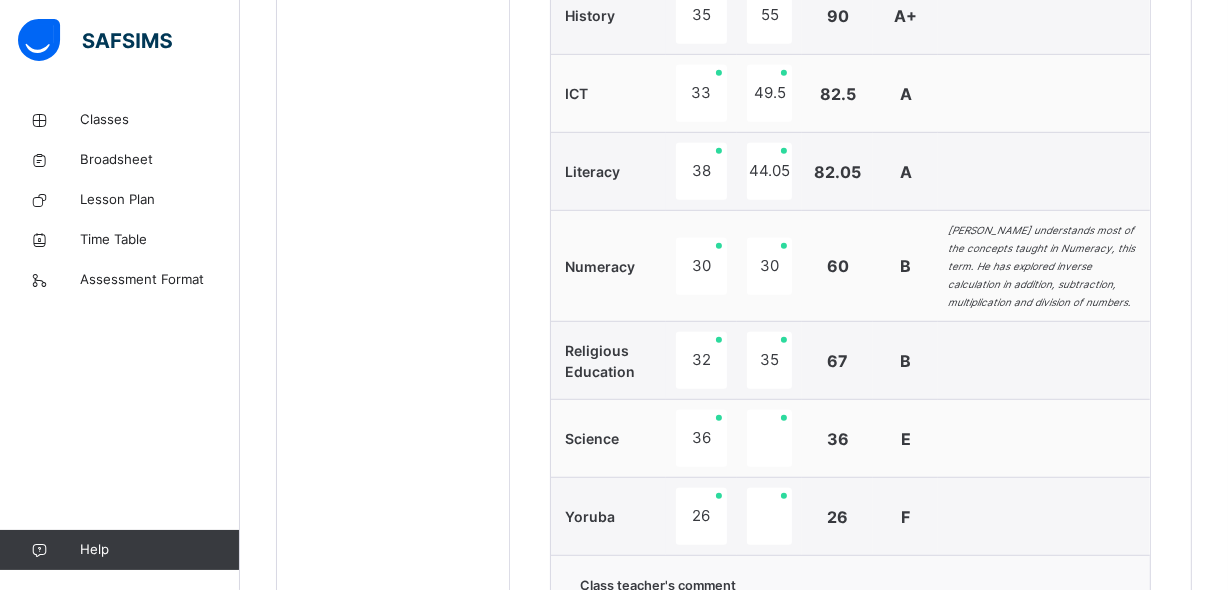 scroll, scrollTop: 1062, scrollLeft: 0, axis: vertical 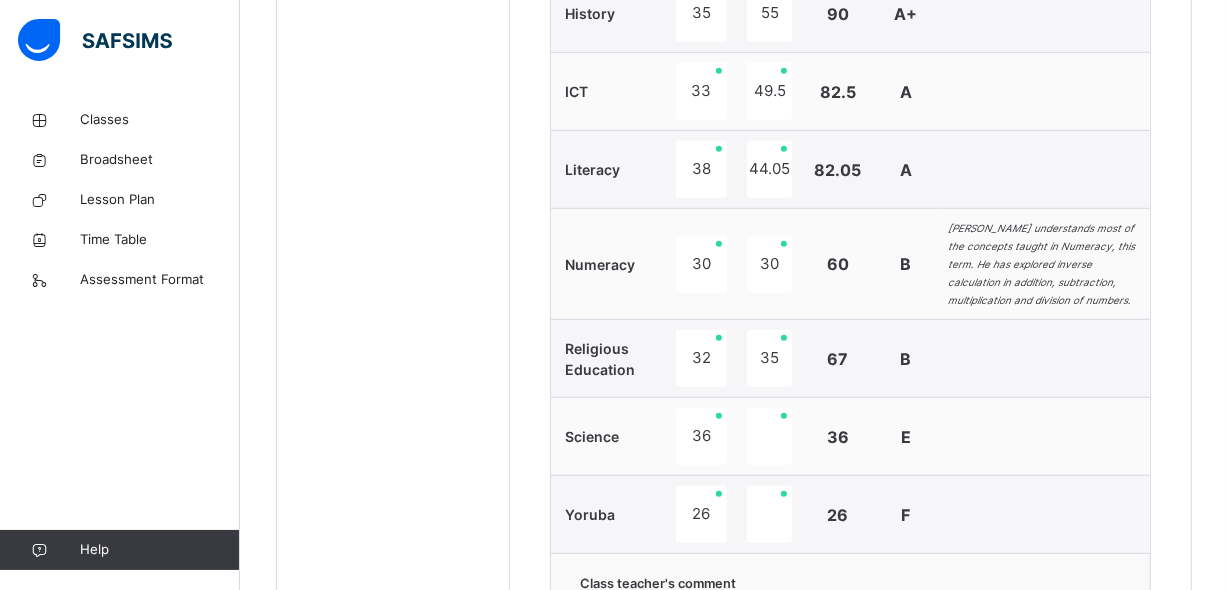 drag, startPoint x: 1218, startPoint y: 398, endPoint x: 1228, endPoint y: 321, distance: 77.64664 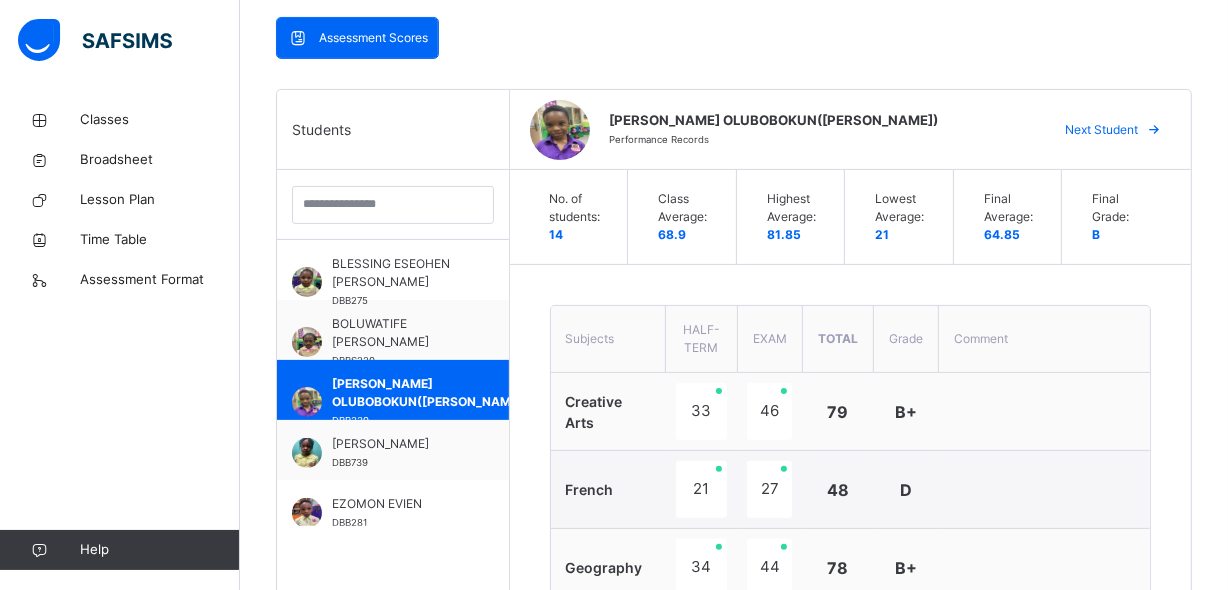 scroll, scrollTop: 384, scrollLeft: 0, axis: vertical 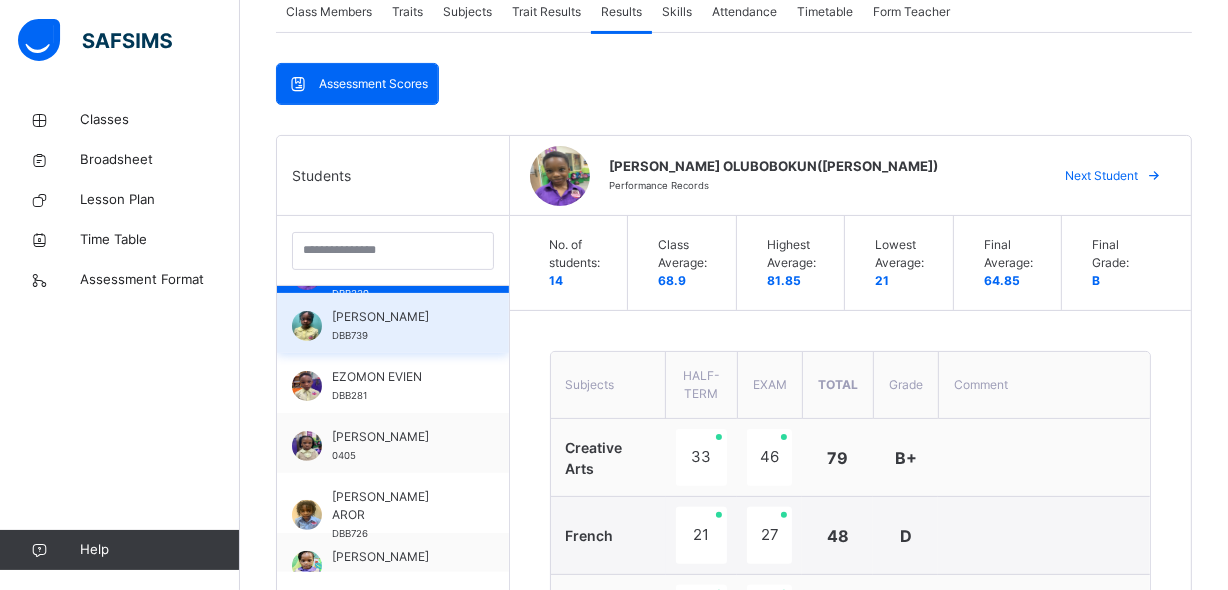 click on "[PERSON_NAME]" at bounding box center (398, 317) 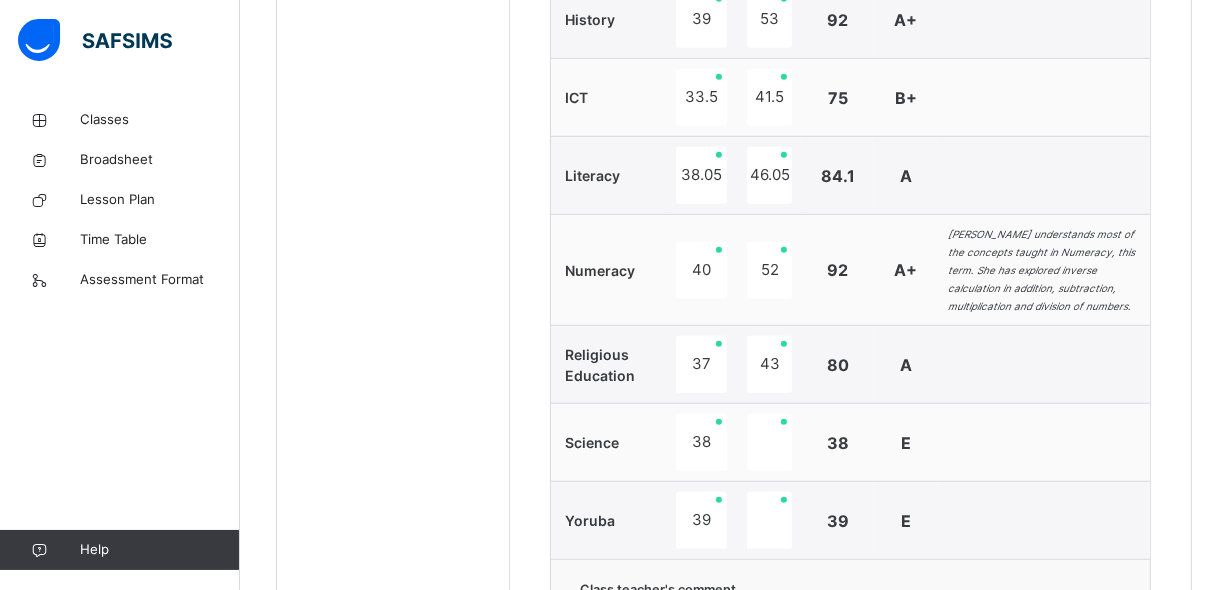 scroll, scrollTop: 1041, scrollLeft: 0, axis: vertical 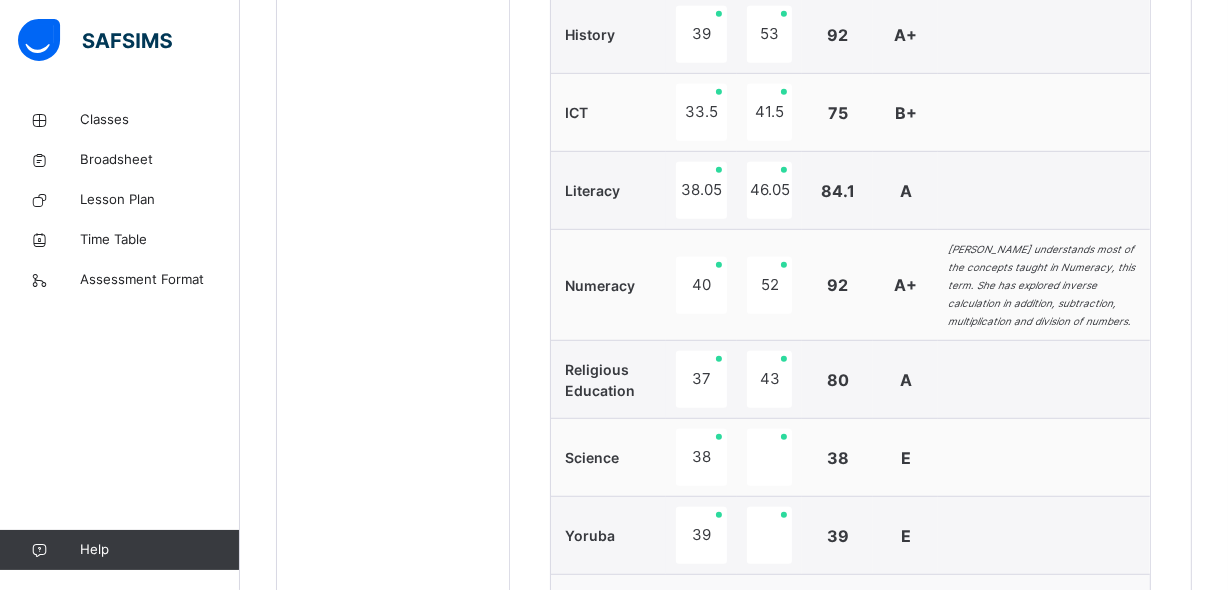 drag, startPoint x: 1221, startPoint y: 400, endPoint x: 1231, endPoint y: 293, distance: 107.46627 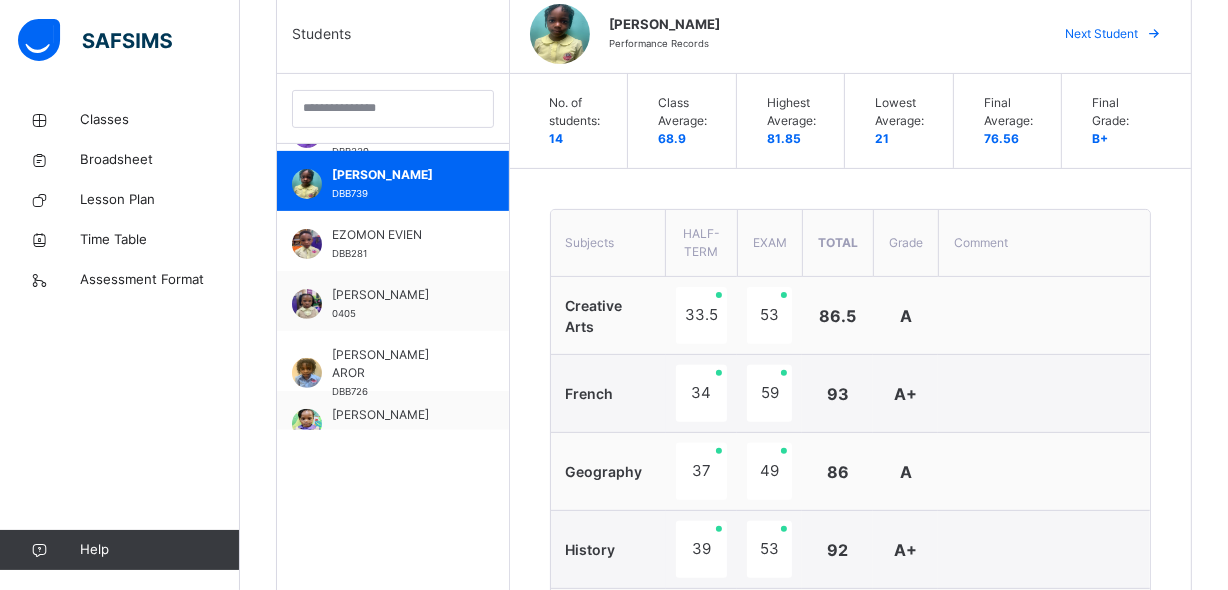 scroll, scrollTop: 526, scrollLeft: 0, axis: vertical 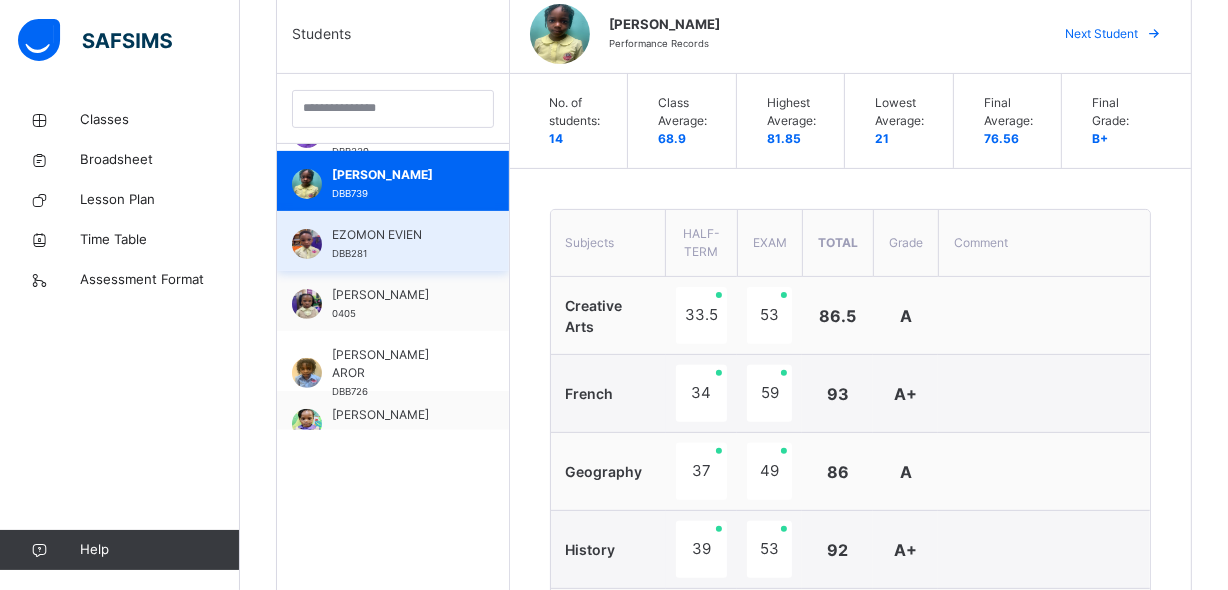 click on "EZOMON  EVIEN" at bounding box center [398, 235] 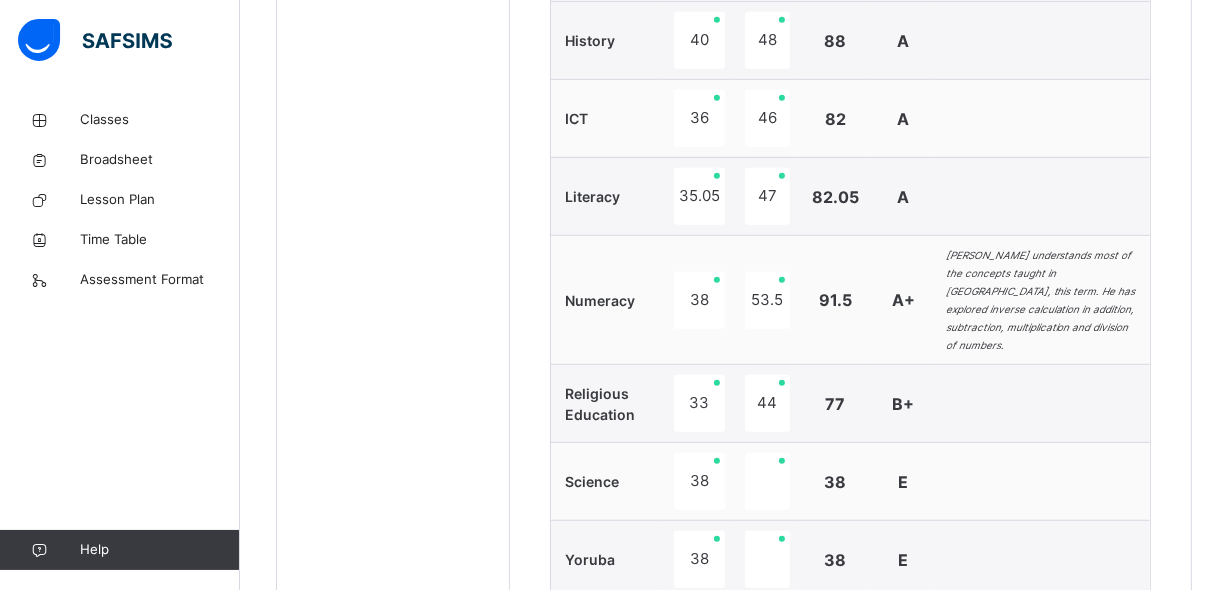 scroll, scrollTop: 1097, scrollLeft: 0, axis: vertical 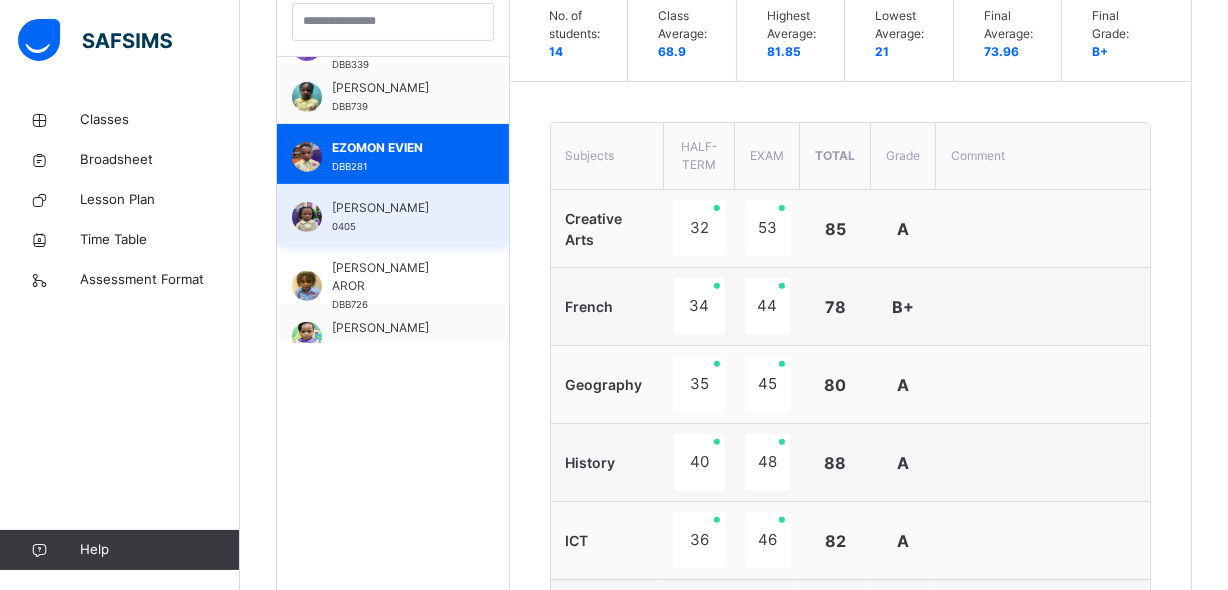 click on "[PERSON_NAME] 0405" at bounding box center (393, 214) 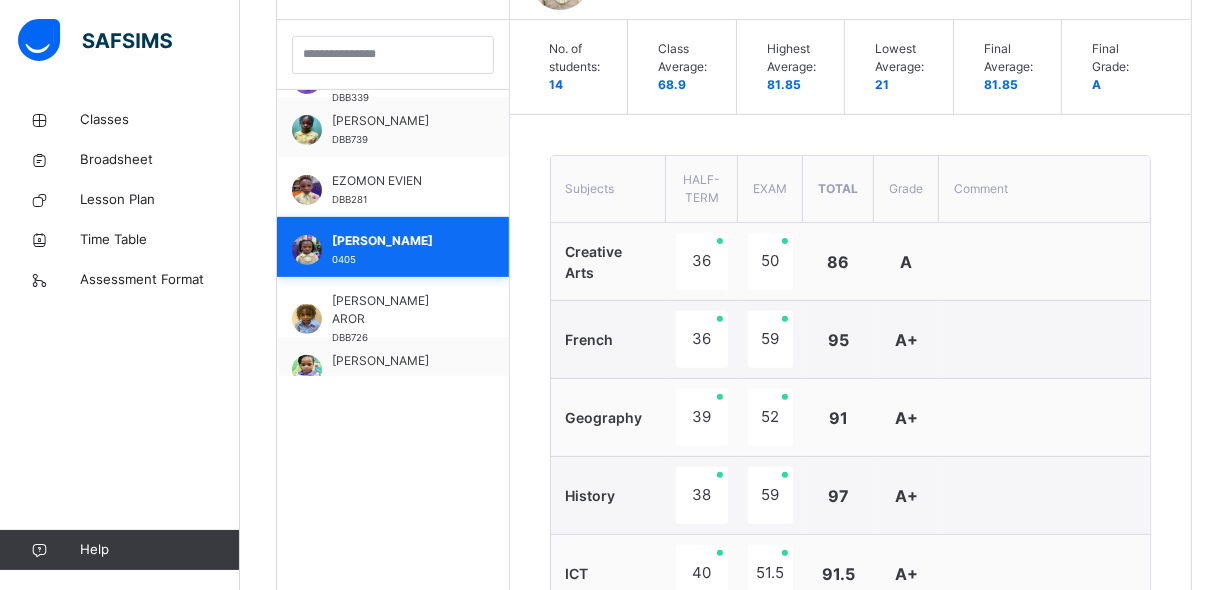 scroll, scrollTop: 613, scrollLeft: 0, axis: vertical 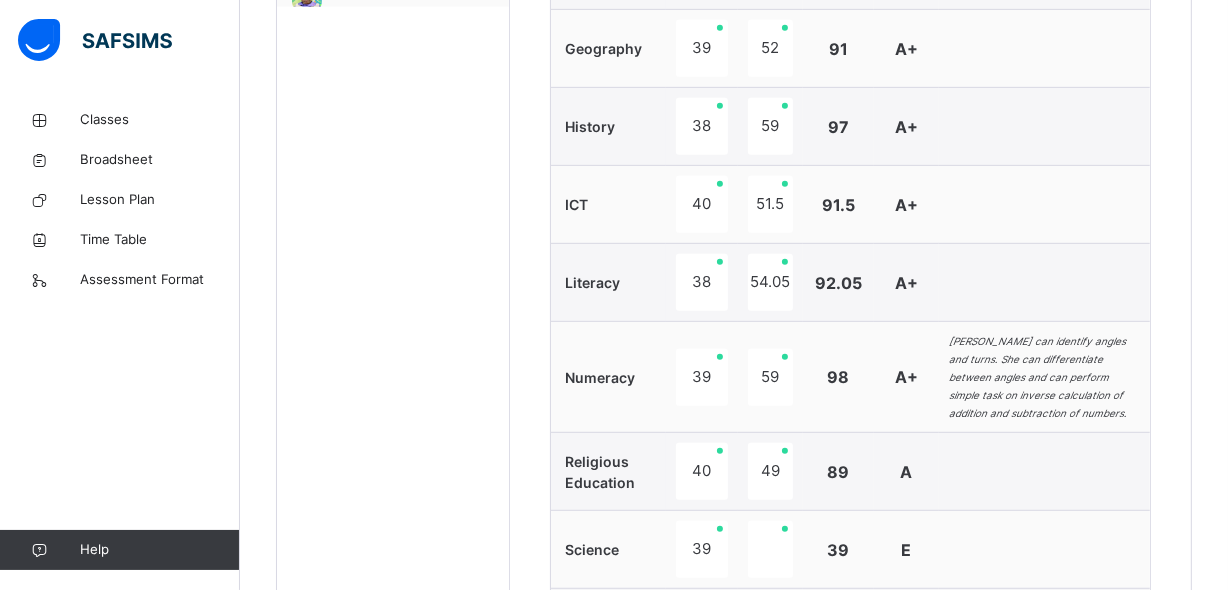 click on "[PERSON_NAME] can identify angles  and turns. She can differentiate between angles and can perform simple task on inverse calculation of addition and subtraction of numbers." at bounding box center [1038, 377] 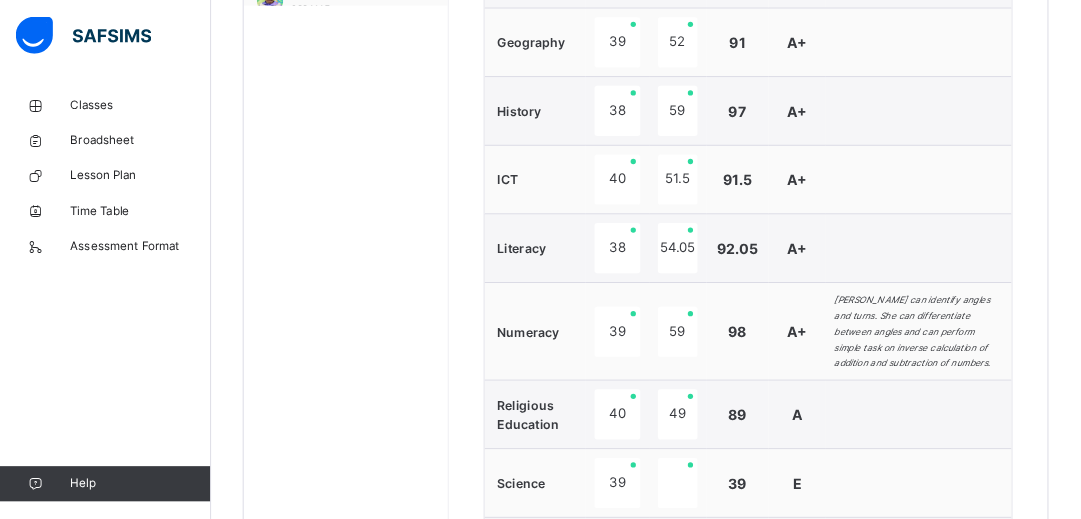 scroll, scrollTop: 948, scrollLeft: 0, axis: vertical 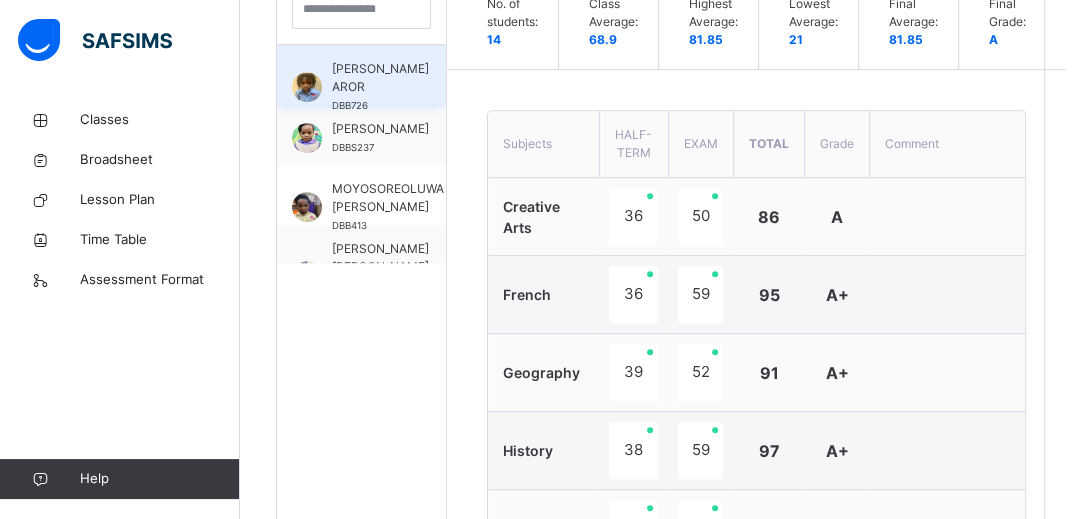 click on "[PERSON_NAME] AROR" at bounding box center (380, 78) 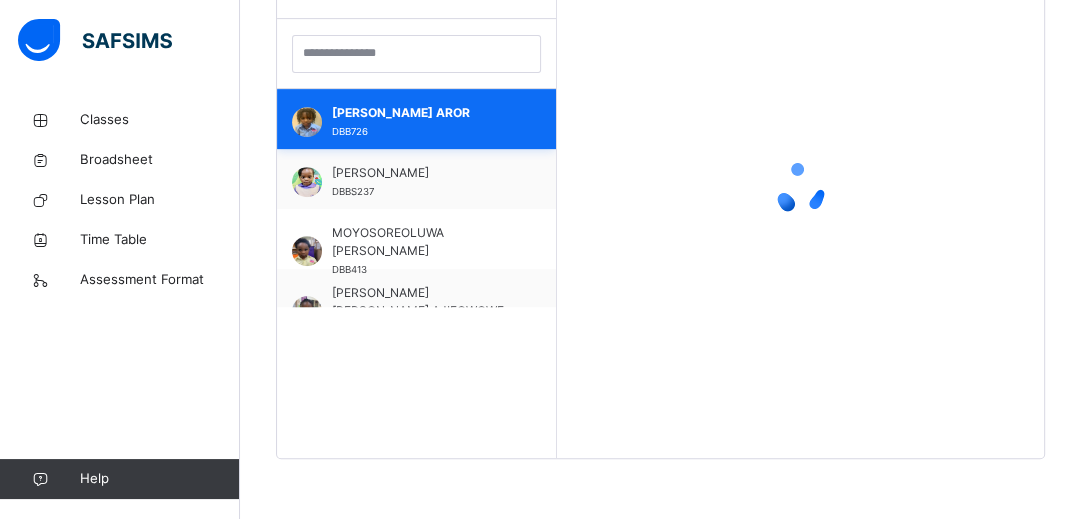 scroll, scrollTop: 580, scrollLeft: 0, axis: vertical 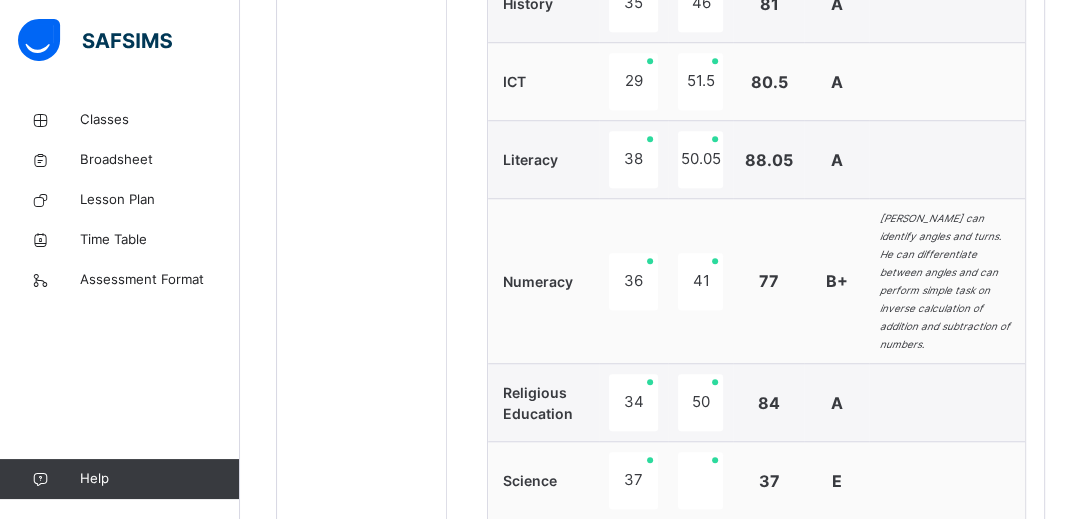 click on "Back  / YEAR 2 CRYSTAL YEAR 2 CRYSTAL YEAR 2 SUMMER TERM [DATE]-[DATE] Class Members Traits Subjects Trait Results Results Skills Attendance Timetable Form Teacher Results More Options   14  Students in class Download Pdf Report Excel Report View subject profile De Beautiful Beginning School Date: [DATE] 1:24:03 pm Class Members Class:  YEAR 2 CRYSTAL Total no. of Students:  14 Term:  SUMMER TERM Session:  [DATE]-[DATE] S/NO Admission No. Last Name First Name Other Name 1 DBB275 [PERSON_NAME] 2 DBBS220 PHILIPS BOLUWATIFE IVANNA 3 DBB339 OLUBOBOKUN([PERSON_NAME]) [PERSON_NAME] 4 DBB739 FILANI DESOLA 5 DBB281 [PERSON_NAME] 6 0405 [PERSON_NAME] 7 DBB726 [PERSON_NAME] 8 DBBS237 [PERSON_NAME] 9 DBB413 AKINSANYA MOYOSOREOLUWA [PERSON_NAME] 10 DBB703 AJIFOWOWE [PERSON_NAME] [PERSON_NAME] 11 DBB760 [PERSON_NAME] 12 DBBS209 [PERSON_NAME] Oluwasemilore 13 DBB276 NWOSEH [PERSON_NAME] 14 0464 ADAEGBA [PERSON_NAME] Students Actions Blessing Eseohen Osamokhai DBB275 Boluwatife [PERSON_NAME] DBB339" at bounding box center (660, 65) 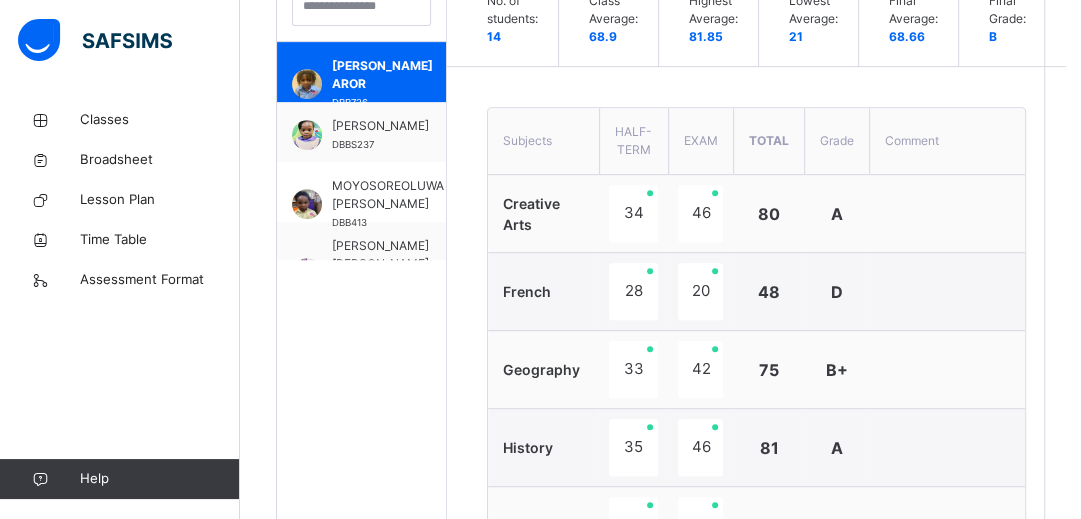 scroll, scrollTop: 625, scrollLeft: 0, axis: vertical 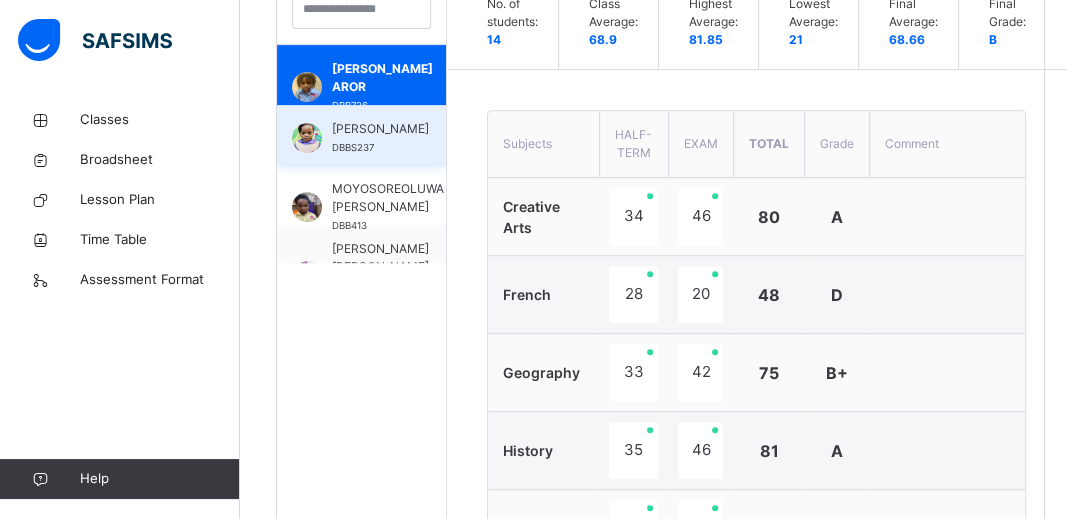click on "[PERSON_NAME]" at bounding box center (380, 129) 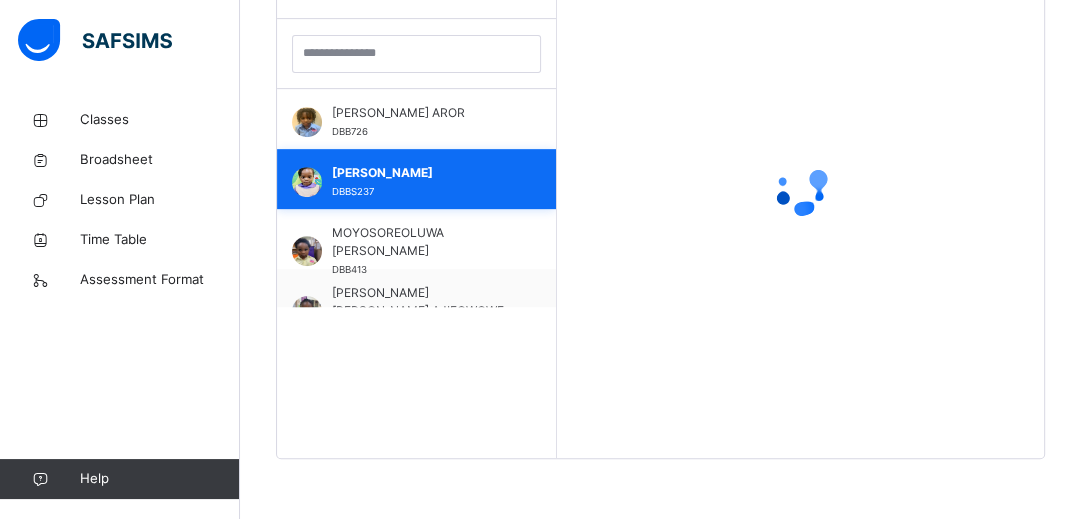 scroll, scrollTop: 580, scrollLeft: 0, axis: vertical 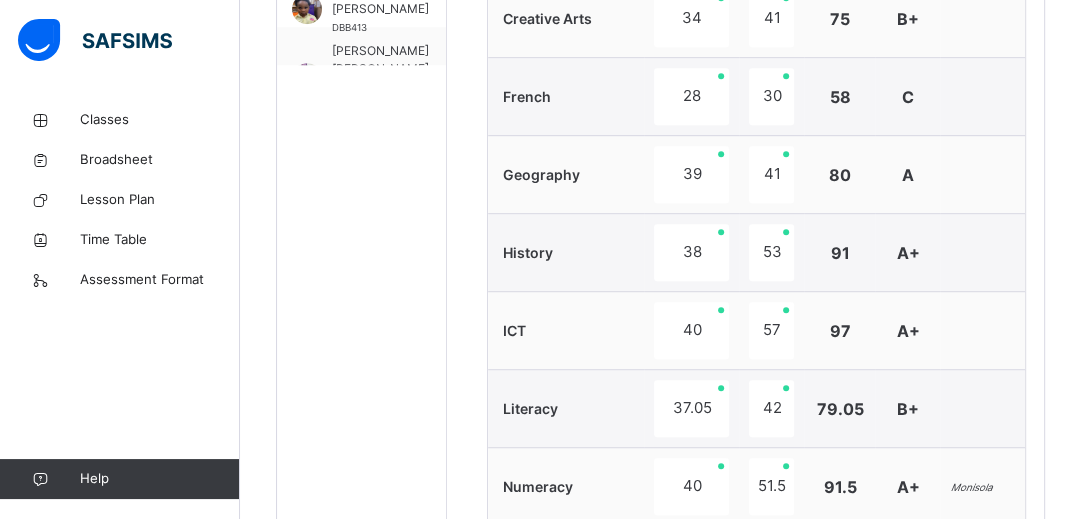 drag, startPoint x: 1080, startPoint y: 254, endPoint x: 1082, endPoint y: 220, distance: 34.058773 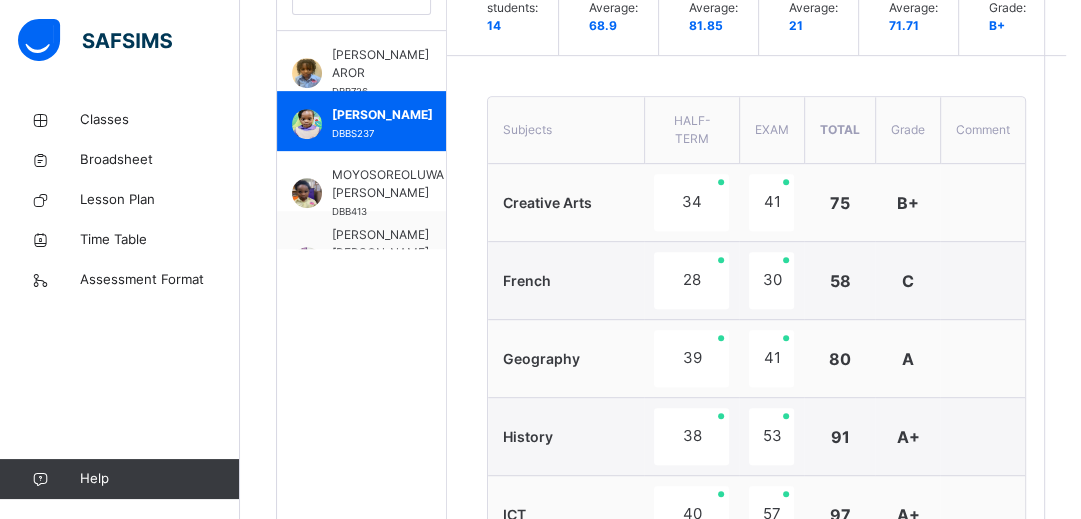 scroll, scrollTop: 622, scrollLeft: 0, axis: vertical 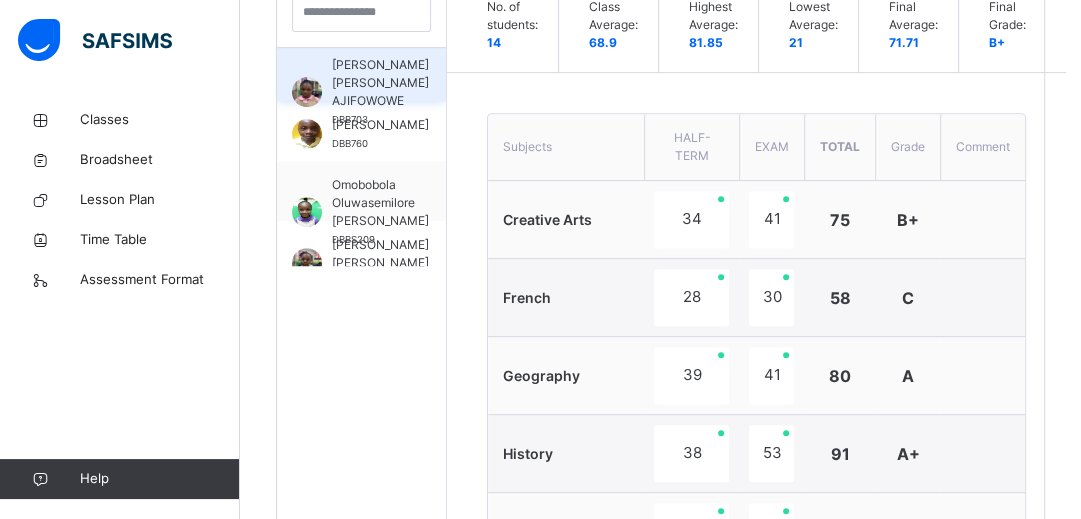 click on "[PERSON_NAME] [PERSON_NAME] AJIFOWOWE" at bounding box center [380, 83] 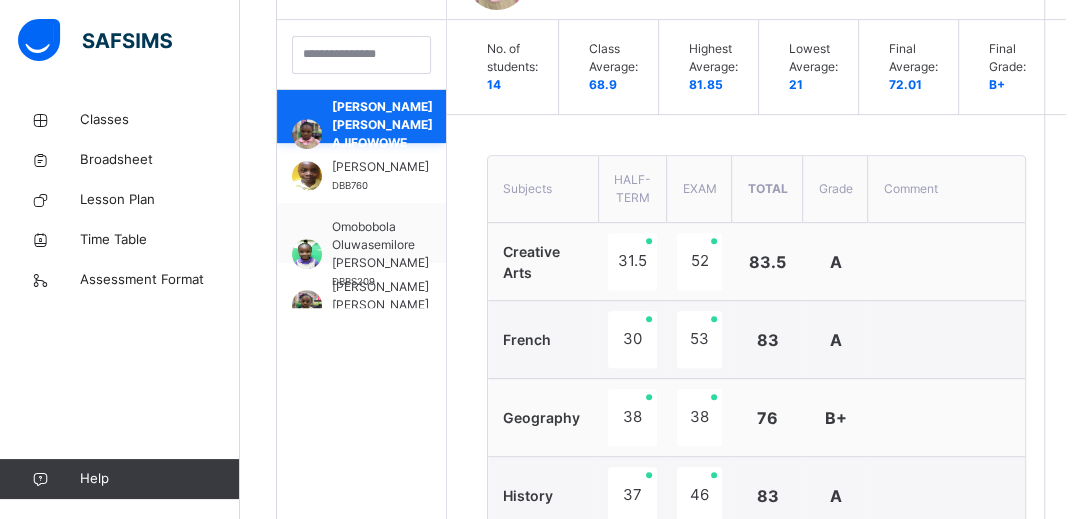 scroll, scrollTop: 622, scrollLeft: 0, axis: vertical 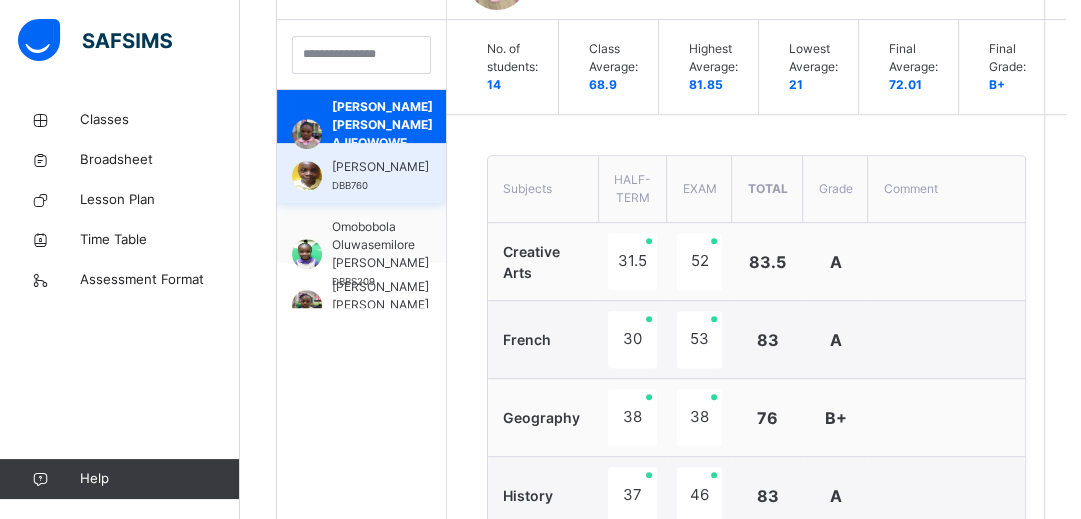 click on "[PERSON_NAME]" at bounding box center (380, 167) 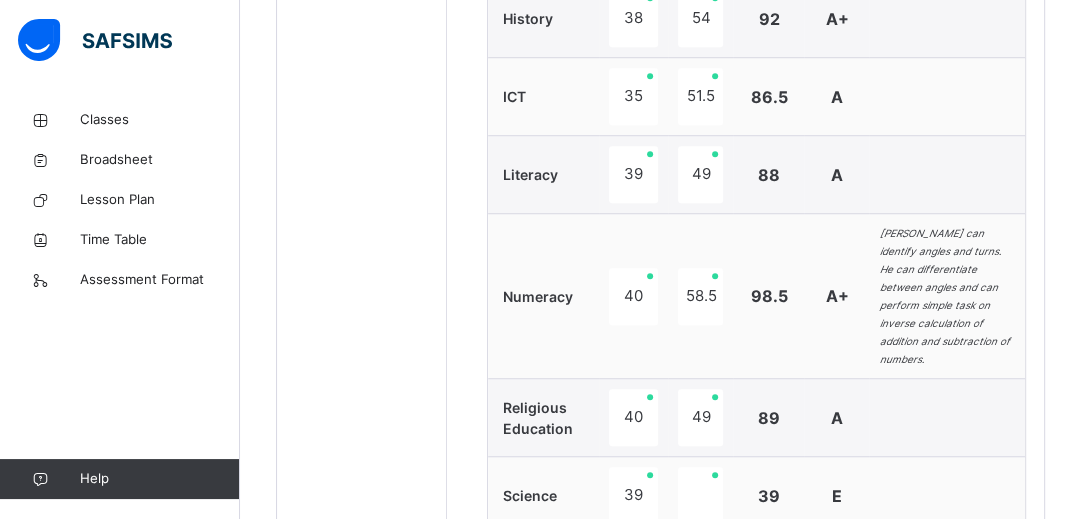 scroll, scrollTop: 1113, scrollLeft: 0, axis: vertical 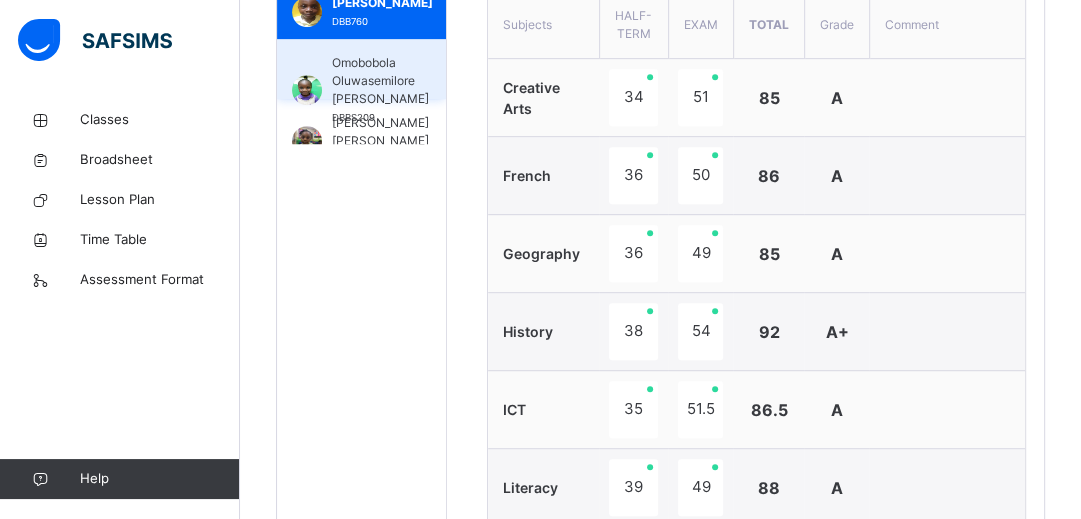 click on "Omobobola Oluwasemilore [PERSON_NAME]" at bounding box center [380, 81] 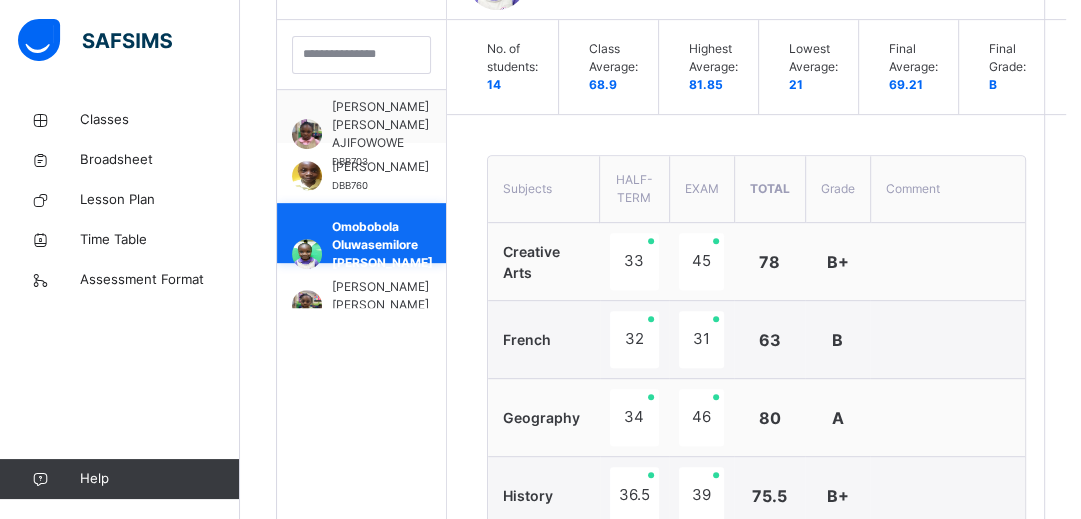 scroll, scrollTop: 744, scrollLeft: 0, axis: vertical 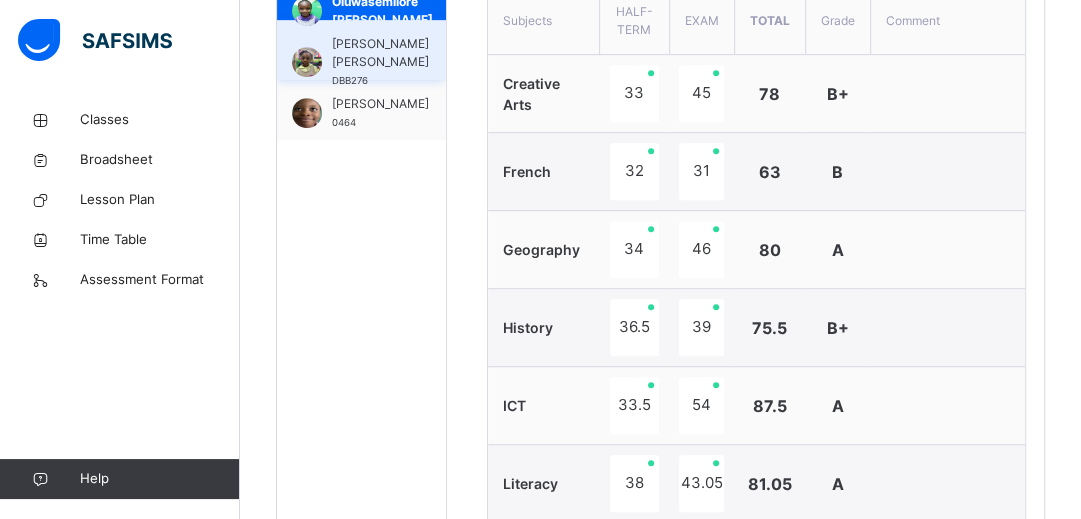 click on "[PERSON_NAME] [PERSON_NAME]" at bounding box center [380, 53] 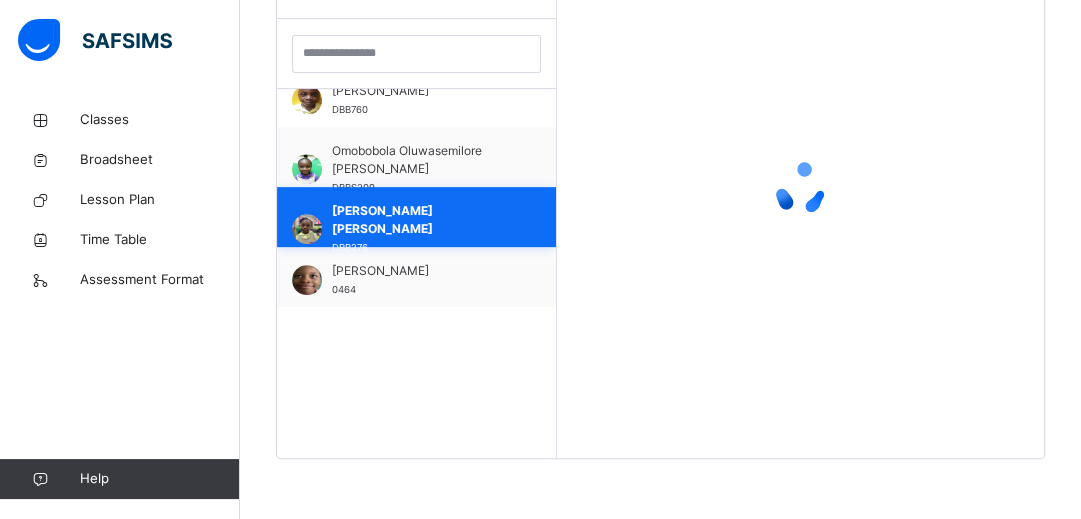 scroll, scrollTop: 580, scrollLeft: 0, axis: vertical 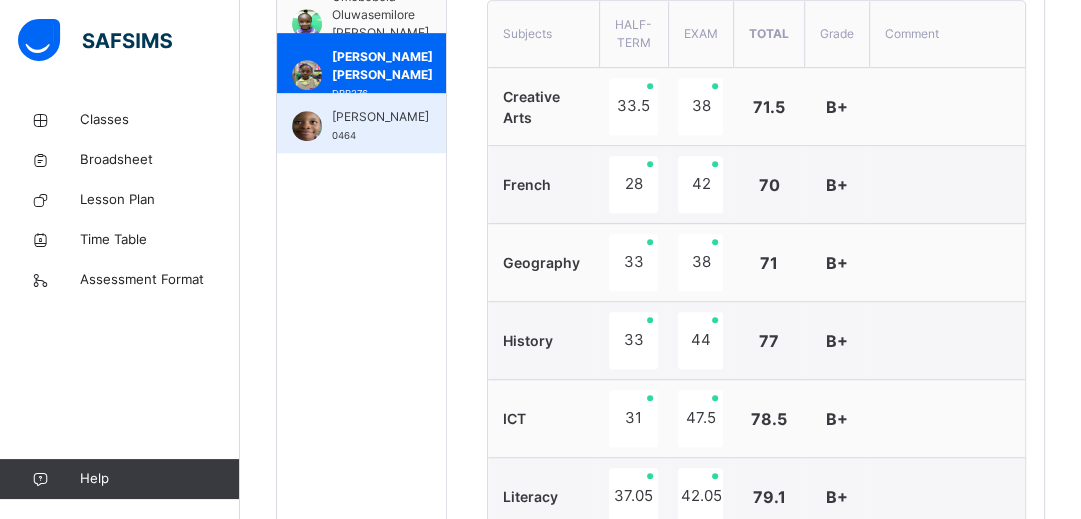 click on "[PERSON_NAME]" at bounding box center (380, 117) 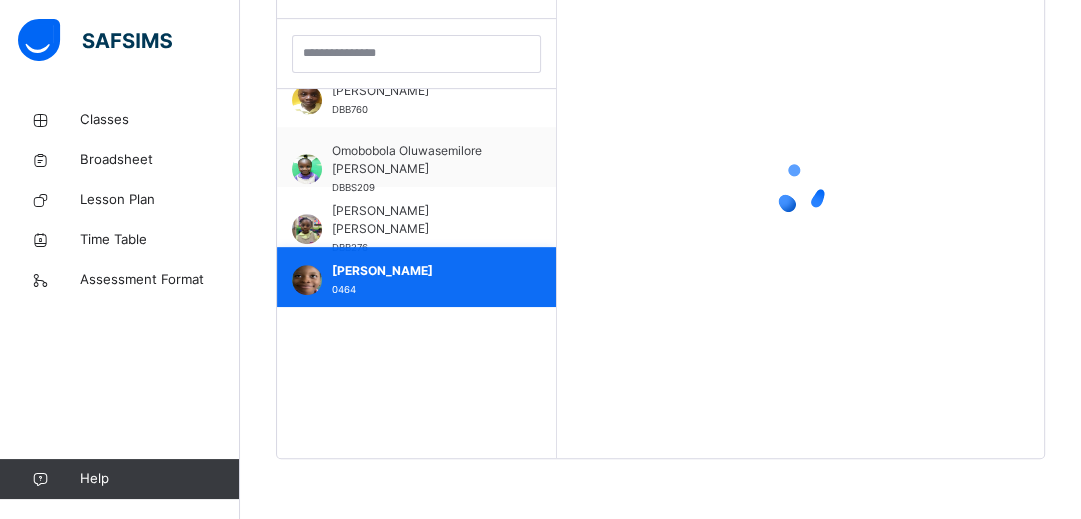 scroll, scrollTop: 580, scrollLeft: 0, axis: vertical 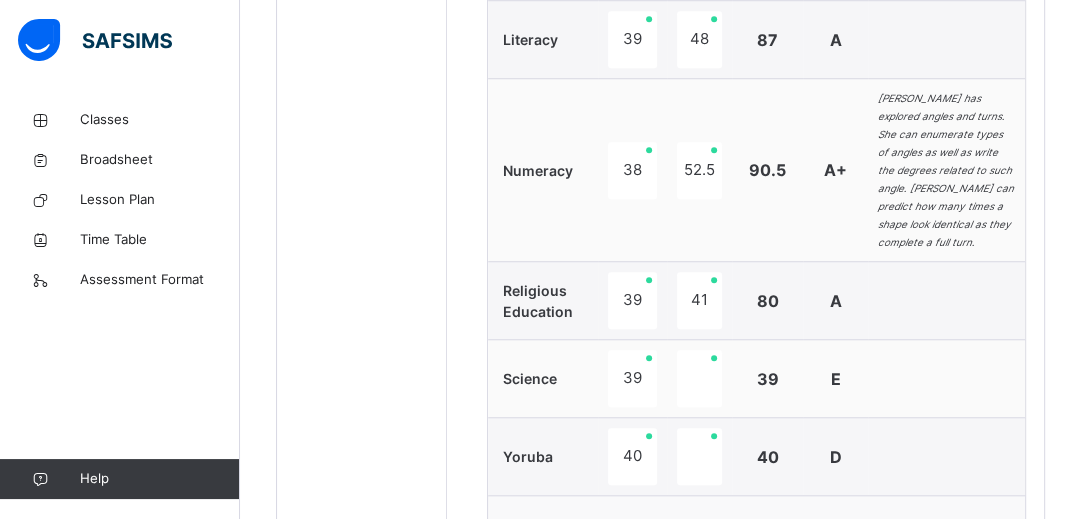 click on "[PERSON_NAME] has explored angles and turns. She can enumerate types of angles as well as write the degrees related to such angle. [PERSON_NAME] can predict how many times a shape look identical as they complete a full turn." at bounding box center [946, 170] 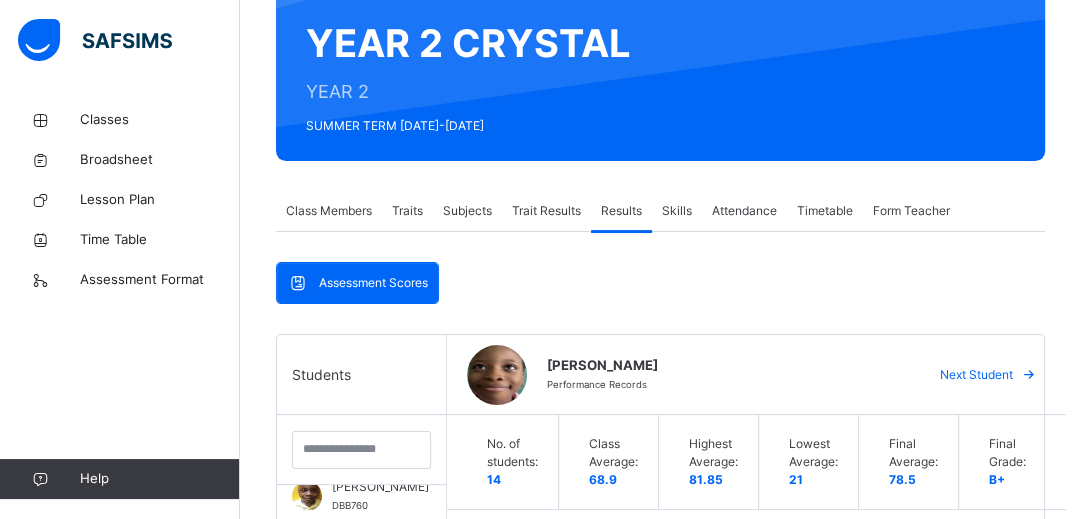 scroll, scrollTop: 179, scrollLeft: 0, axis: vertical 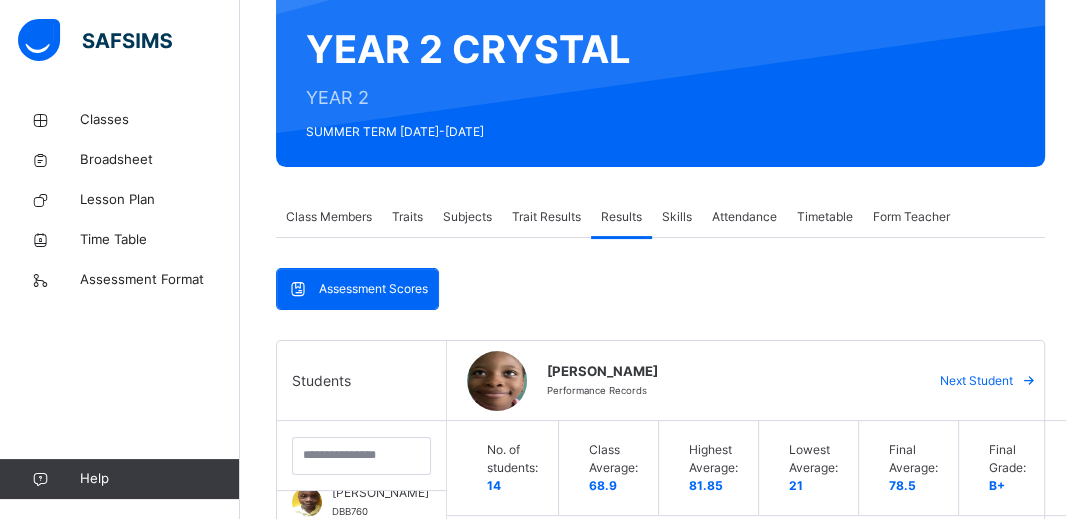 click on "Subjects" at bounding box center [467, 217] 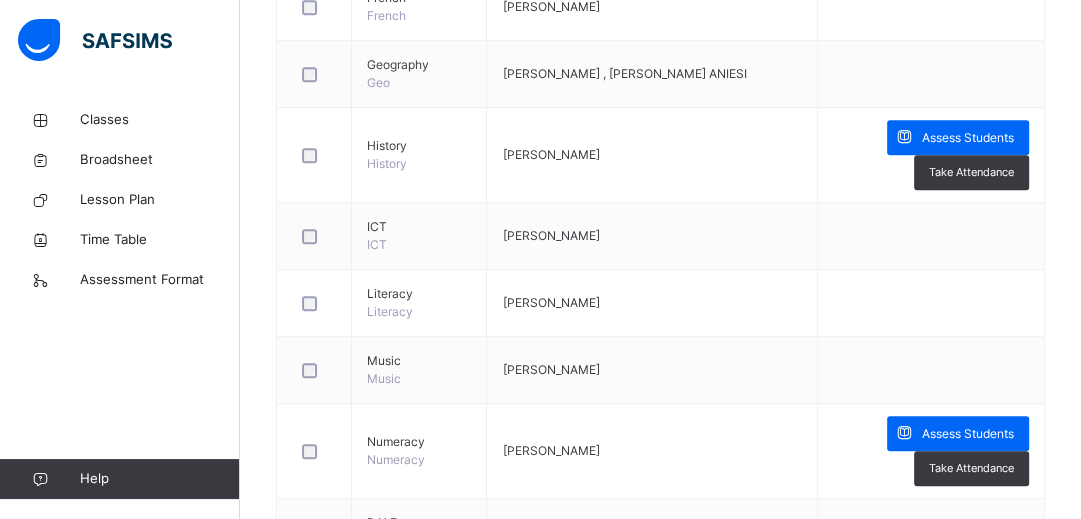 scroll, scrollTop: 798, scrollLeft: 0, axis: vertical 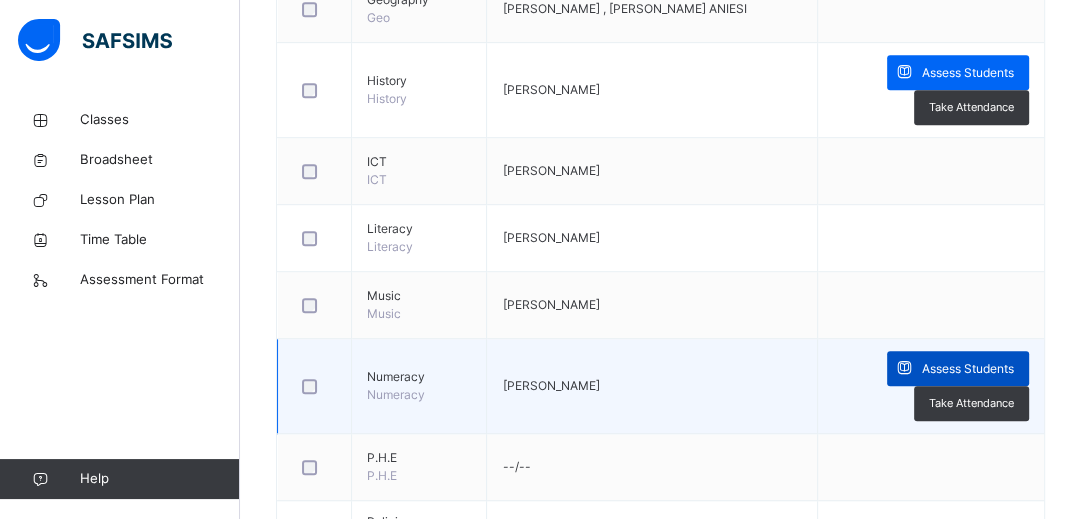 click on "Assess Students" at bounding box center (968, 369) 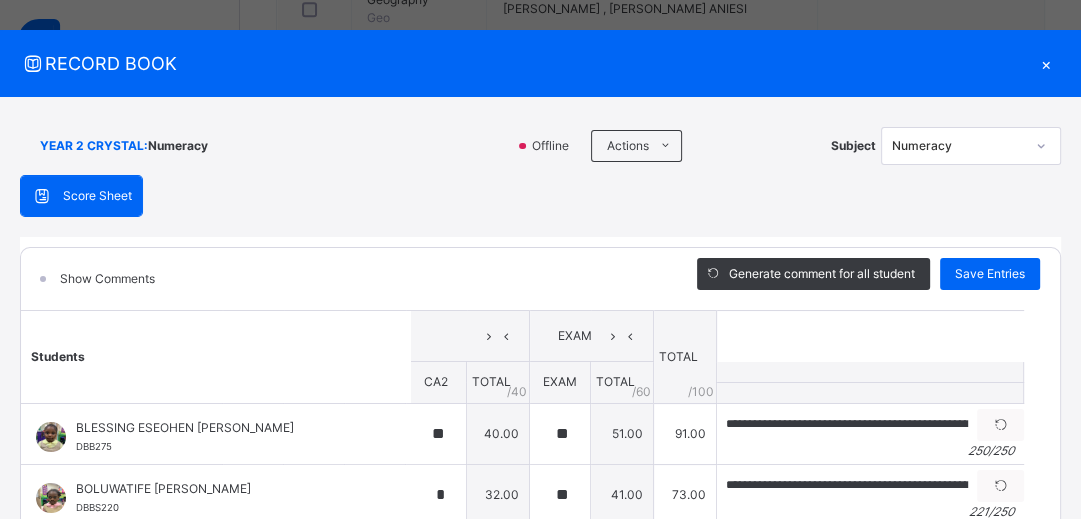 scroll, scrollTop: 0, scrollLeft: 162, axis: horizontal 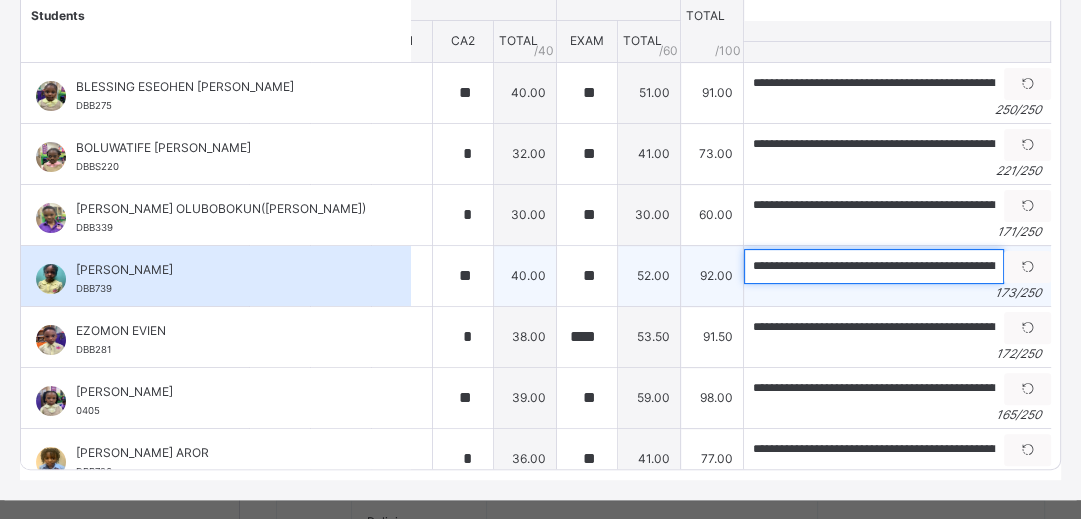 click on "**********" at bounding box center (874, 266) 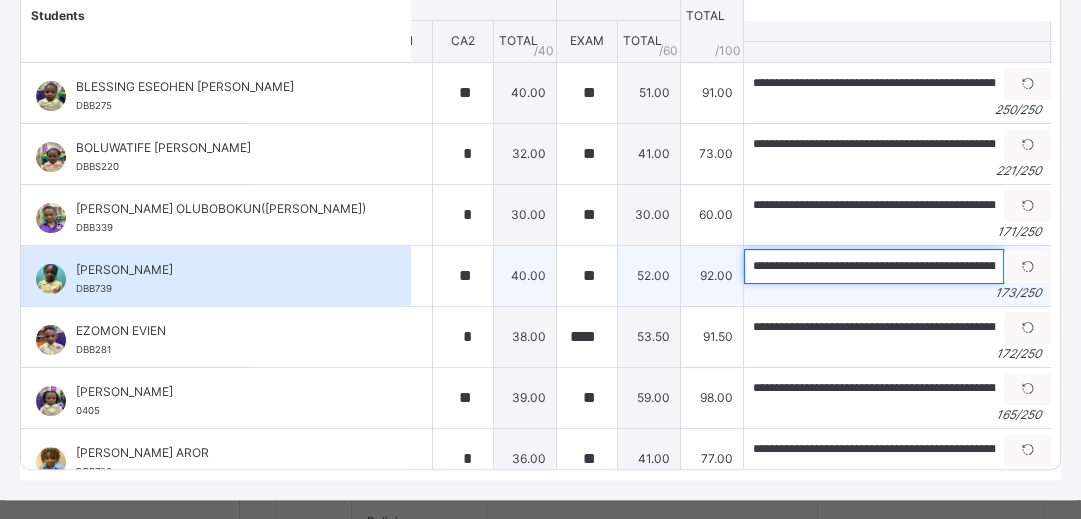 click on "**********" at bounding box center (874, 266) 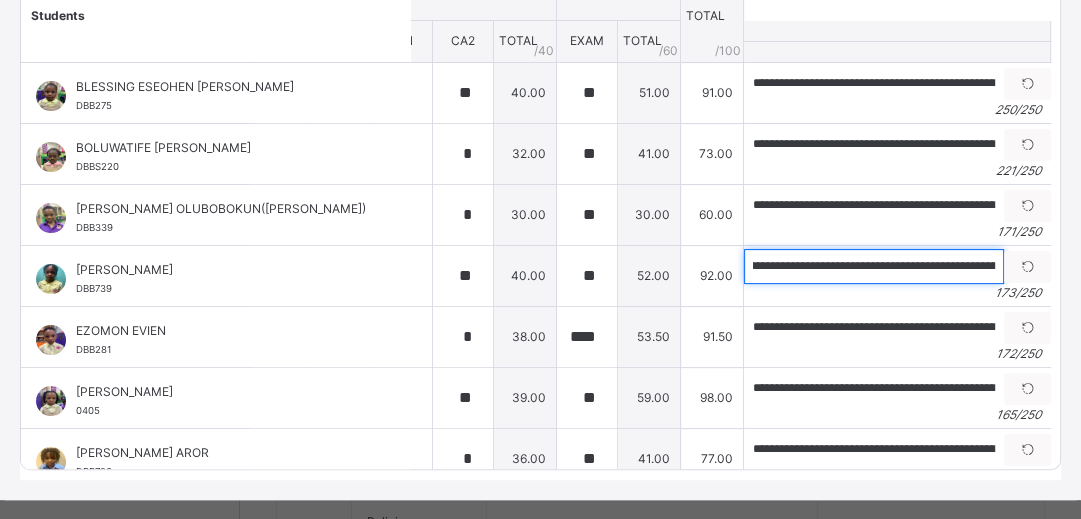 scroll, scrollTop: 0, scrollLeft: 737, axis: horizontal 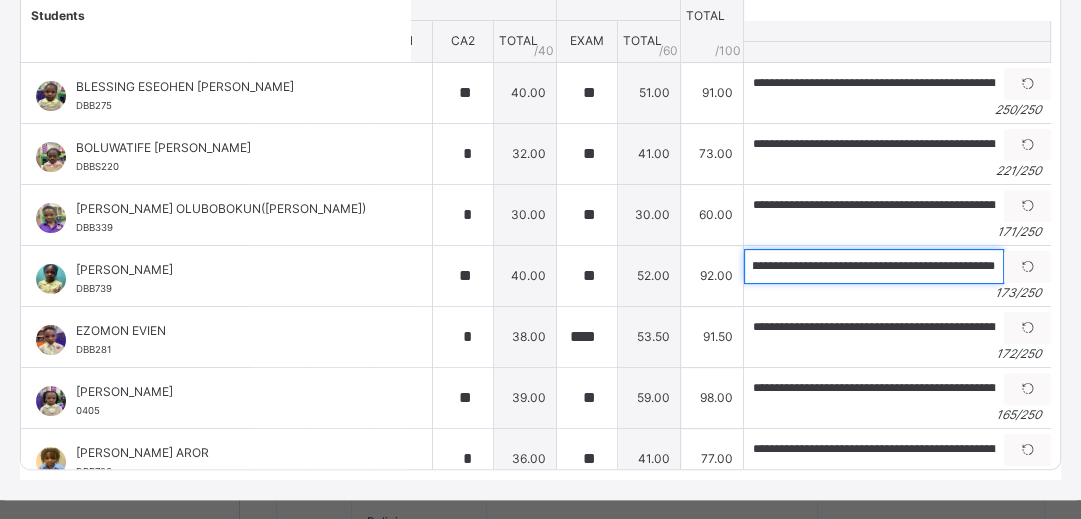 drag, startPoint x: 744, startPoint y: 262, endPoint x: 1084, endPoint y: 292, distance: 341.32095 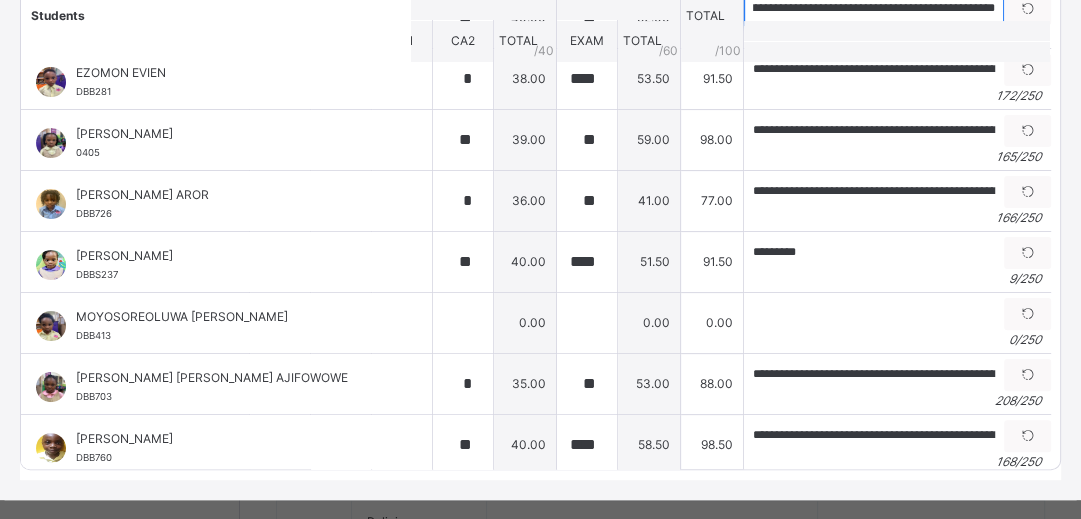 scroll, scrollTop: 260, scrollLeft: 162, axis: both 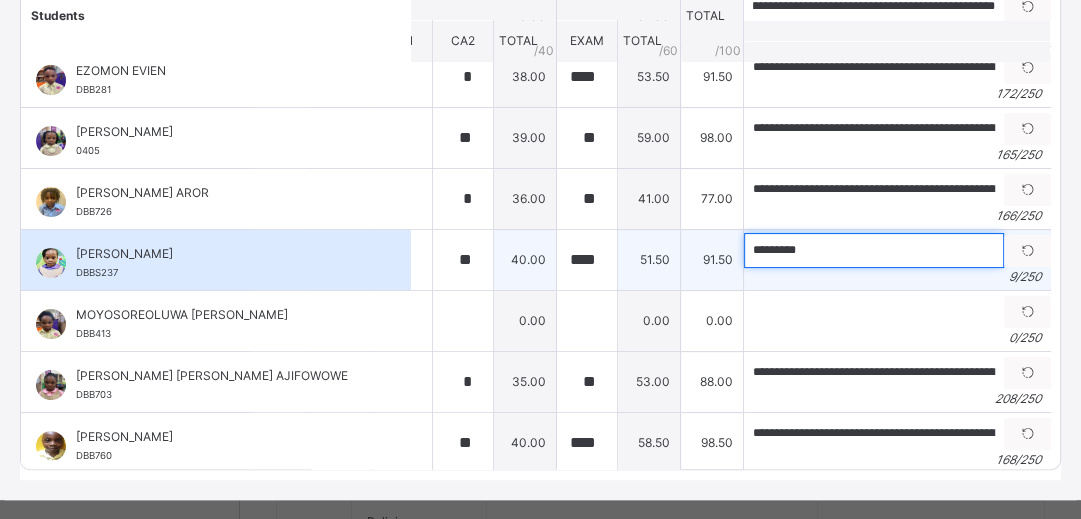 click on "********" at bounding box center [874, 250] 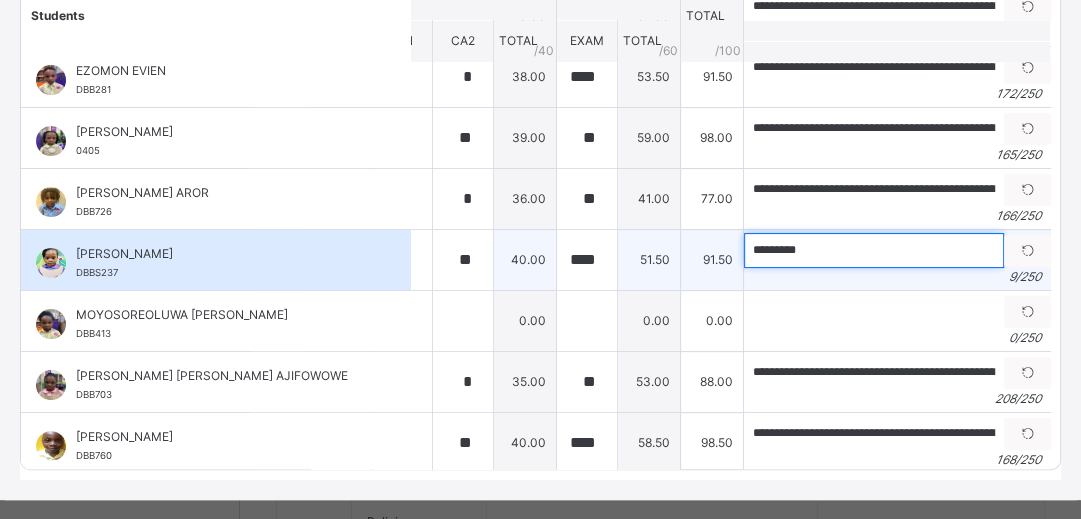 paste on "**********" 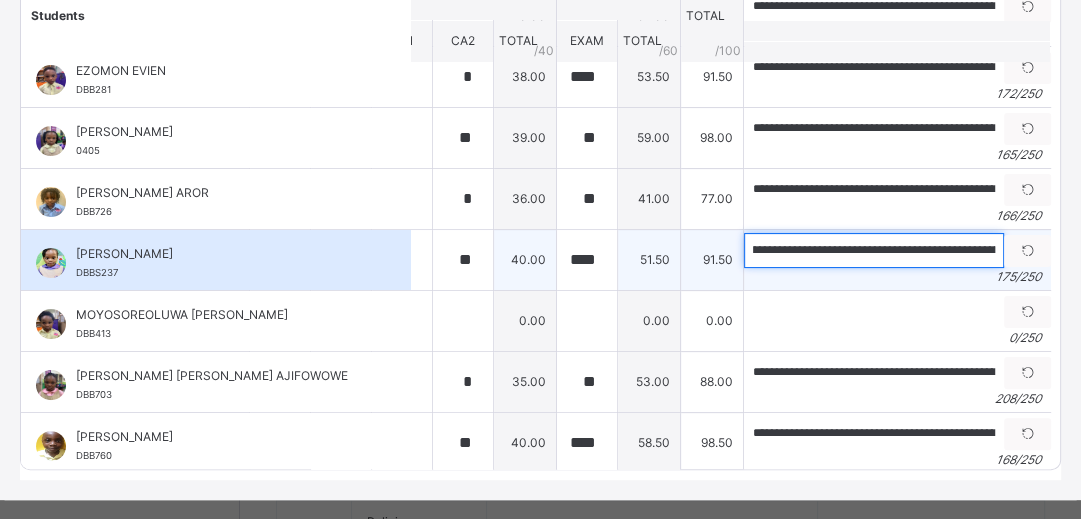 scroll, scrollTop: 0, scrollLeft: 601, axis: horizontal 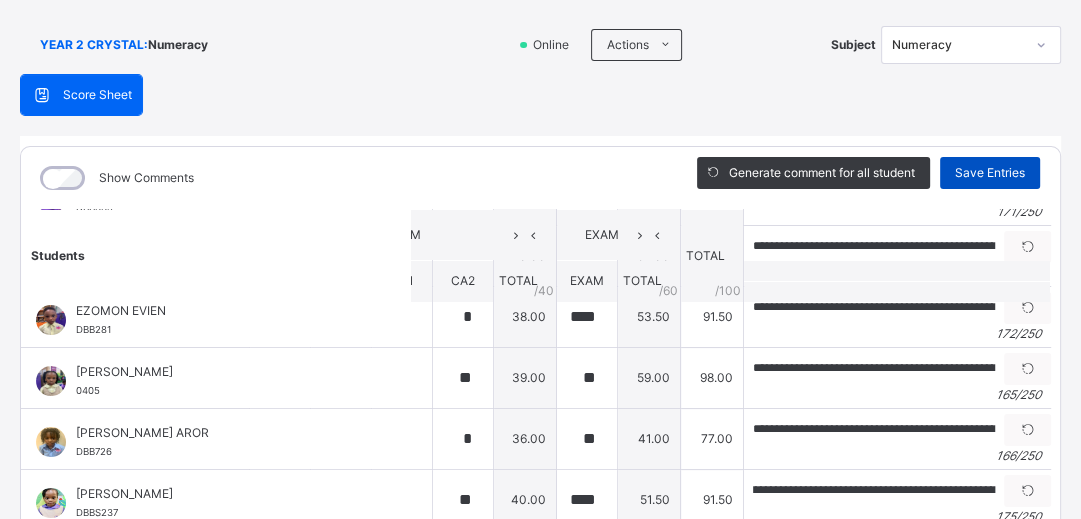 click on "Save Entries" at bounding box center [990, 173] 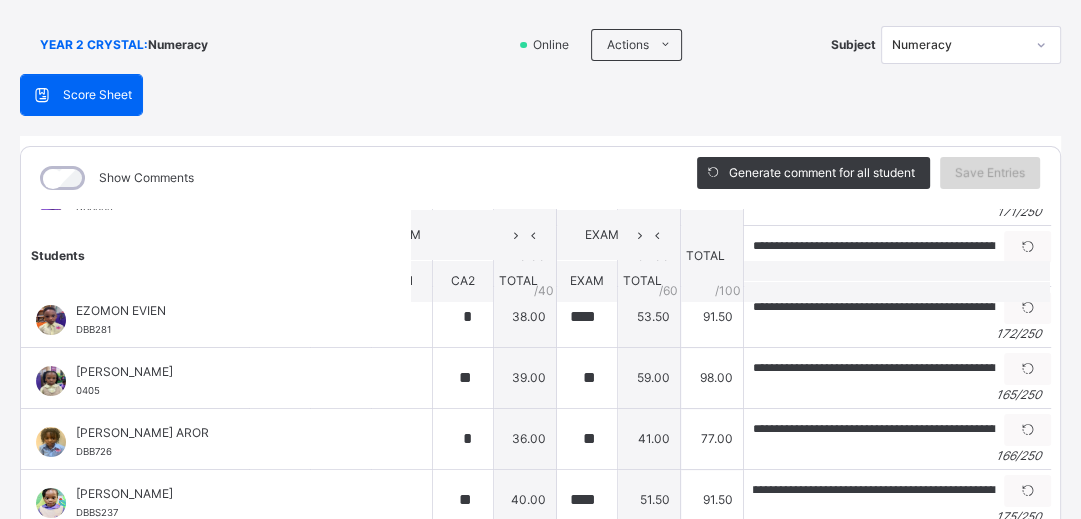 click on "Save Entries" at bounding box center [990, 173] 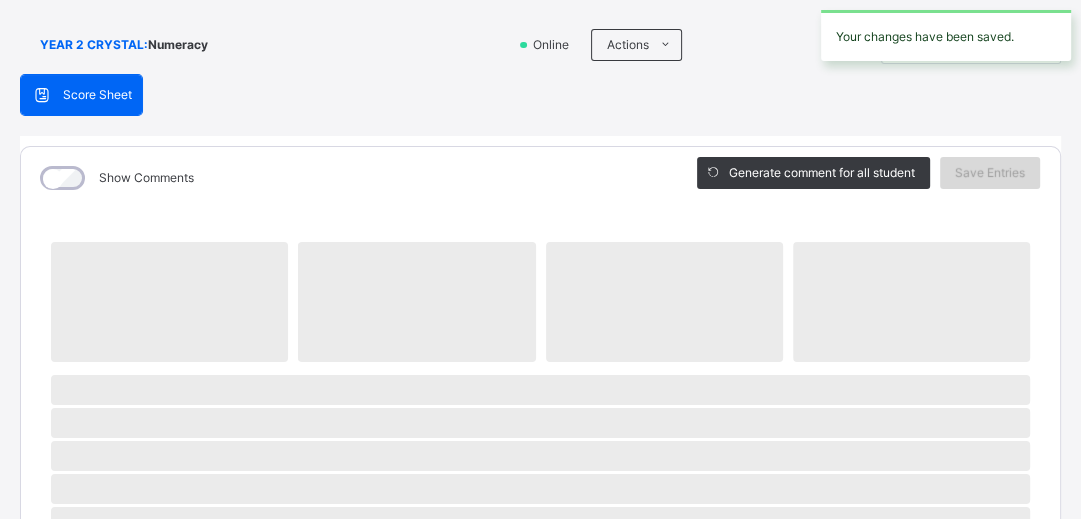 scroll, scrollTop: 121, scrollLeft: 0, axis: vertical 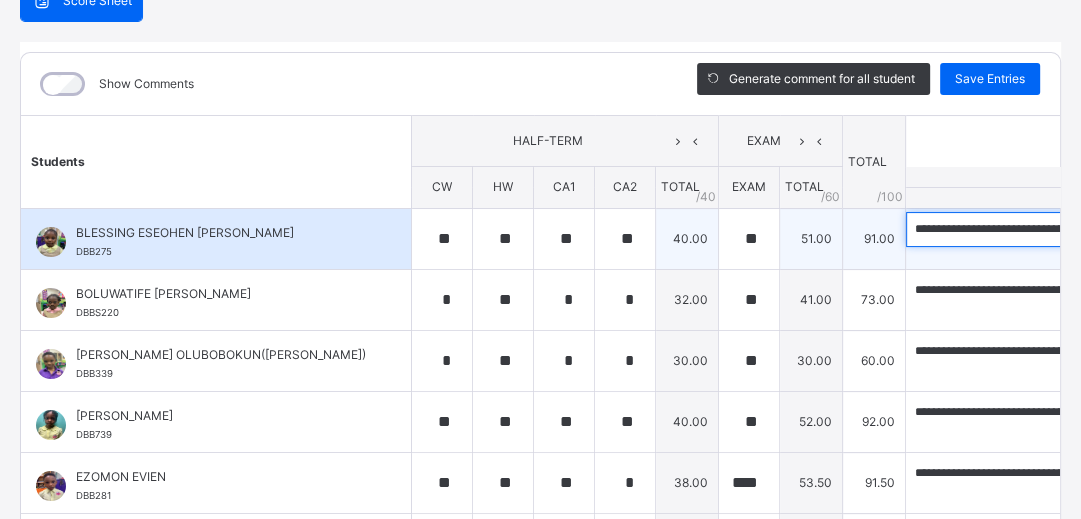 click on "**********" at bounding box center (1036, 229) 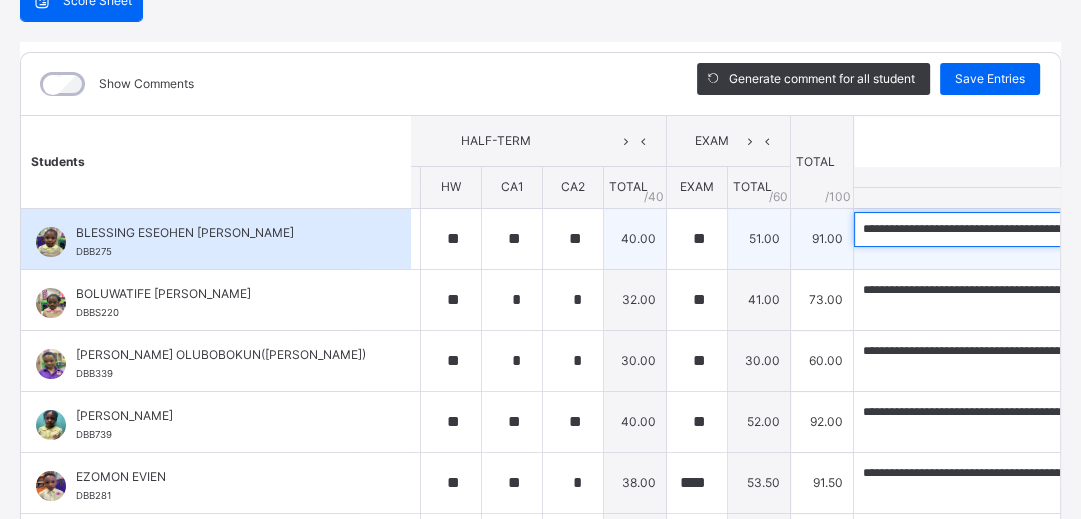 scroll, scrollTop: 0, scrollLeft: 70, axis: horizontal 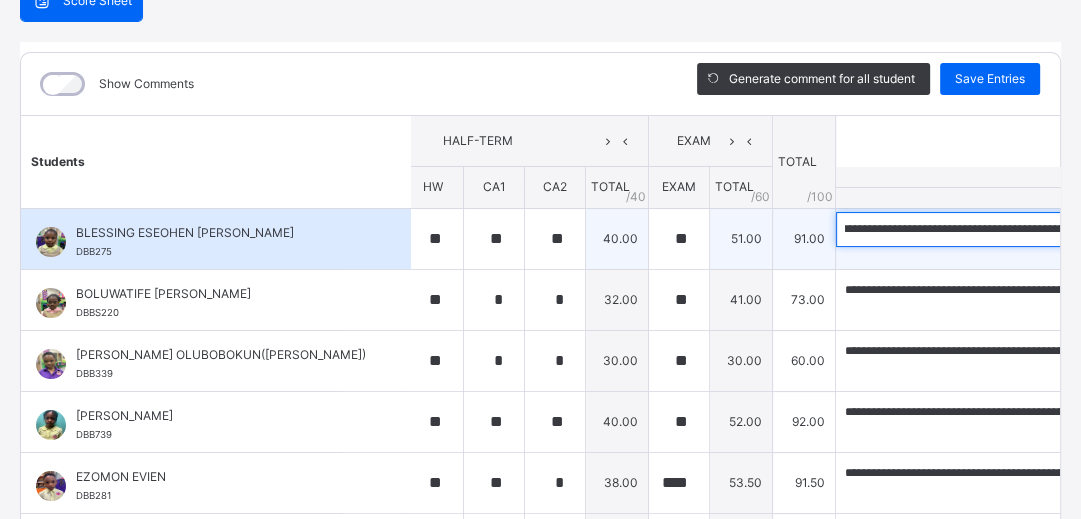 click on "**********" at bounding box center (966, 229) 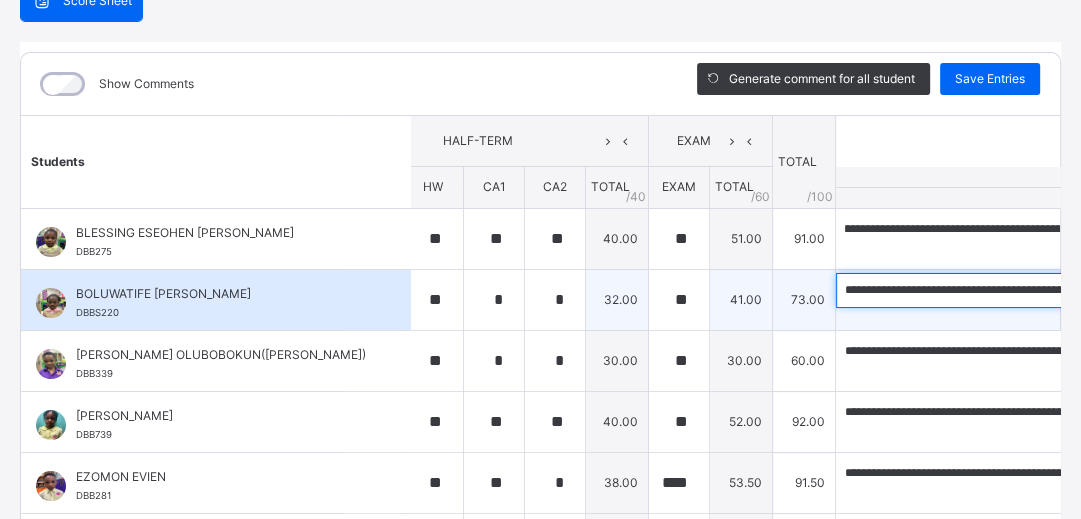 click on "**********" at bounding box center [966, 290] 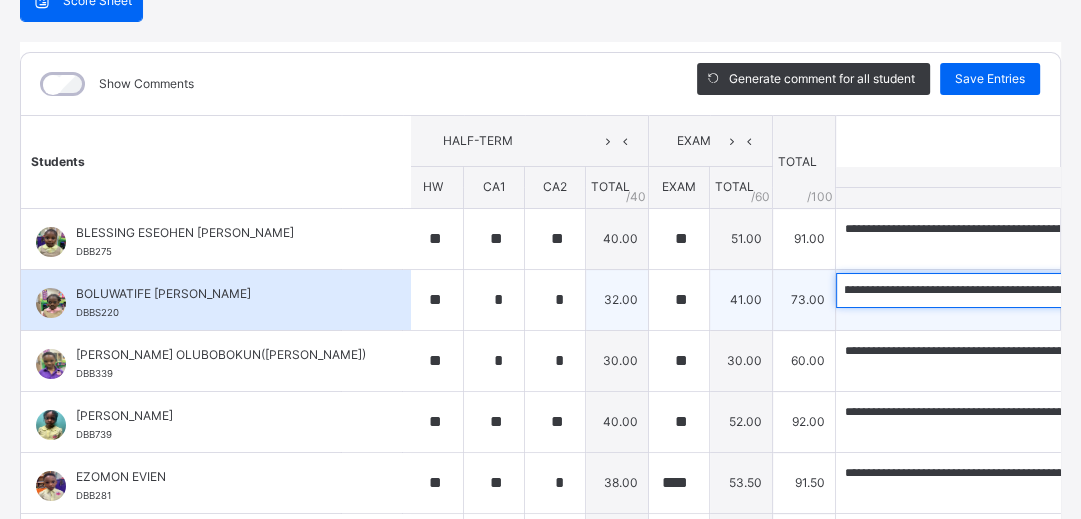 scroll, scrollTop: 0, scrollLeft: 985, axis: horizontal 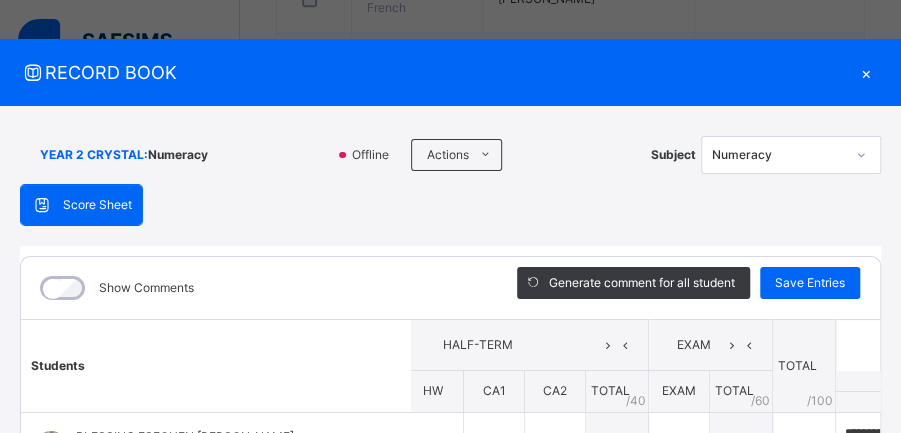 click on "×" at bounding box center [866, 72] 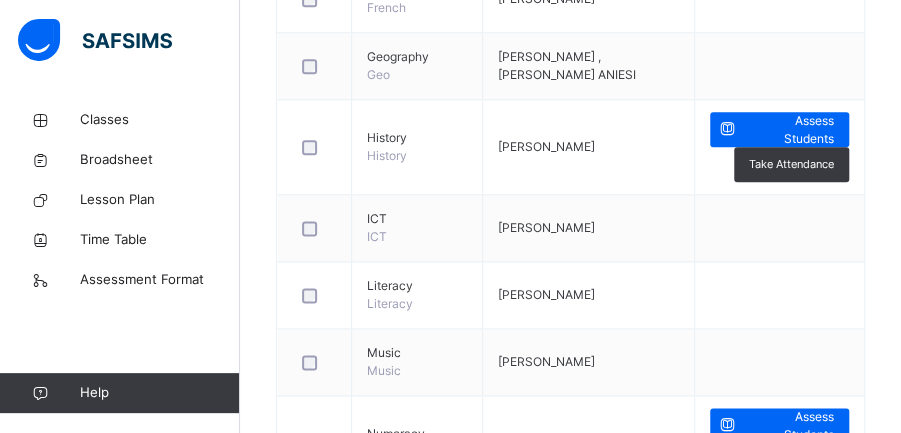 scroll, scrollTop: 0, scrollLeft: 0, axis: both 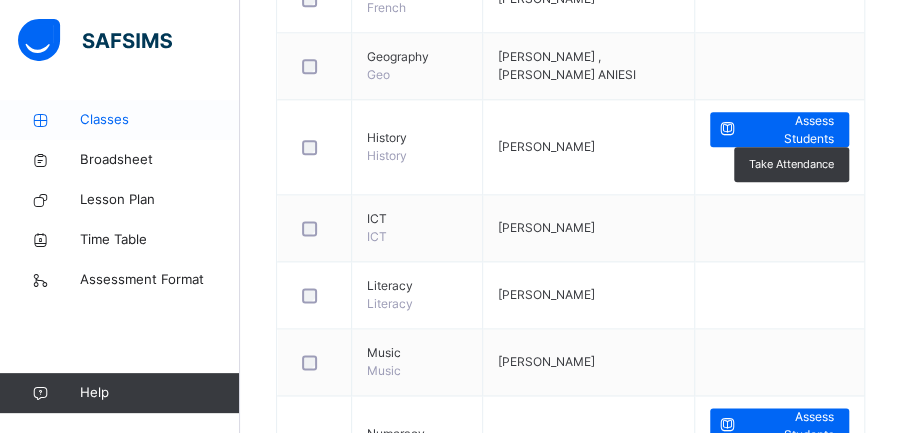 click on "Classes" at bounding box center [160, 120] 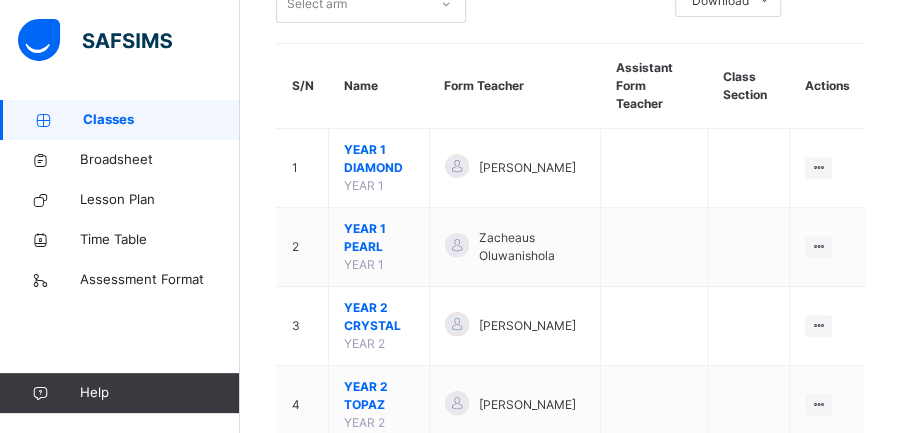 scroll, scrollTop: 235, scrollLeft: 0, axis: vertical 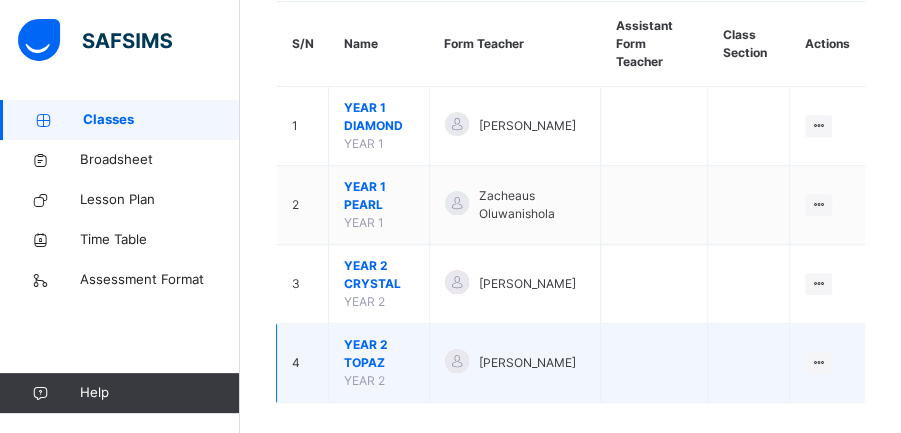 click on "YEAR 2   TOPAZ   YEAR 2" at bounding box center [379, 363] 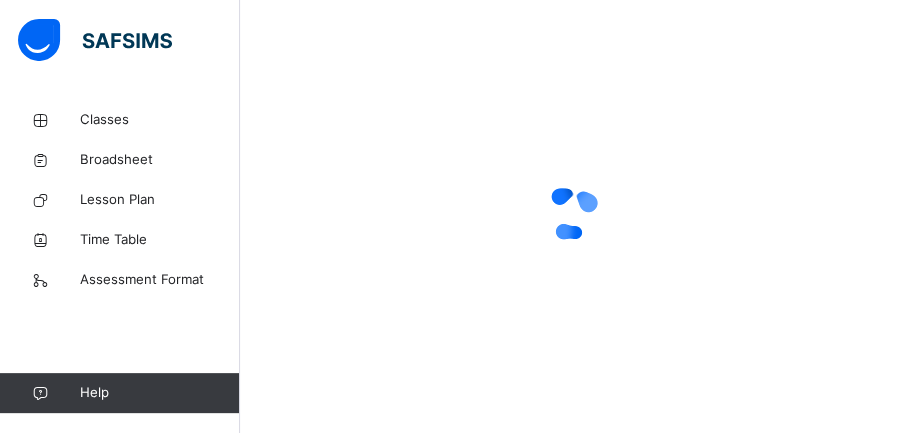 click at bounding box center (570, 213) 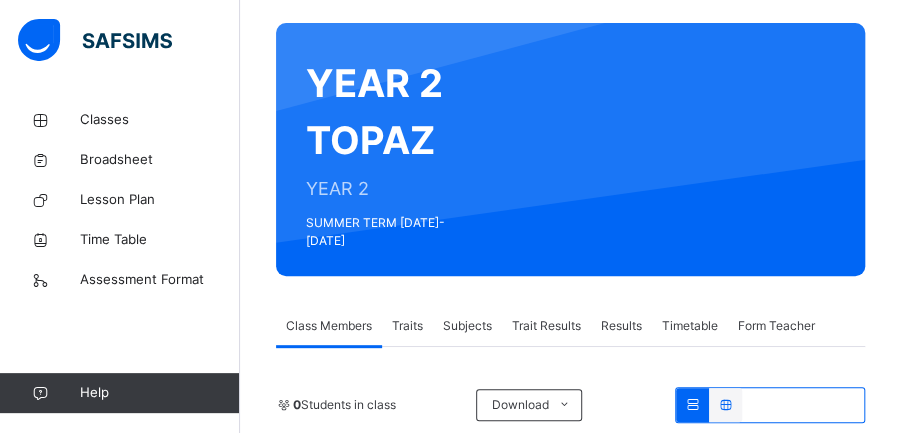scroll, scrollTop: 235, scrollLeft: 0, axis: vertical 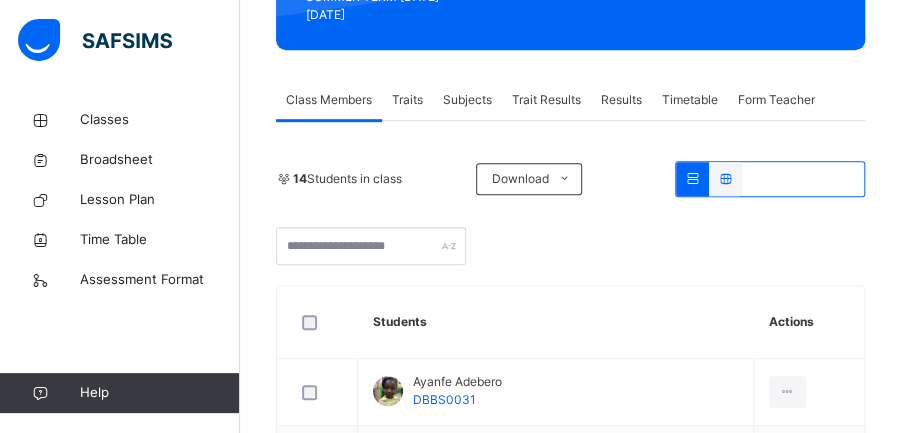 click on "Subjects" at bounding box center [467, 100] 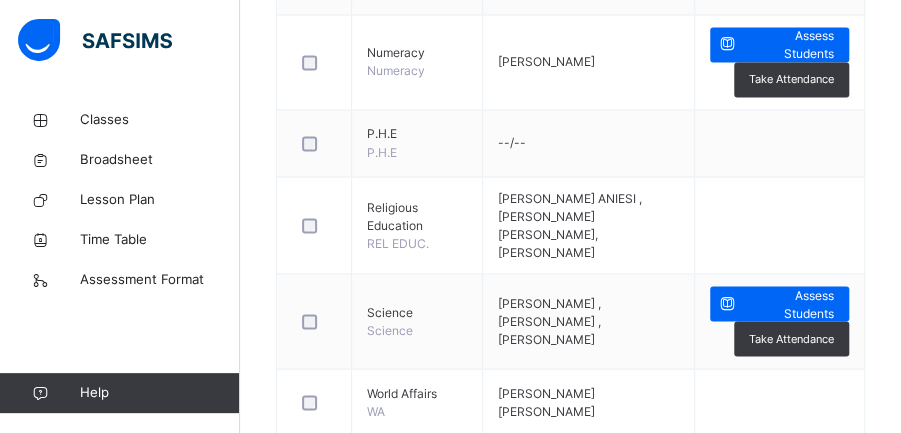 scroll, scrollTop: 1202, scrollLeft: 0, axis: vertical 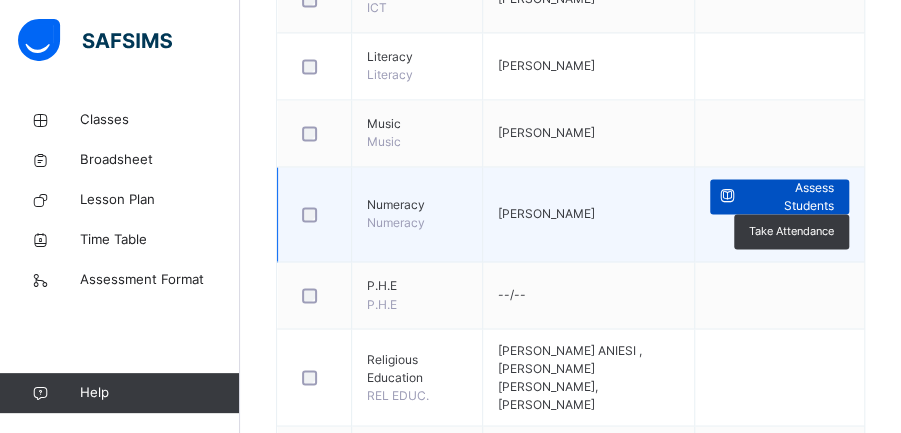 click on "Assess Students" at bounding box center (789, 197) 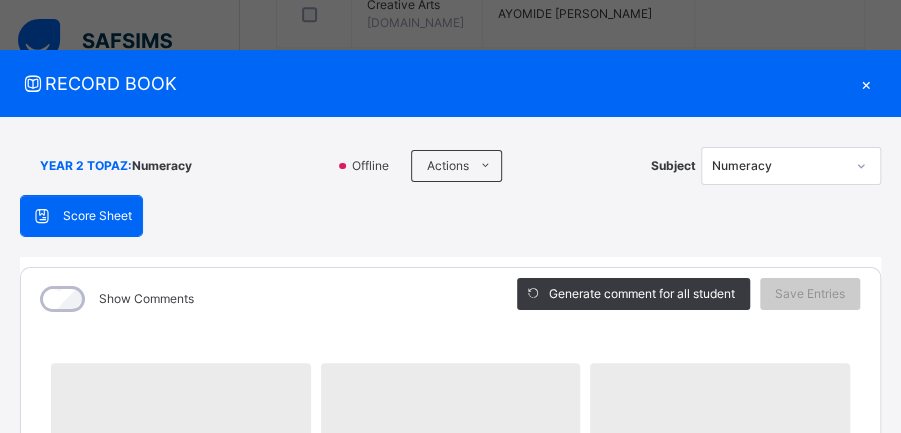 scroll, scrollTop: 541, scrollLeft: 0, axis: vertical 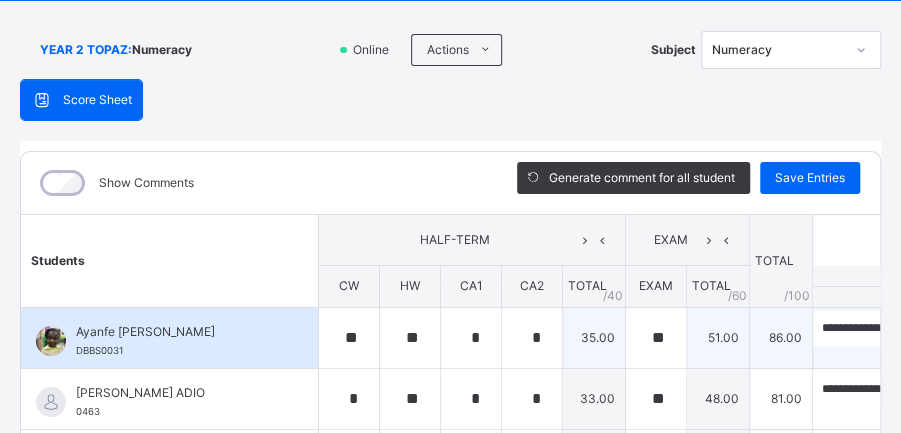 click on "86.00" at bounding box center [781, 337] 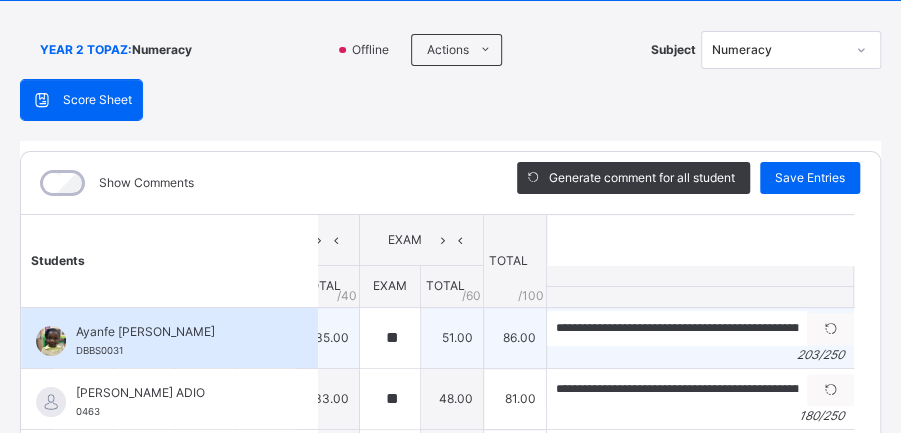 scroll, scrollTop: 0, scrollLeft: 286, axis: horizontal 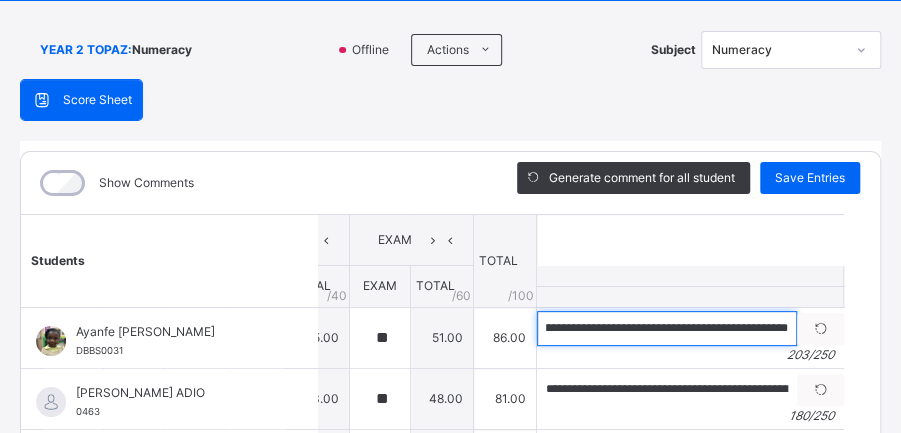 drag, startPoint x: 594, startPoint y: 321, endPoint x: 850, endPoint y: 338, distance: 256.56384 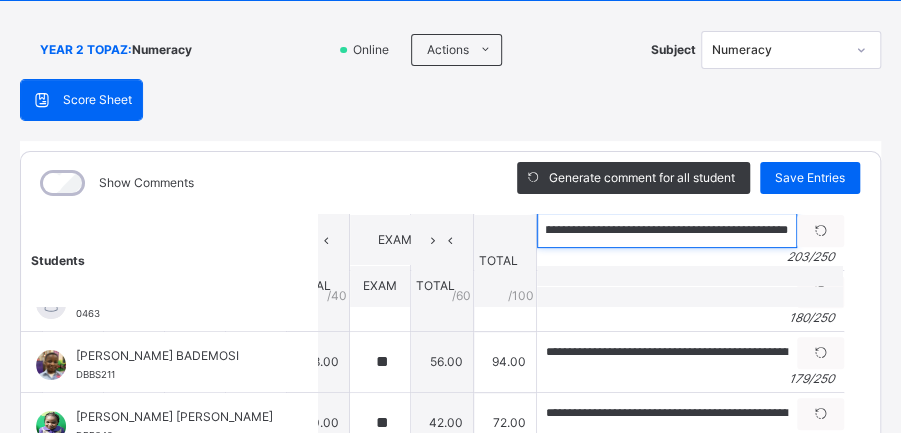 scroll, scrollTop: 149, scrollLeft: 286, axis: both 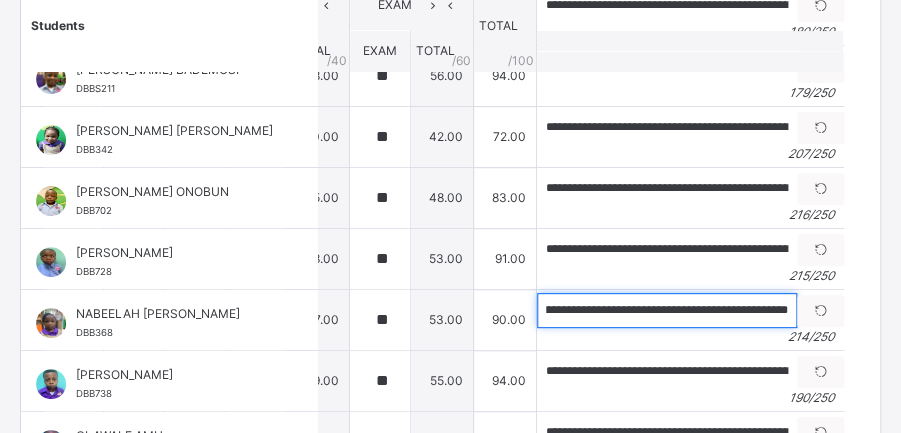 drag, startPoint x: 583, startPoint y: 304, endPoint x: 903, endPoint y: 288, distance: 320.39975 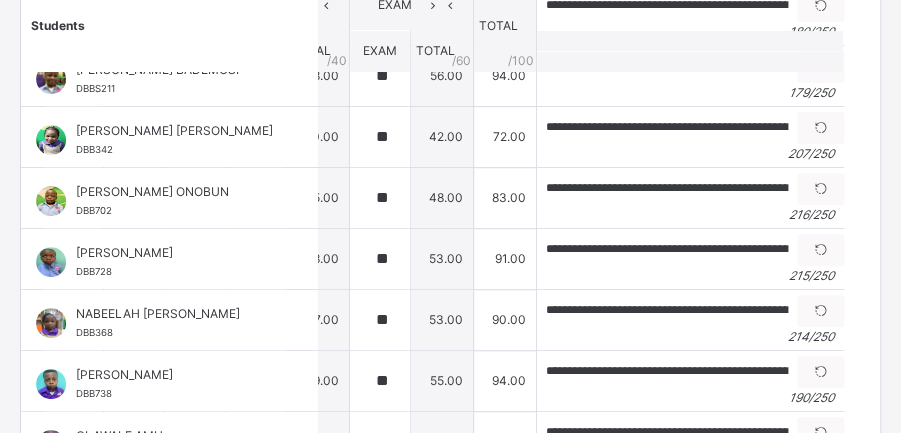 drag, startPoint x: 896, startPoint y: 193, endPoint x: 860, endPoint y: 94, distance: 105.3423 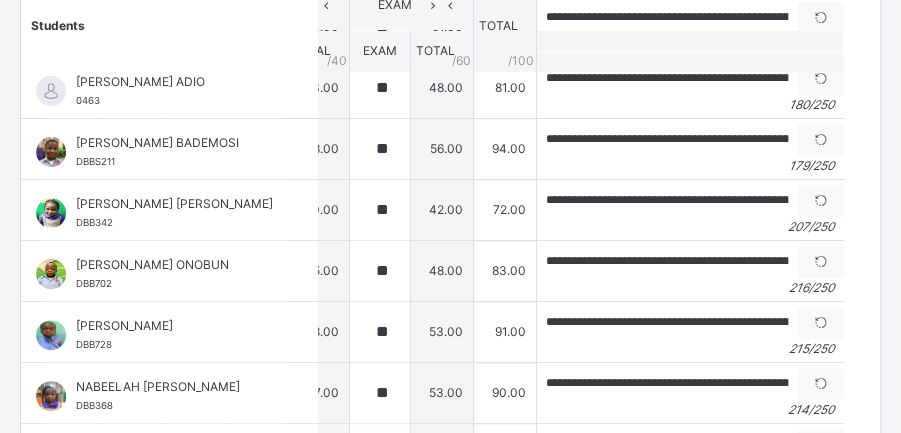 scroll, scrollTop: 0, scrollLeft: 286, axis: horizontal 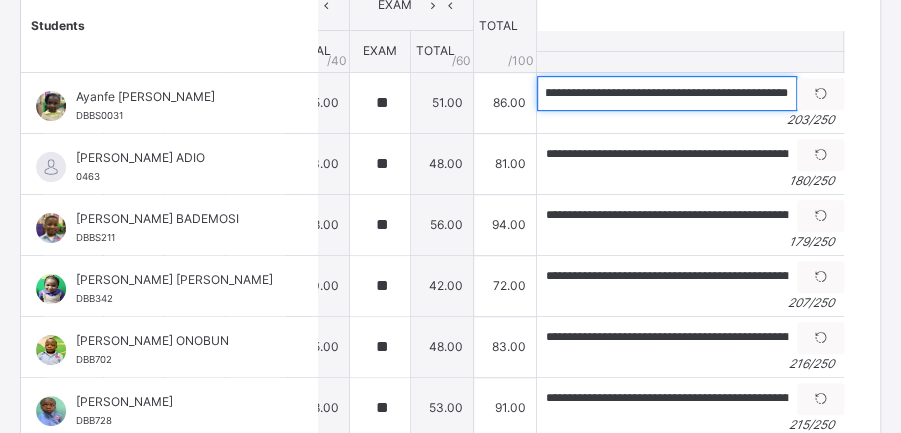 drag, startPoint x: 566, startPoint y: 91, endPoint x: 877, endPoint y: 110, distance: 311.57983 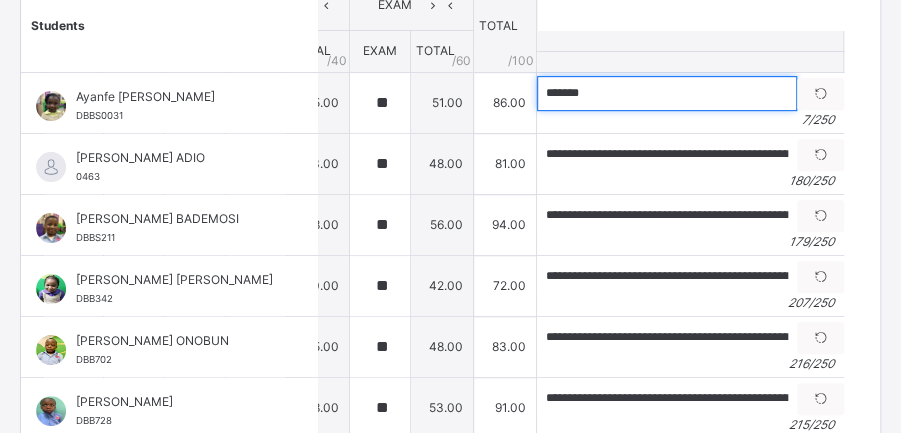 scroll, scrollTop: 0, scrollLeft: 0, axis: both 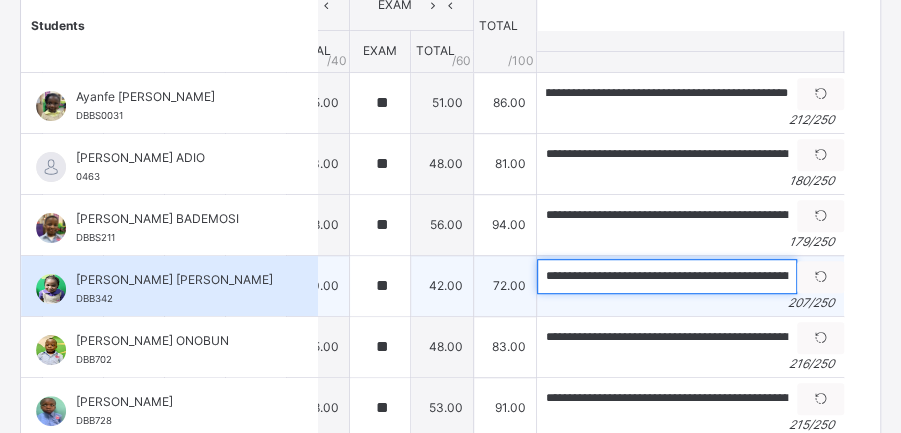 click on "**********" at bounding box center [667, 276] 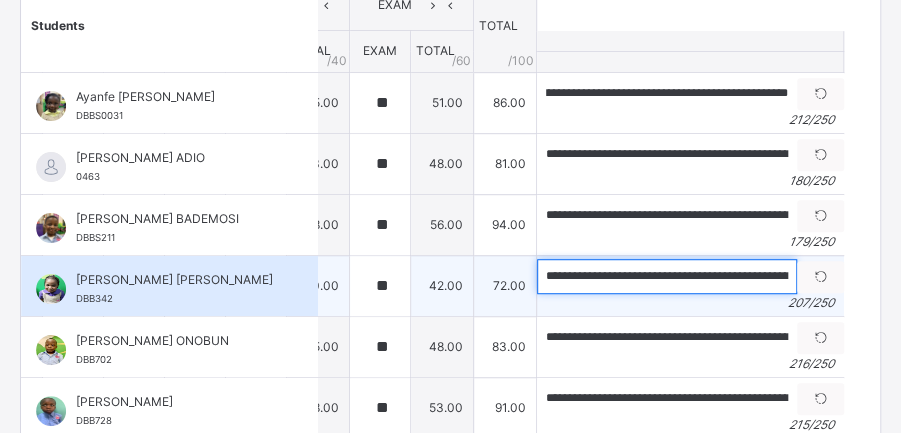 scroll, scrollTop: 0, scrollLeft: 0, axis: both 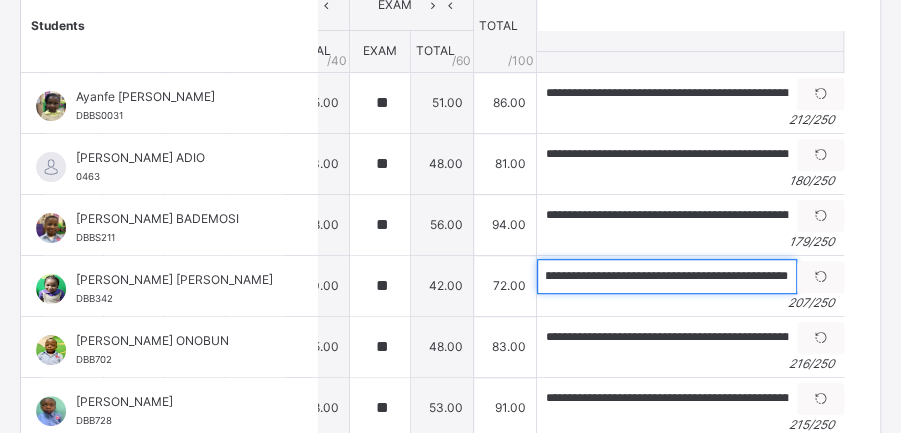 drag, startPoint x: 570, startPoint y: 270, endPoint x: 862, endPoint y: 278, distance: 292.10956 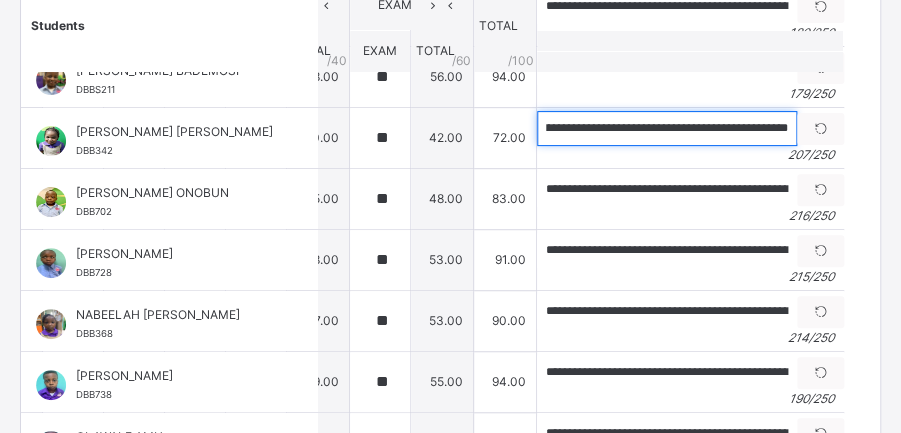 scroll, scrollTop: 152, scrollLeft: 286, axis: both 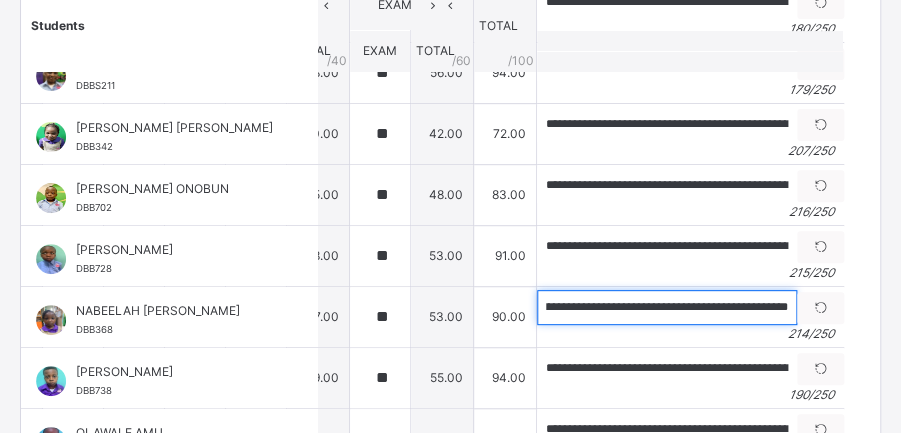 drag, startPoint x: 583, startPoint y: 301, endPoint x: 903, endPoint y: 310, distance: 320.12653 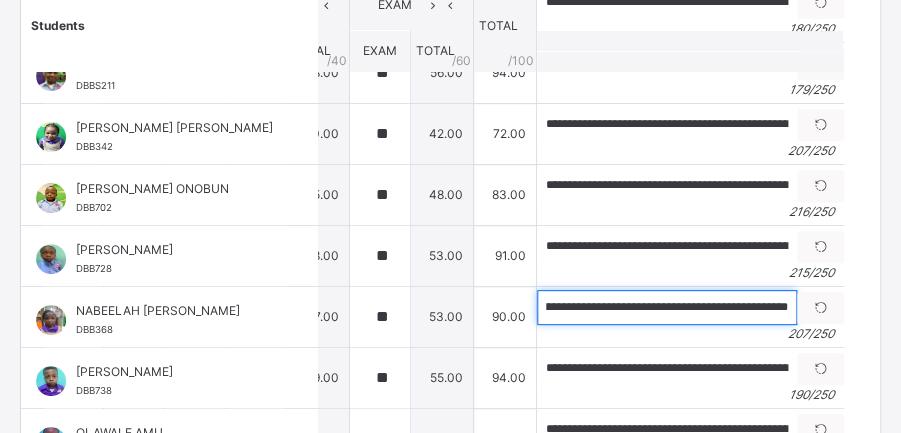 scroll, scrollTop: 0, scrollLeft: 0, axis: both 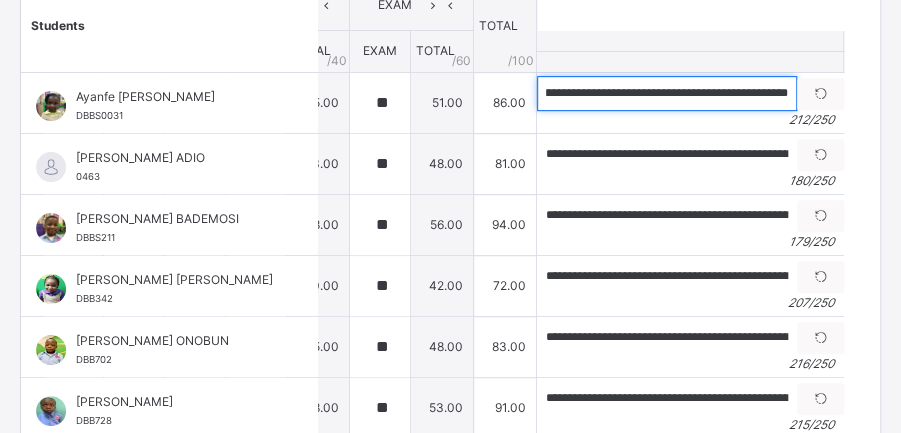 drag, startPoint x: 568, startPoint y: 90, endPoint x: 903, endPoint y: 122, distance: 336.5249 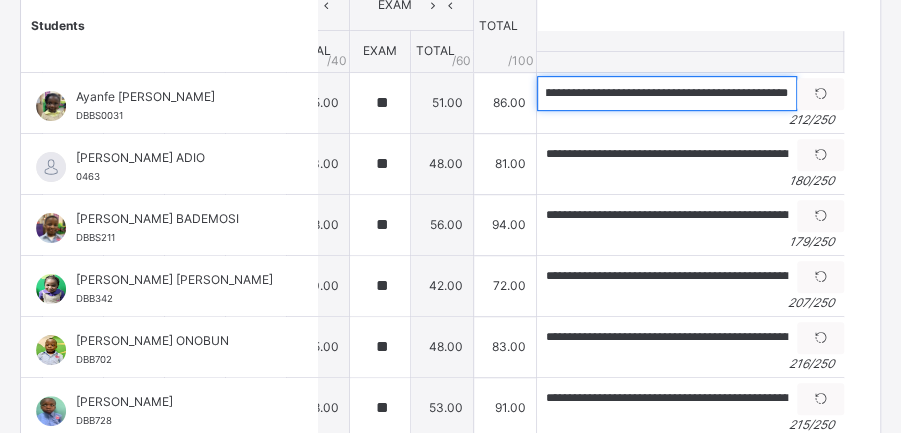 scroll, scrollTop: 540, scrollLeft: 0, axis: vertical 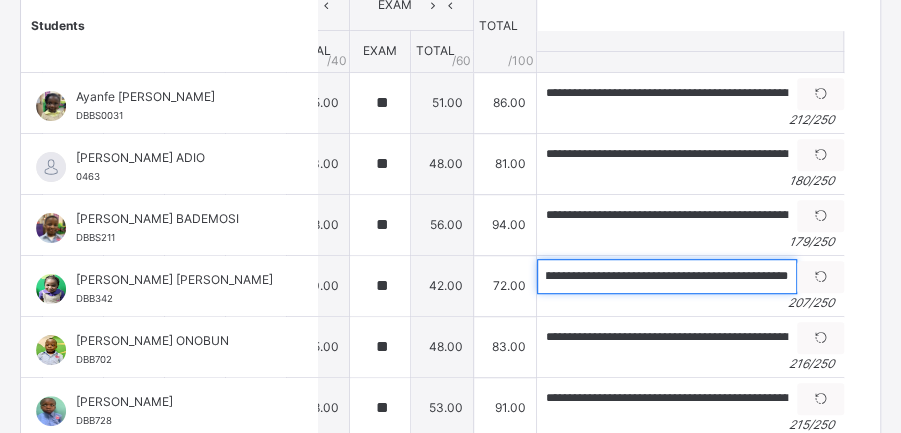 drag, startPoint x: 574, startPoint y: 273, endPoint x: 903, endPoint y: 311, distance: 331.18726 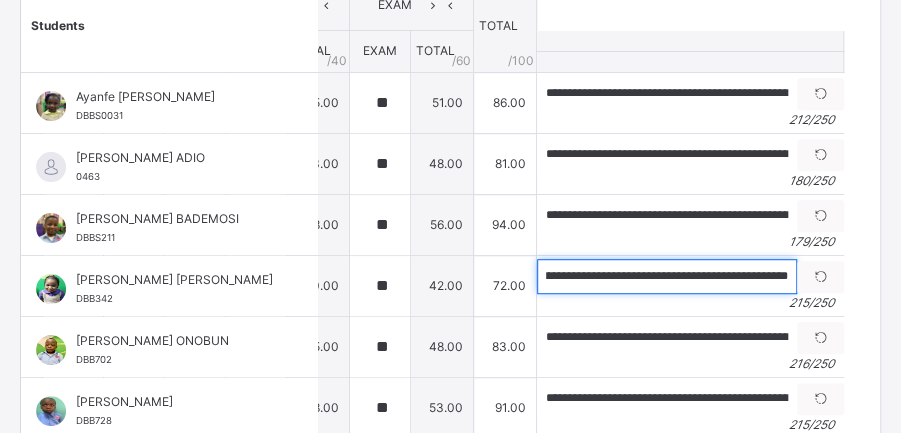 scroll, scrollTop: 0, scrollLeft: 978, axis: horizontal 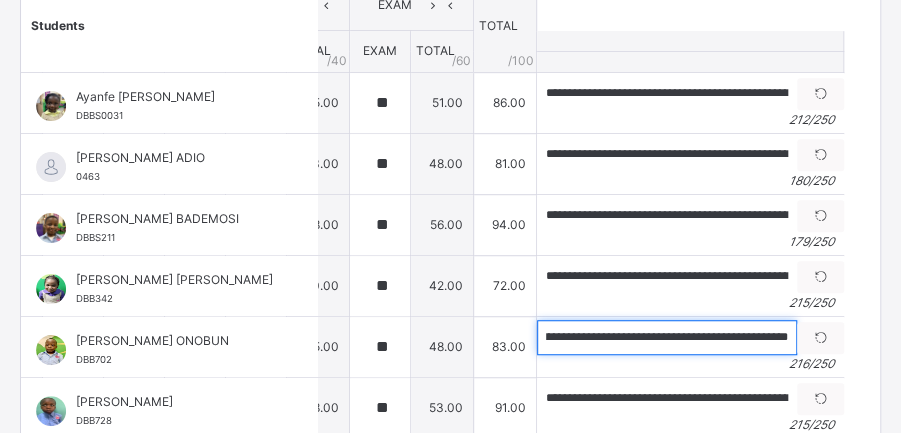 drag, startPoint x: 584, startPoint y: 328, endPoint x: 903, endPoint y: 364, distance: 321.02493 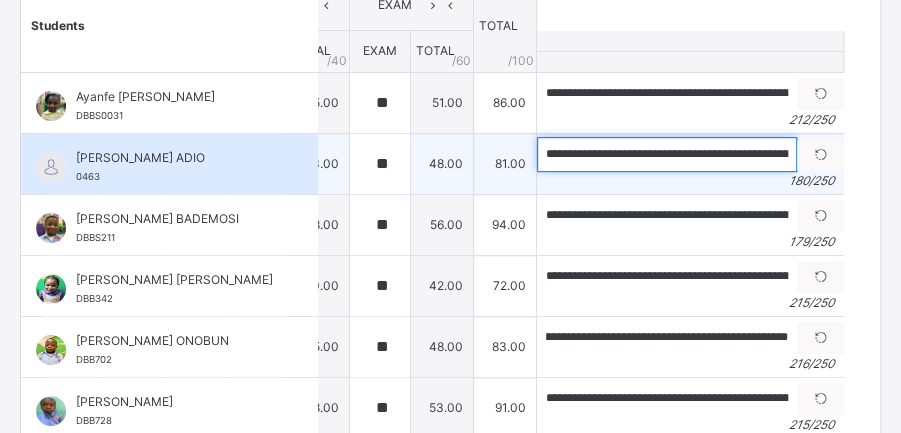 scroll, scrollTop: 0, scrollLeft: 0, axis: both 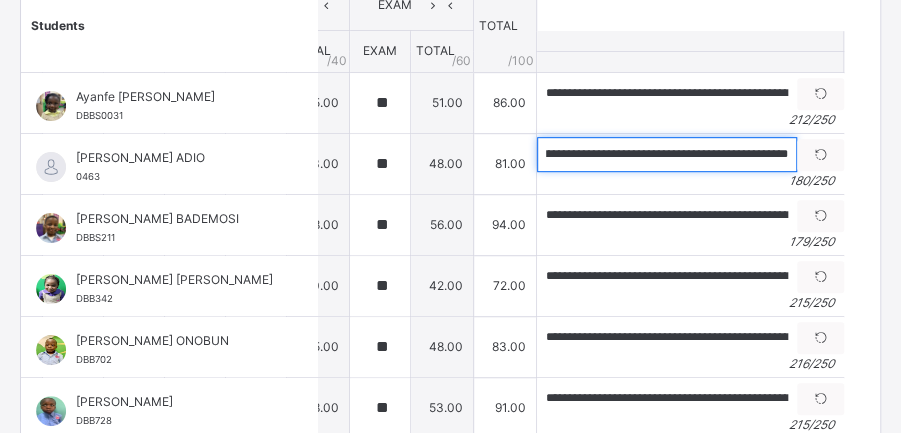 drag, startPoint x: 584, startPoint y: 148, endPoint x: 903, endPoint y: 176, distance: 320.22647 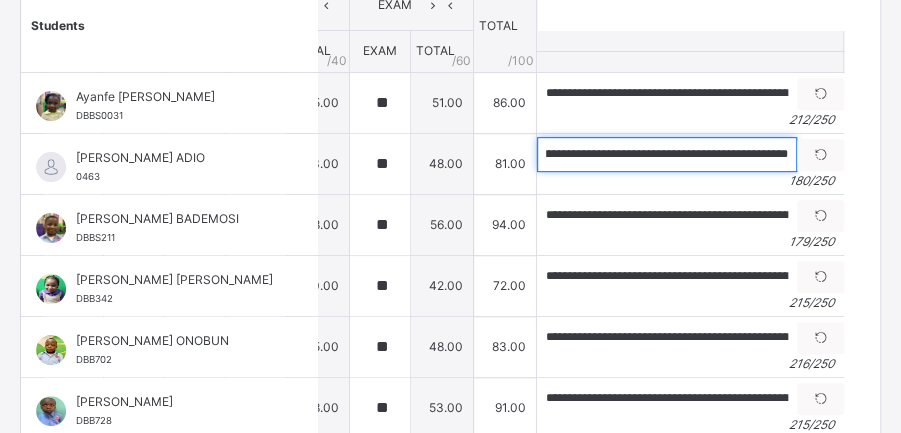 paste on "**********" 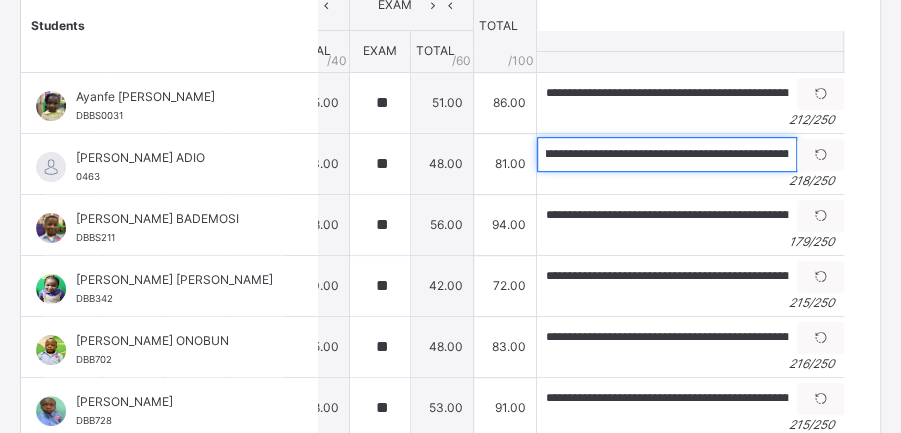 scroll, scrollTop: 0, scrollLeft: 974, axis: horizontal 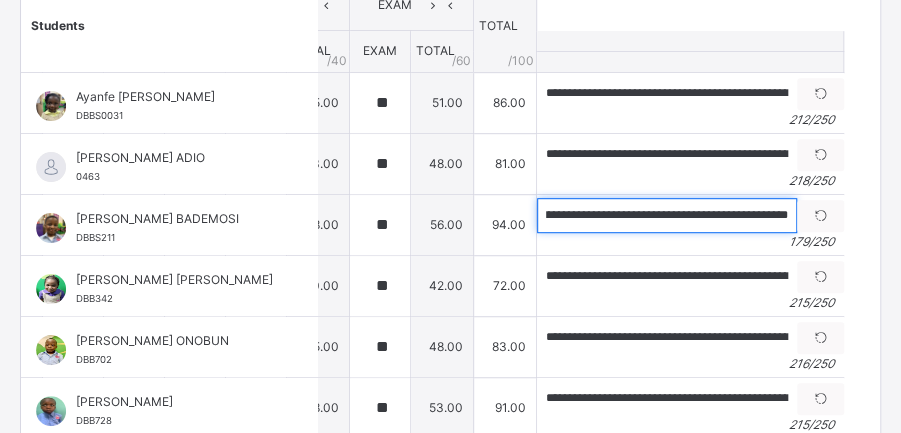 drag, startPoint x: 575, startPoint y: 210, endPoint x: 903, endPoint y: 236, distance: 329.02887 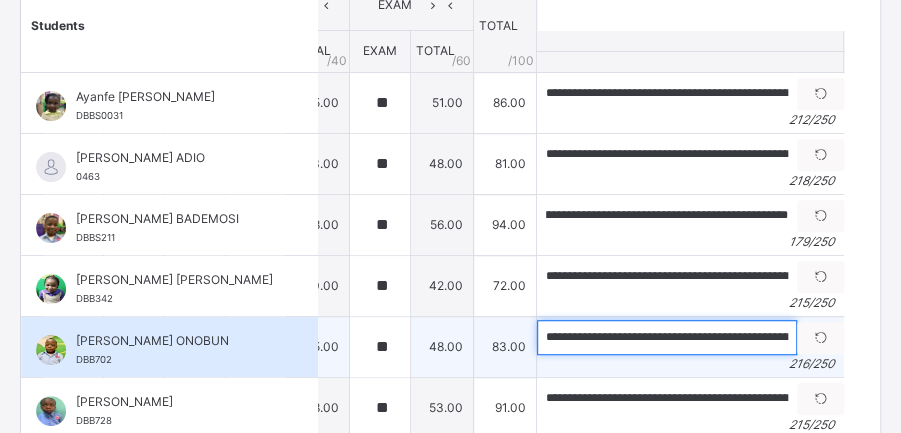 scroll, scrollTop: 0, scrollLeft: 0, axis: both 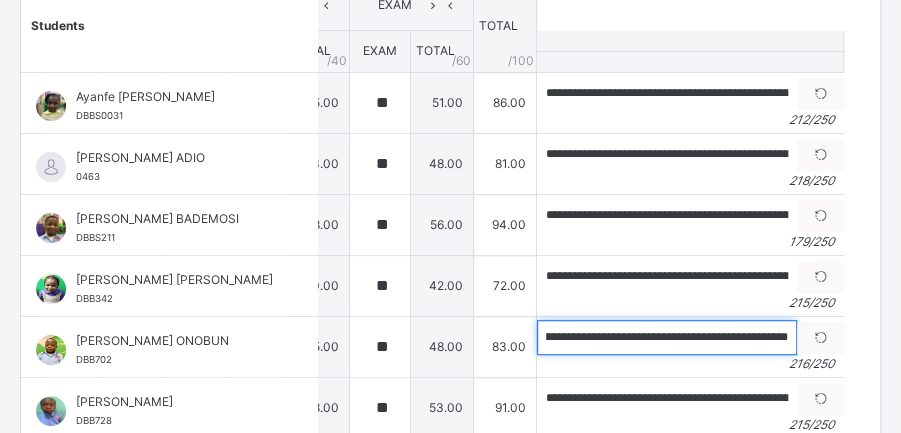 drag, startPoint x: 568, startPoint y: 332, endPoint x: 903, endPoint y: 388, distance: 339.64835 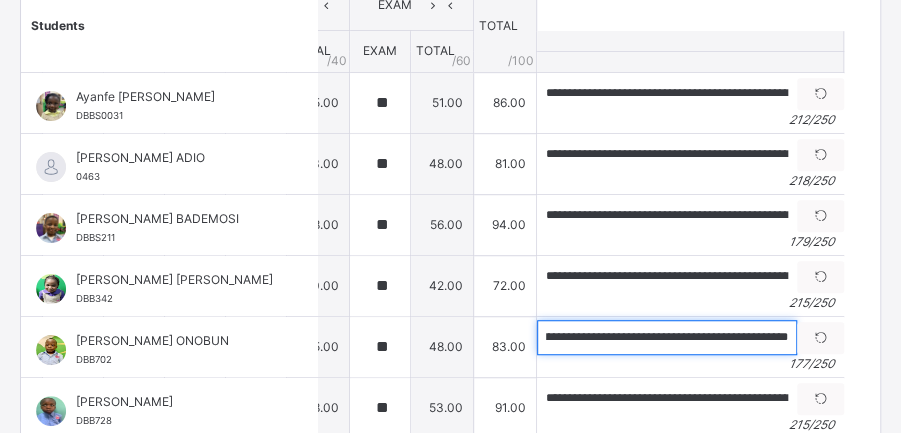 scroll, scrollTop: 0, scrollLeft: 756, axis: horizontal 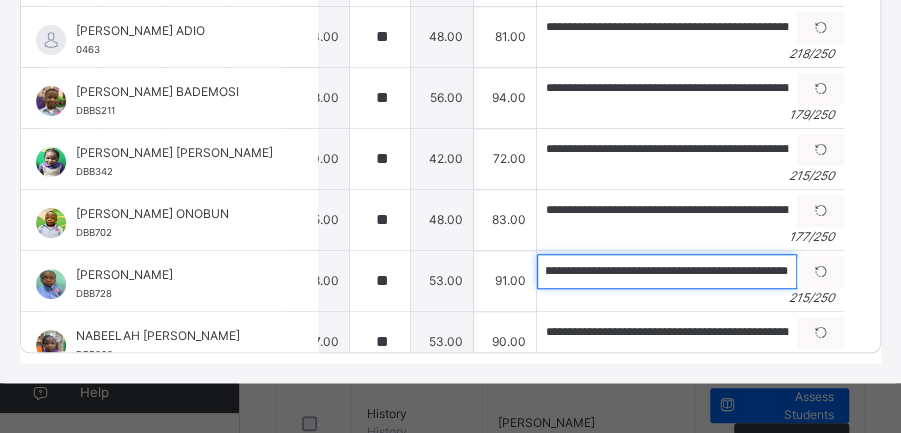 drag, startPoint x: 560, startPoint y: 256, endPoint x: 903, endPoint y: 244, distance: 343.20984 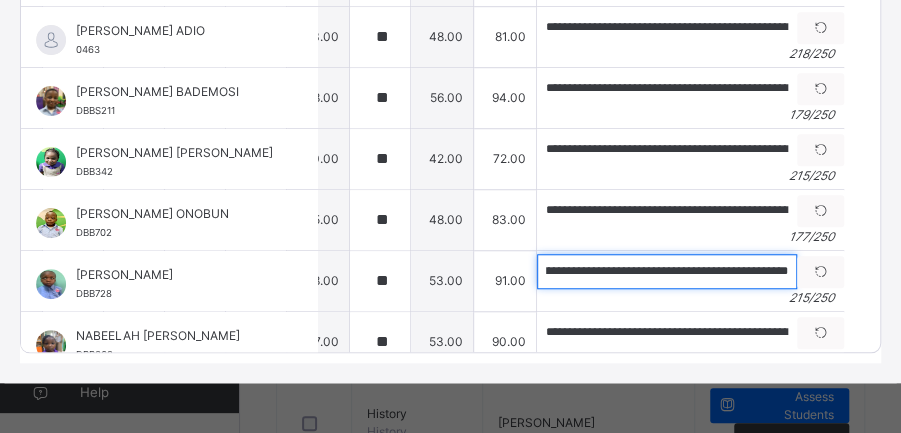 paste 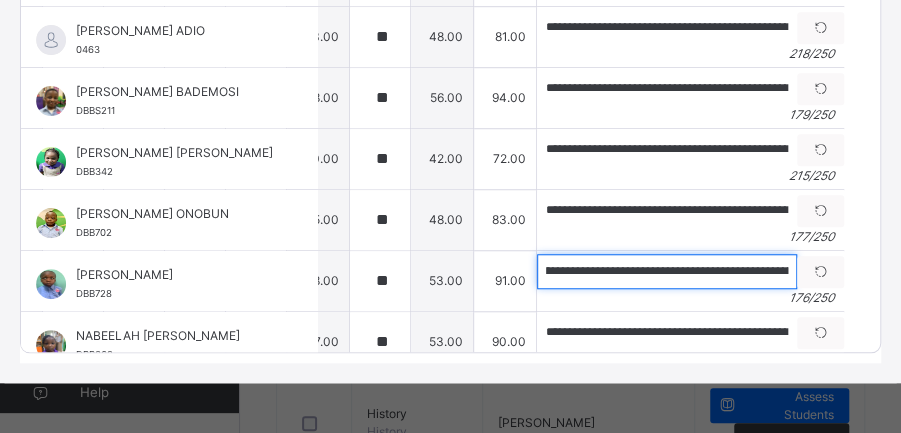 scroll, scrollTop: 0, scrollLeft: 0, axis: both 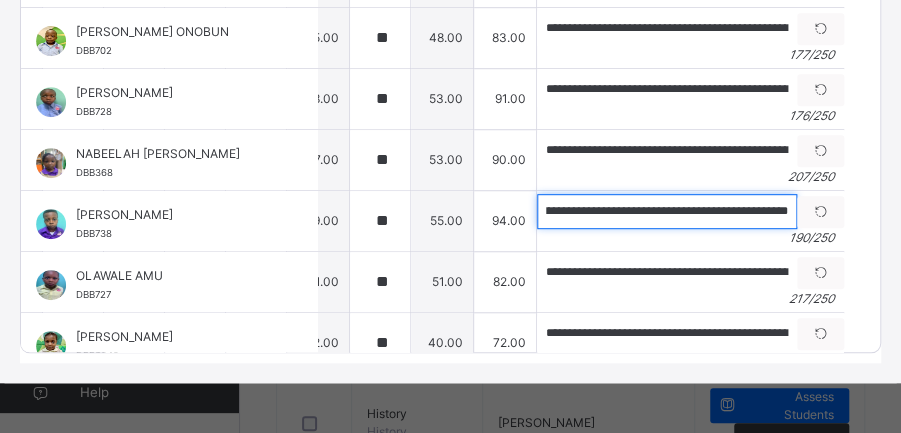 drag, startPoint x: 569, startPoint y: 197, endPoint x: 903, endPoint y: 174, distance: 334.791 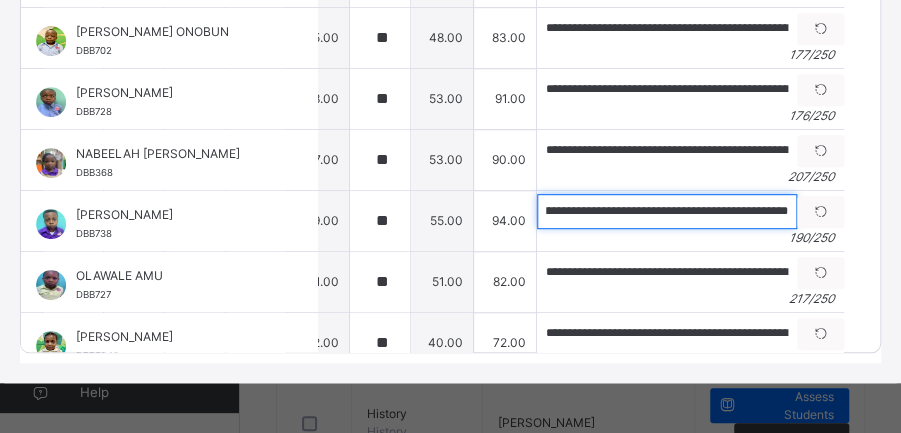 scroll, scrollTop: 918, scrollLeft: 0, axis: vertical 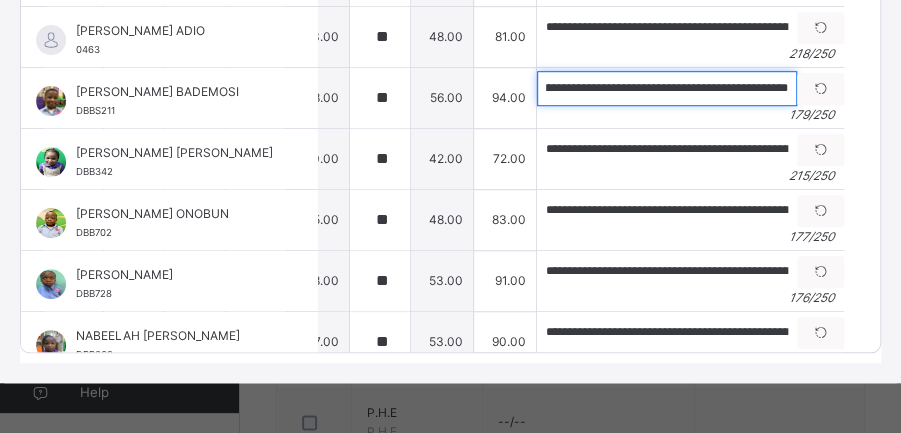 drag, startPoint x: 574, startPoint y: 74, endPoint x: 903, endPoint y: 130, distance: 333.73193 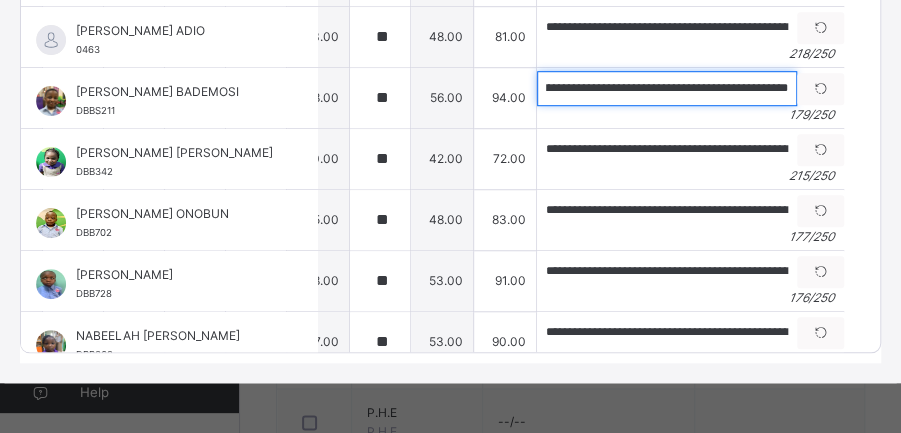 paste on "**********" 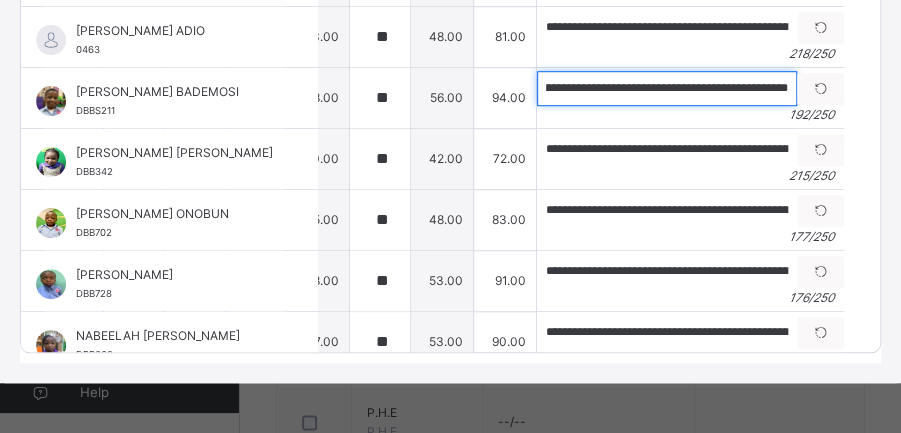 scroll, scrollTop: 0, scrollLeft: 831, axis: horizontal 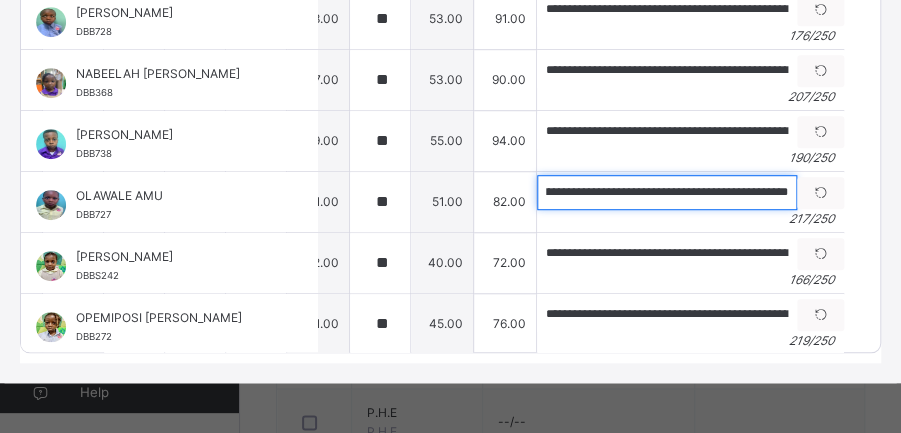 drag, startPoint x: 574, startPoint y: 173, endPoint x: 903, endPoint y: 183, distance: 329.15195 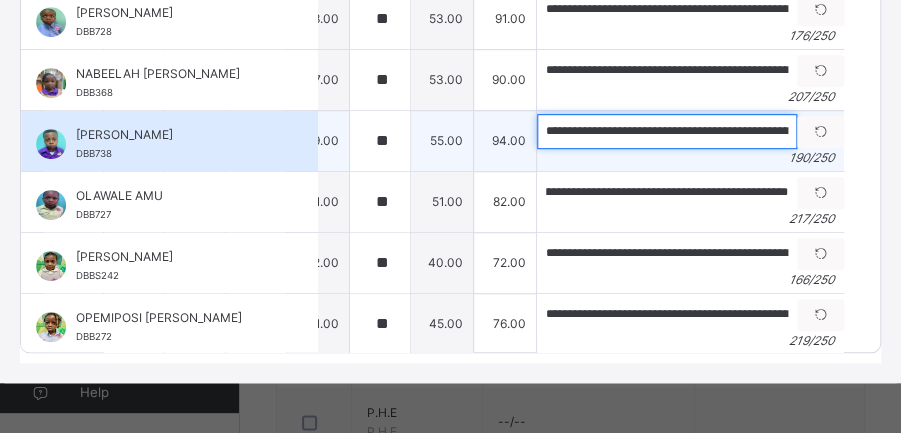 scroll, scrollTop: 0, scrollLeft: 0, axis: both 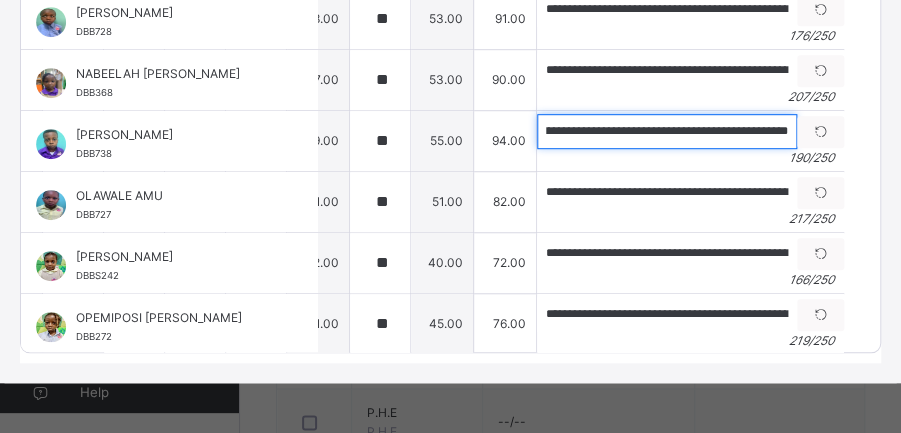 drag, startPoint x: 570, startPoint y: 115, endPoint x: 903, endPoint y: 154, distance: 335.276 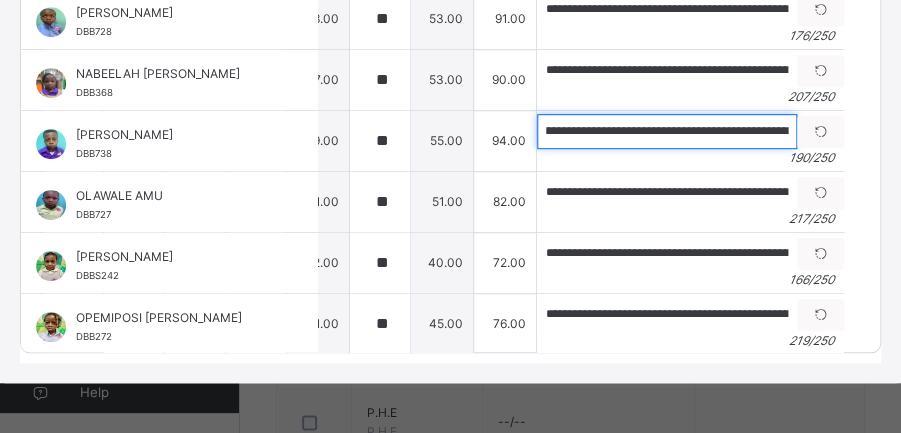 scroll, scrollTop: 0, scrollLeft: 960, axis: horizontal 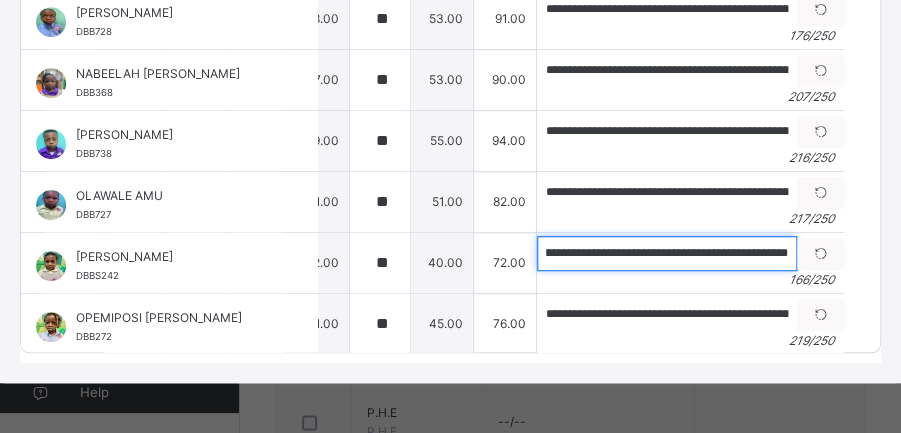 drag, startPoint x: 576, startPoint y: 237, endPoint x: 903, endPoint y: 274, distance: 329.0866 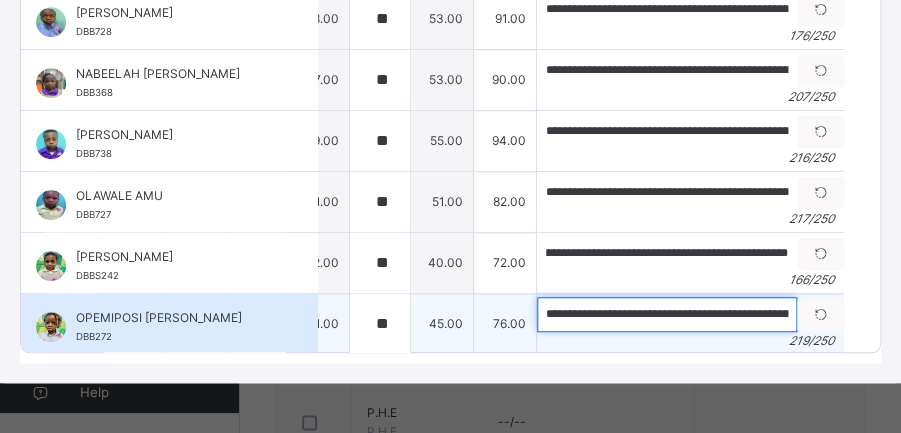 scroll, scrollTop: 0, scrollLeft: 0, axis: both 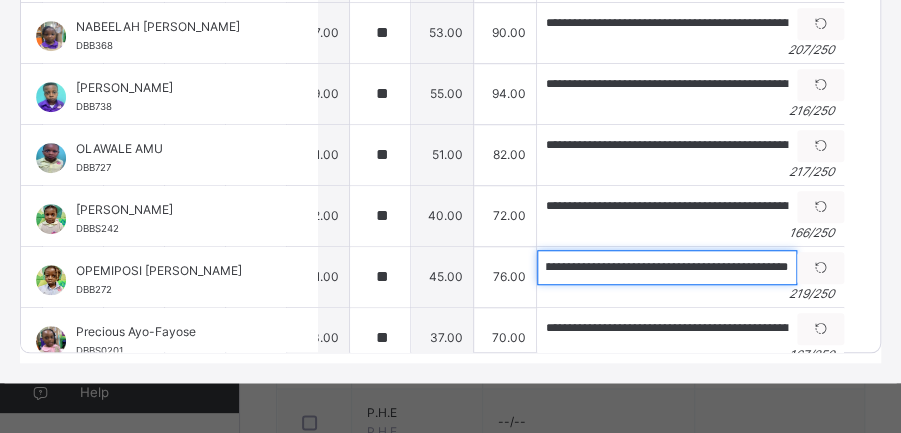 drag, startPoint x: 589, startPoint y: 298, endPoint x: 903, endPoint y: 317, distance: 314.5743 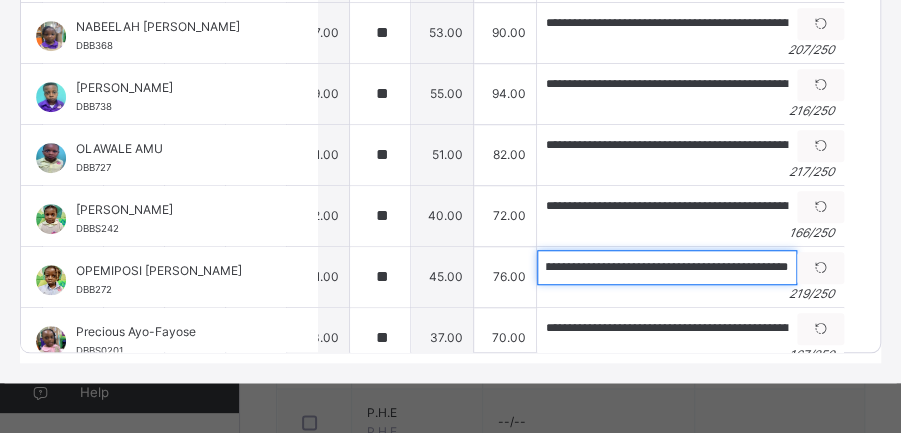 paste 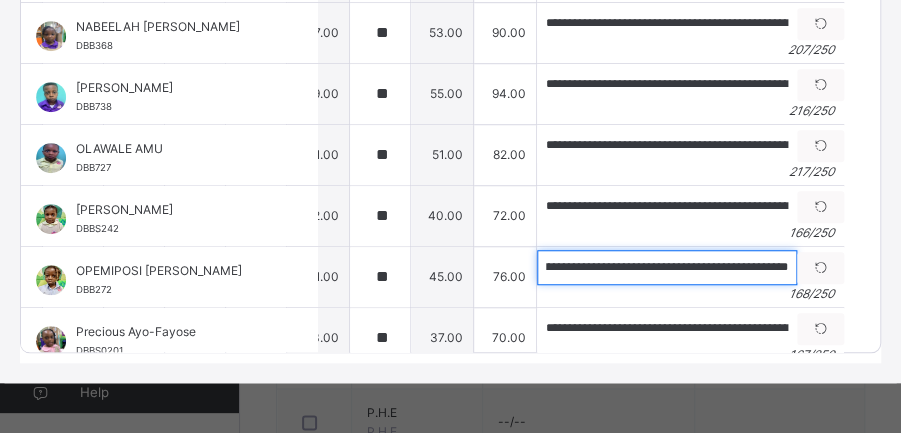 scroll, scrollTop: 0, scrollLeft: 721, axis: horizontal 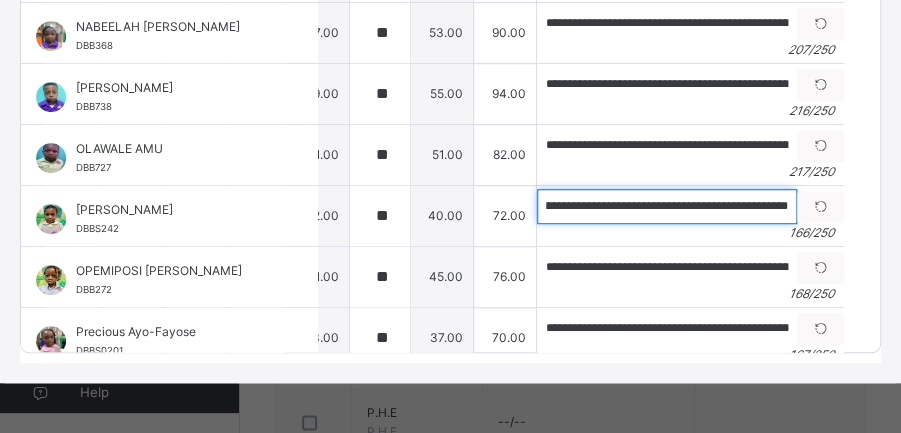drag, startPoint x: 575, startPoint y: 188, endPoint x: 903, endPoint y: 192, distance: 328.02438 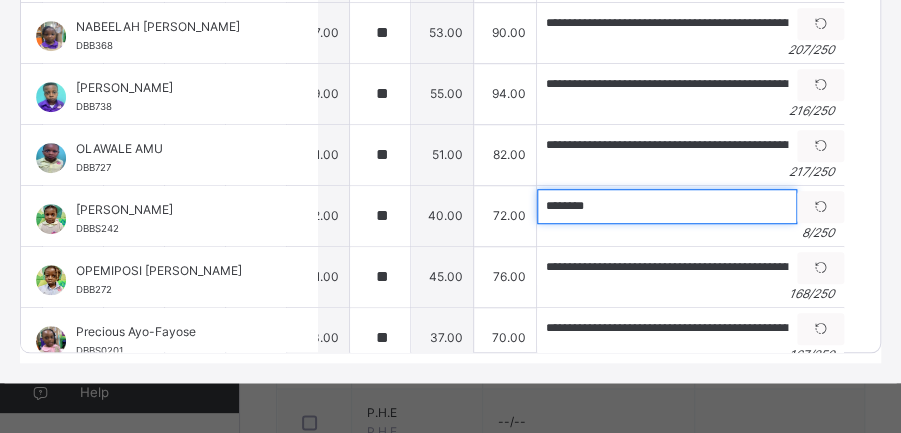 scroll, scrollTop: 0, scrollLeft: 0, axis: both 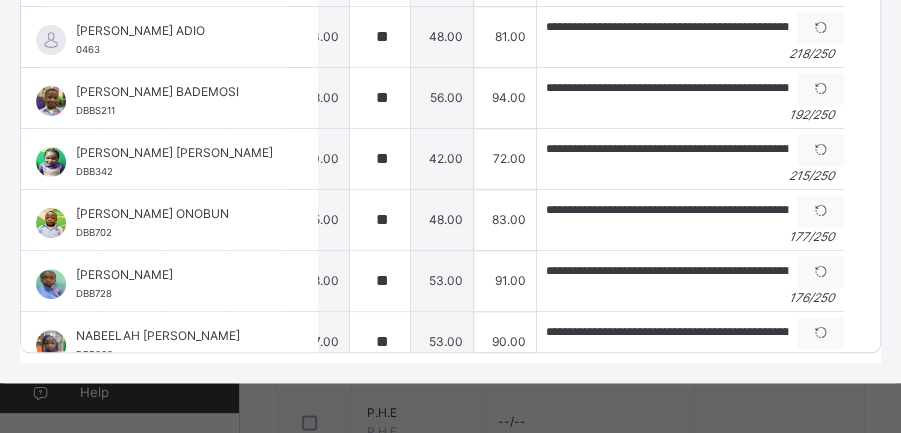 drag, startPoint x: 859, startPoint y: 14, endPoint x: 868, endPoint y: 64, distance: 50.803543 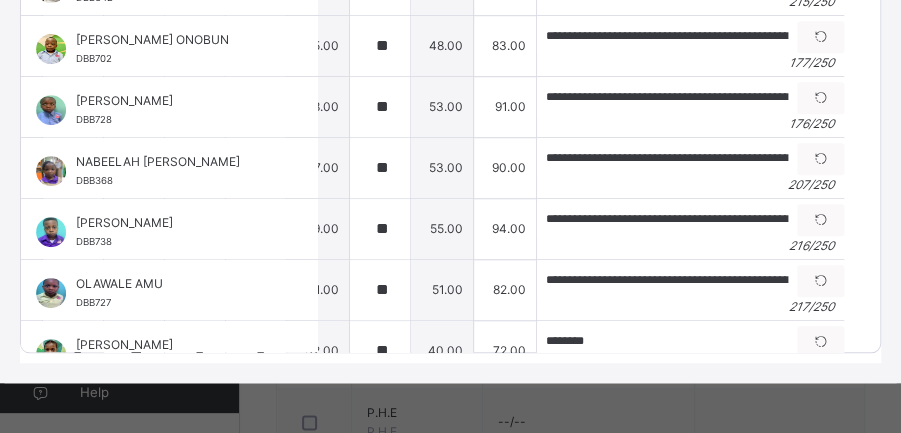scroll, scrollTop: 194, scrollLeft: 286, axis: both 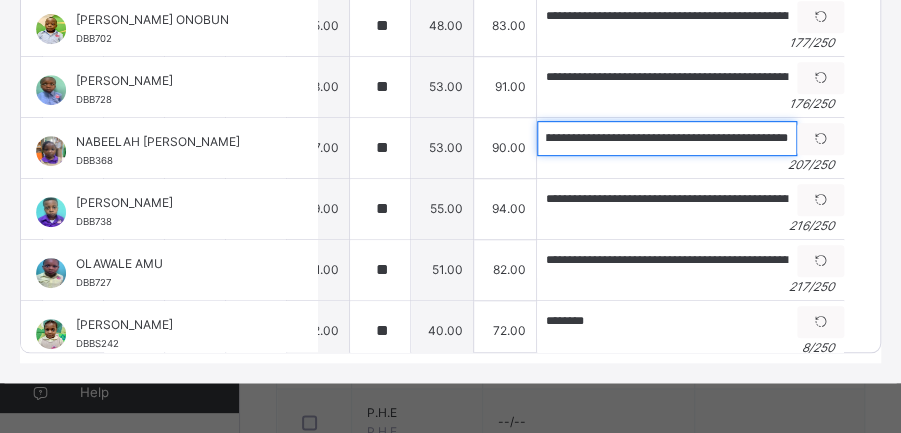drag, startPoint x: 581, startPoint y: 122, endPoint x: 903, endPoint y: 113, distance: 322.12576 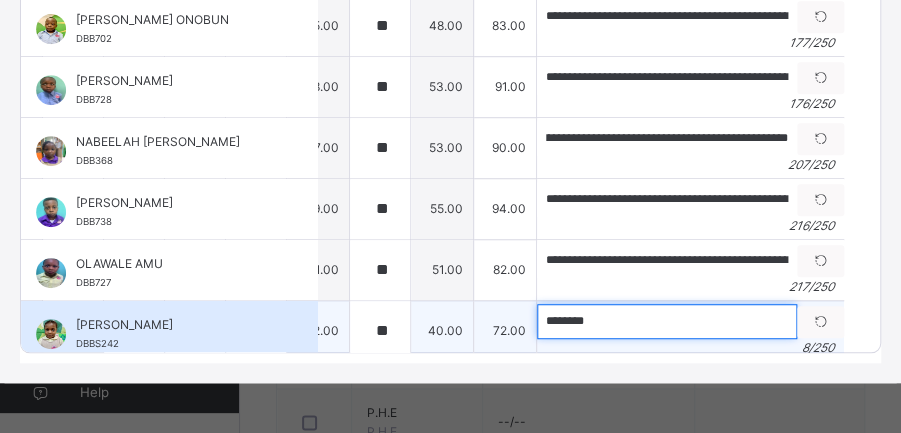 click on "*******" at bounding box center [667, 321] 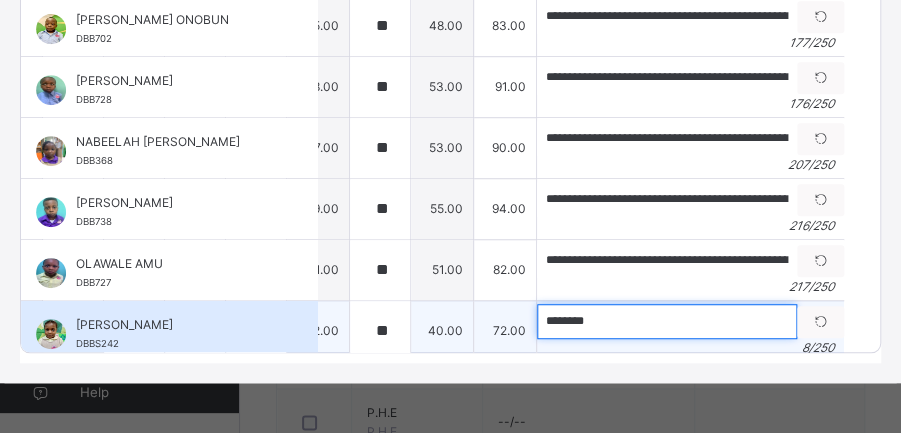 paste on "**********" 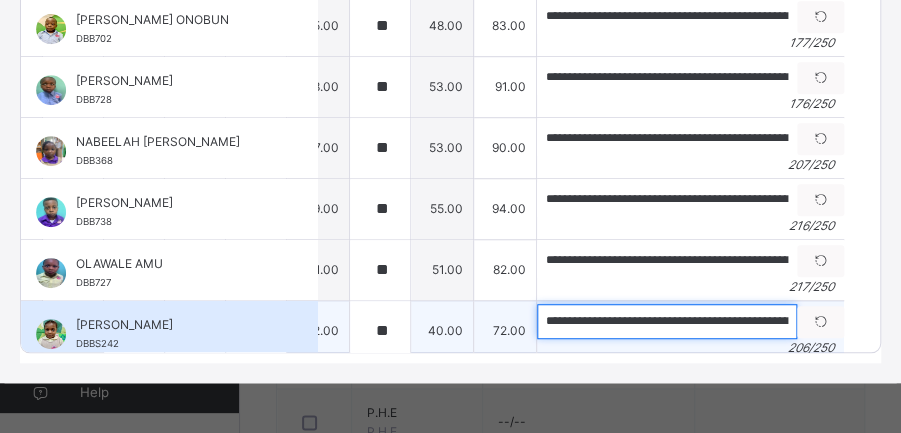 scroll, scrollTop: 0, scrollLeft: 911, axis: horizontal 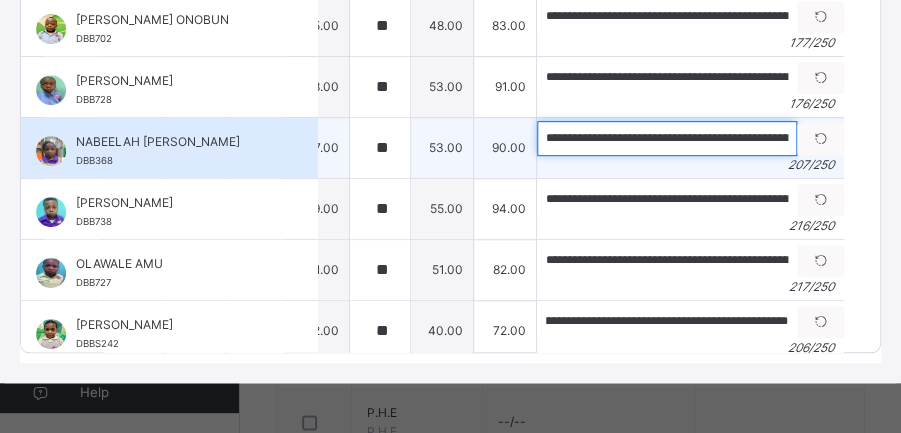 click on "**********" at bounding box center [667, 138] 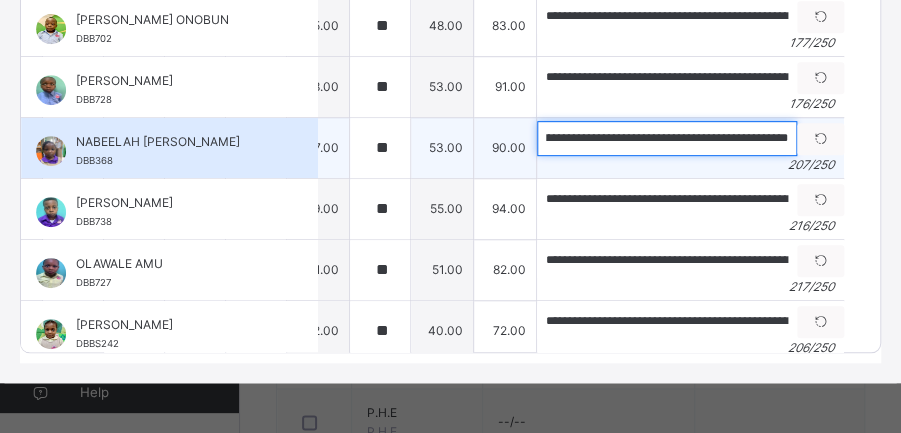 scroll, scrollTop: 0, scrollLeft: 804, axis: horizontal 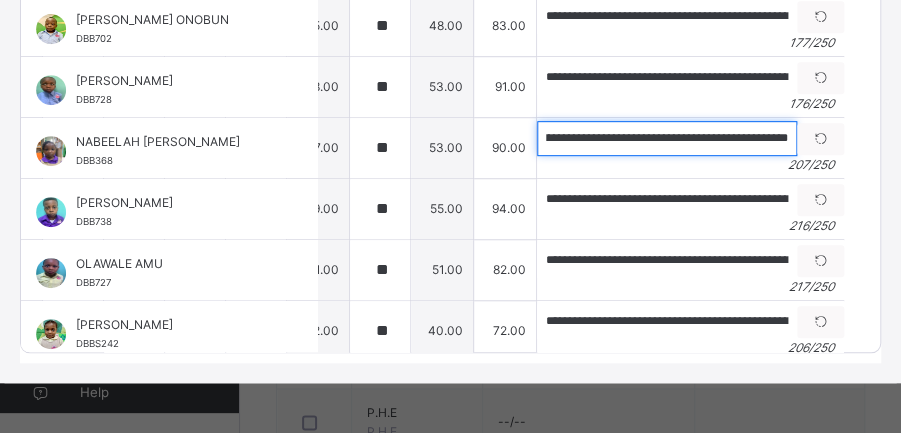drag, startPoint x: 578, startPoint y: 123, endPoint x: 903, endPoint y: 118, distance: 325.03845 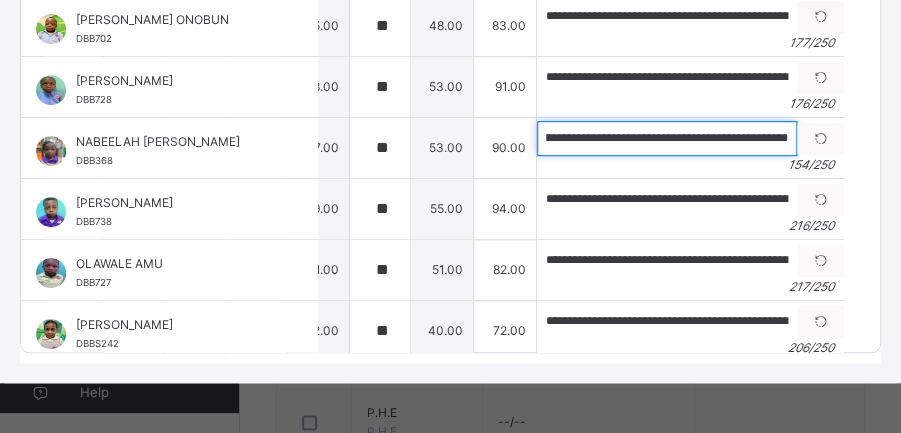 scroll, scrollTop: 0, scrollLeft: 614, axis: horizontal 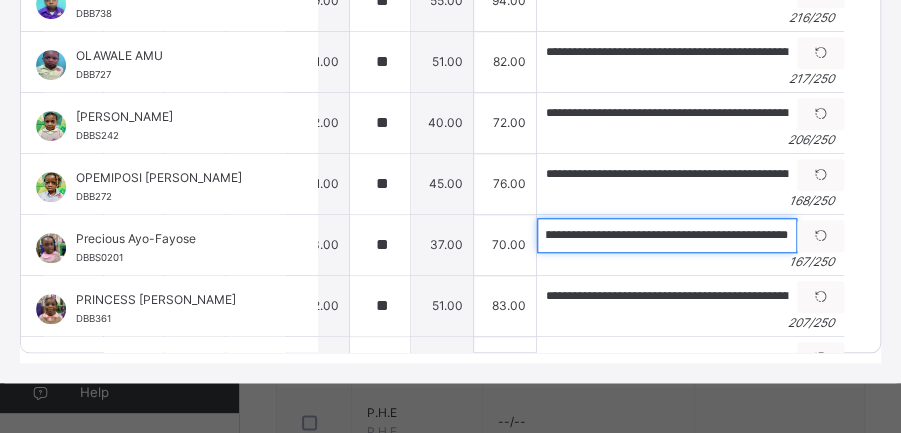 drag, startPoint x: 614, startPoint y: 222, endPoint x: 903, endPoint y: 183, distance: 291.61963 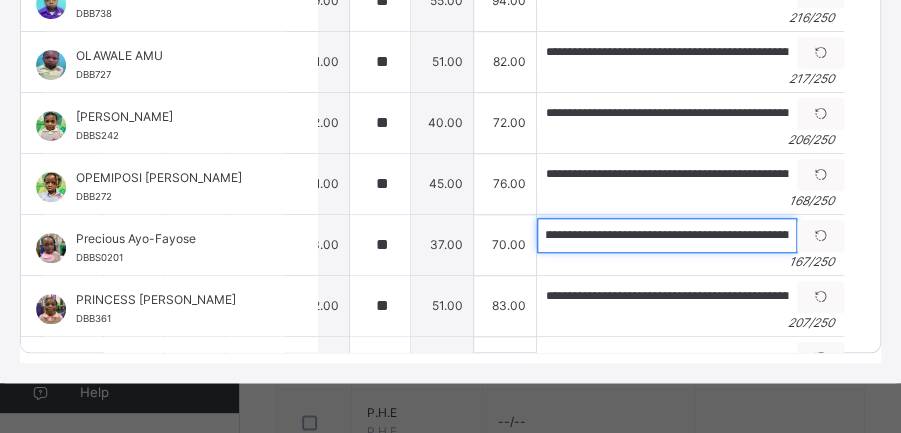 scroll, scrollTop: 0, scrollLeft: 914, axis: horizontal 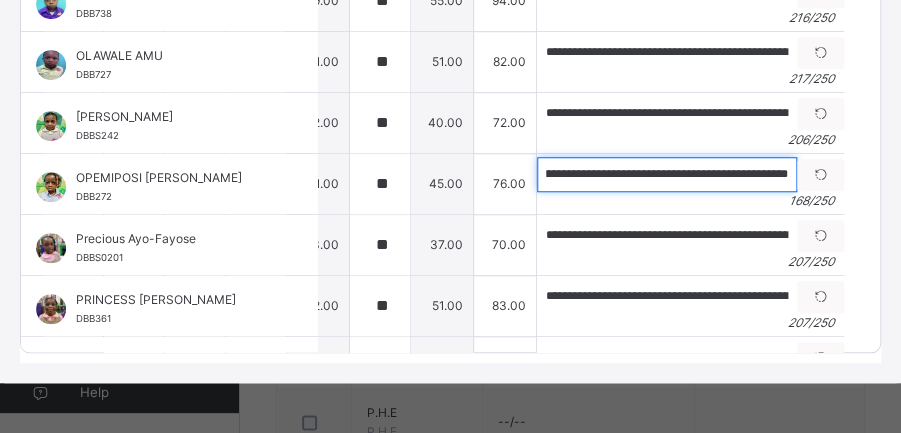 drag, startPoint x: 588, startPoint y: 158, endPoint x: 903, endPoint y: 132, distance: 316.0712 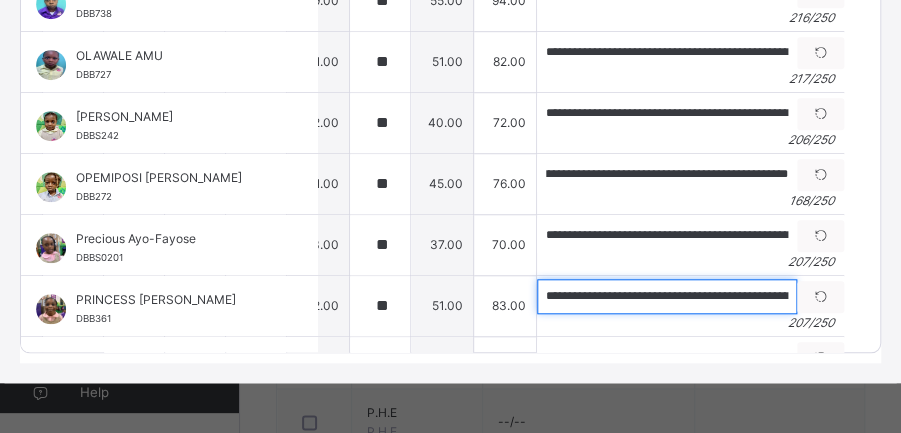 scroll, scrollTop: 0, scrollLeft: 0, axis: both 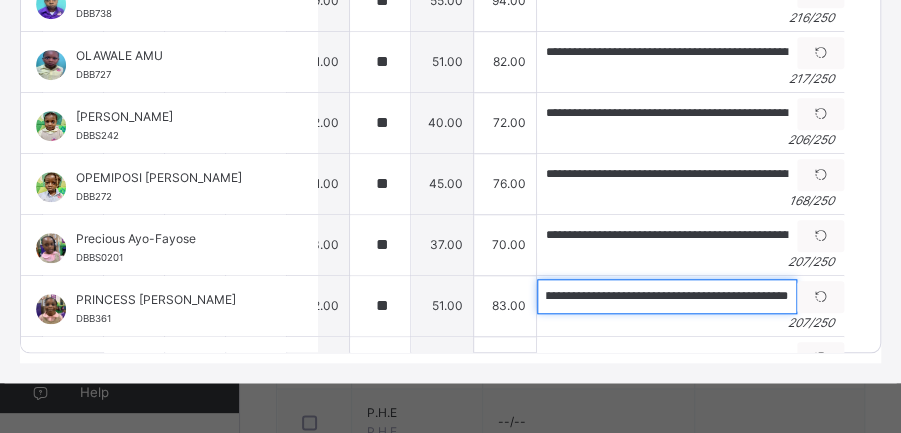 drag, startPoint x: 576, startPoint y: 279, endPoint x: 903, endPoint y: 278, distance: 327.00153 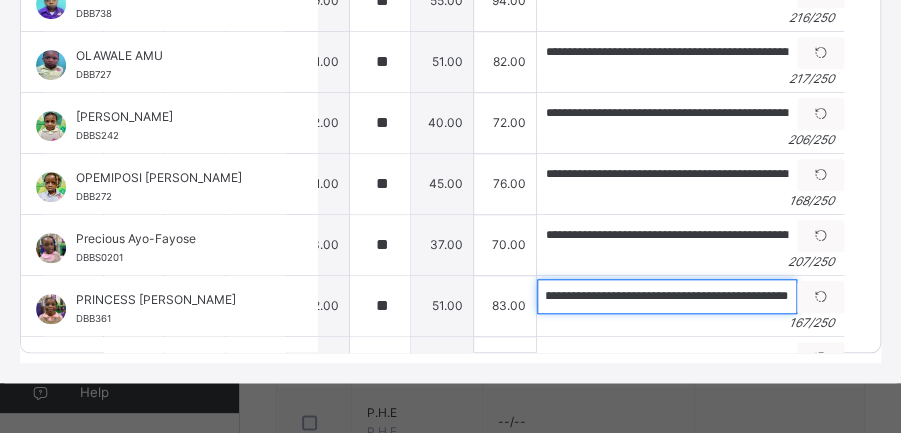 scroll, scrollTop: 0, scrollLeft: 709, axis: horizontal 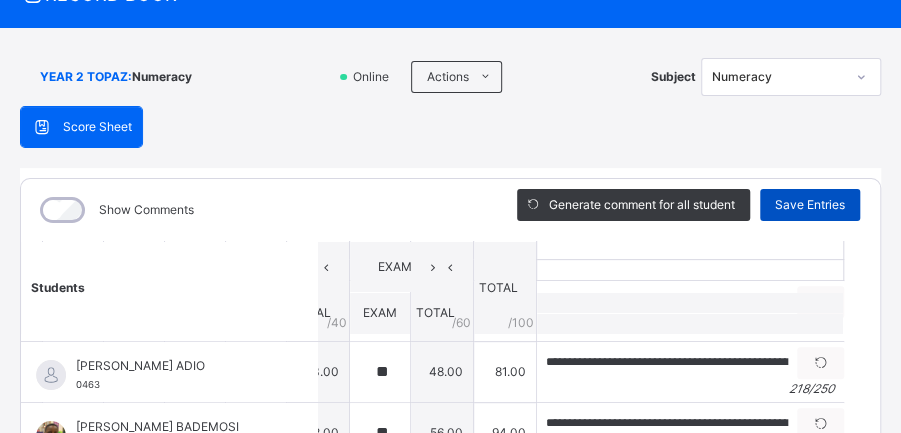 click on "Save Entries" at bounding box center [810, 205] 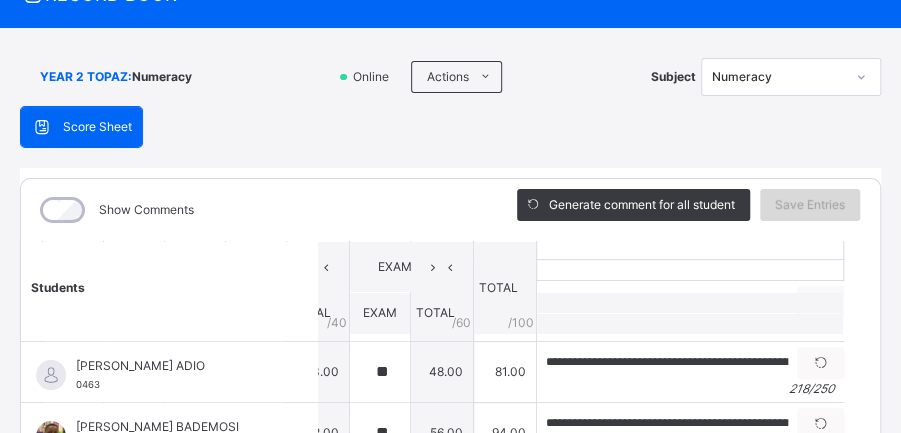 scroll, scrollTop: 0, scrollLeft: 0, axis: both 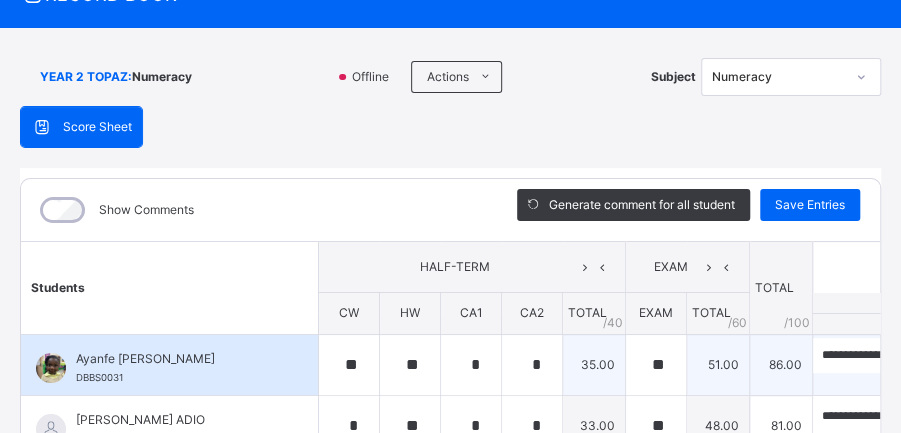 click on "86.00" at bounding box center (781, 364) 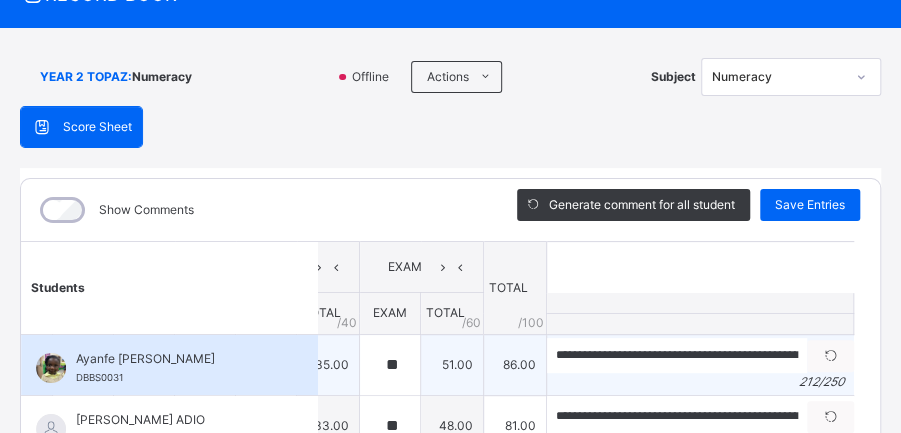 scroll, scrollTop: 0, scrollLeft: 286, axis: horizontal 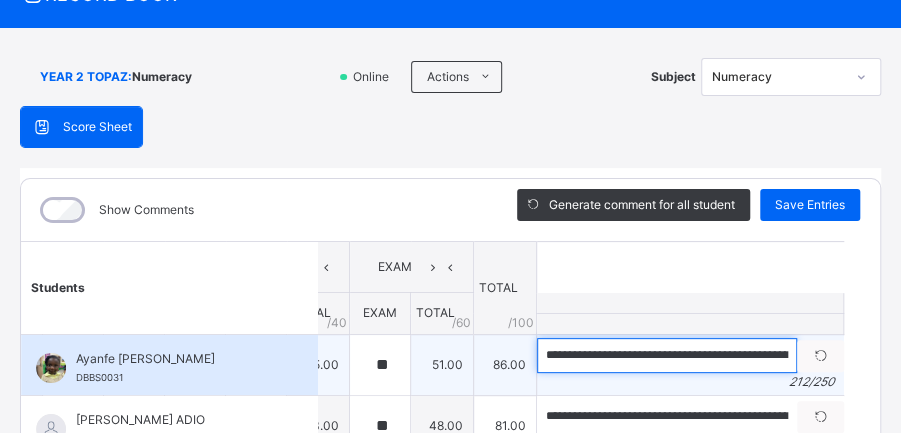 click on "**********" at bounding box center (667, 355) 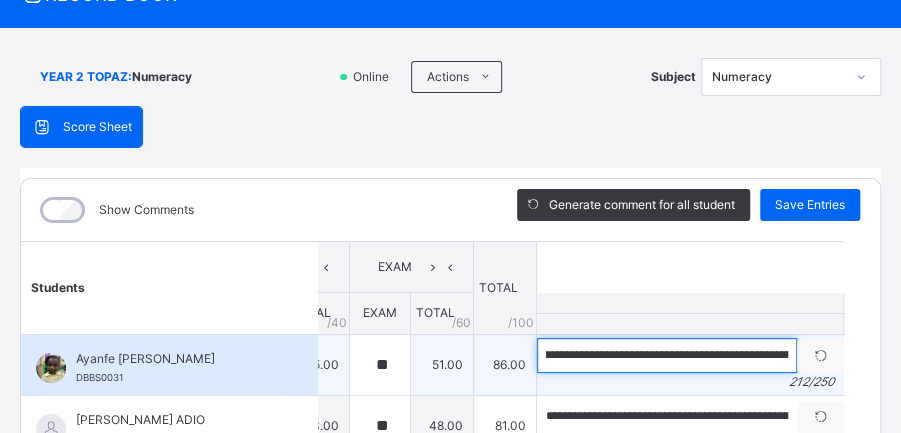 scroll, scrollTop: 0, scrollLeft: 686, axis: horizontal 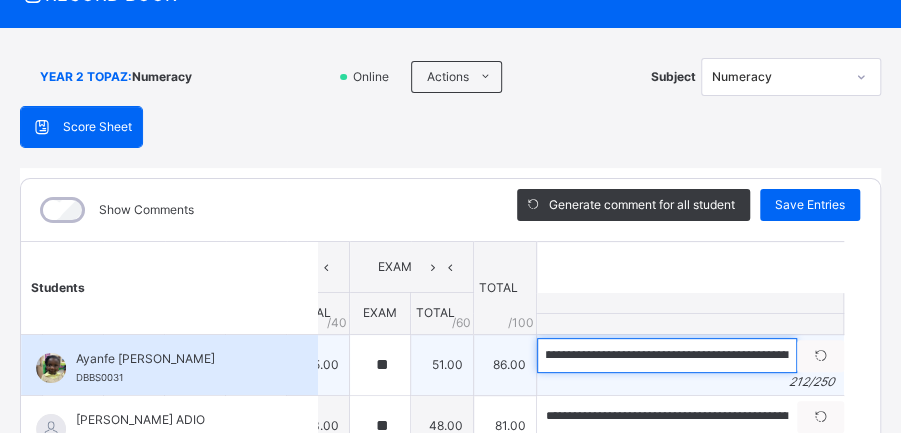 click on "**********" at bounding box center [667, 355] 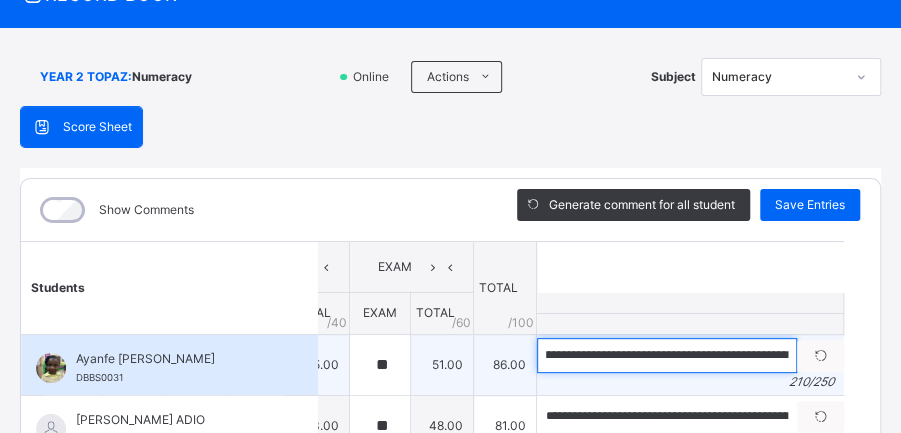 scroll, scrollTop: 0, scrollLeft: 662, axis: horizontal 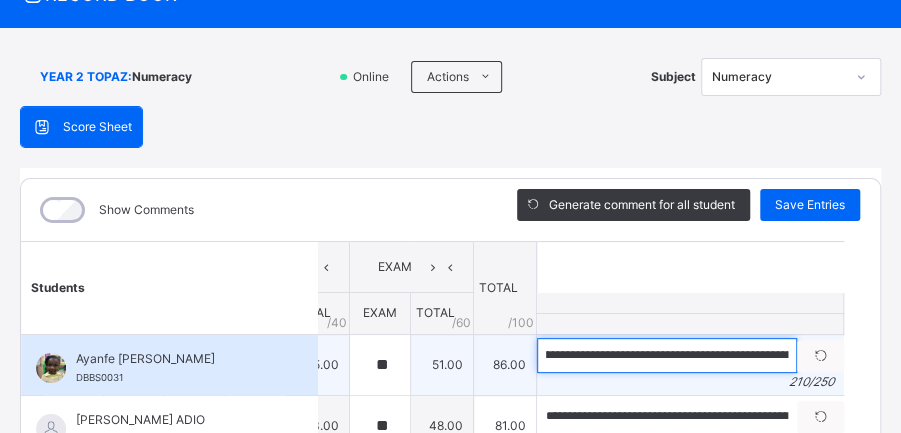 click on "**********" at bounding box center [667, 355] 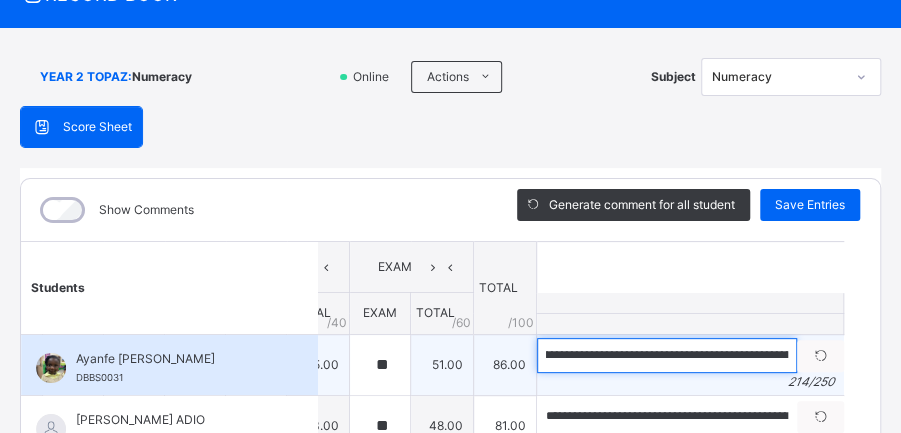 scroll, scrollTop: 0, scrollLeft: 0, axis: both 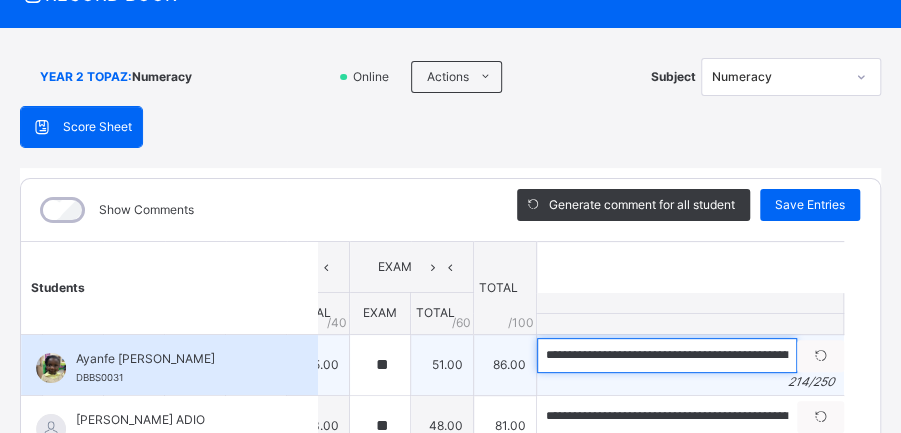 click on "**********" at bounding box center [667, 355] 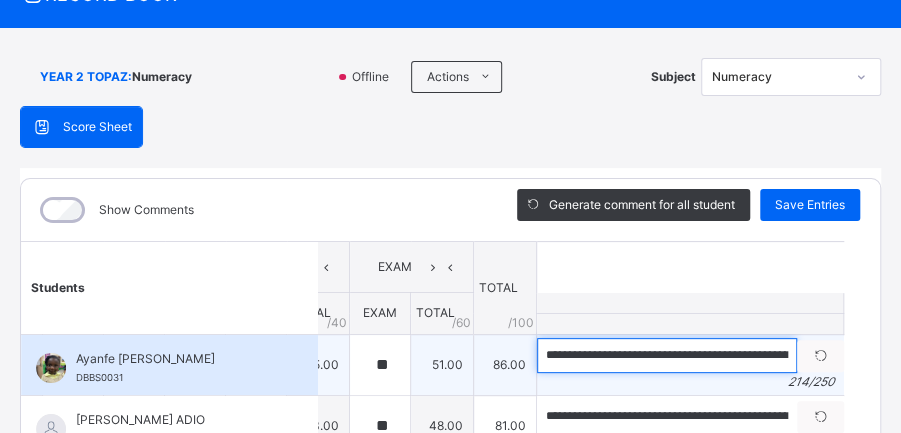 click on "**********" at bounding box center [667, 355] 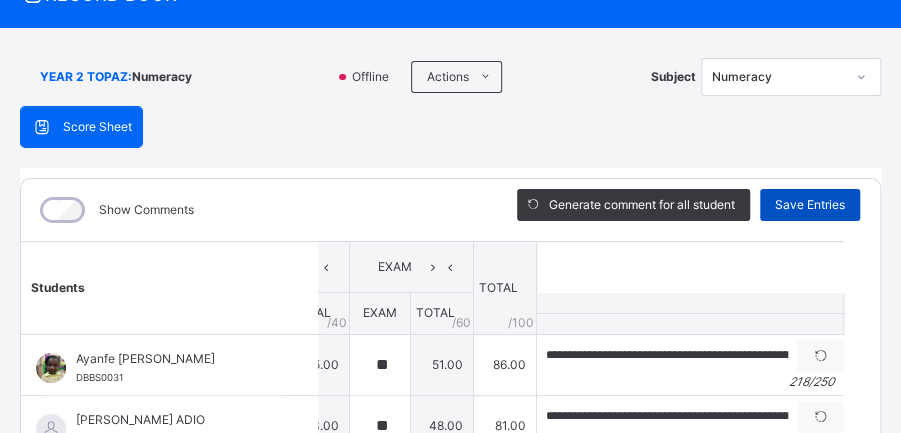 click on "Save Entries" at bounding box center (810, 205) 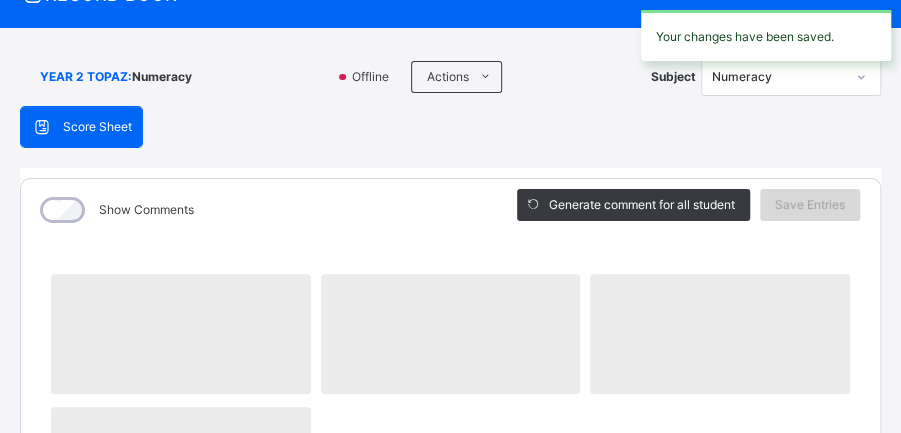 scroll, scrollTop: 89, scrollLeft: 0, axis: vertical 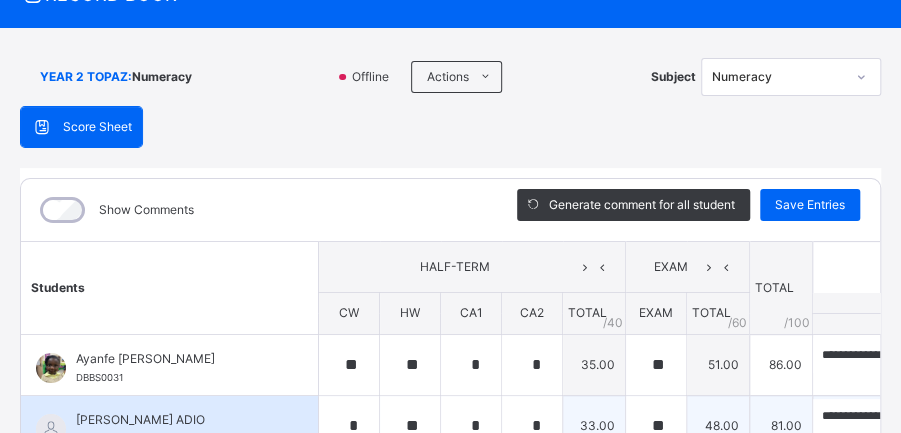 click on "48.00" at bounding box center [718, 425] 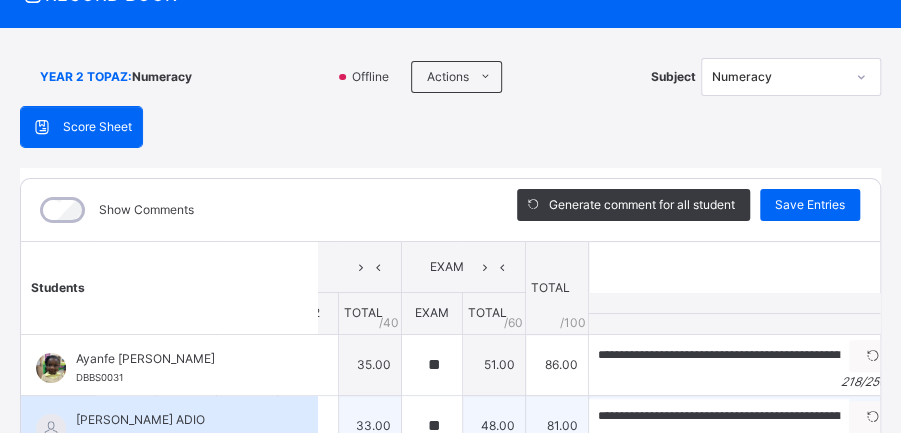 scroll, scrollTop: 0, scrollLeft: 284, axis: horizontal 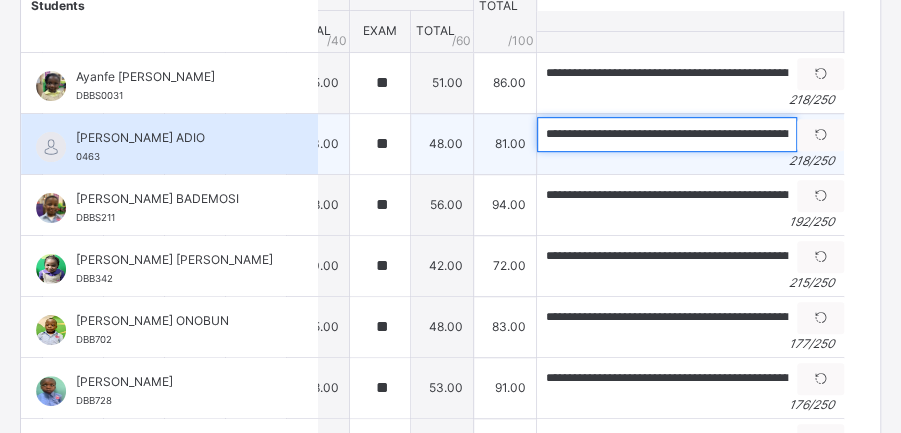 click on "**********" at bounding box center (667, 134) 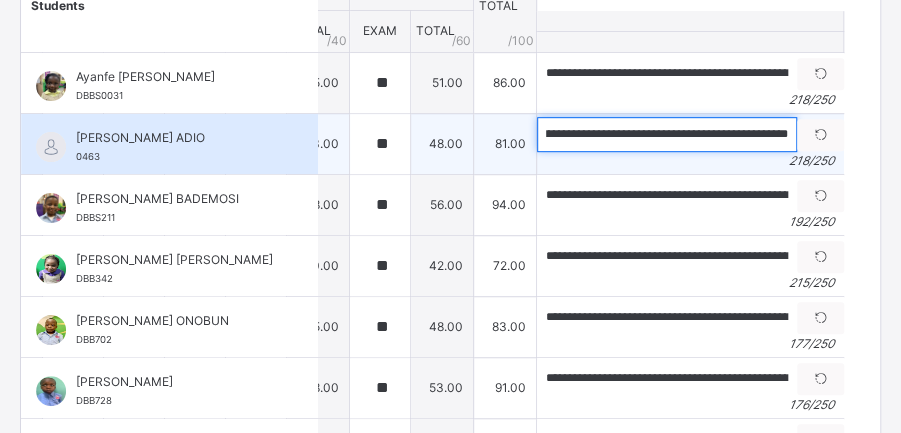 scroll, scrollTop: 0, scrollLeft: 974, axis: horizontal 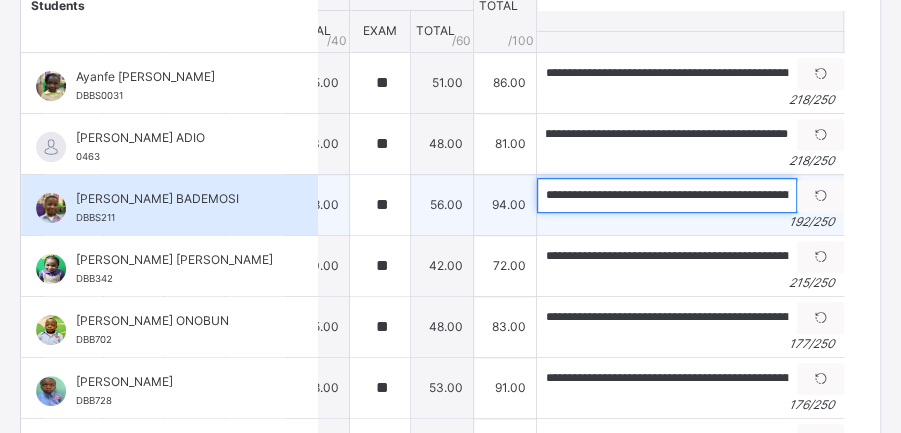 click on "**********" at bounding box center [667, 195] 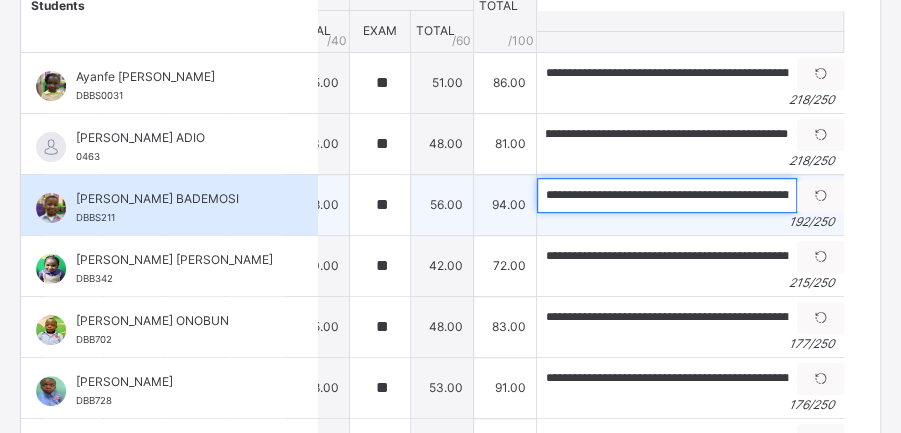 scroll, scrollTop: 0, scrollLeft: 0, axis: both 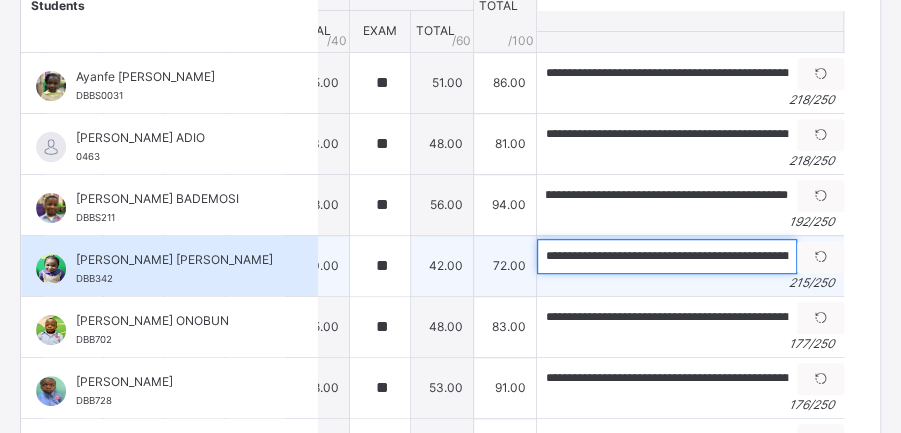click on "**********" at bounding box center [667, 256] 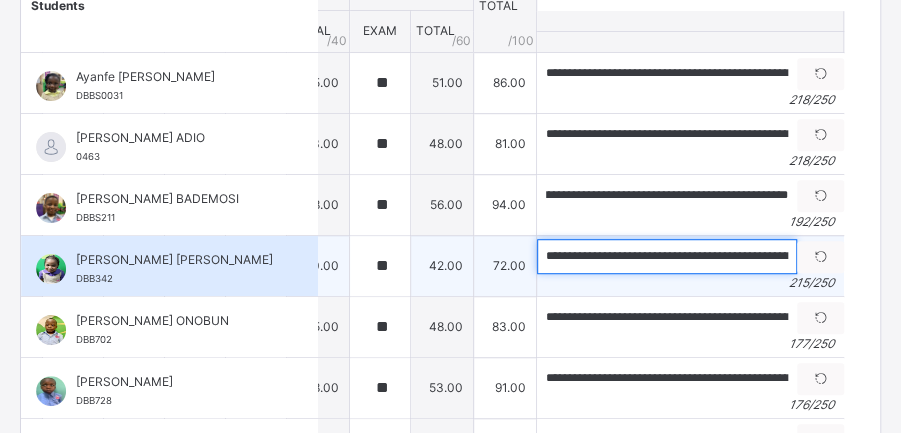 scroll, scrollTop: 0, scrollLeft: 0, axis: both 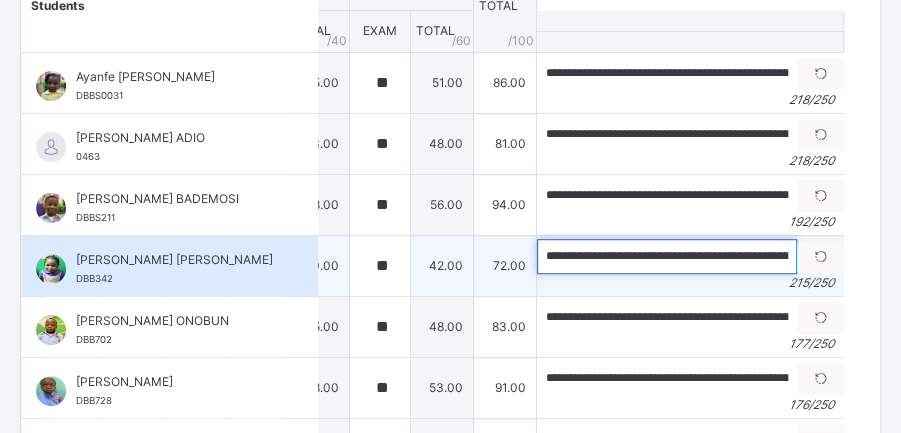 click on "**********" at bounding box center [667, 256] 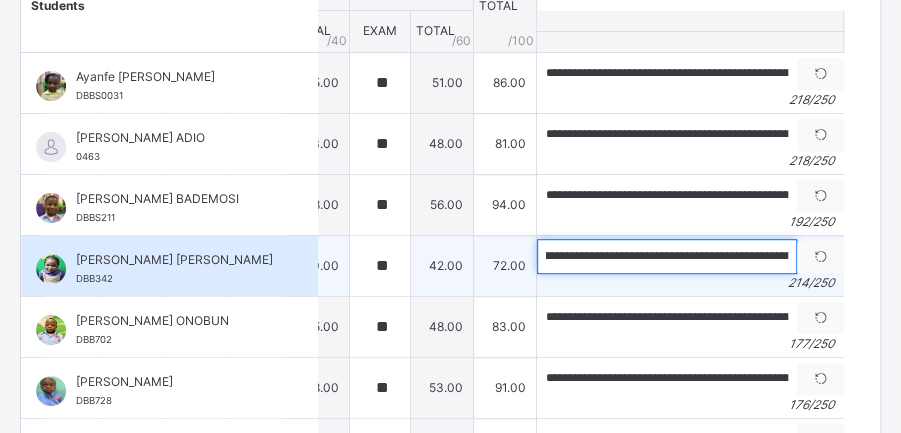 scroll, scrollTop: 0, scrollLeft: 663, axis: horizontal 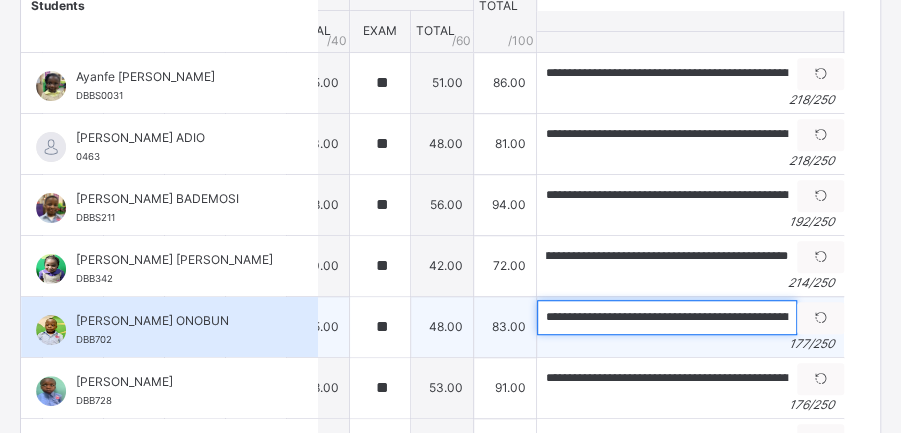 click on "**********" at bounding box center (667, 317) 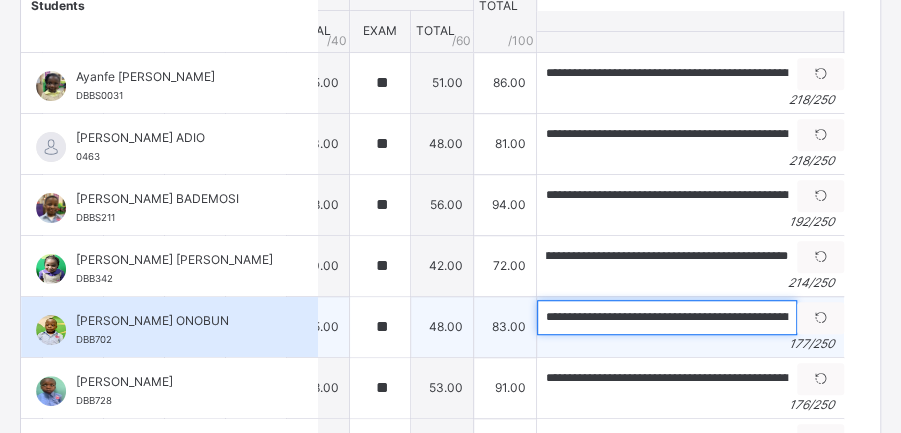 scroll, scrollTop: 0, scrollLeft: 0, axis: both 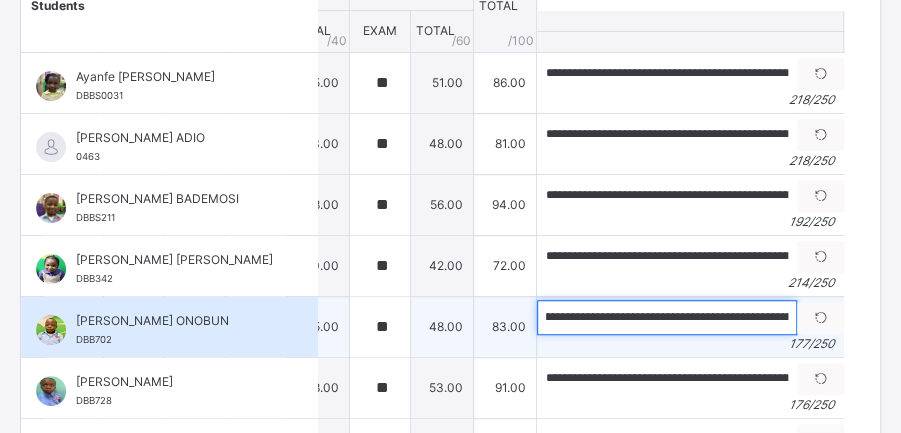 click on "**********" at bounding box center [667, 317] 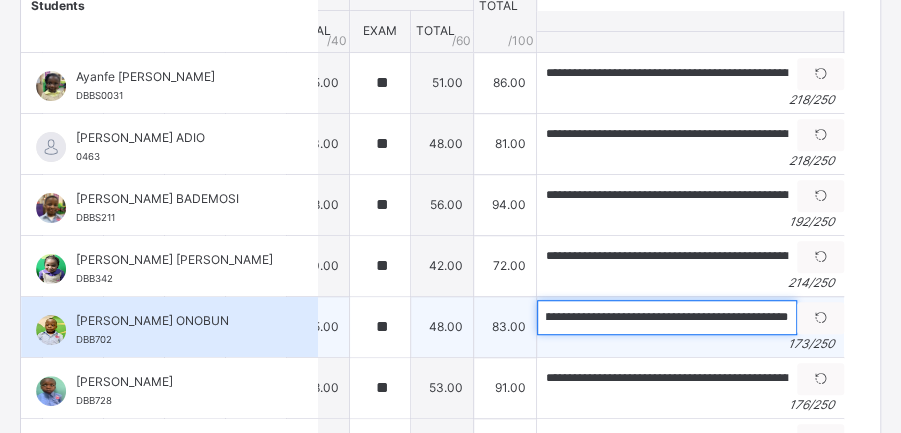 scroll, scrollTop: 0, scrollLeft: 735, axis: horizontal 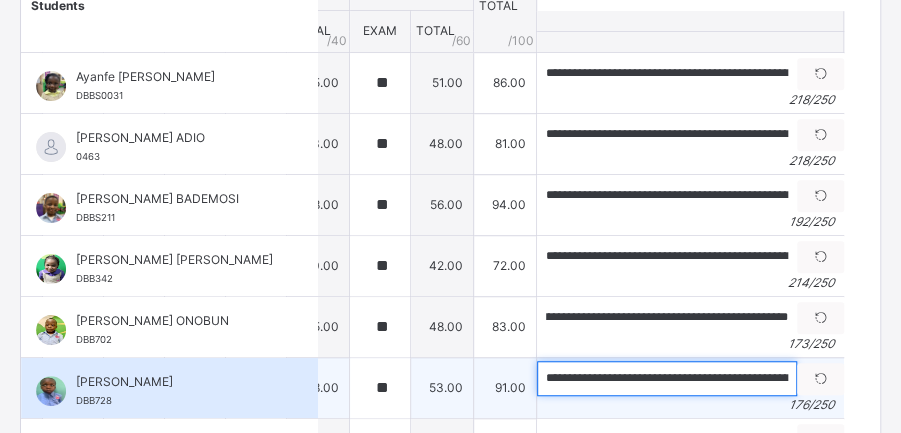 click on "**********" at bounding box center (667, 378) 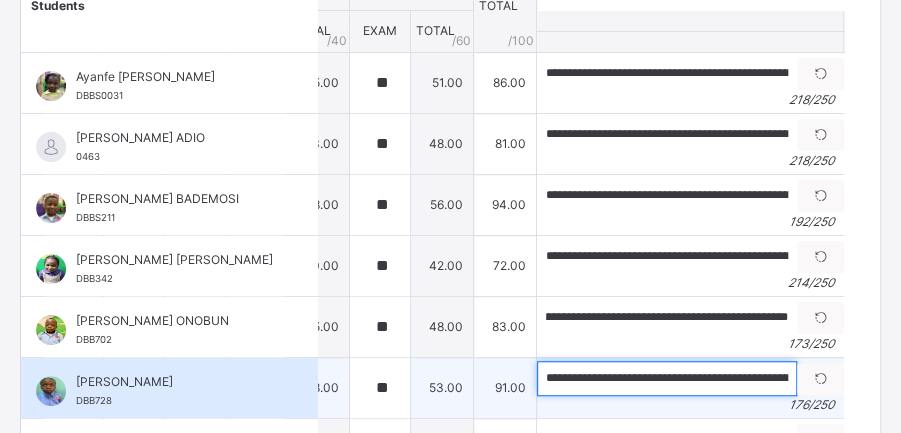 scroll, scrollTop: 0, scrollLeft: 0, axis: both 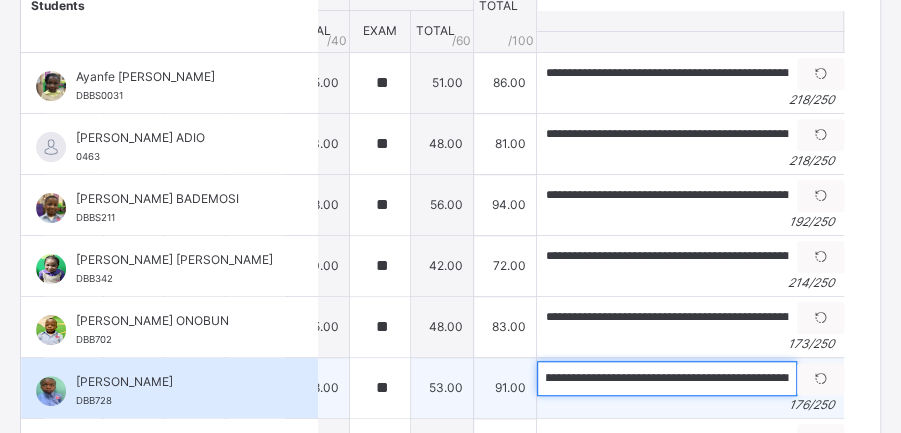 click on "**********" at bounding box center [667, 378] 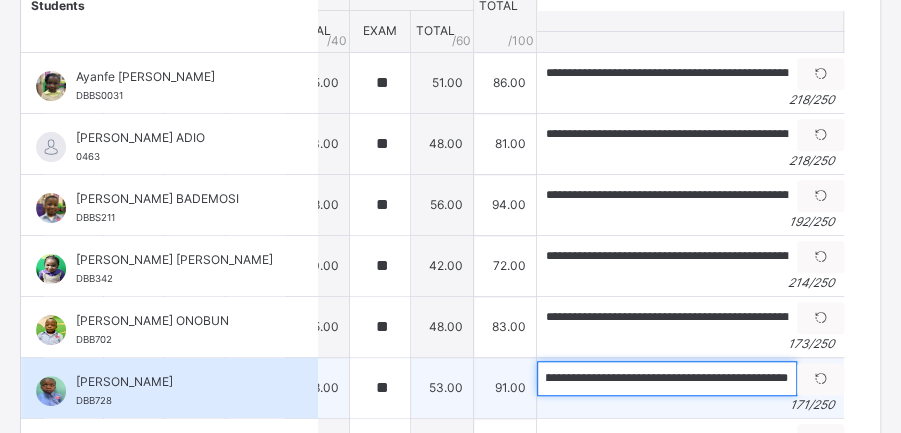 scroll, scrollTop: 0, scrollLeft: 723, axis: horizontal 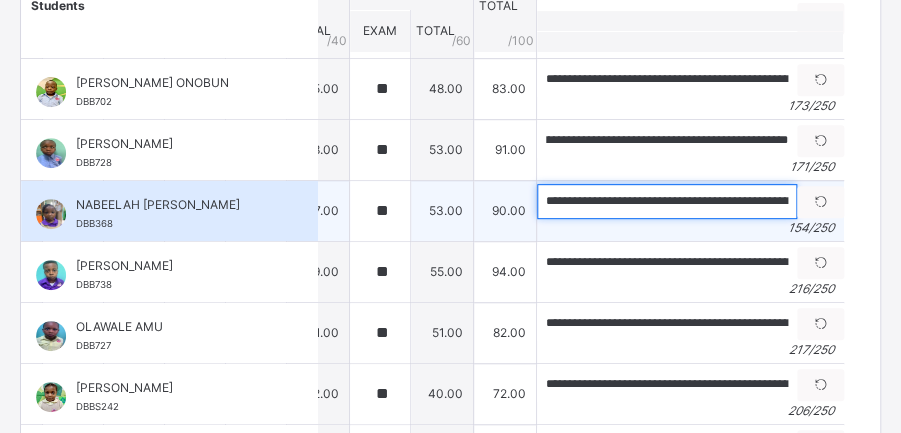 click on "**********" at bounding box center (667, 201) 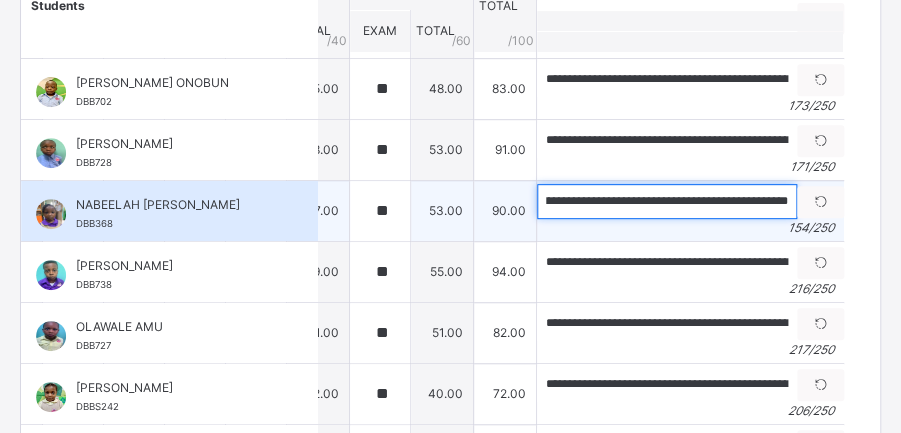 scroll, scrollTop: 0, scrollLeft: 614, axis: horizontal 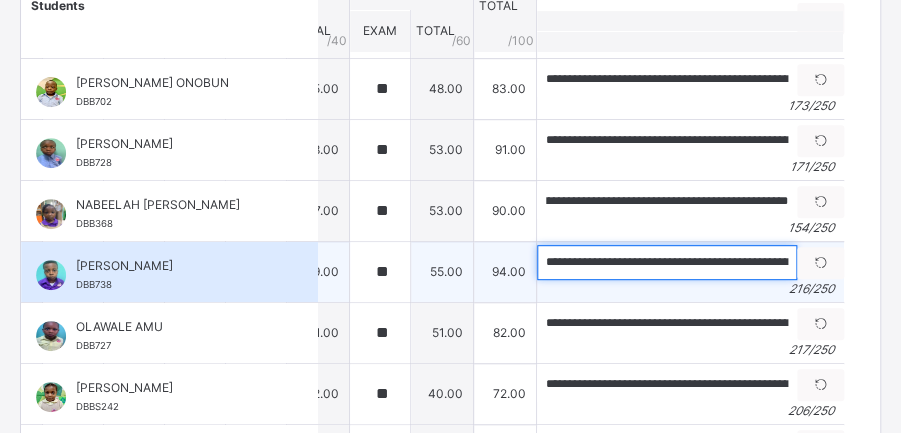 click on "**********" at bounding box center [667, 262] 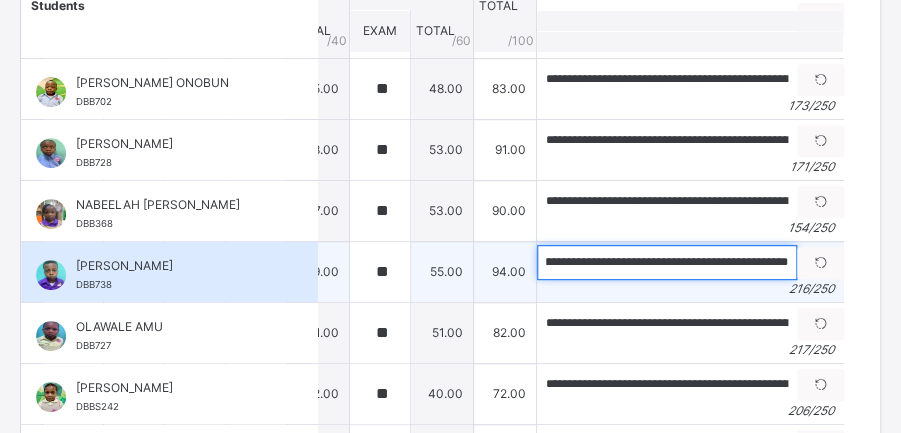scroll, scrollTop: 0, scrollLeft: 960, axis: horizontal 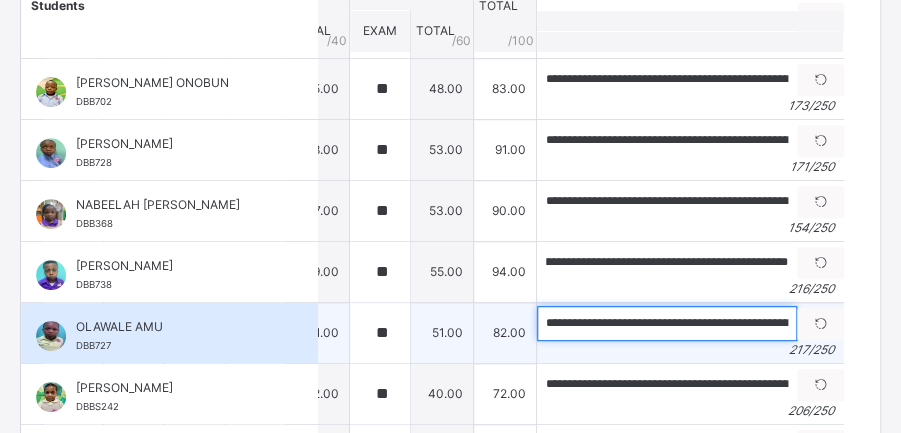 click on "**********" at bounding box center (667, 323) 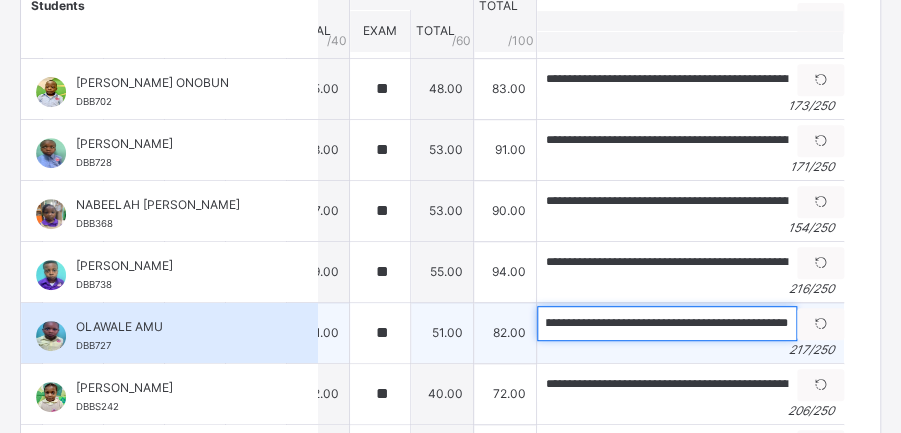scroll, scrollTop: 0, scrollLeft: 964, axis: horizontal 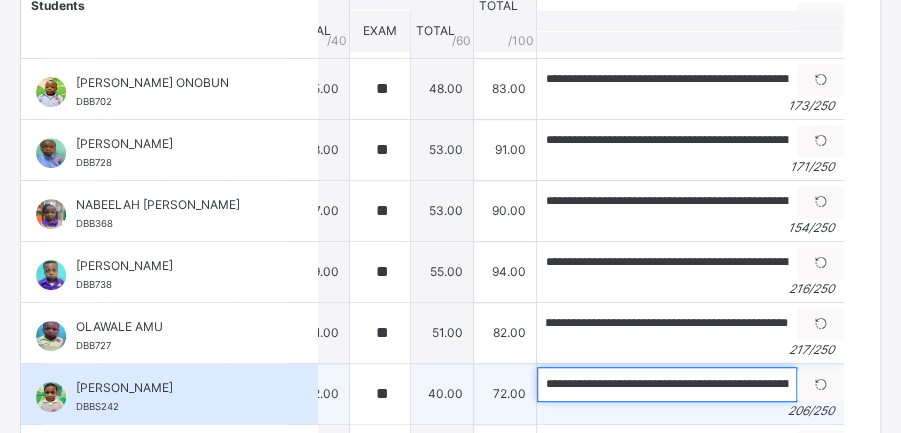 click on "**********" at bounding box center (667, 384) 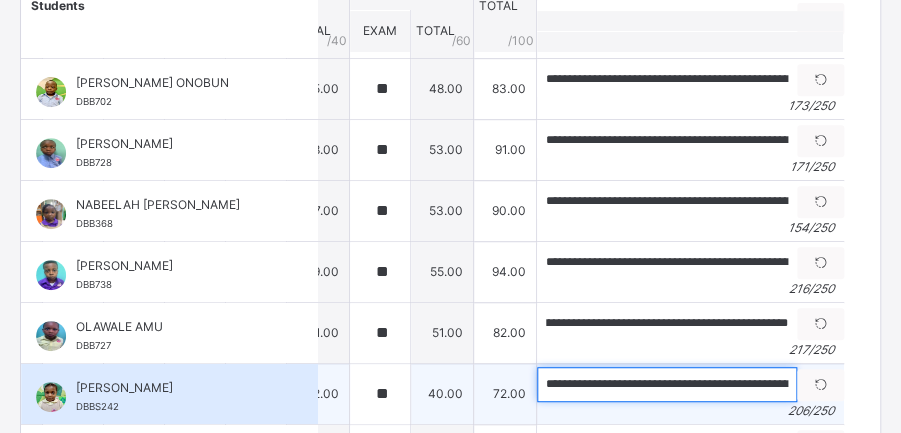 scroll, scrollTop: 0, scrollLeft: 0, axis: both 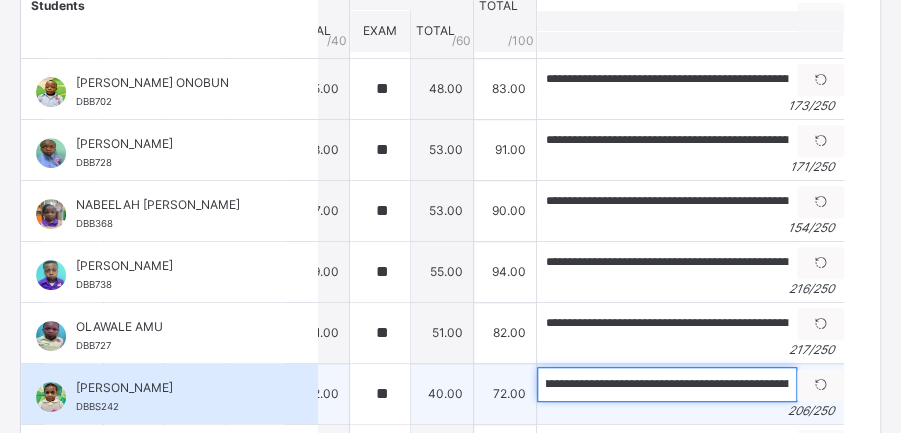 click on "**********" at bounding box center (667, 384) 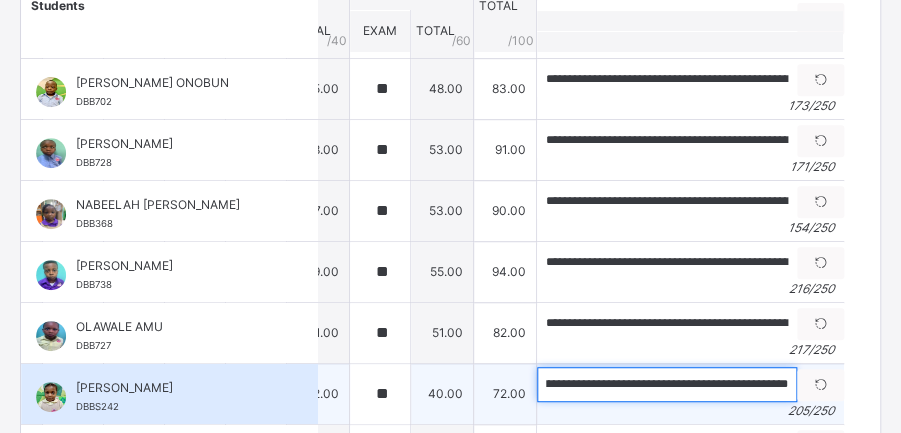 scroll, scrollTop: 0, scrollLeft: 914, axis: horizontal 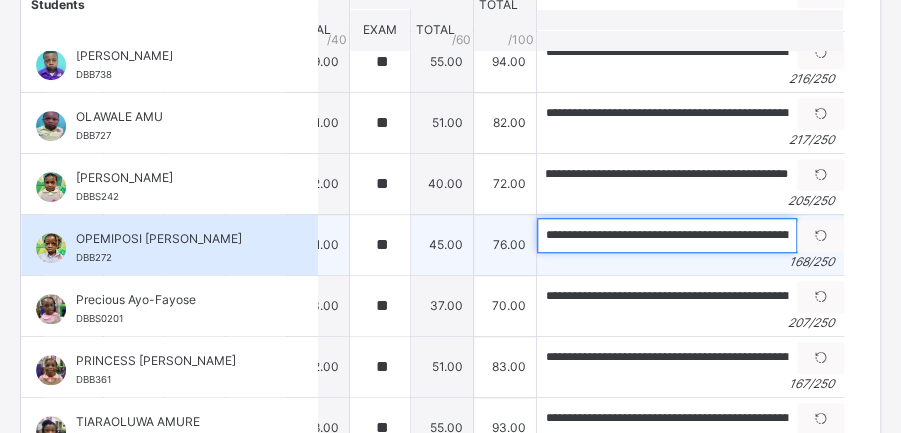 click on "**********" at bounding box center [667, 235] 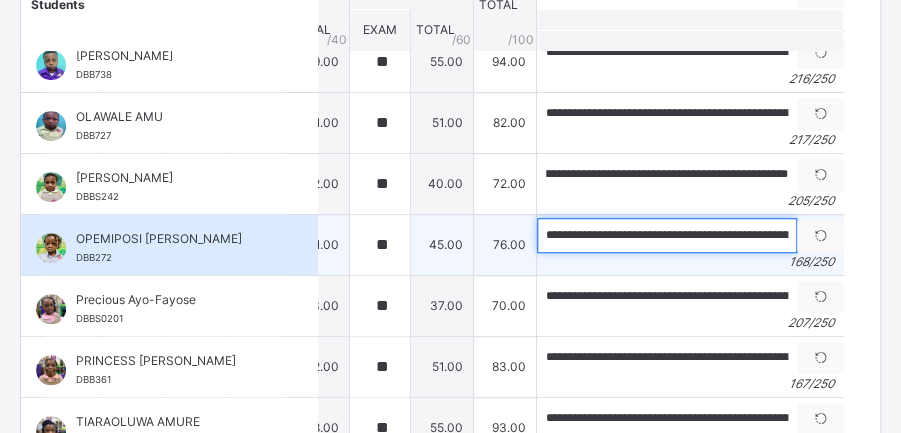 scroll, scrollTop: 0, scrollLeft: 0, axis: both 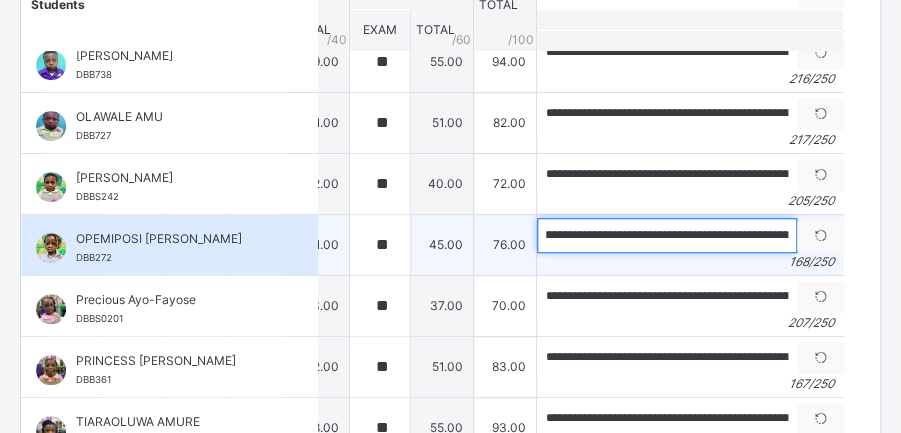click on "**********" at bounding box center [667, 235] 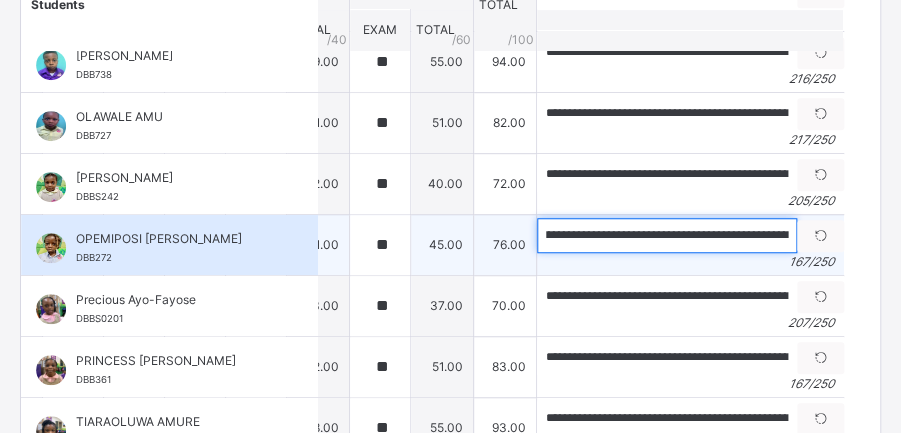 scroll, scrollTop: 0, scrollLeft: 0, axis: both 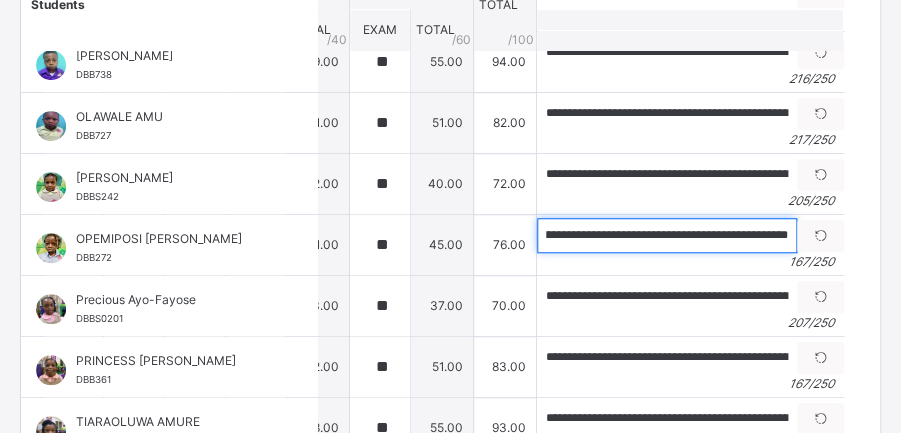 drag, startPoint x: 523, startPoint y: 223, endPoint x: 903, endPoint y: 207, distance: 380.3367 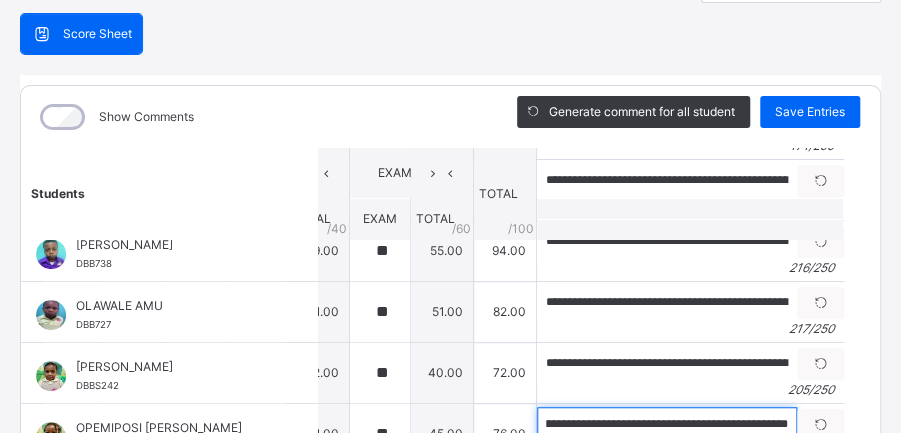 scroll, scrollTop: 238, scrollLeft: 20, axis: both 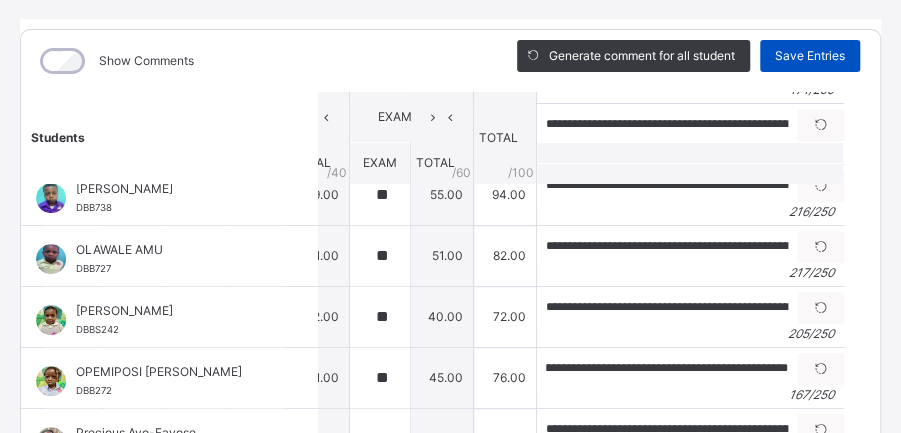 click on "Save Entries" at bounding box center [810, 56] 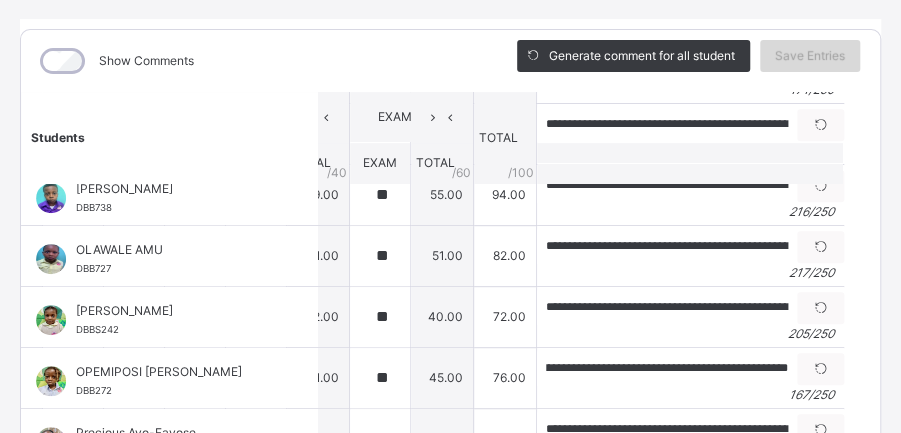 scroll, scrollTop: 0, scrollLeft: 0, axis: both 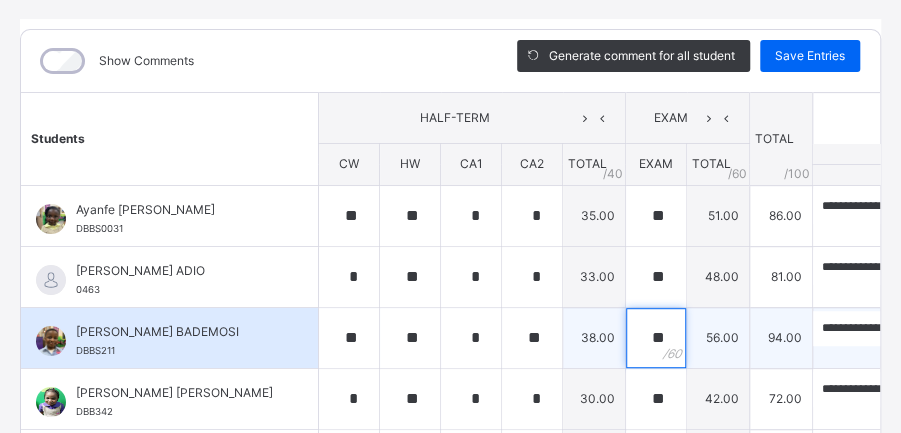 click on "**" at bounding box center [656, 338] 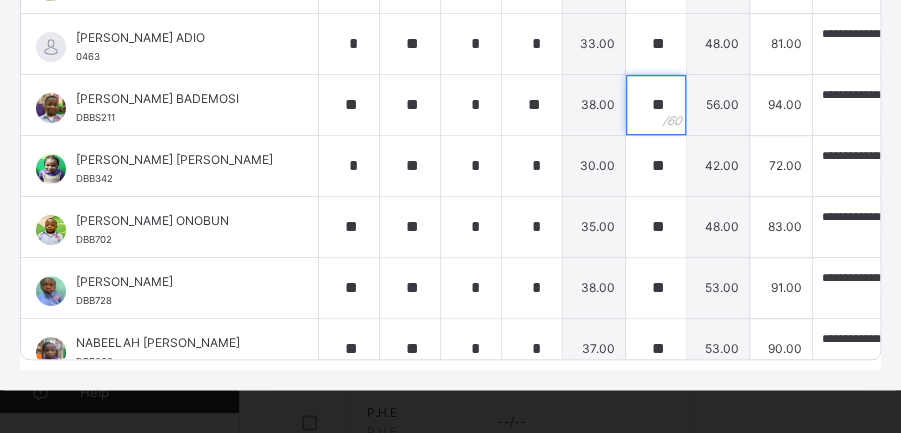 scroll, scrollTop: 435, scrollLeft: 0, axis: vertical 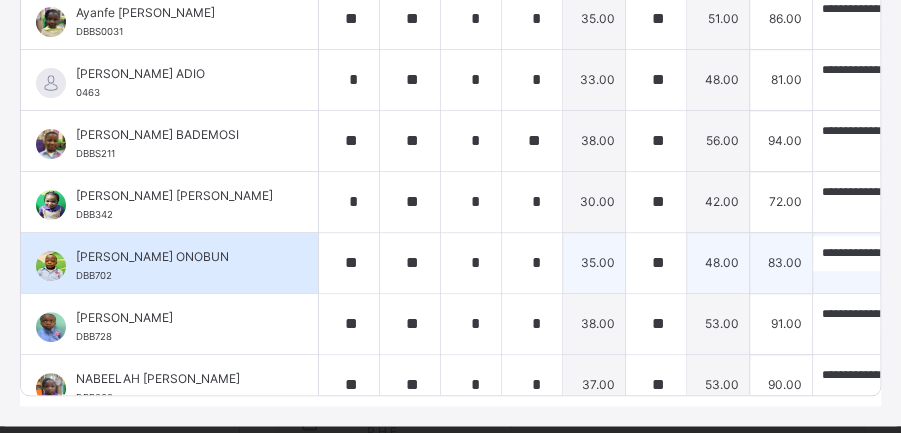 click on "83.00" at bounding box center (781, 262) 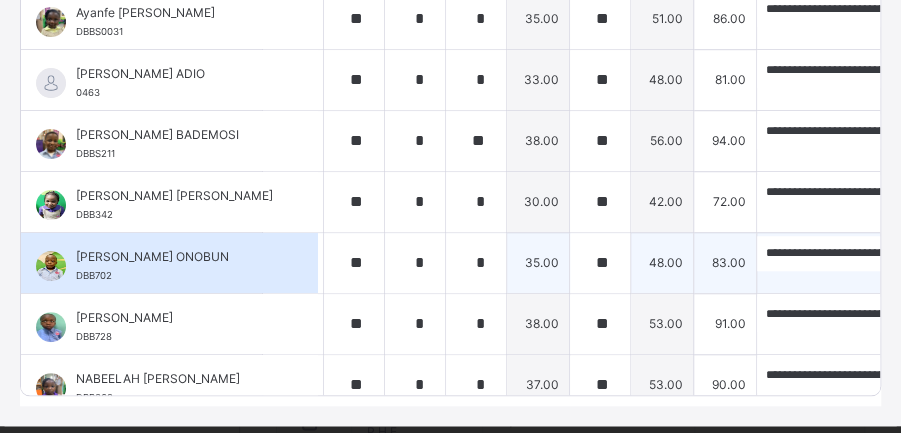 scroll, scrollTop: 0, scrollLeft: 209, axis: horizontal 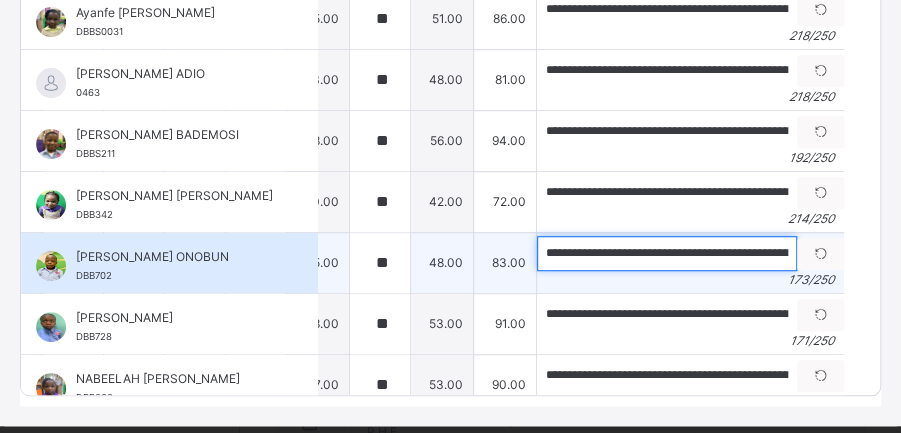 click on "**********" at bounding box center [667, 253] 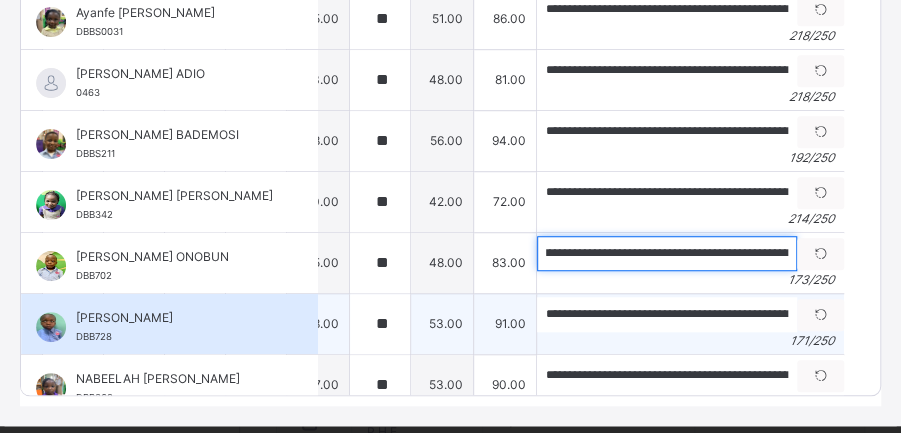 scroll, scrollTop: 0, scrollLeft: 536, axis: horizontal 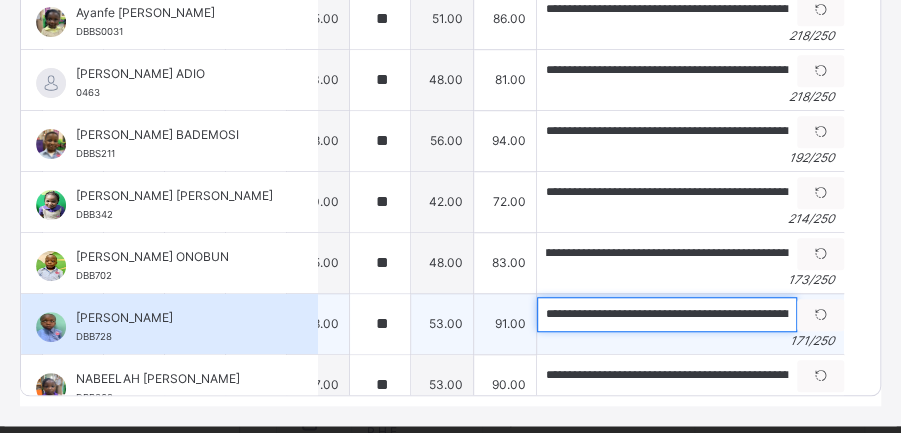 click on "**********" at bounding box center [667, 314] 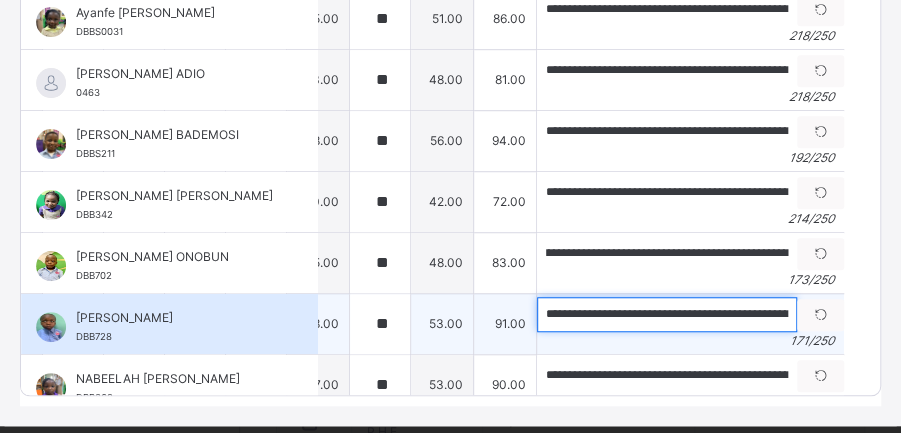 scroll, scrollTop: 0, scrollLeft: 0, axis: both 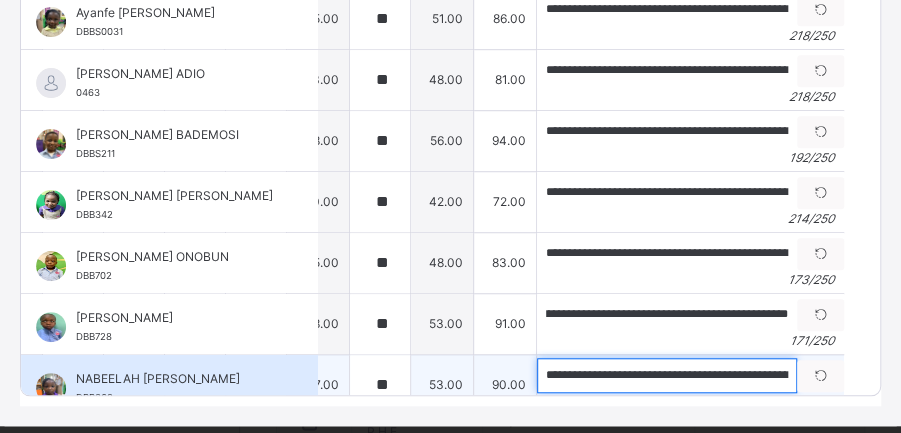click on "**********" at bounding box center (667, 375) 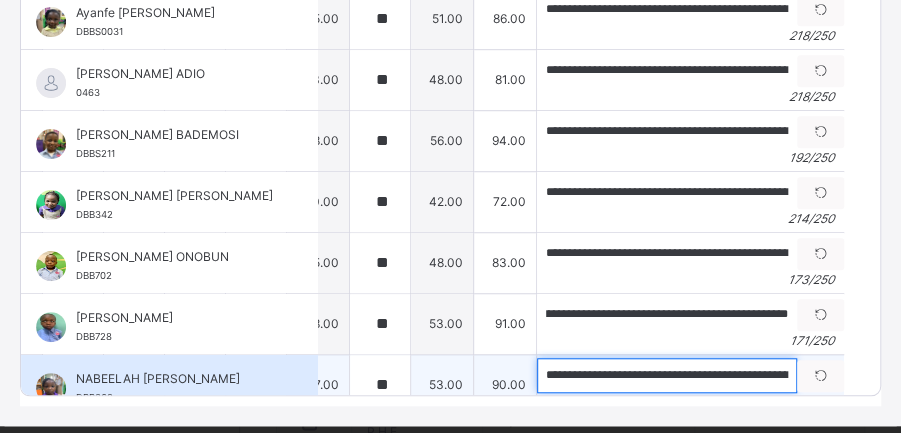 scroll, scrollTop: 0, scrollLeft: 0, axis: both 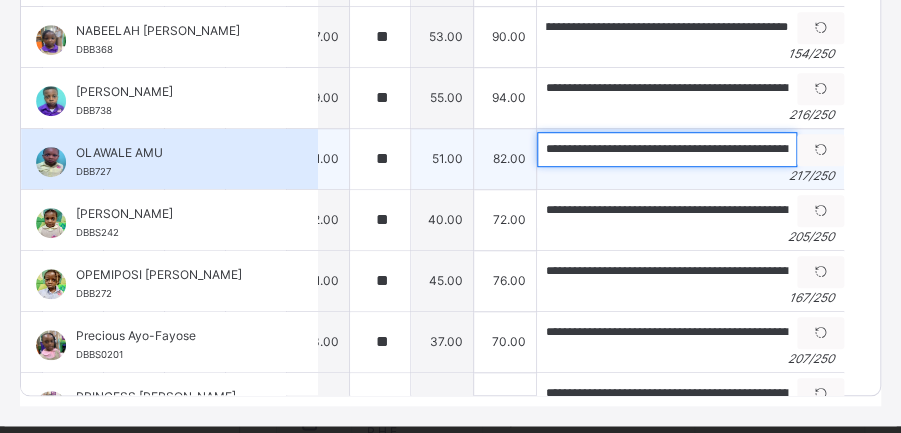 click on "**********" at bounding box center (667, 149) 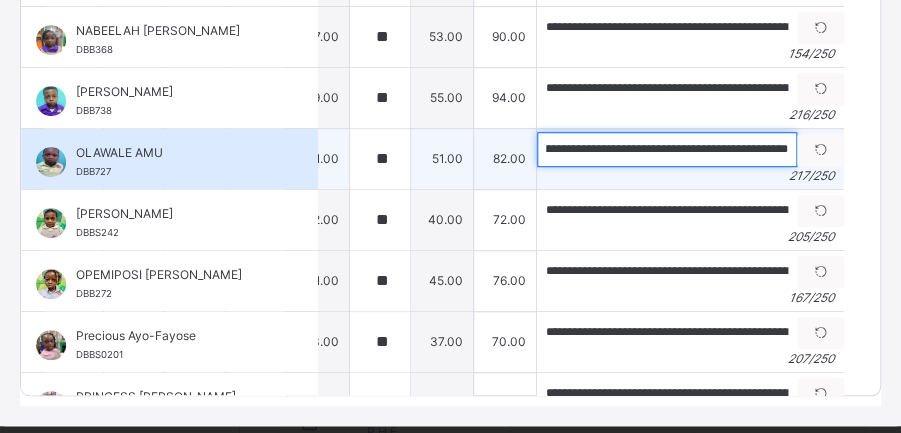 scroll, scrollTop: 0, scrollLeft: 964, axis: horizontal 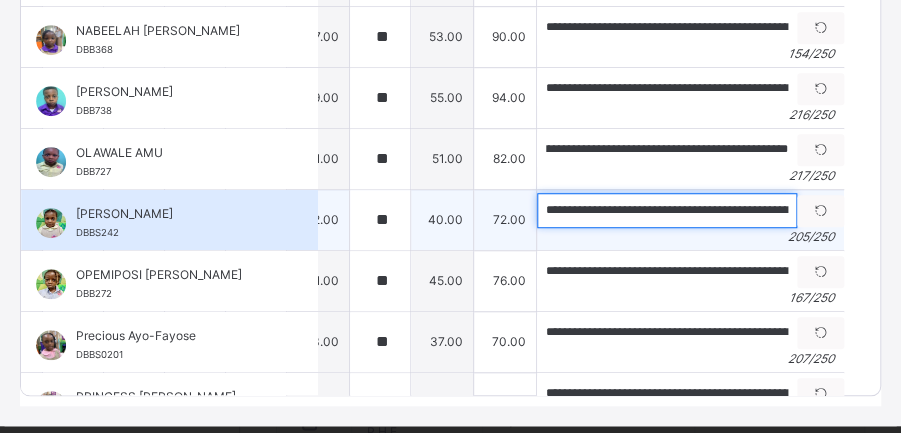click on "**********" at bounding box center [667, 210] 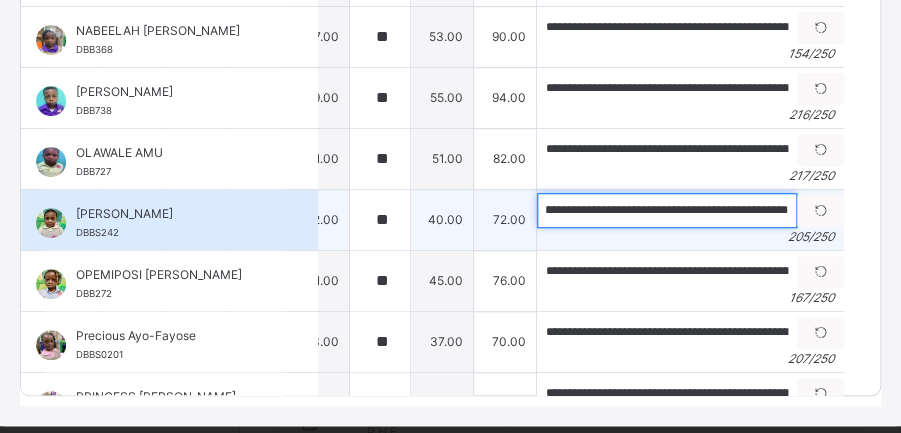 scroll, scrollTop: 0, scrollLeft: 914, axis: horizontal 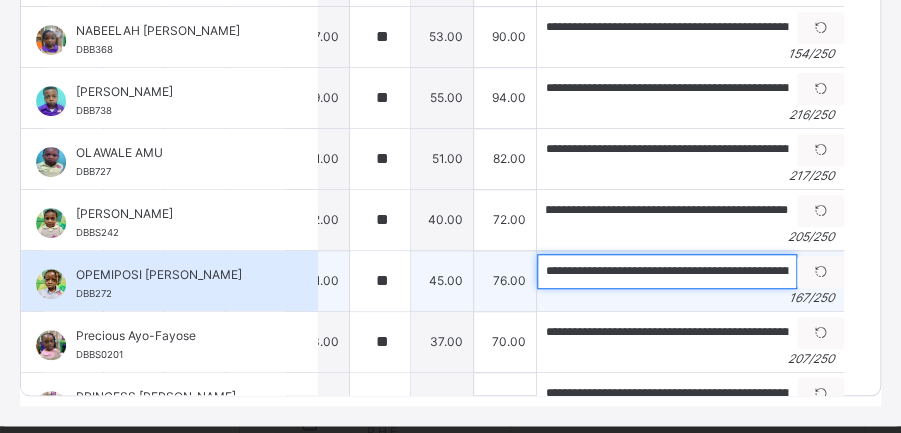 click on "**********" at bounding box center (667, 271) 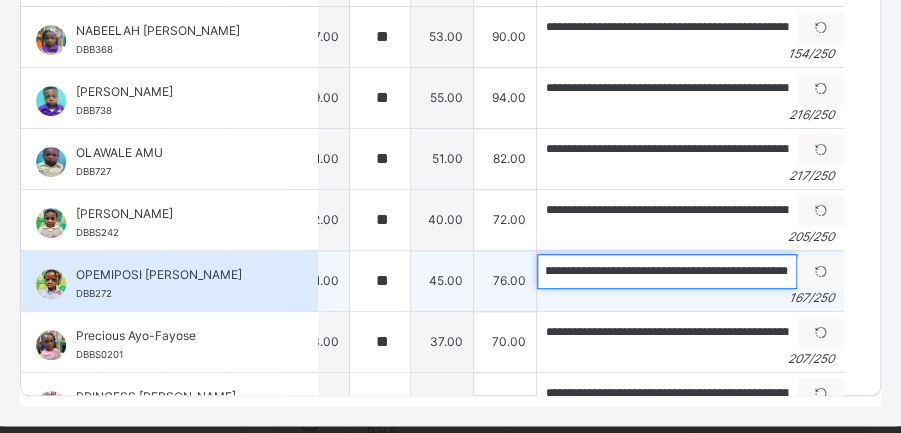 scroll, scrollTop: 0, scrollLeft: 715, axis: horizontal 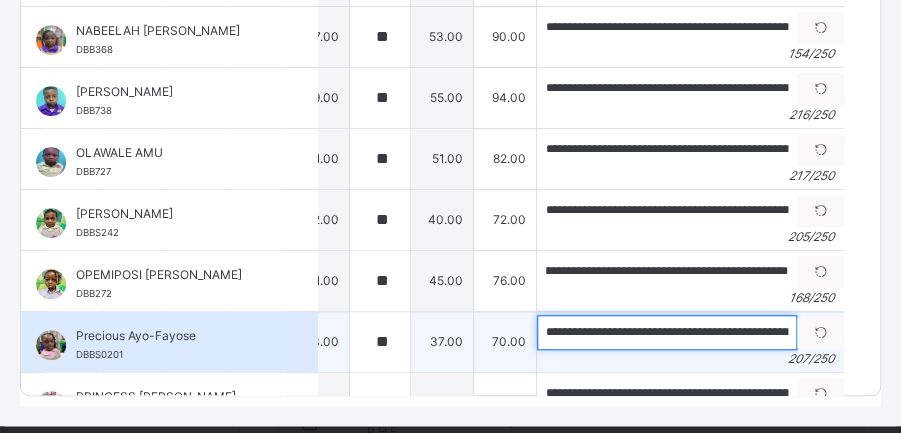click on "**********" at bounding box center [667, 332] 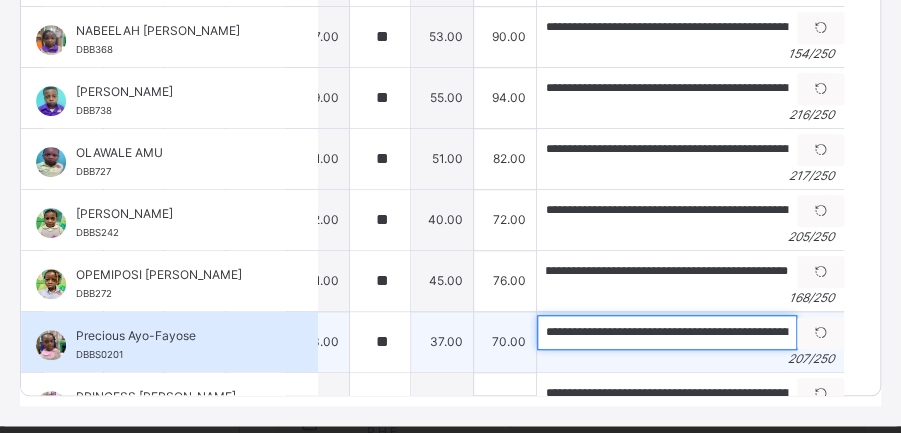 scroll, scrollTop: 0, scrollLeft: 0, axis: both 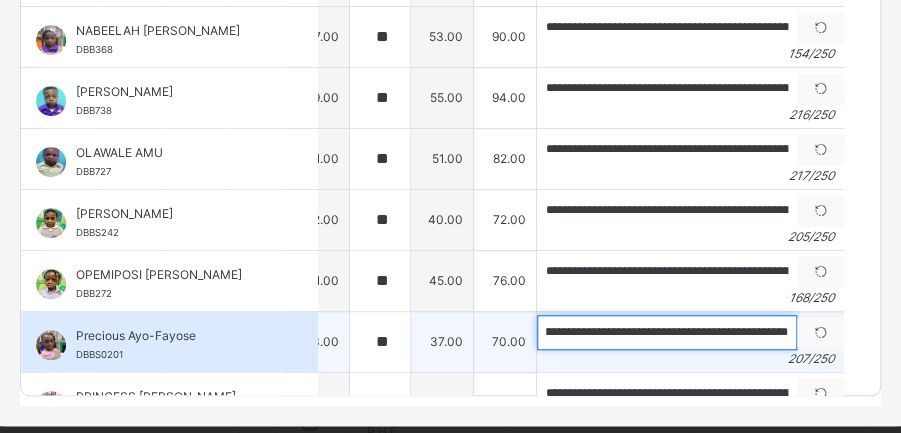 drag, startPoint x: 597, startPoint y: 324, endPoint x: 552, endPoint y: 326, distance: 45.044422 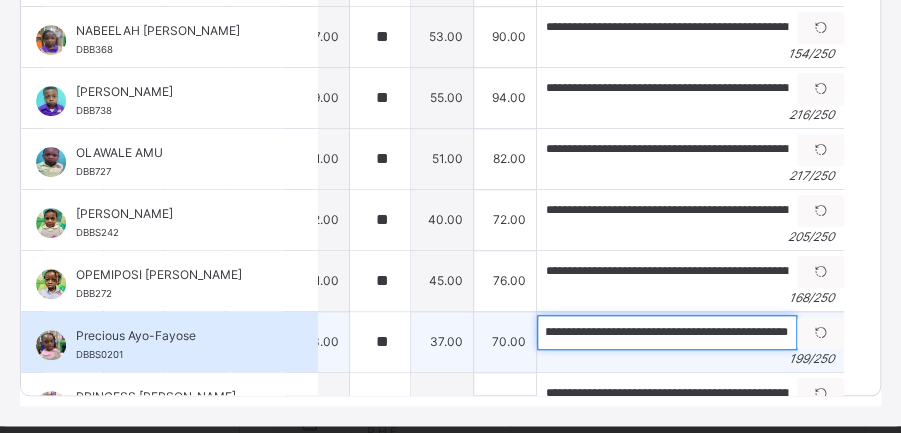 scroll, scrollTop: 0, scrollLeft: 869, axis: horizontal 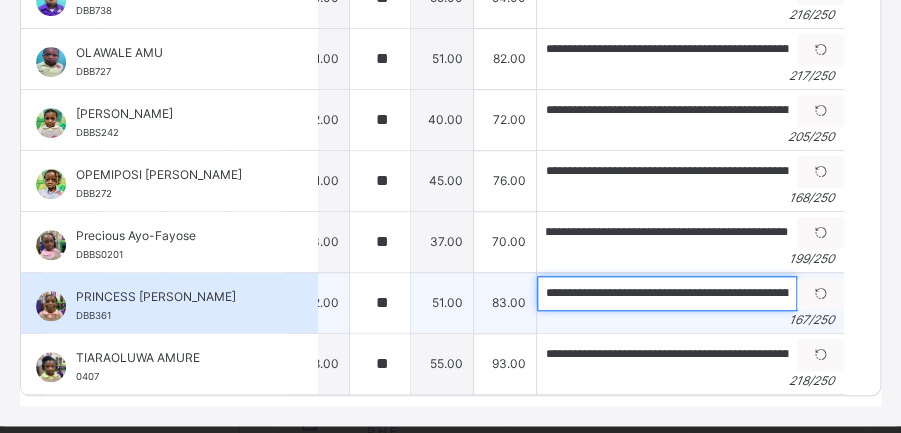 click on "**********" at bounding box center [667, 293] 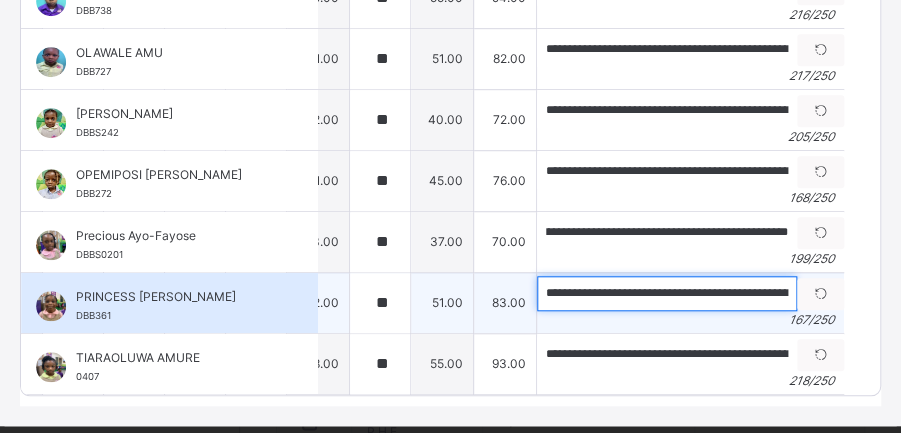 scroll, scrollTop: 0, scrollLeft: 0, axis: both 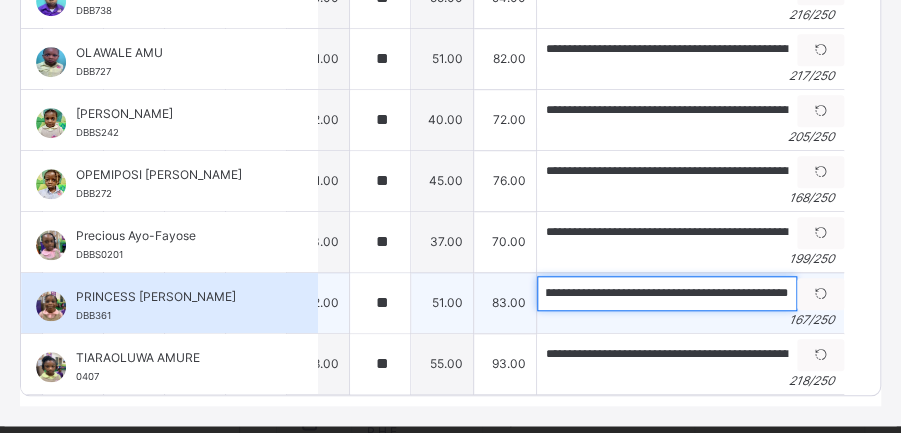 click on "**********" at bounding box center [667, 293] 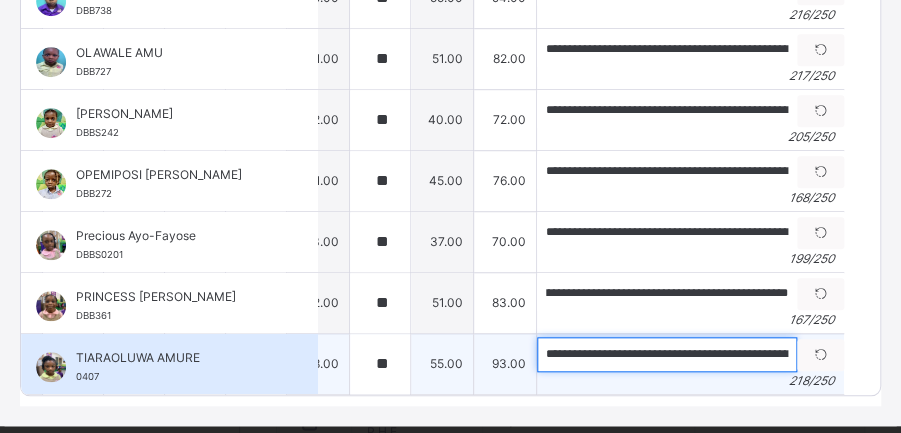 click on "**********" at bounding box center (667, 354) 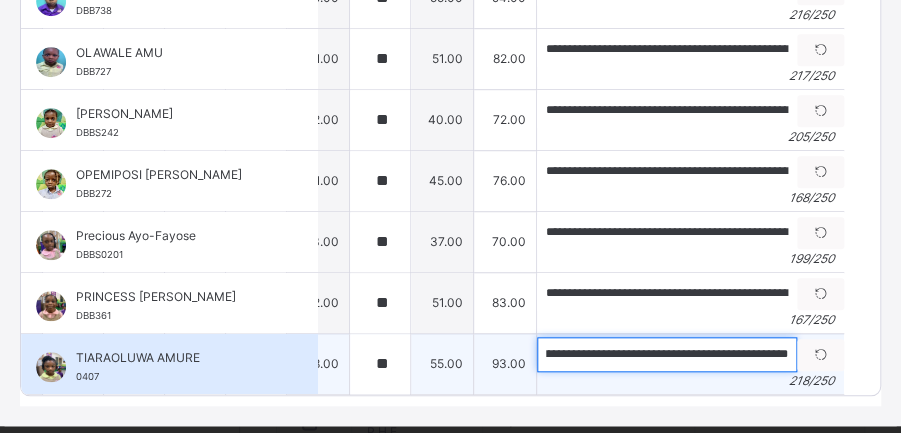 scroll, scrollTop: 0, scrollLeft: 1003, axis: horizontal 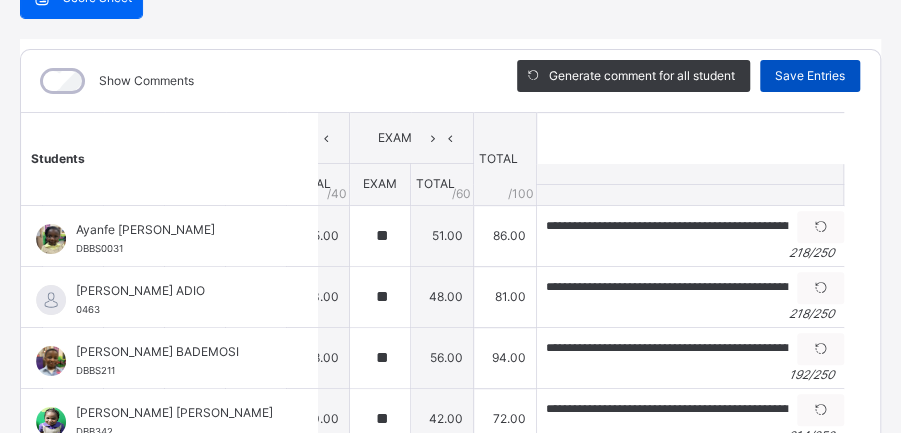 click on "Save Entries" at bounding box center (810, 76) 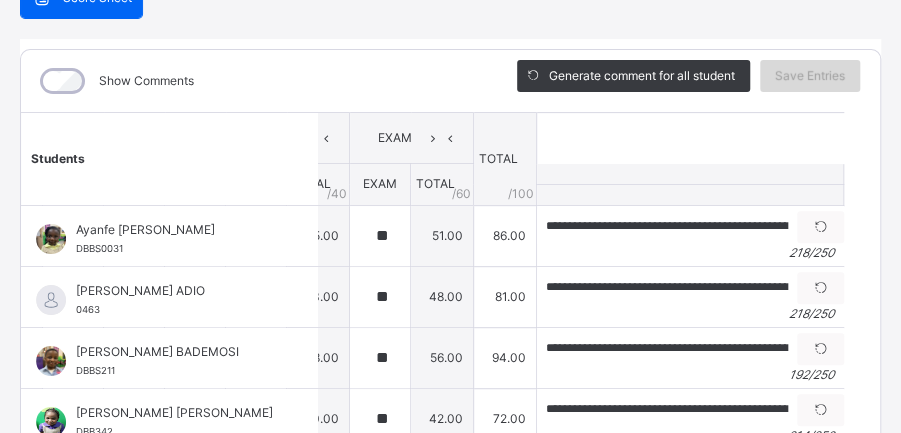 scroll, scrollTop: 0, scrollLeft: 0, axis: both 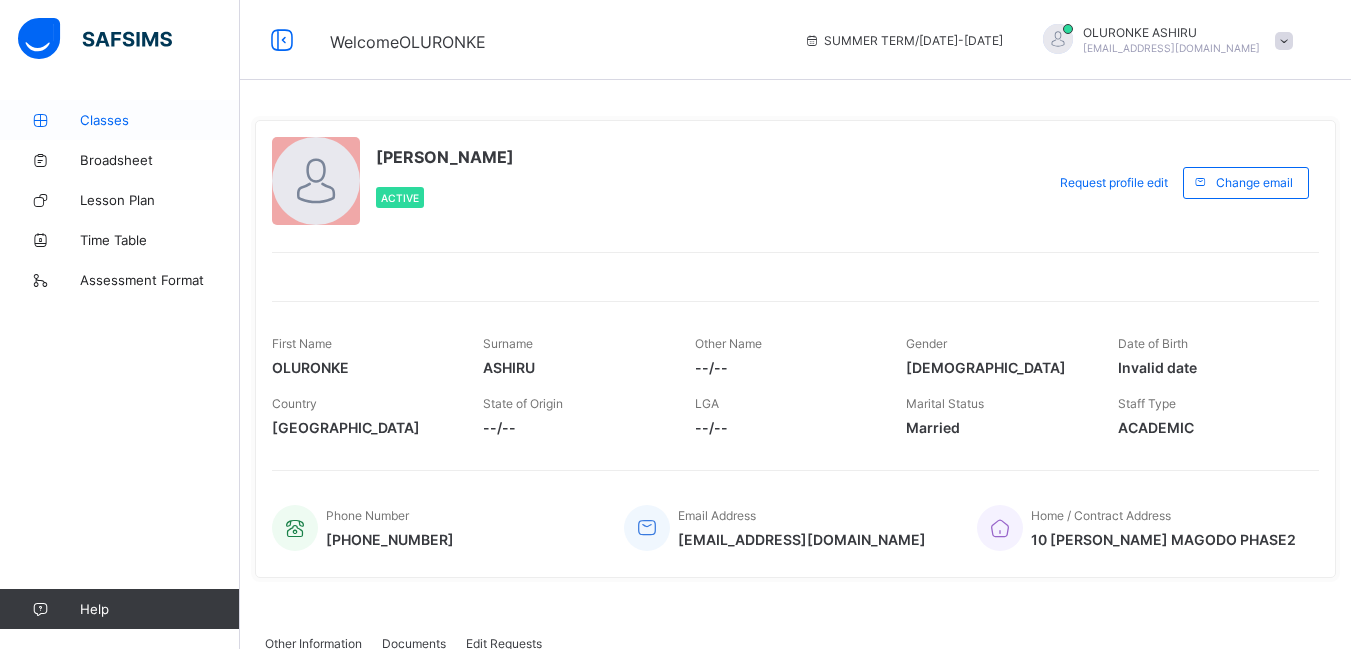 click on "Classes" at bounding box center [160, 120] 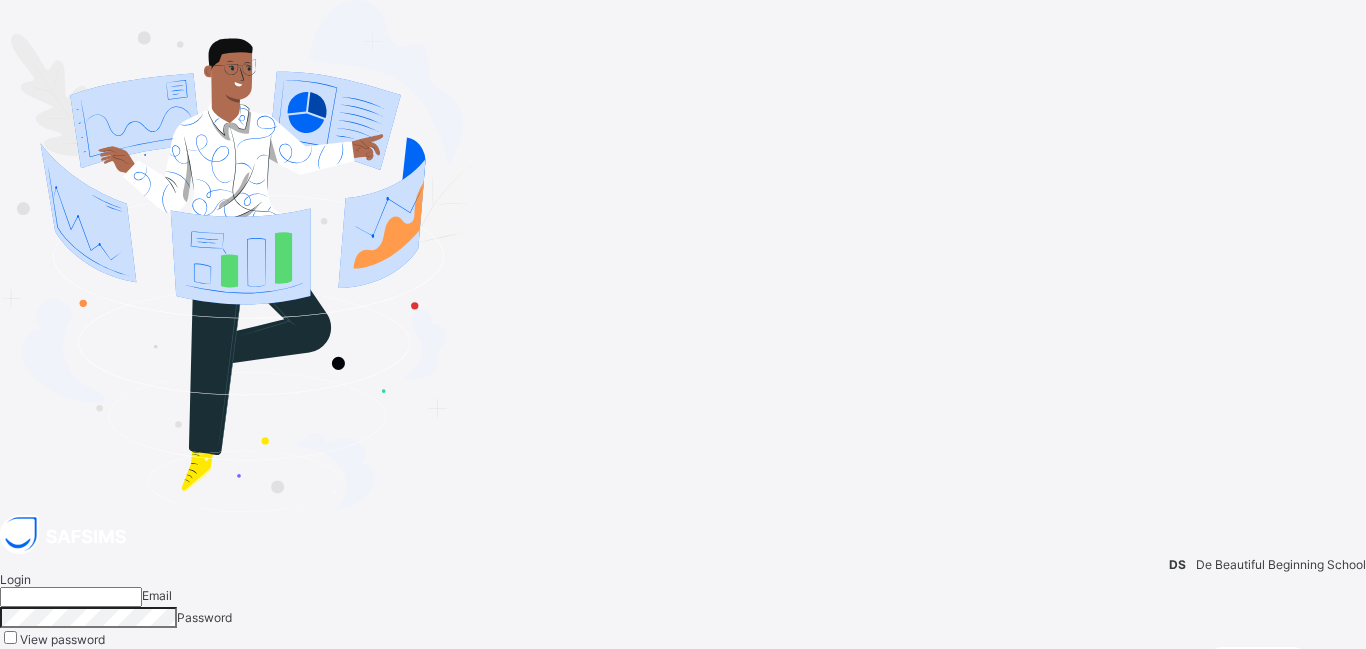 type on "**********" 